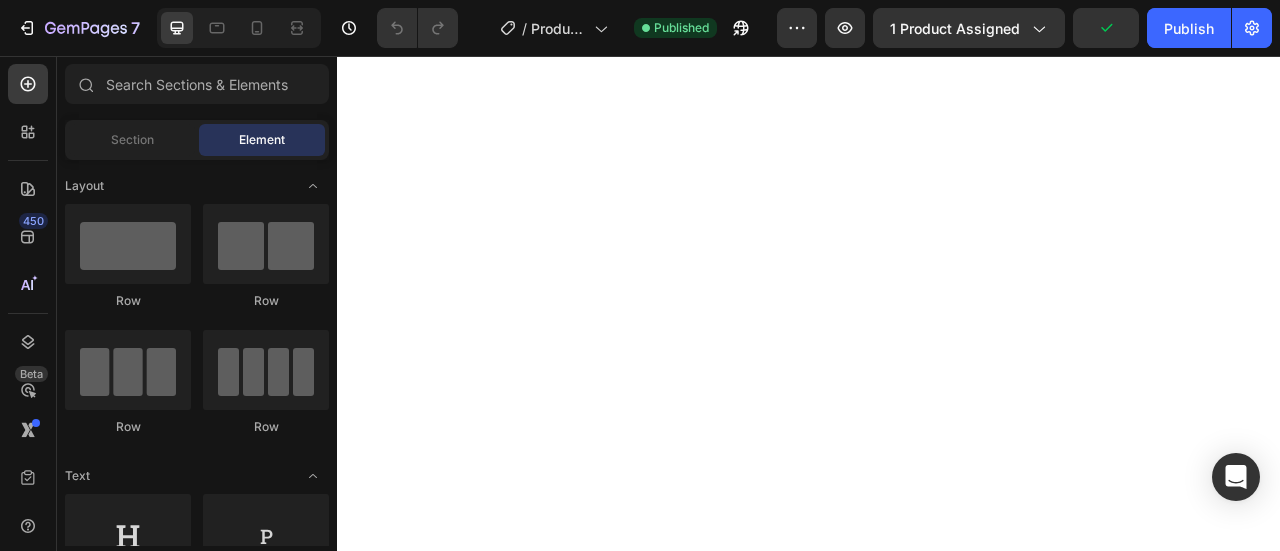 scroll, scrollTop: 0, scrollLeft: 0, axis: both 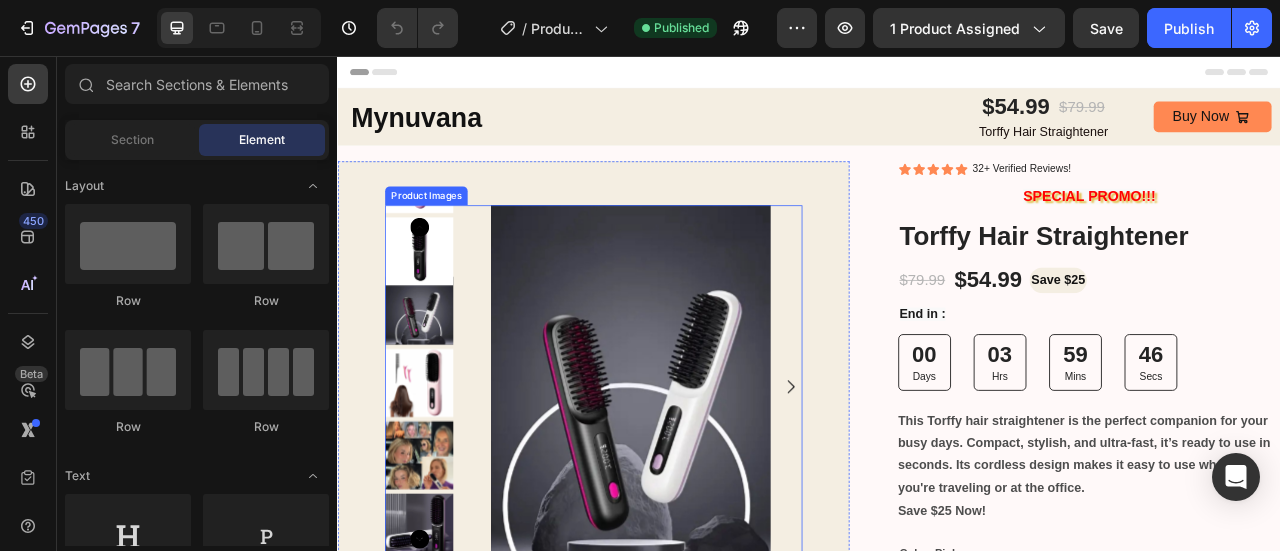click at bounding box center (709, 477) 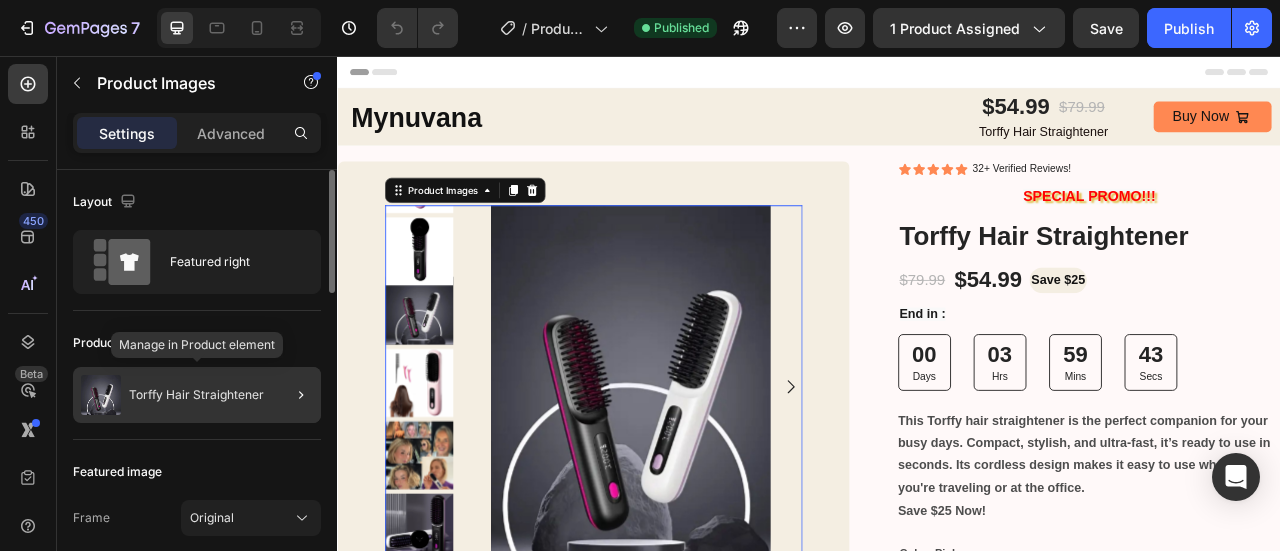 click on "Torffy Hair Straightener" 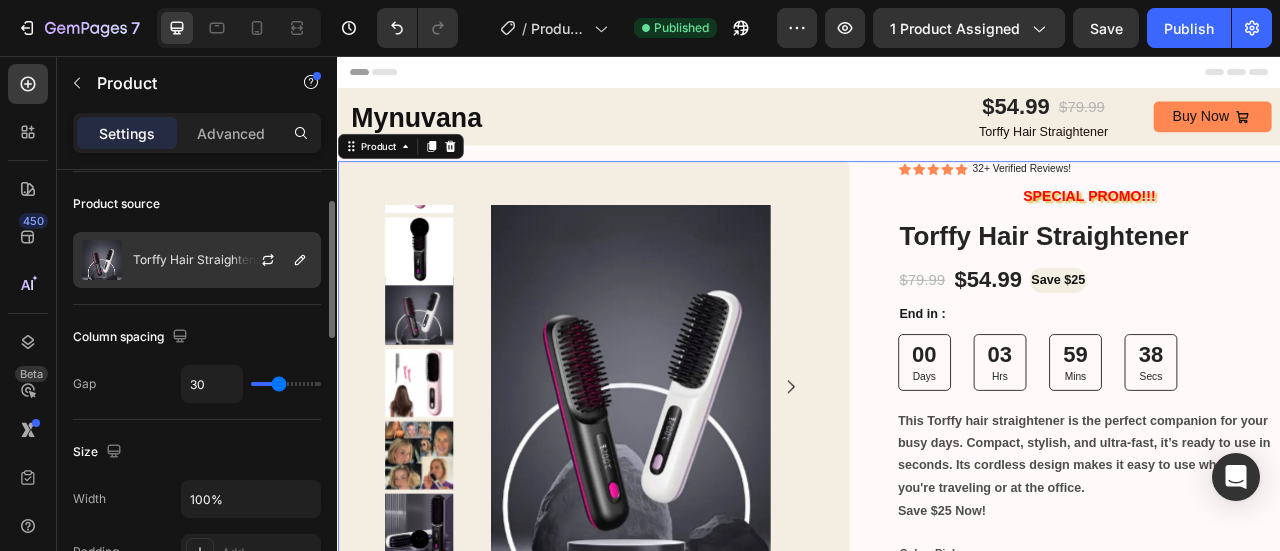 scroll, scrollTop: 129, scrollLeft: 0, axis: vertical 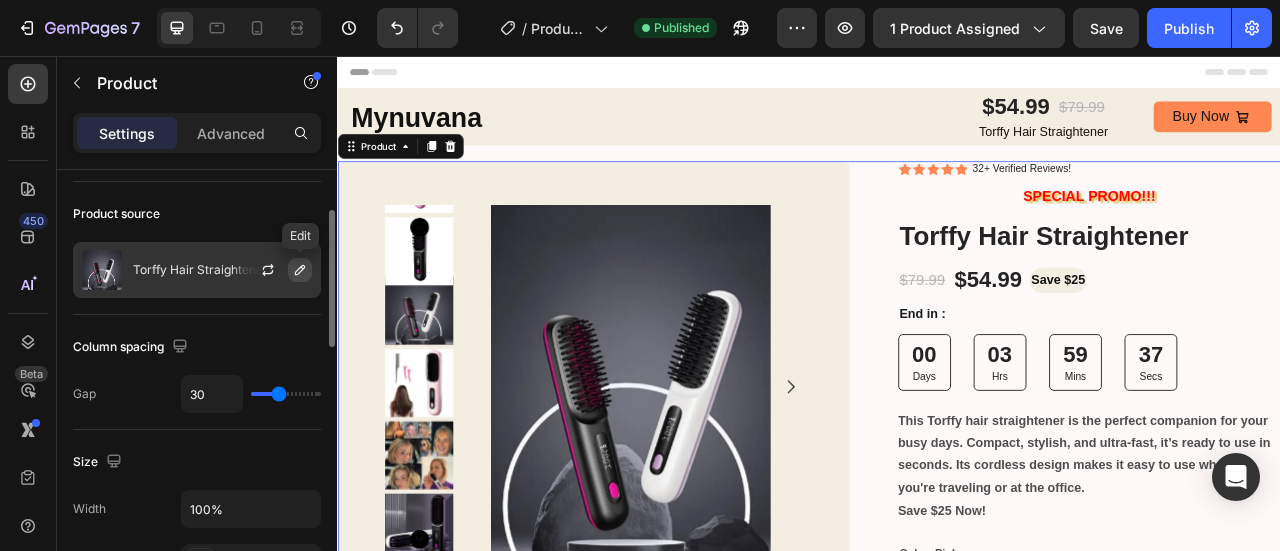 click 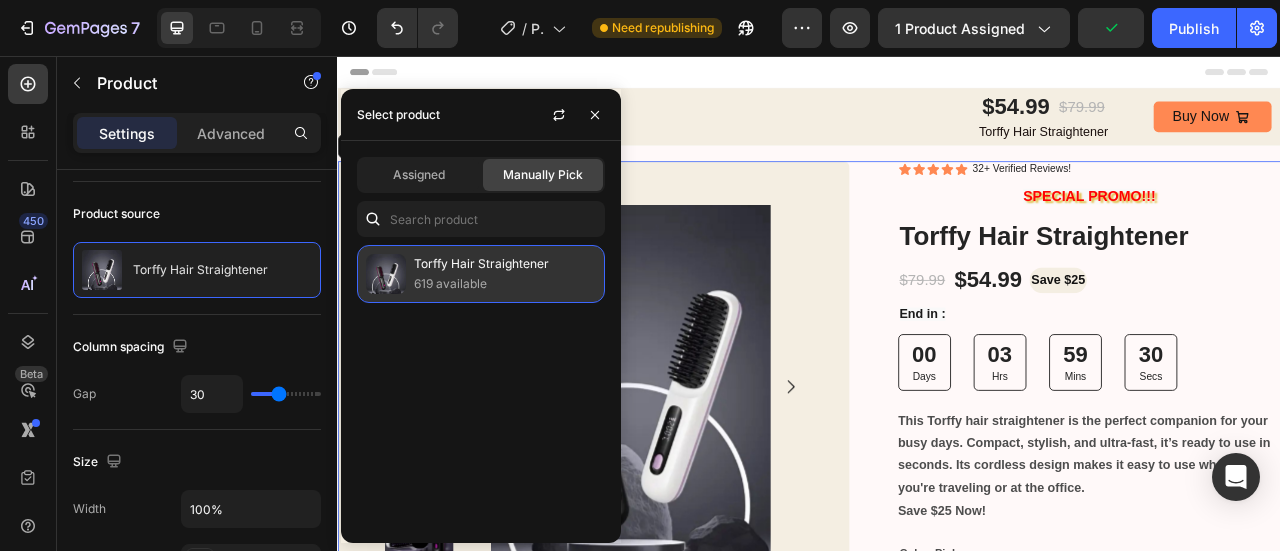 click on "619 available" at bounding box center (505, 284) 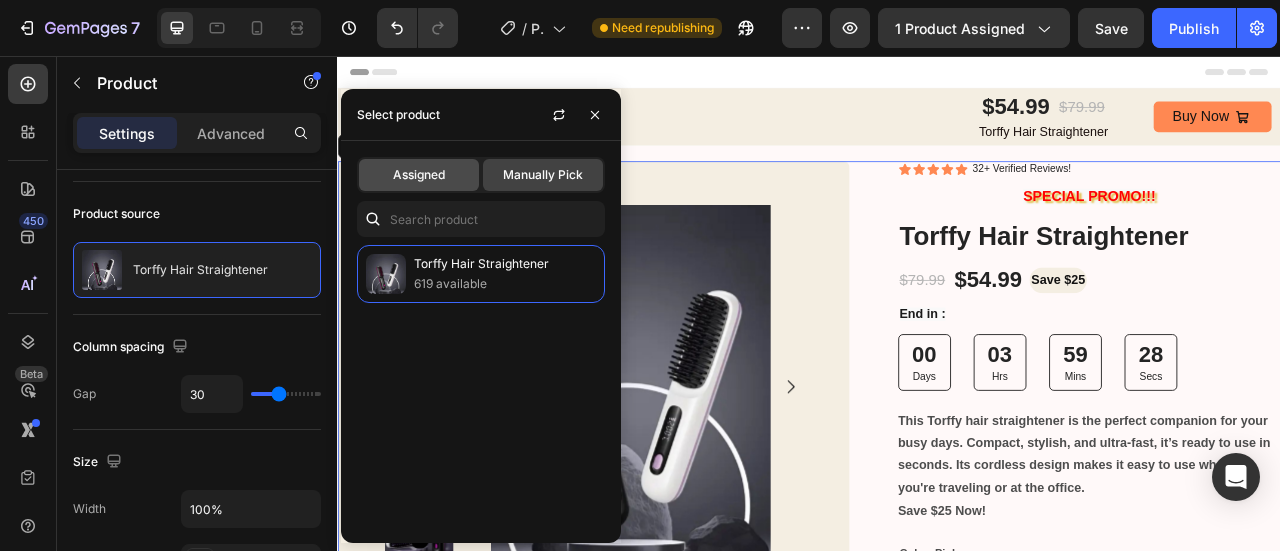 click on "Assigned" 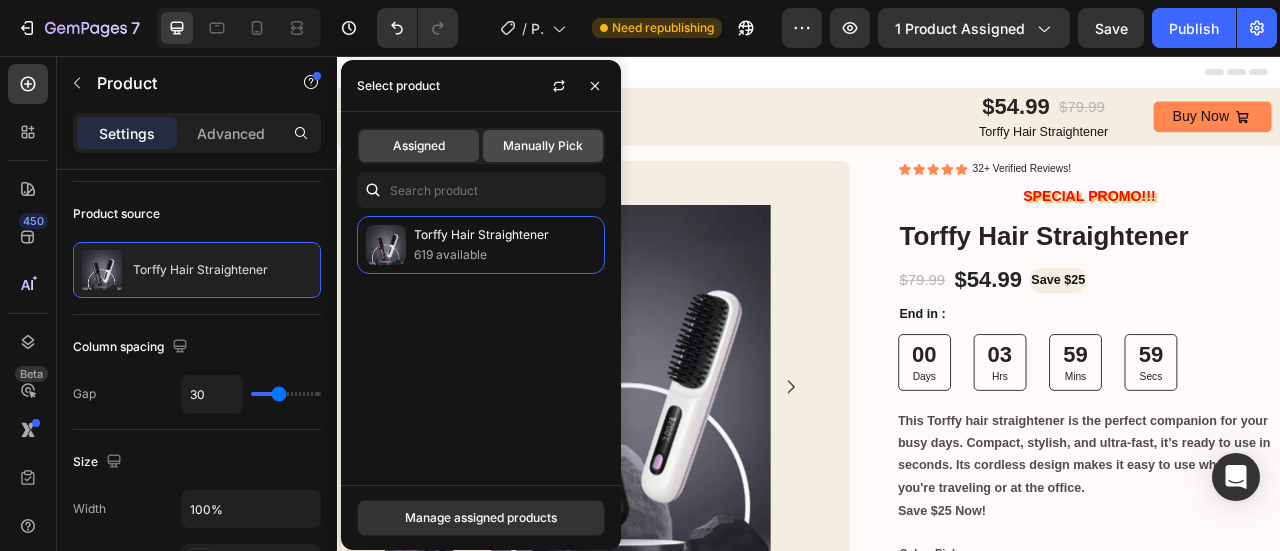click on "Manually Pick" 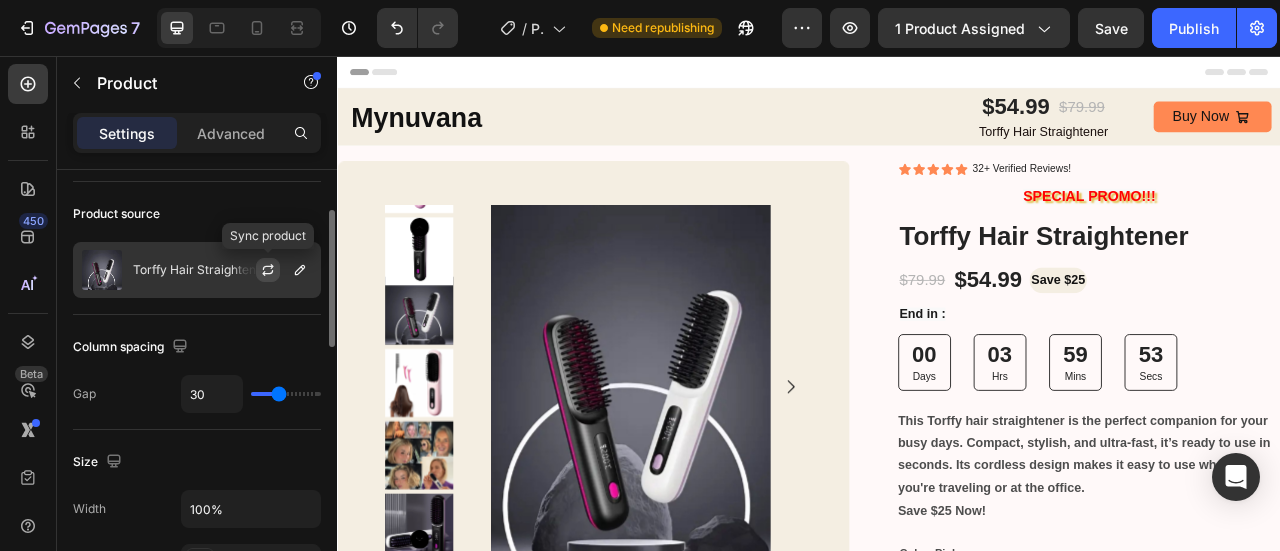 click 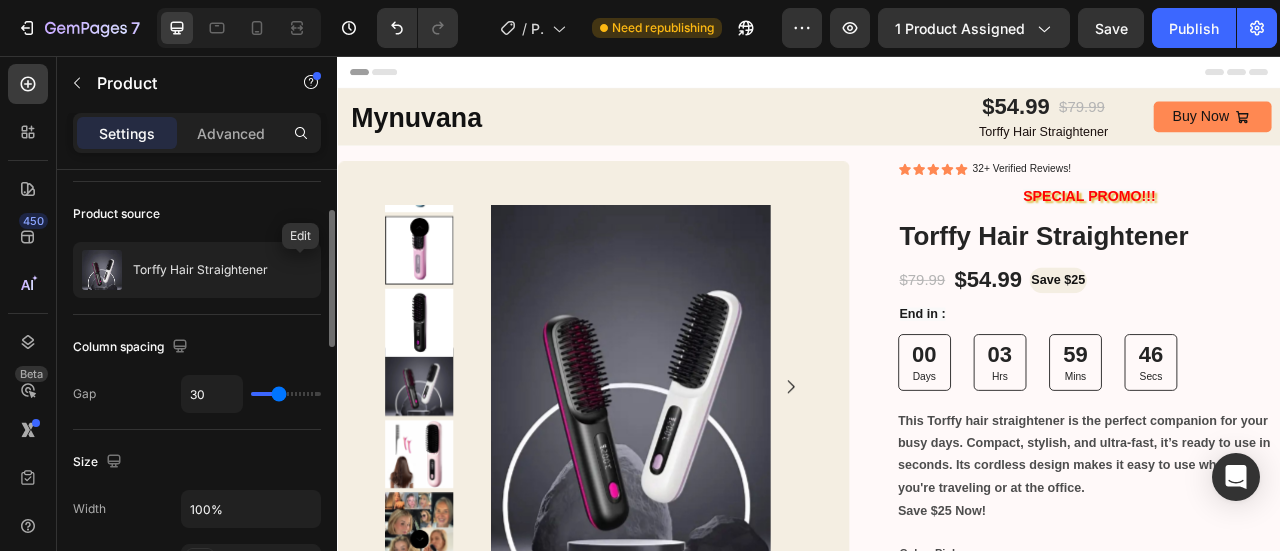 click 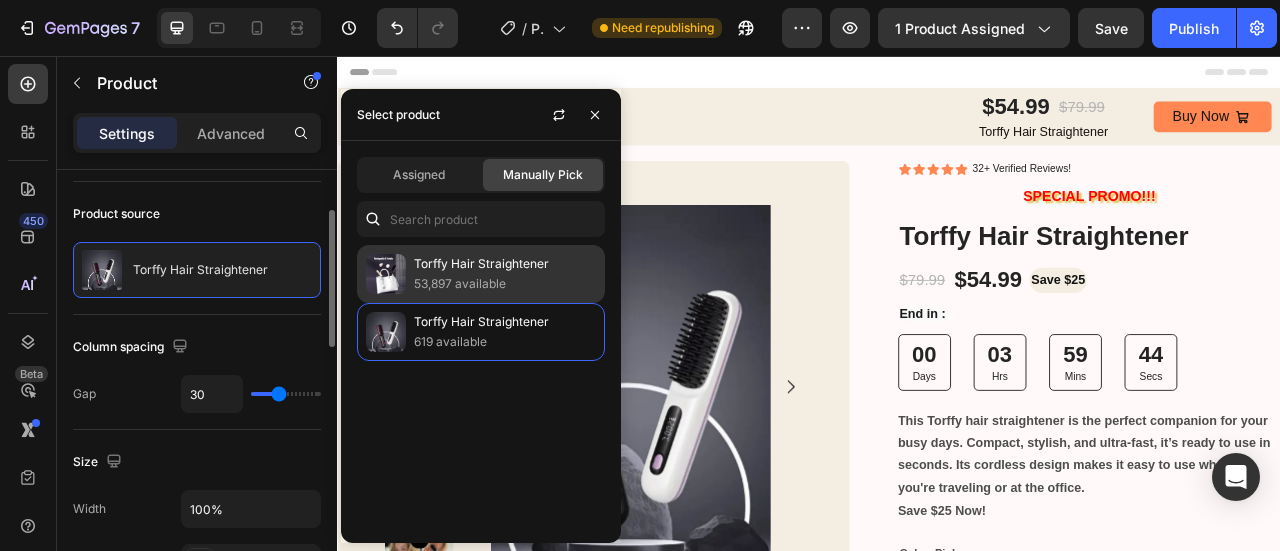 click on "53,897 available" at bounding box center (505, 284) 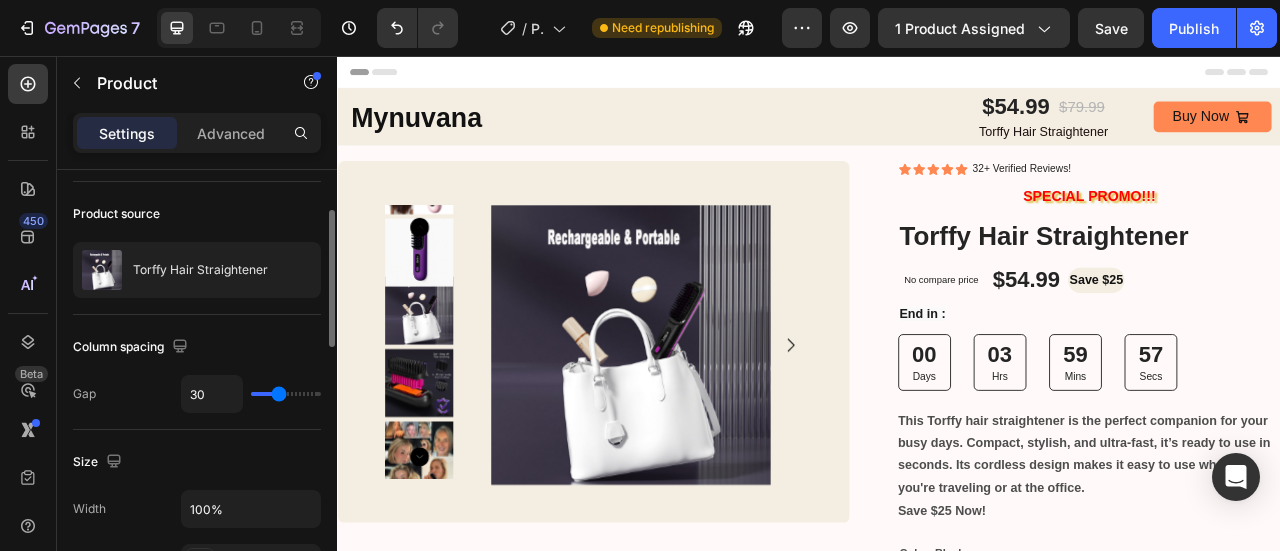 click on "Product source" at bounding box center (197, 214) 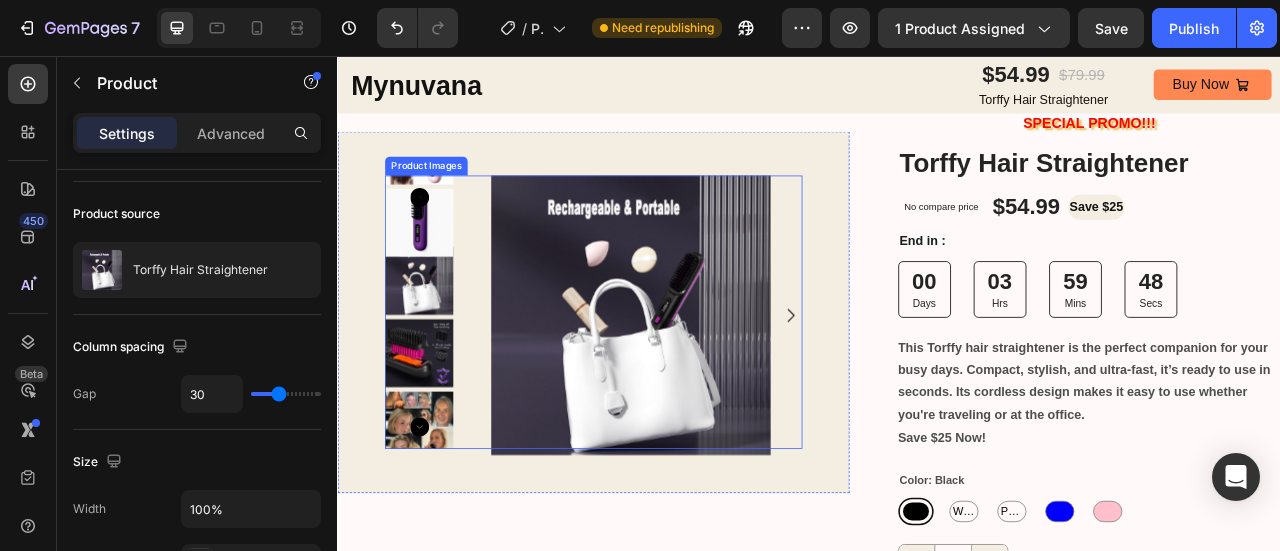 scroll, scrollTop: 52, scrollLeft: 0, axis: vertical 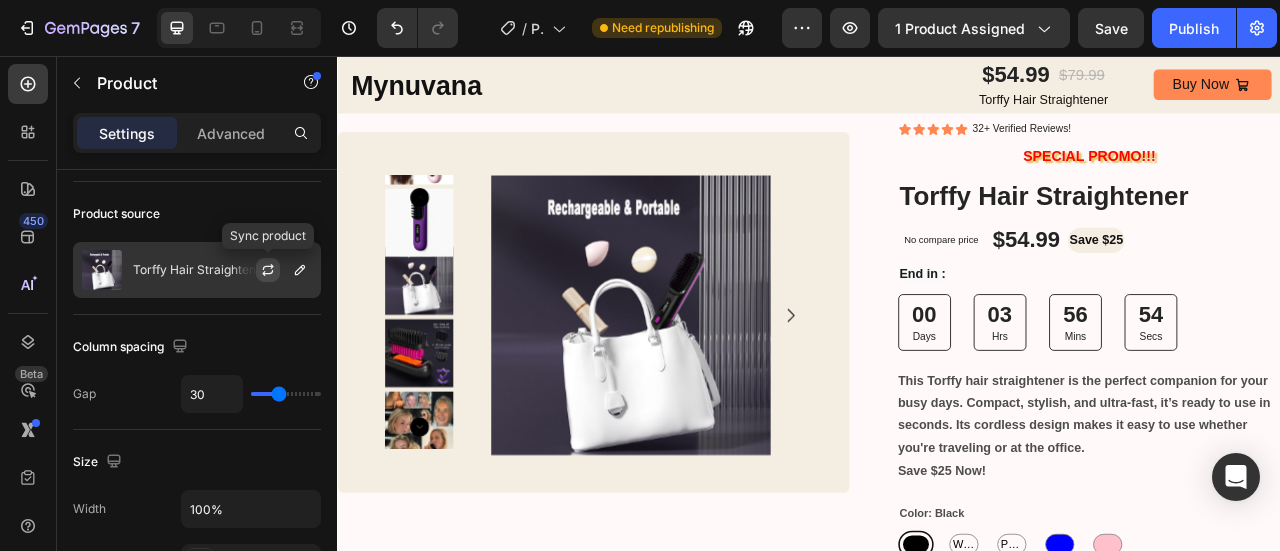 click 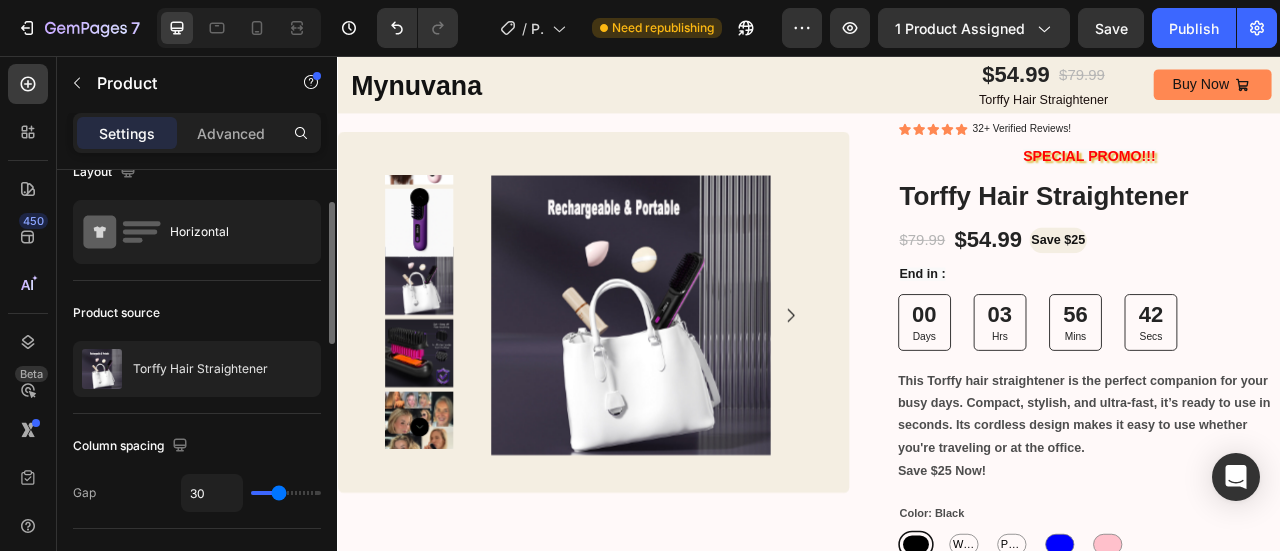 scroll, scrollTop: 0, scrollLeft: 0, axis: both 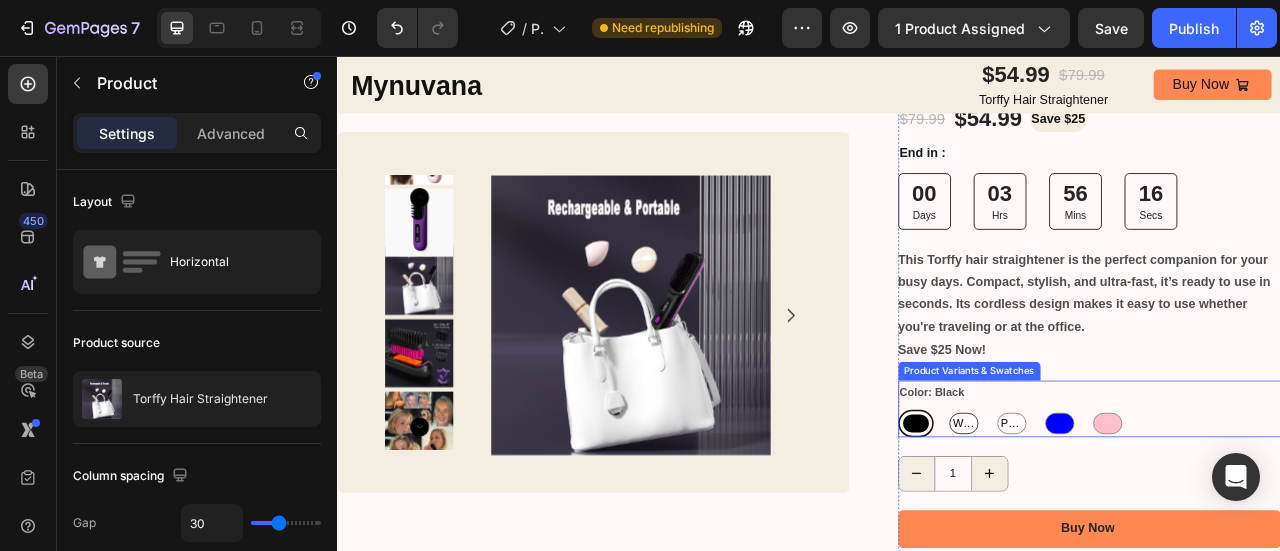 click on "While" at bounding box center (1133, 522) 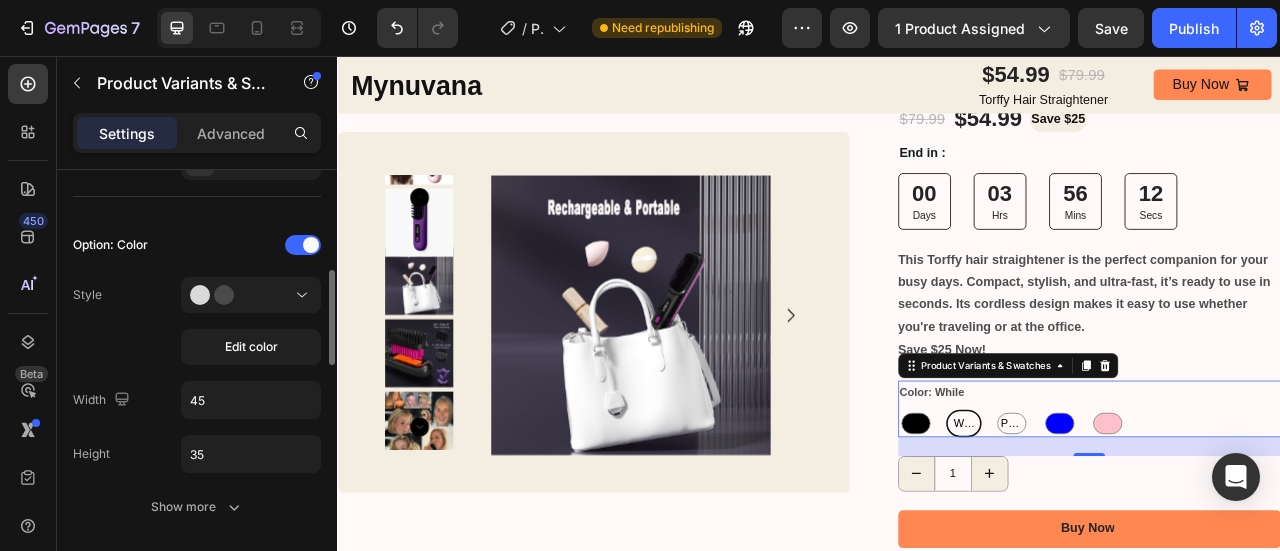 scroll, scrollTop: 493, scrollLeft: 0, axis: vertical 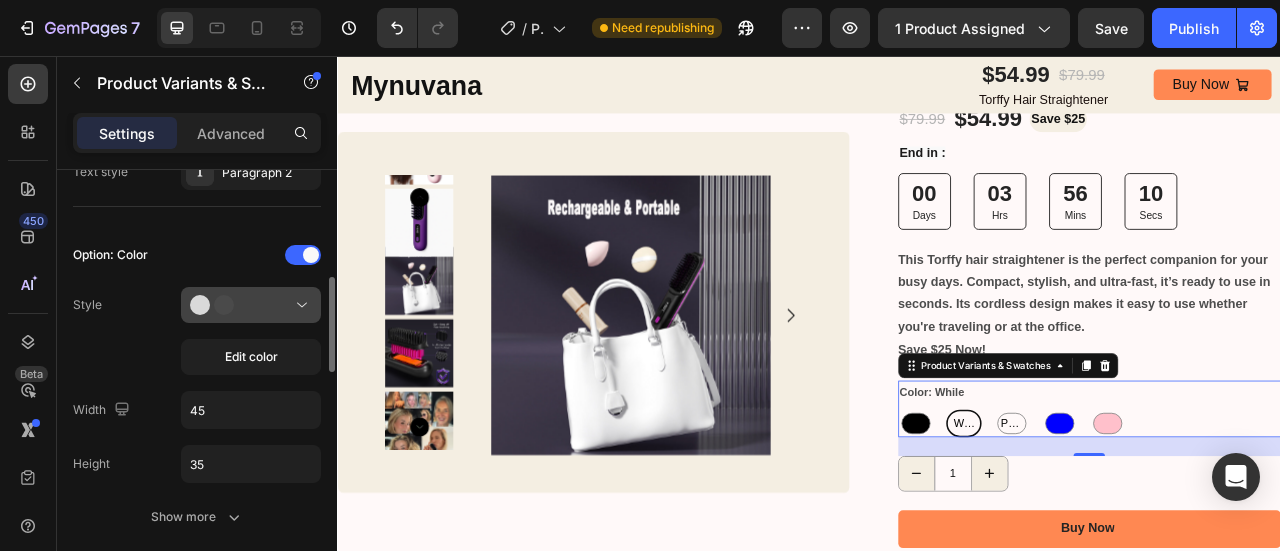 click at bounding box center (251, 305) 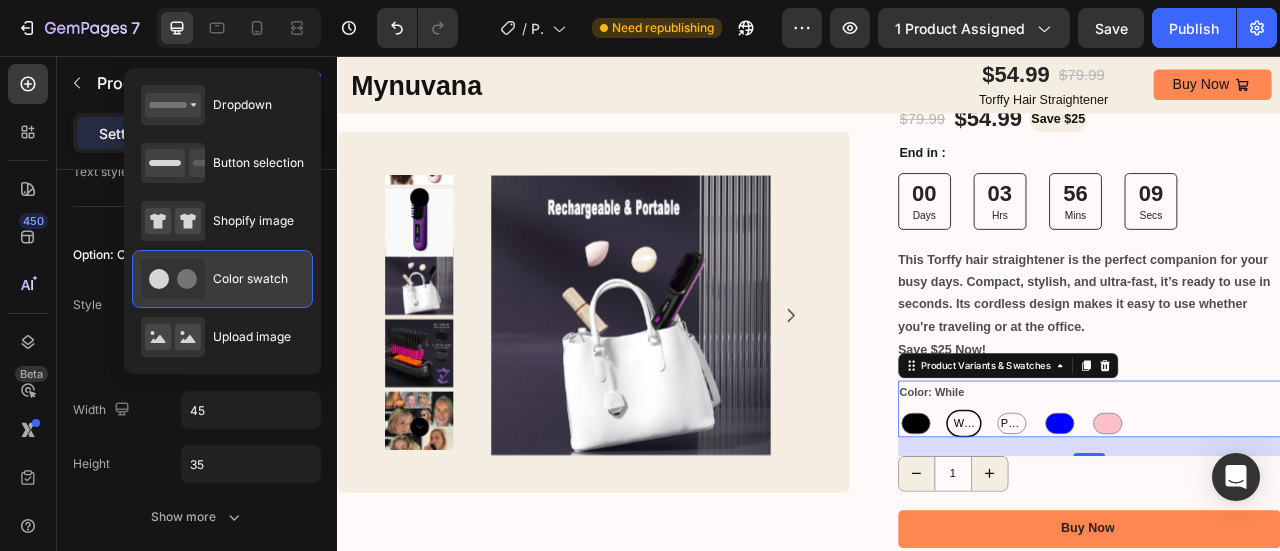 click on "Color swatch" at bounding box center [250, 279] 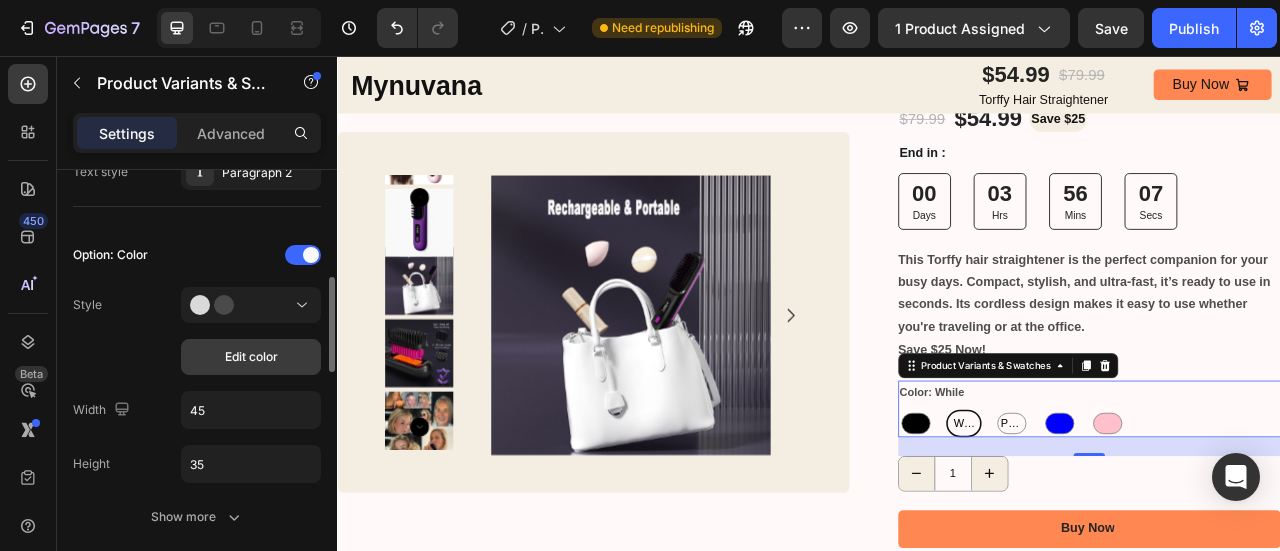 click on "Edit color" 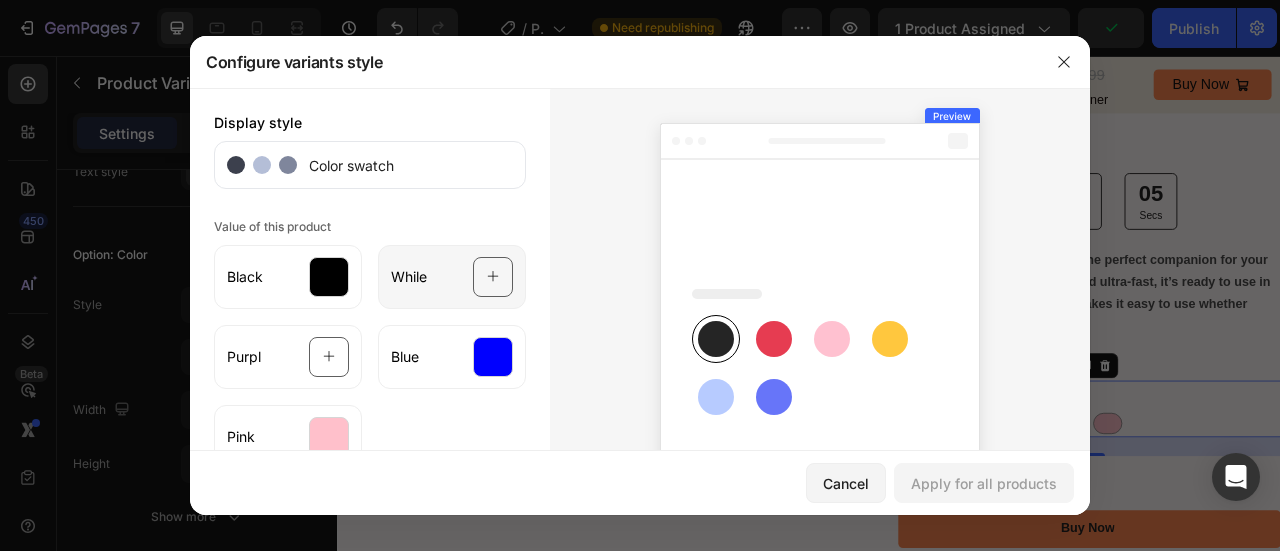 click 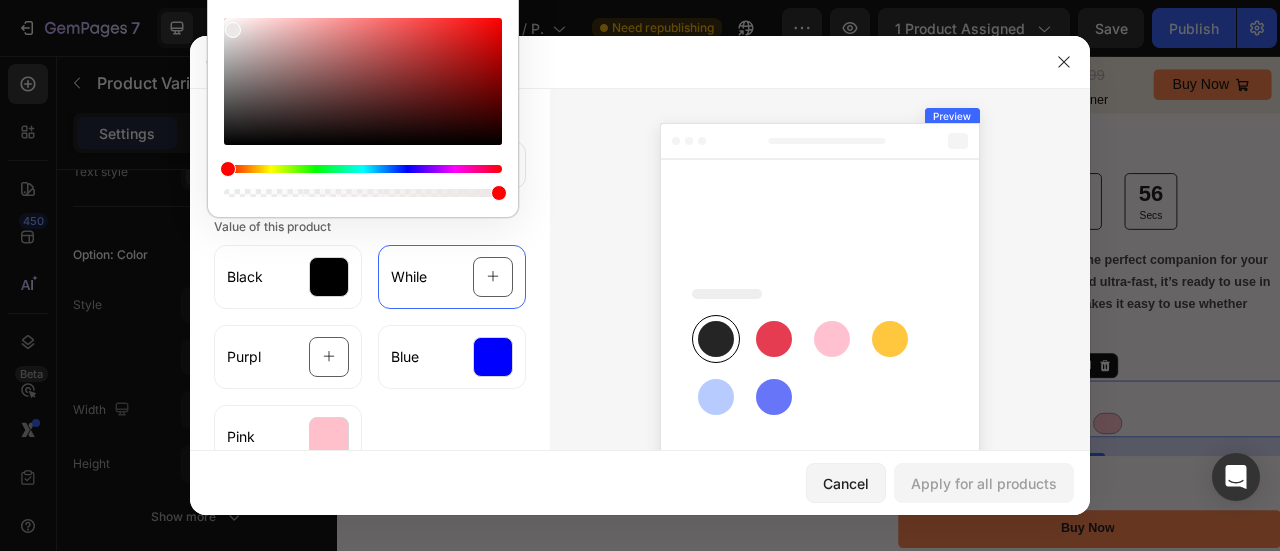 click at bounding box center [363, 81] 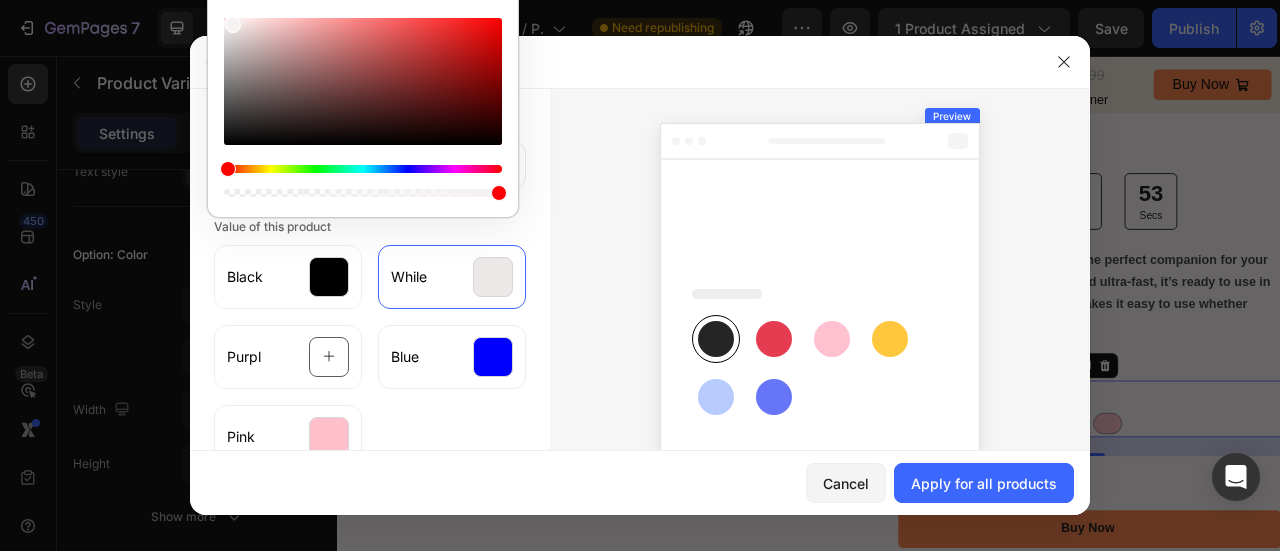 click at bounding box center (363, 81) 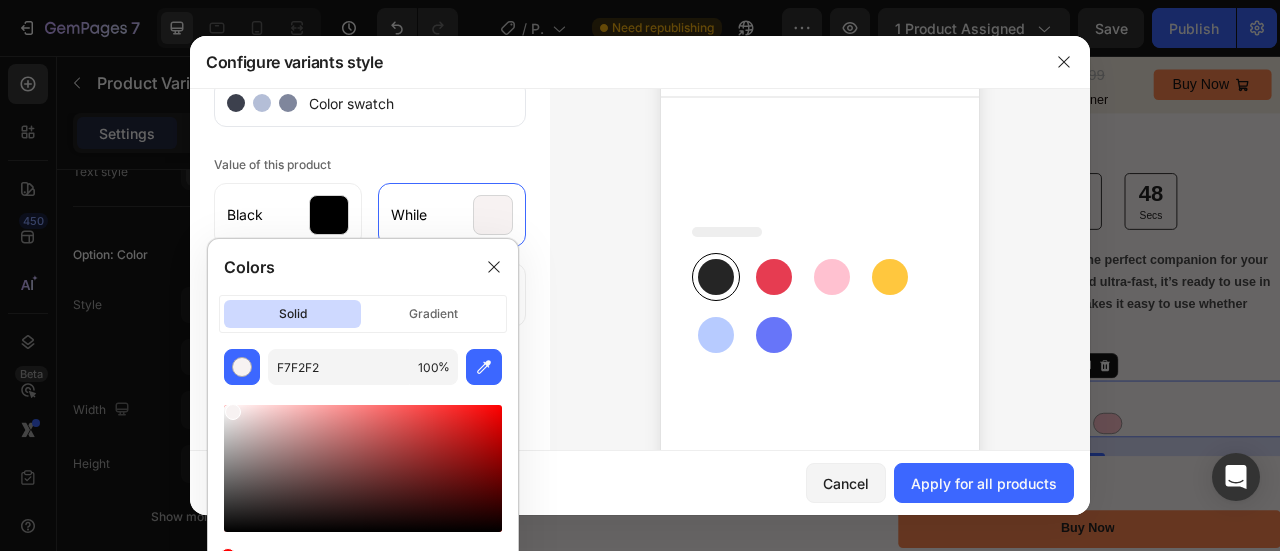 scroll, scrollTop: 110, scrollLeft: 0, axis: vertical 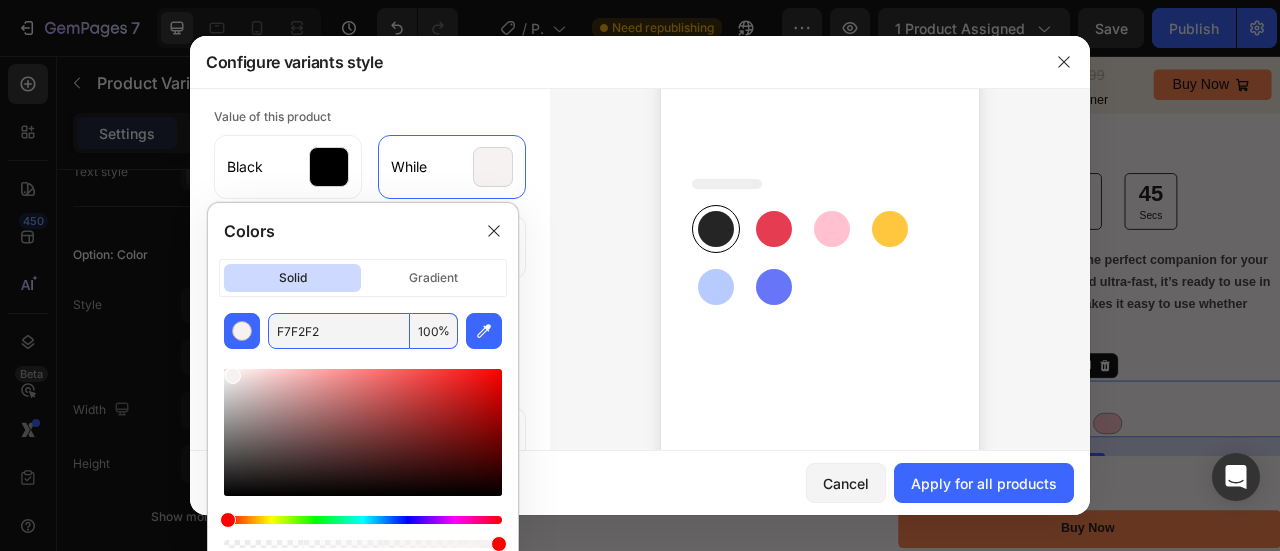 click on "F7F2F2" at bounding box center (339, 331) 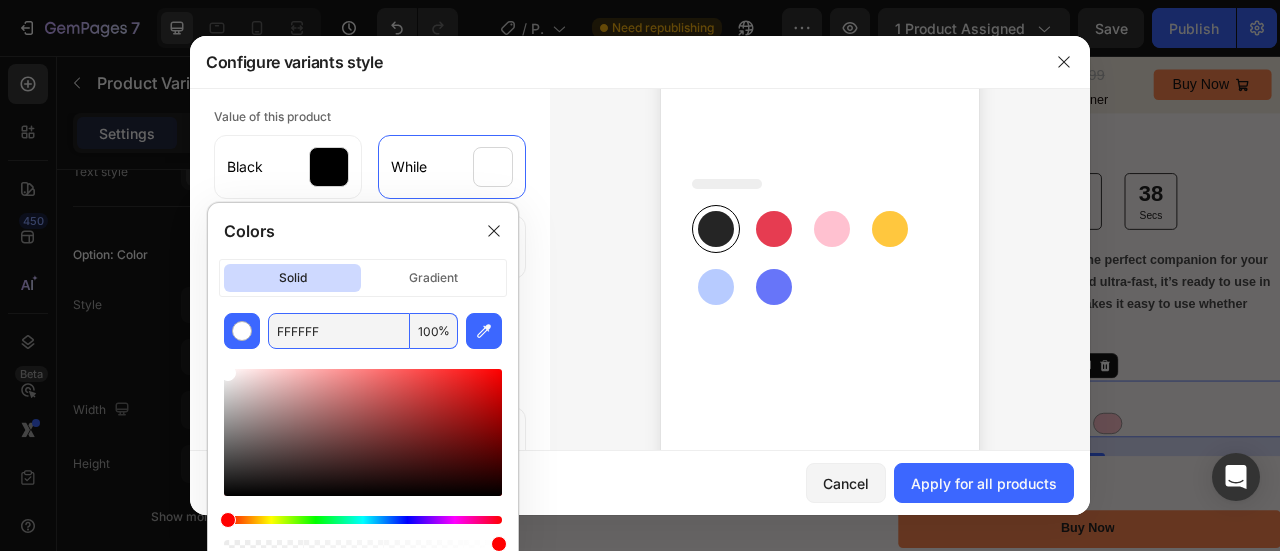 type on "FFFFFF" 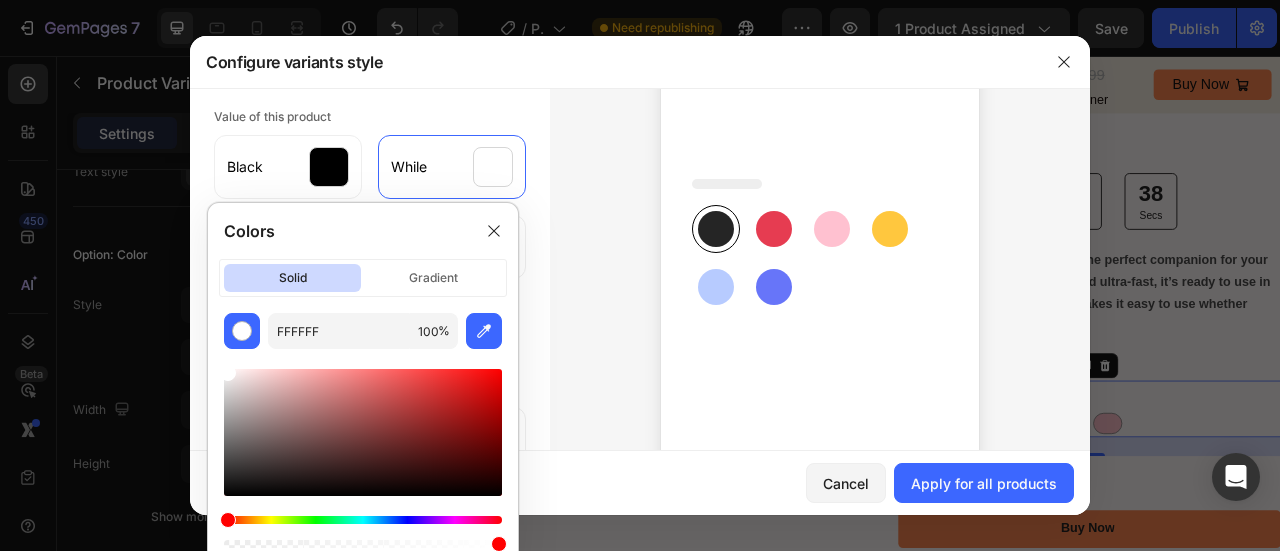 click on "Colors" 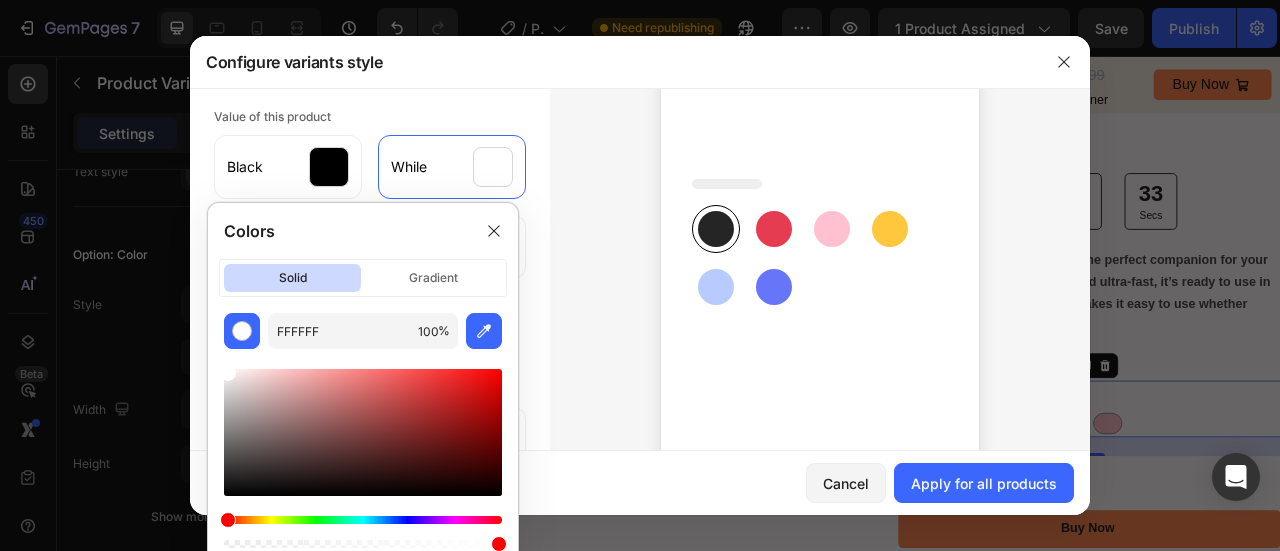 click at bounding box center (363, 520) 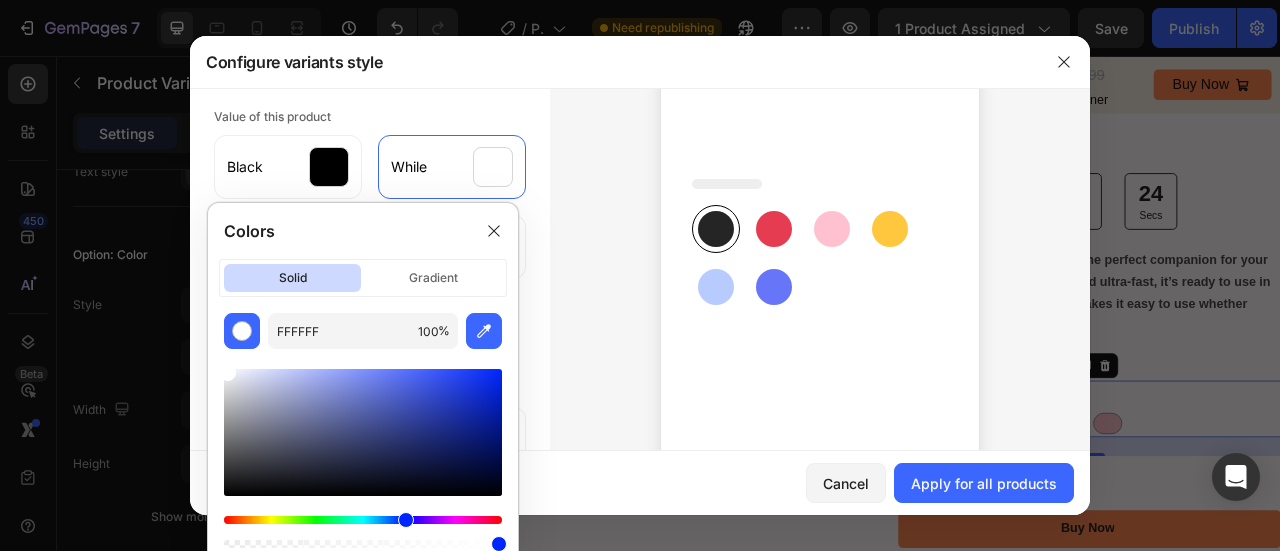 scroll, scrollTop: 0, scrollLeft: 0, axis: both 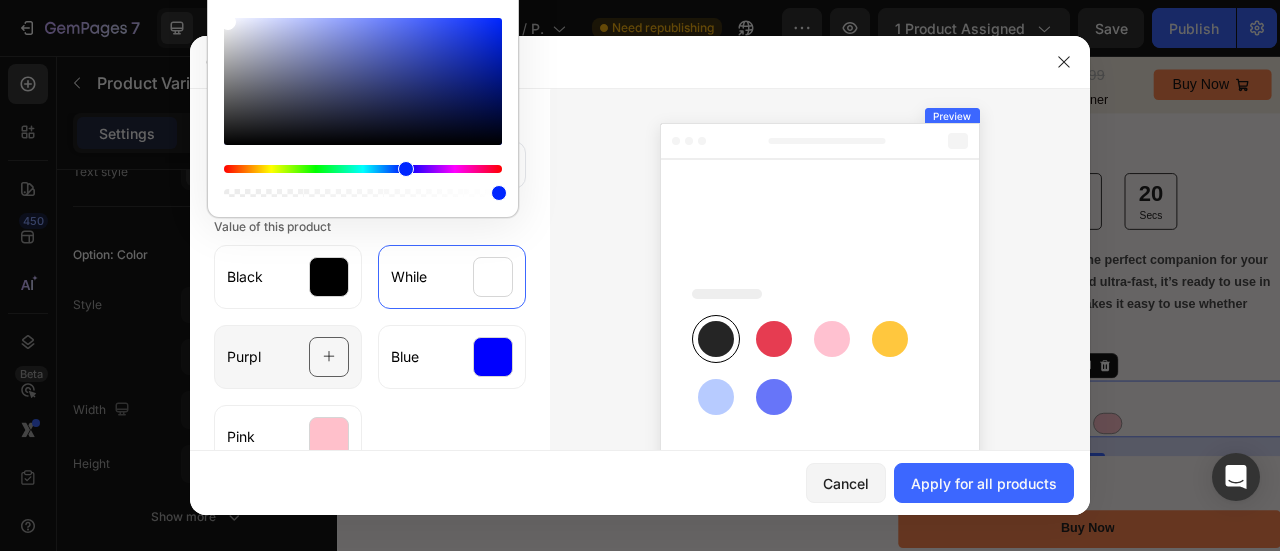click at bounding box center [329, 357] 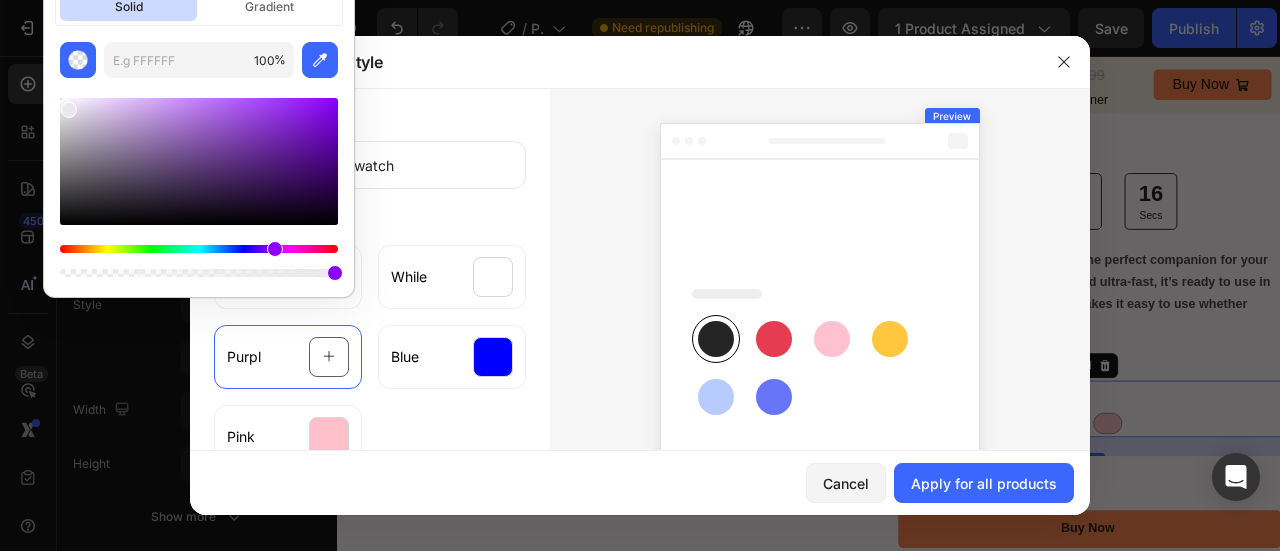 click at bounding box center (199, 249) 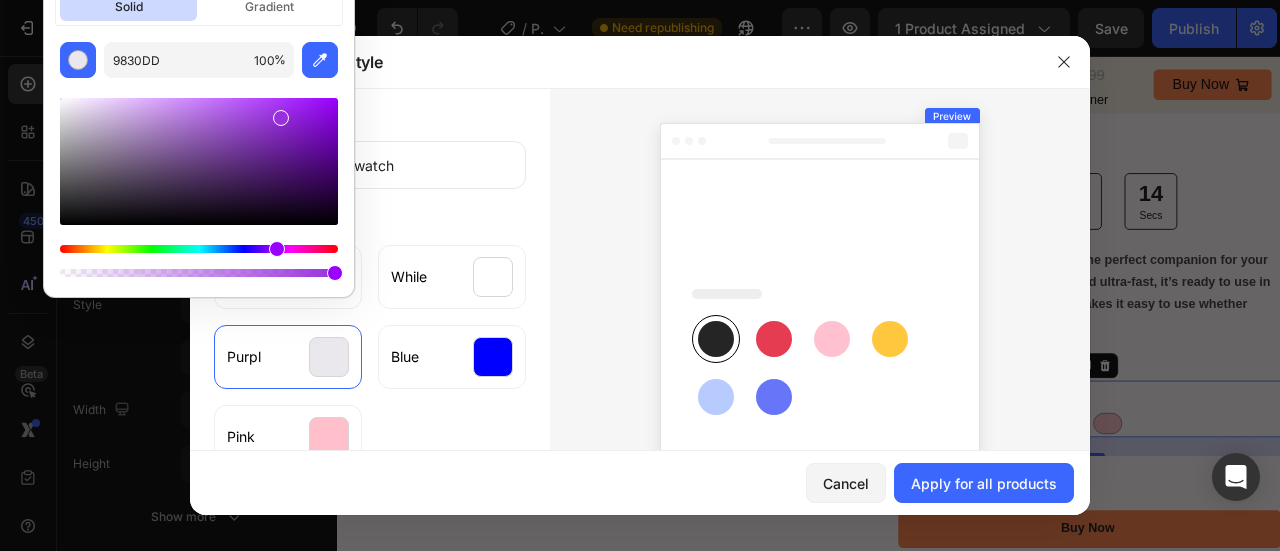 click at bounding box center [199, 161] 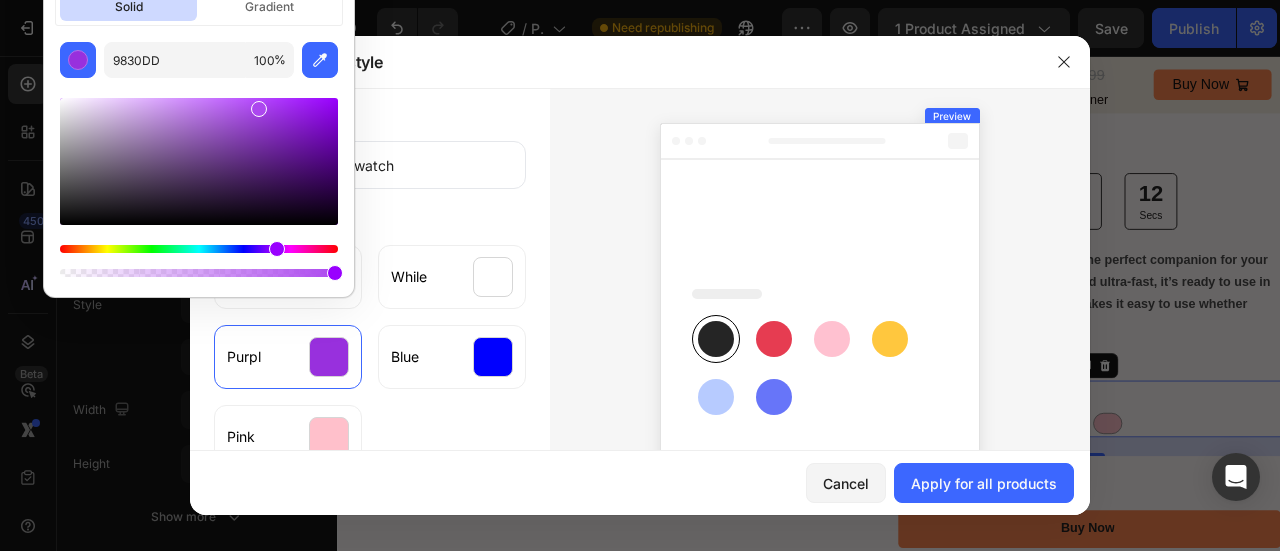 click at bounding box center (199, 161) 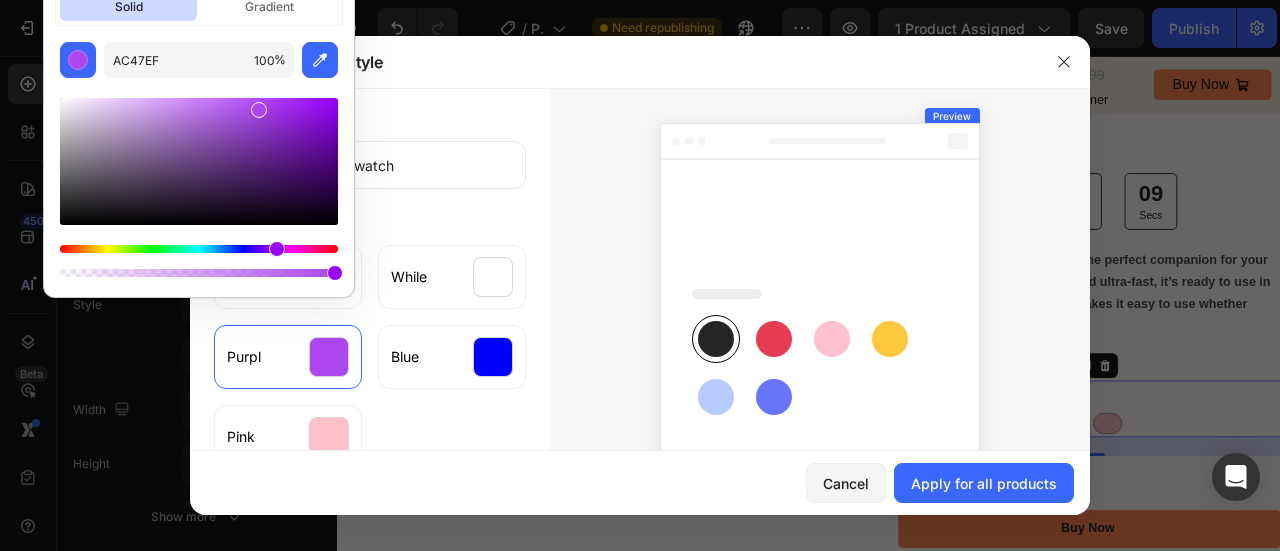 click at bounding box center (199, 161) 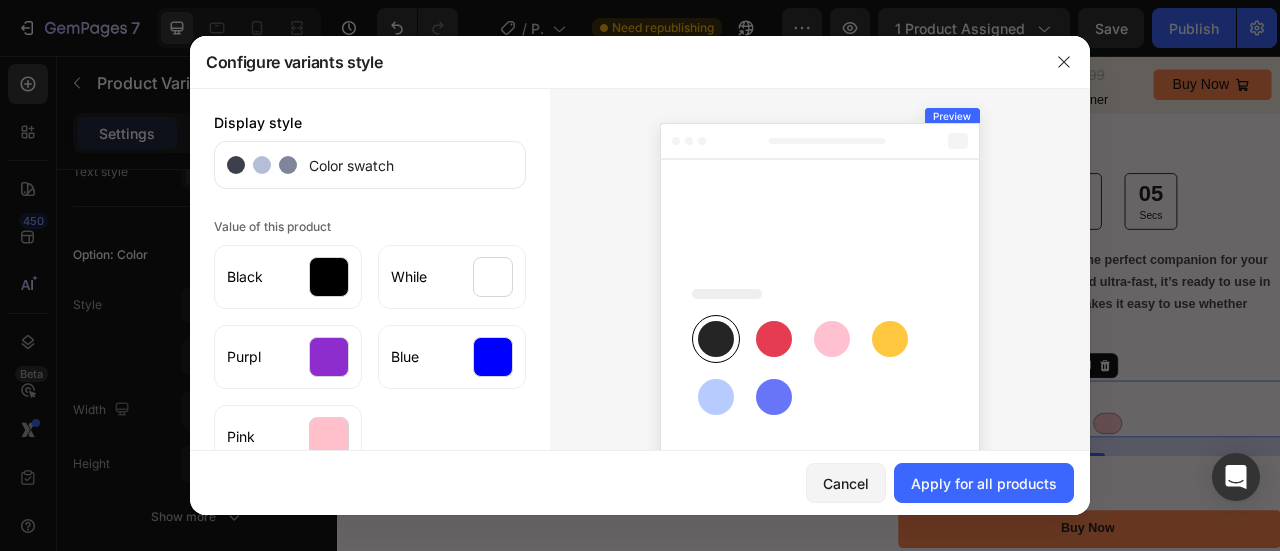 click at bounding box center [820, 365] 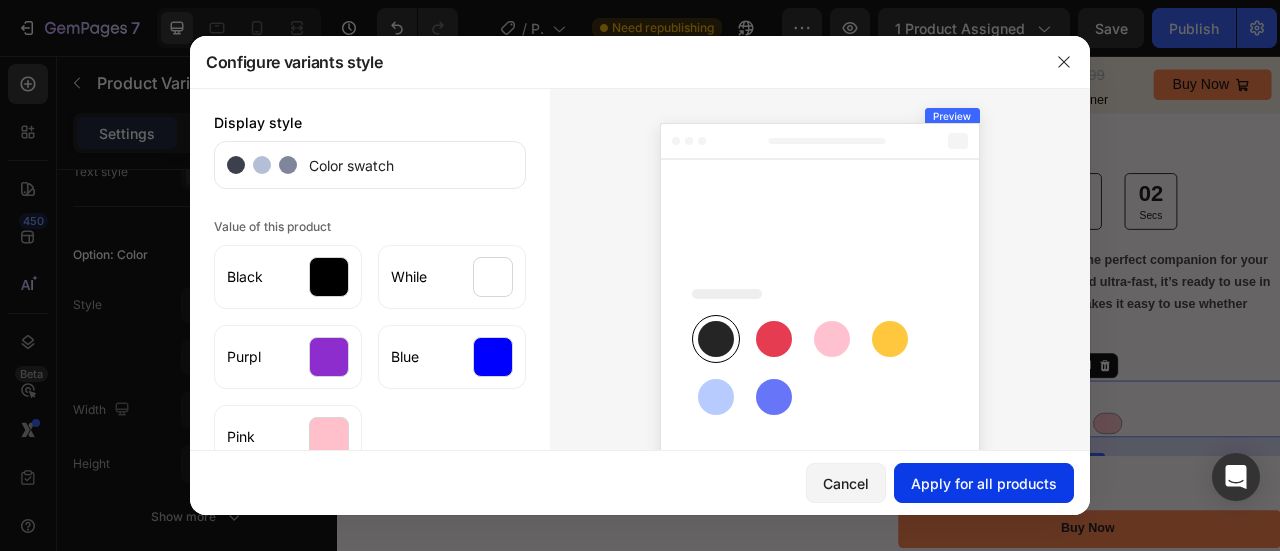 click on "Apply for all products" at bounding box center (984, 483) 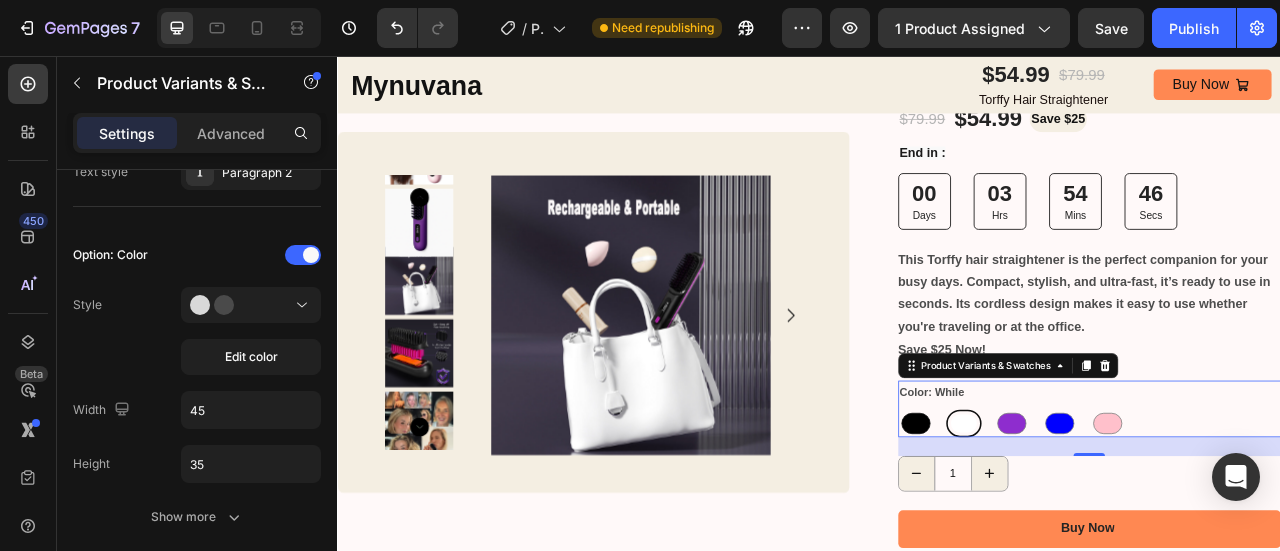 click at bounding box center (1072, 522) 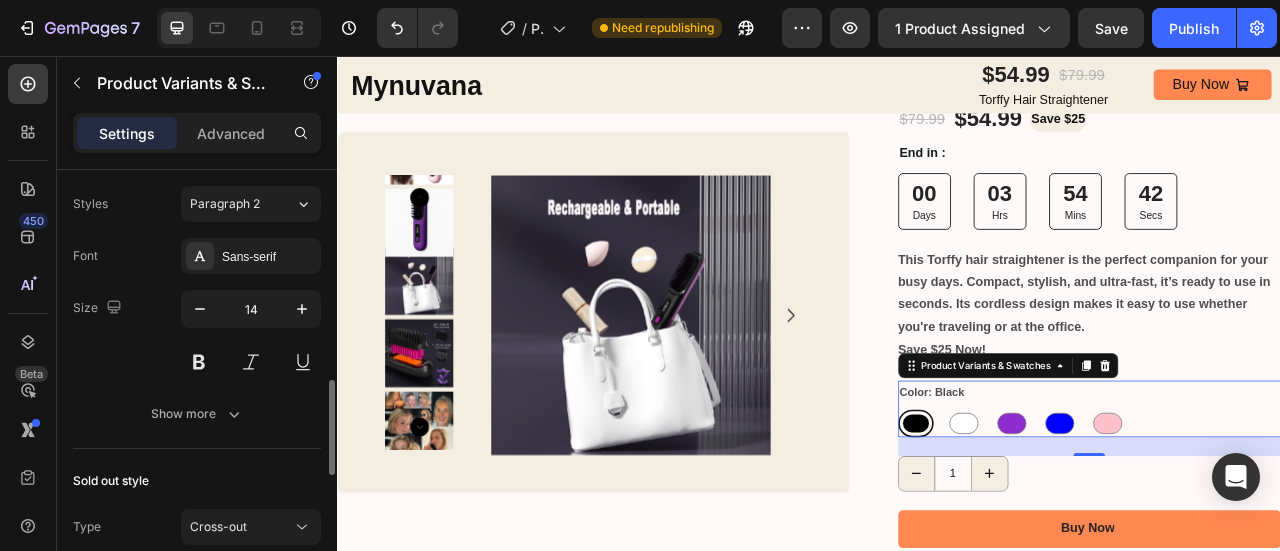 scroll, scrollTop: 932, scrollLeft: 0, axis: vertical 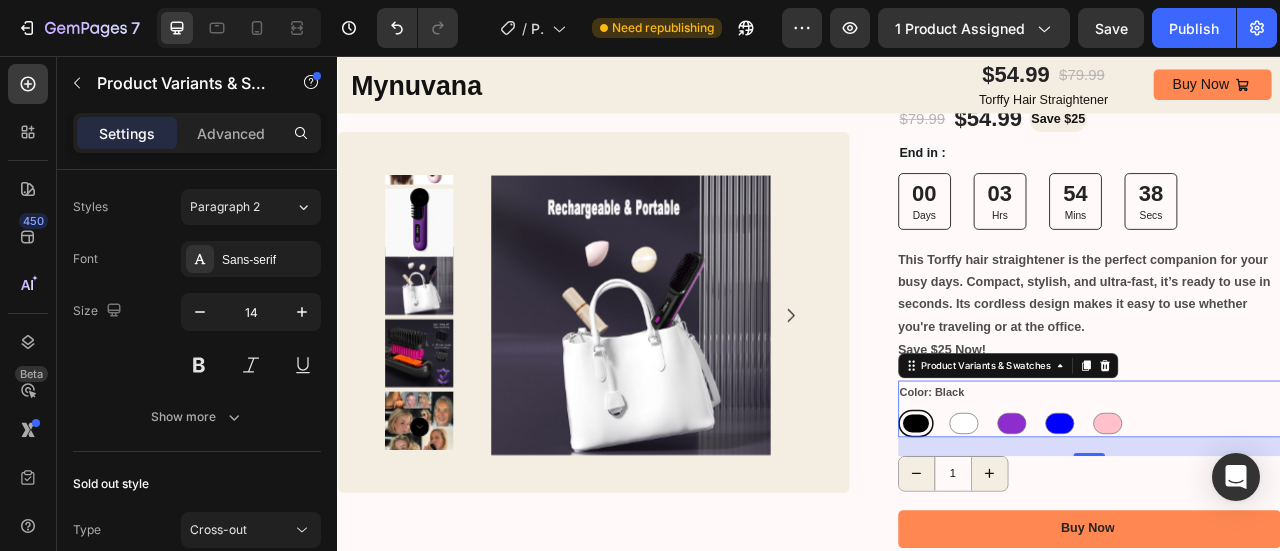 click on "Color: Black Black Black While While Purpl Purpl Blue Blue Pink Pink" at bounding box center (1294, 504) 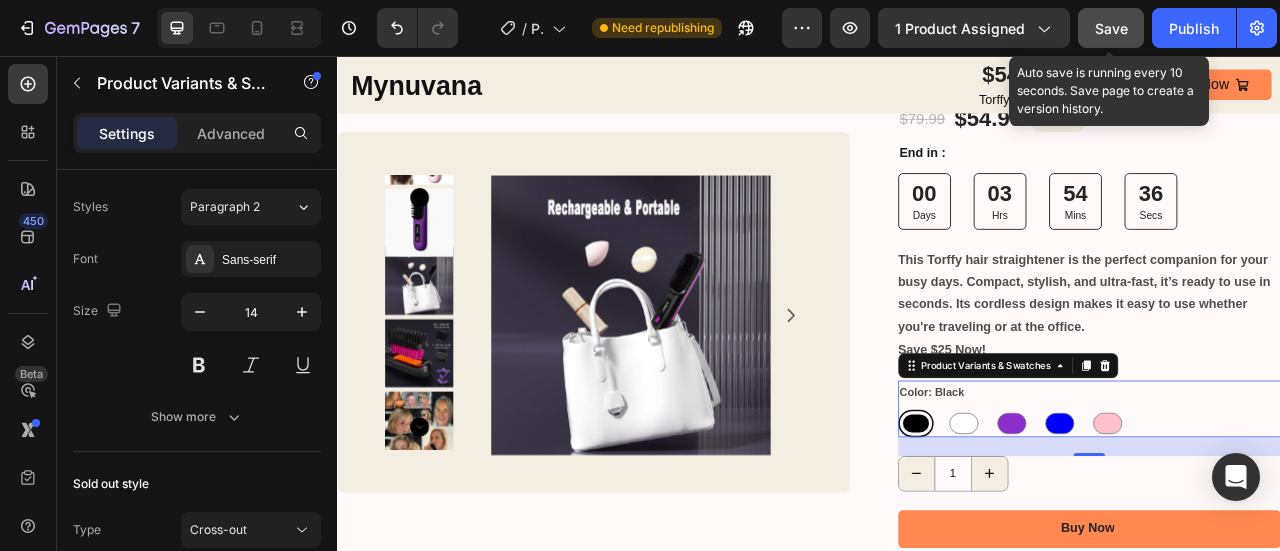 click on "Save" at bounding box center (1111, 28) 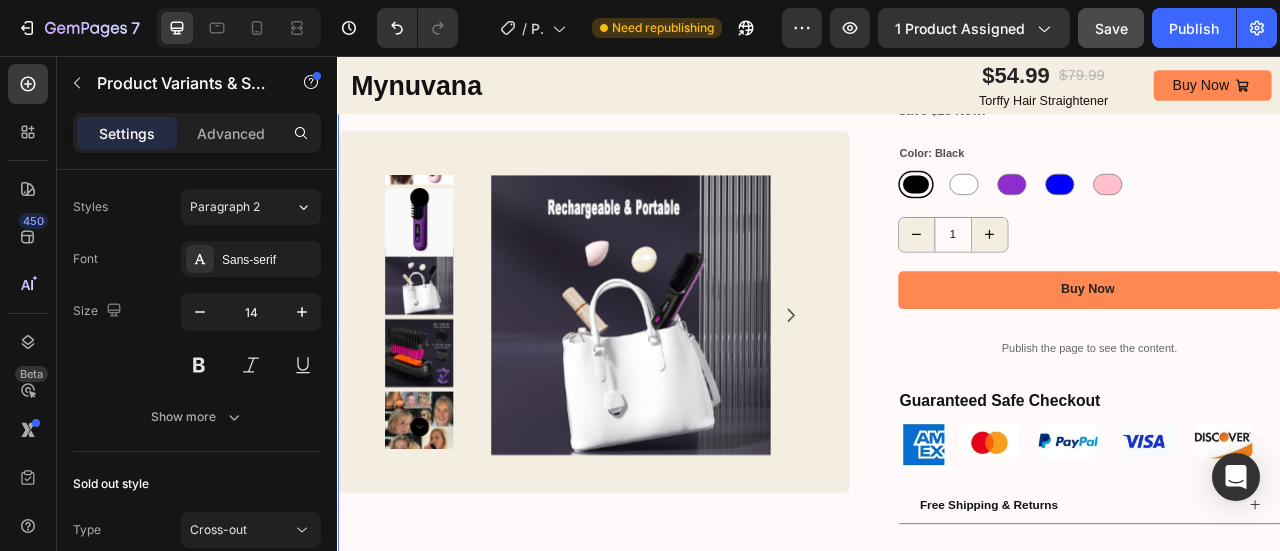 scroll, scrollTop: 508, scrollLeft: 0, axis: vertical 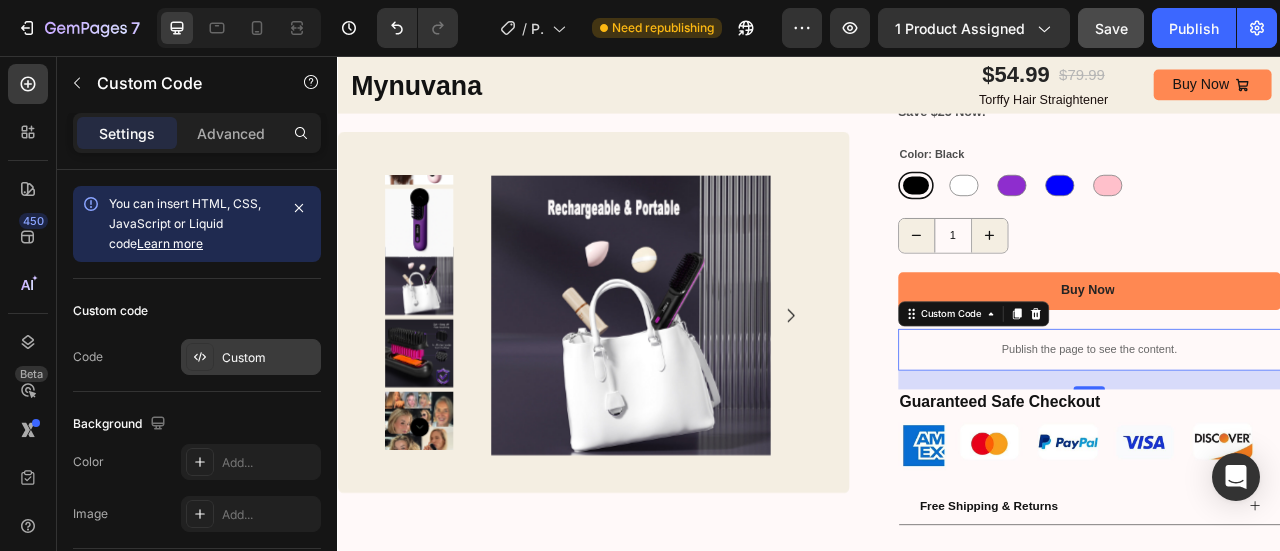 click on "Custom" at bounding box center (251, 357) 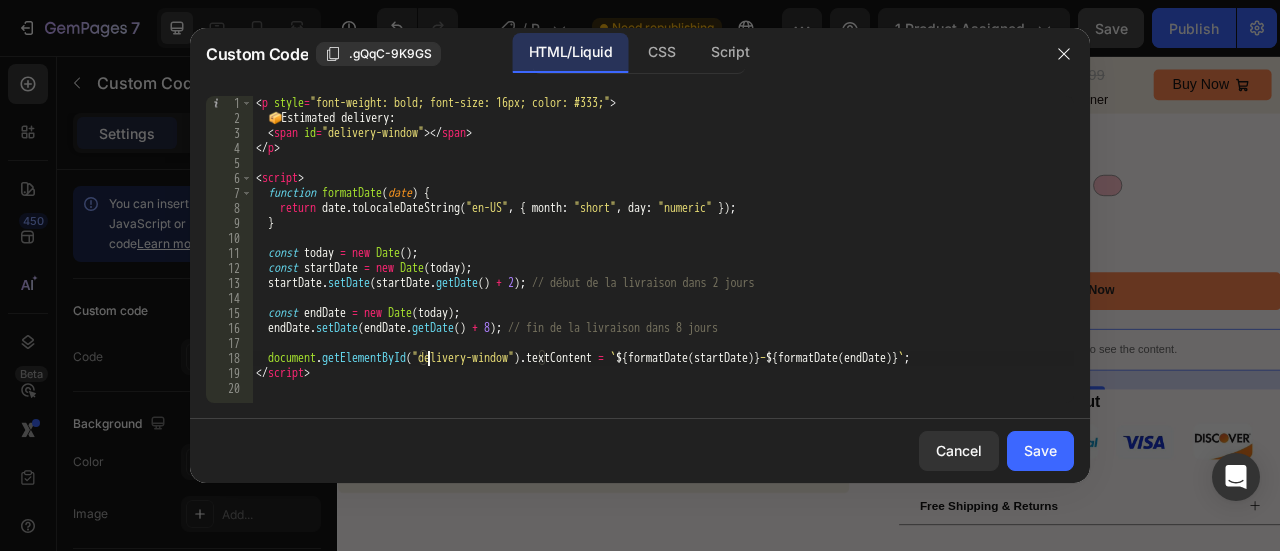 click on "< p   style = "font-weight: bold; font-size: 16px; color: #333;" >    📦  Estimated delivery:    < span   id = "delivery-window" > </ span > </ p > < script >    function   formatDate ( date )   {      return   date . toLocaleDateString ( "en-US" ,   {   month :   "short" ,   day :   "numeric"   }) ;    }    const   today   =   new   Date ( ) ;    const   startDate   =   new   Date ( today ) ;    startDate . setDate ( startDate . getDate ( )   +   2 ) ;   // début de la livraison dans 2 jours    const   endDate   =   new   Date ( today ) ;    endDate . setDate ( endDate . getDate ( )   +   8 ) ;   // fin de la livraison dans 8 jours    document . getElementById ( "delivery-window" ) . textContent   =   ` ${ formatDate ( startDate ) }  –  ${ formatDate ( endDate ) } ` ; </ script >" at bounding box center [663, 264] 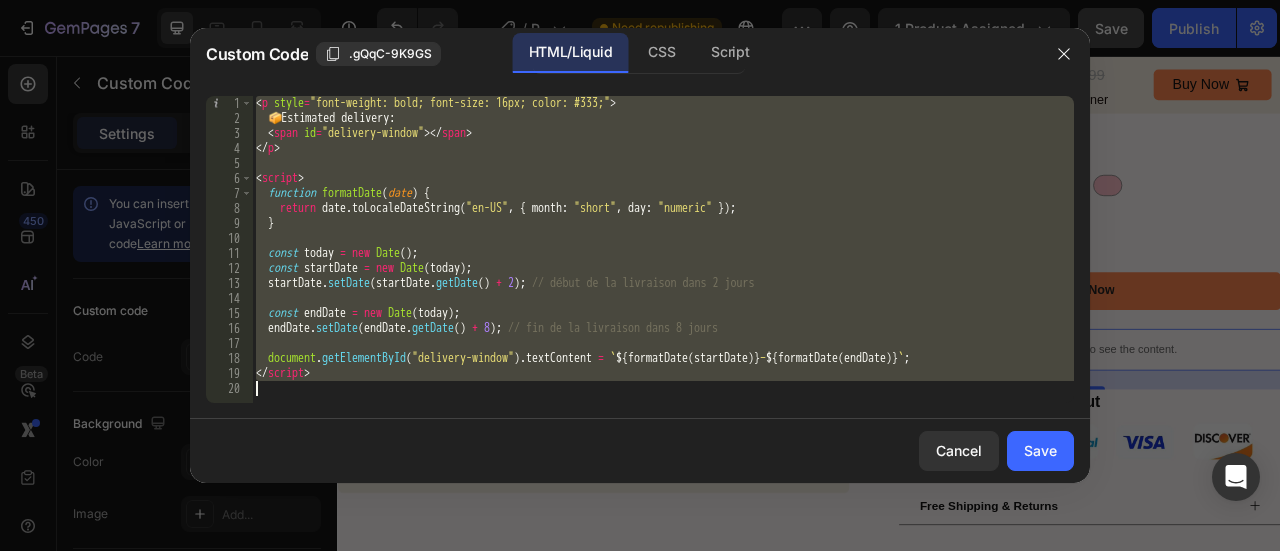 type 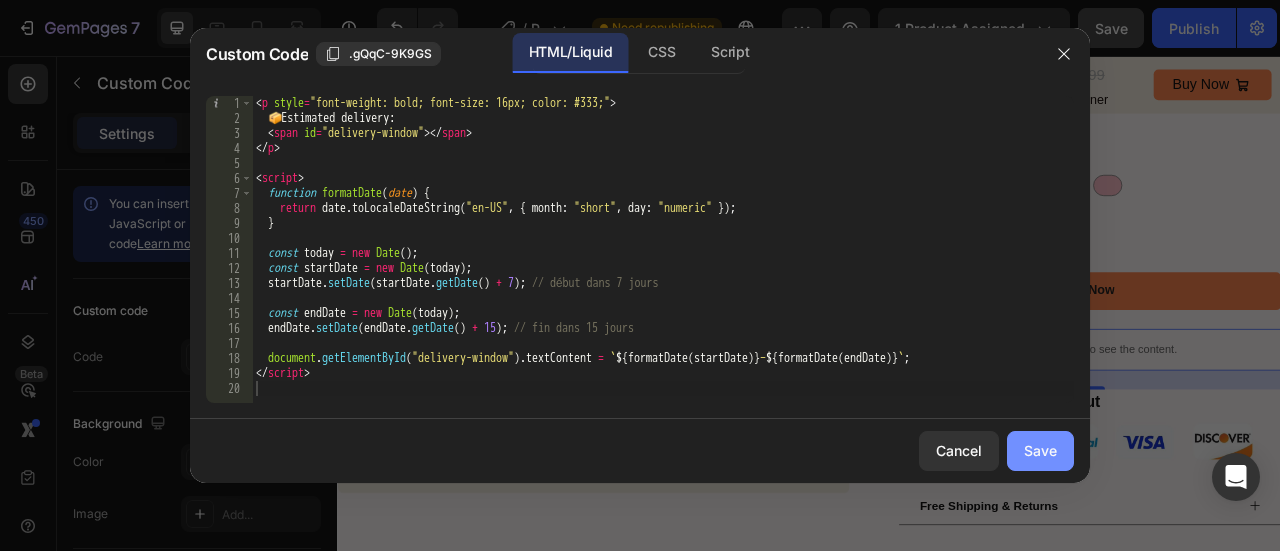 click on "Save" at bounding box center (1040, 450) 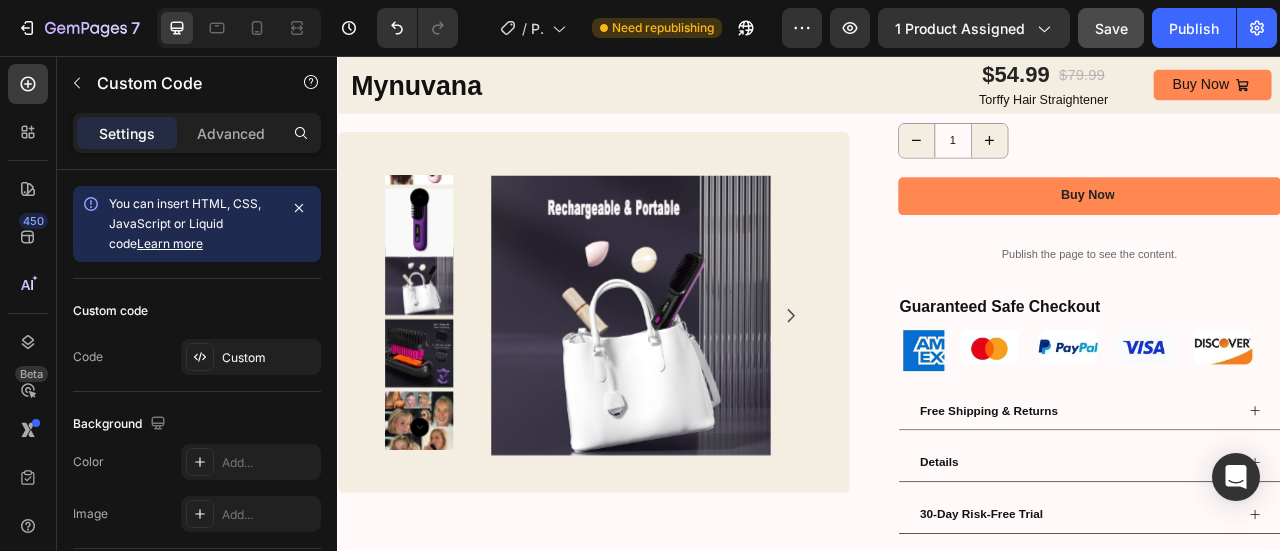 scroll, scrollTop: 628, scrollLeft: 0, axis: vertical 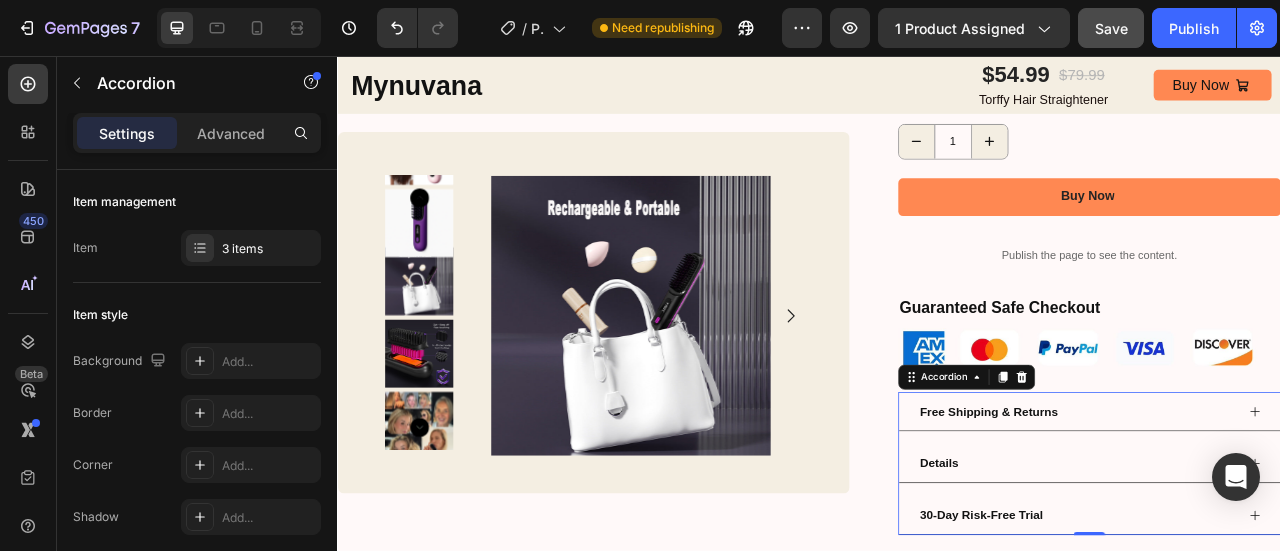 click on "Free Shipping & Returns" at bounding box center (1294, 508) 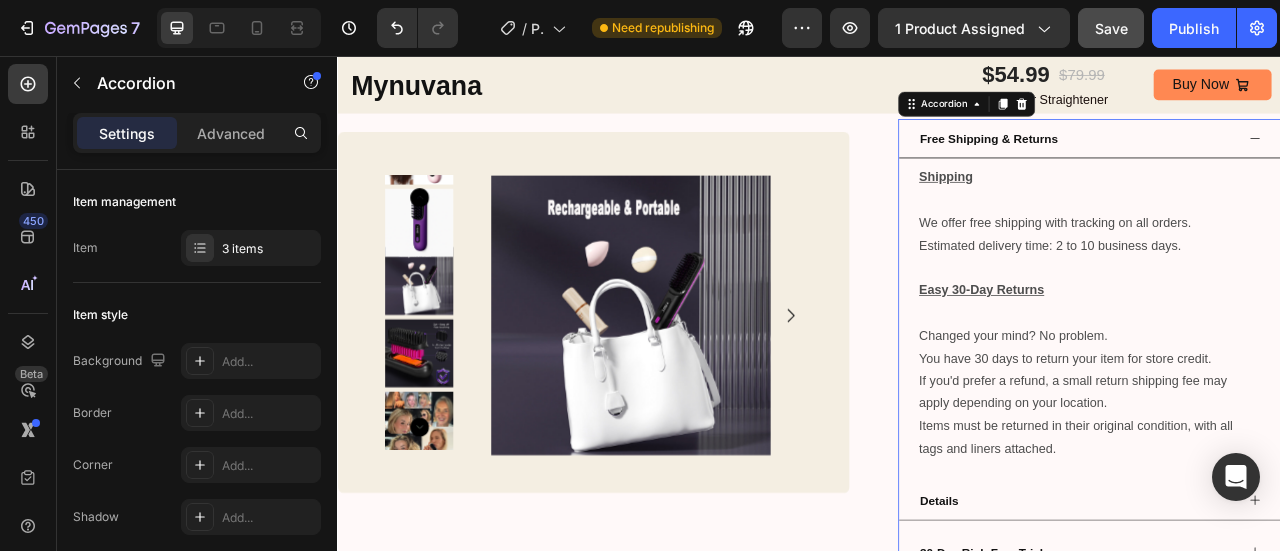 scroll, scrollTop: 976, scrollLeft: 0, axis: vertical 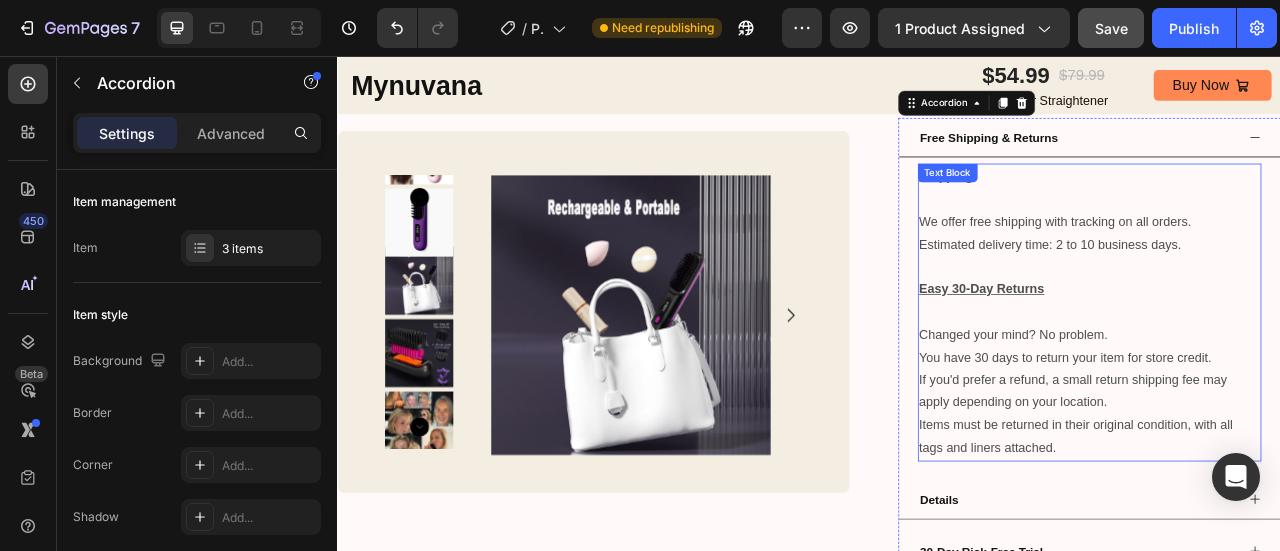 click on "We offer free shipping with tracking on all orders. Estimated delivery time: 2 to 10 business days." at bounding box center (1294, 267) 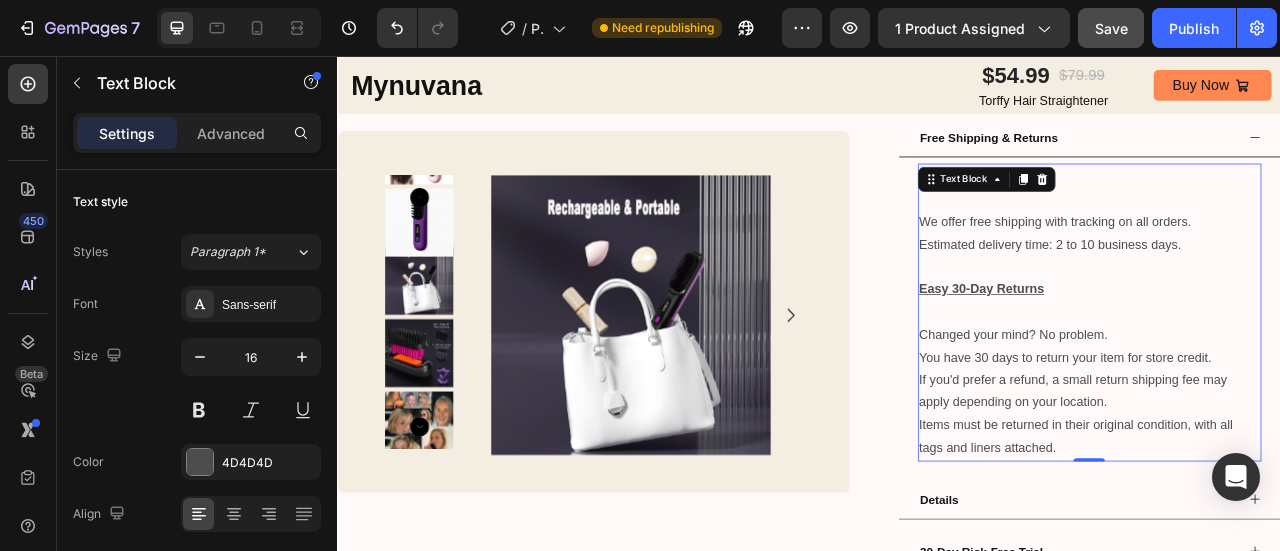 click on "We offer free shipping with tracking on all orders. Estimated delivery time: 2 to 10 business days." at bounding box center [1294, 267] 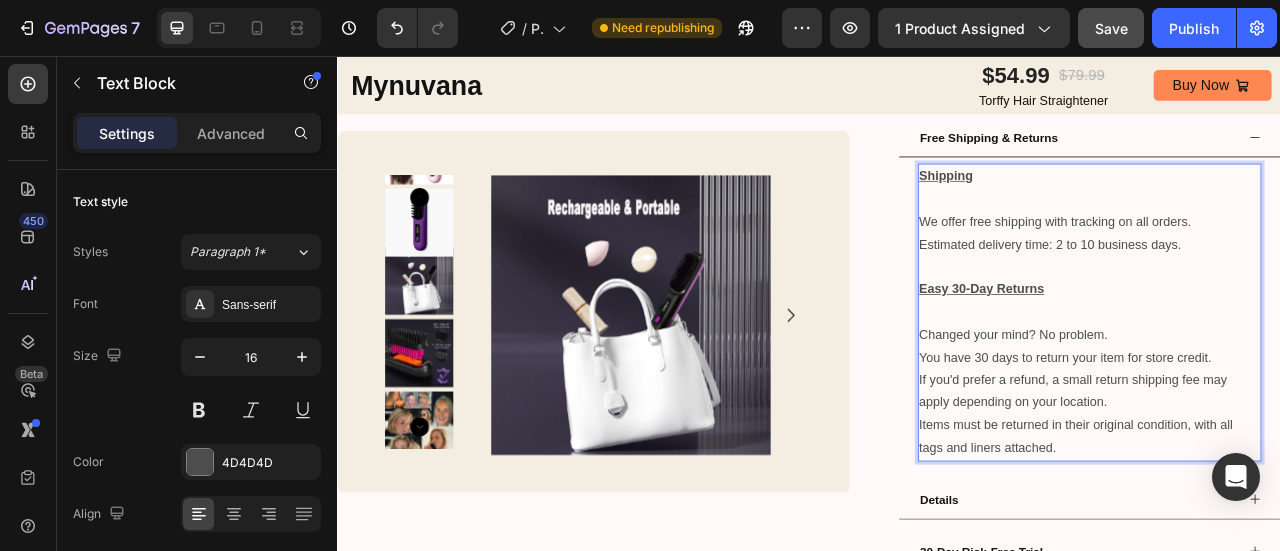 click on "We offer free shipping with tracking on all orders. Estimated delivery time: 2 to 10 business days." at bounding box center [1294, 267] 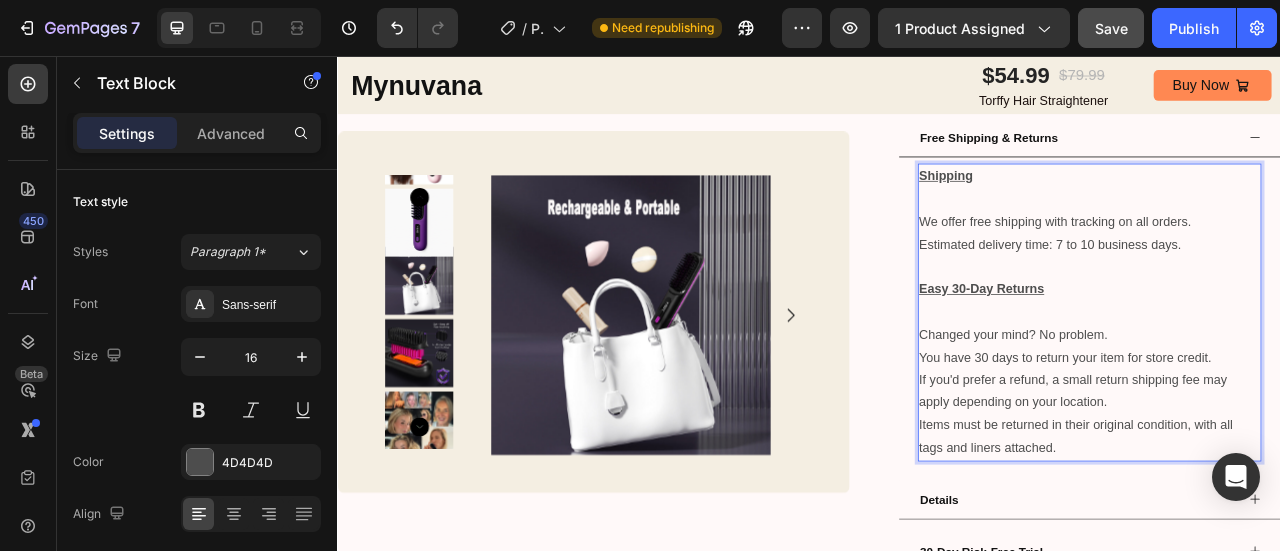 click on "We offer free shipping with tracking on all orders. Estimated delivery time: 7 to 10 business days." at bounding box center (1294, 267) 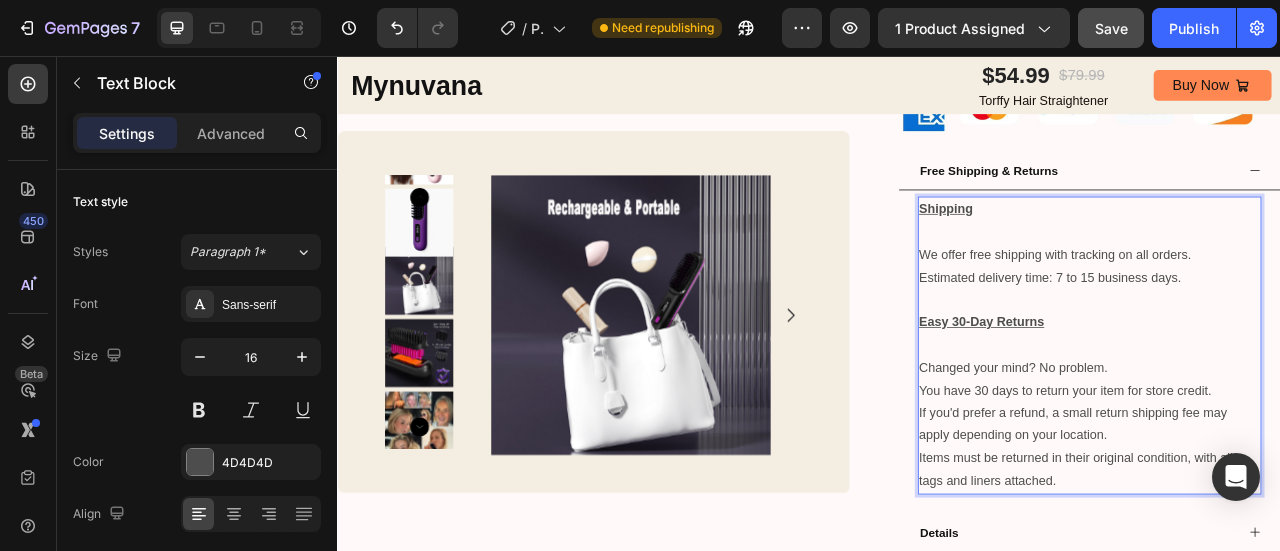 scroll, scrollTop: 805, scrollLeft: 0, axis: vertical 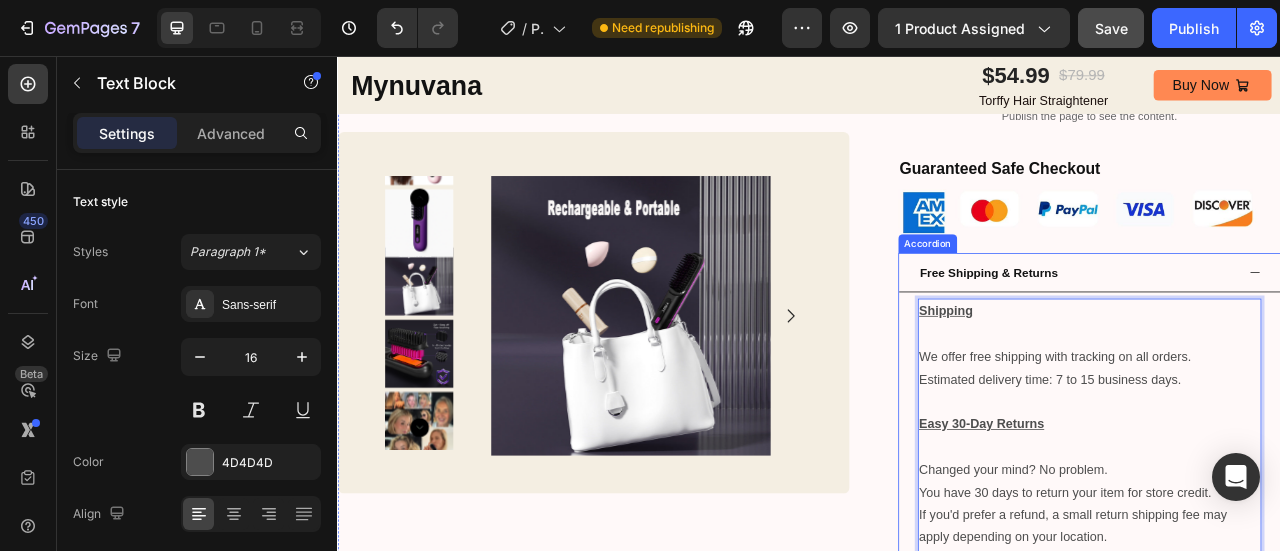 click on "Free Shipping & Returns" at bounding box center [1278, 330] 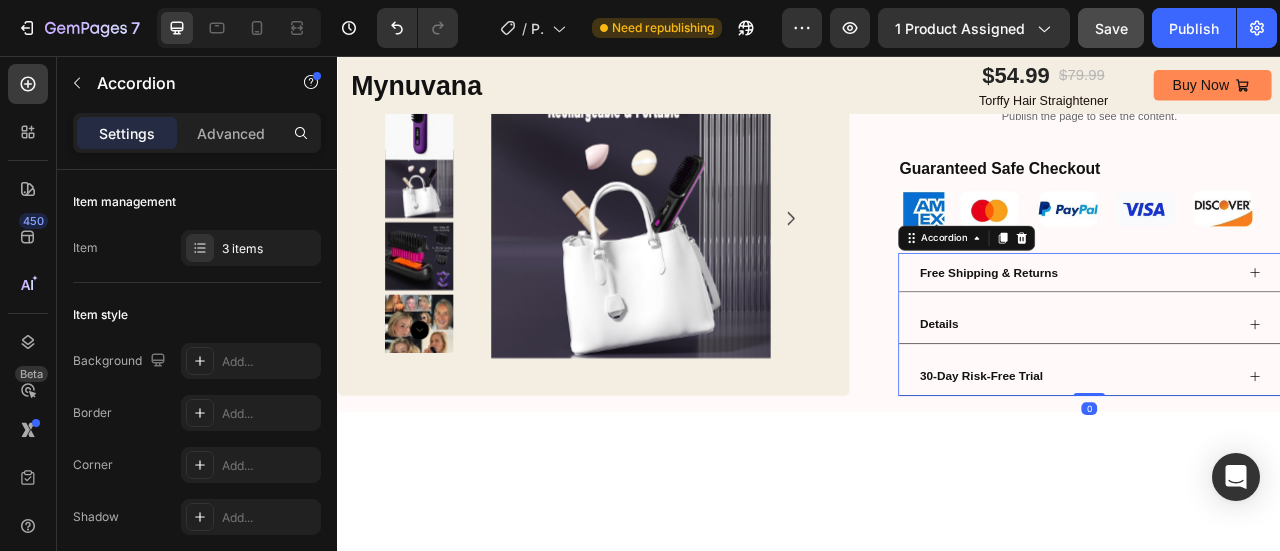 click on "Free Shipping & Returns" at bounding box center [1278, 330] 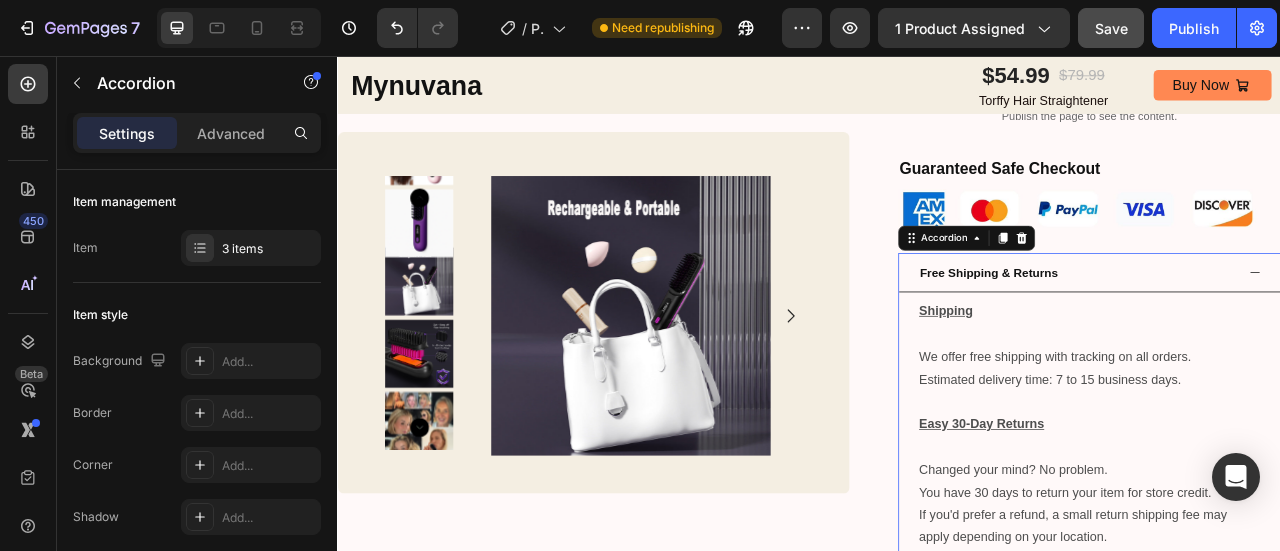 click on "Free Shipping & Returns" at bounding box center (1278, 330) 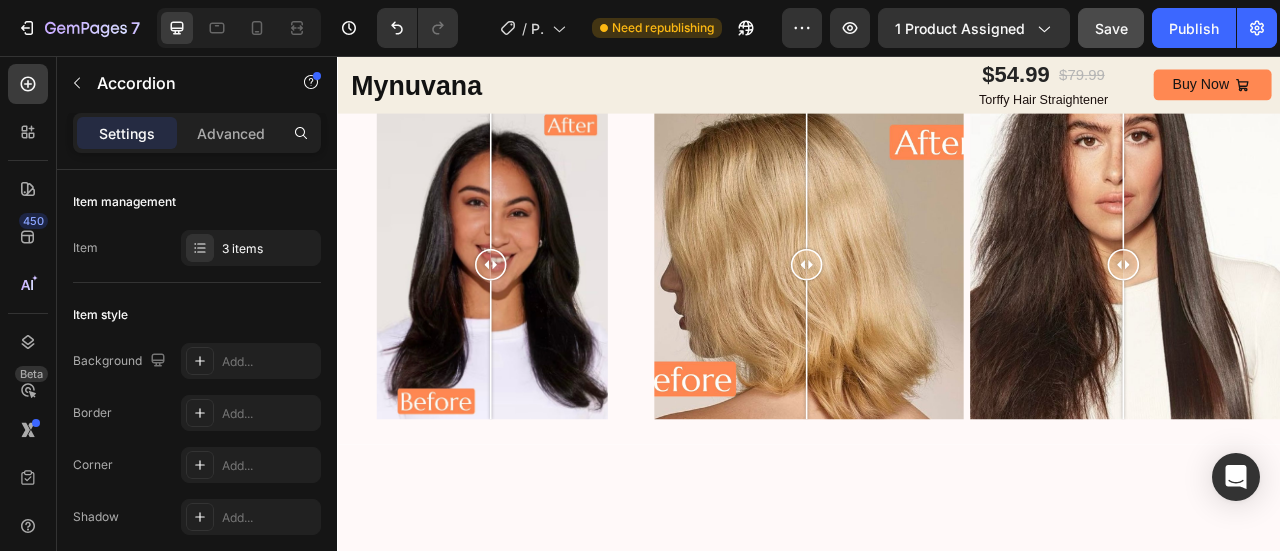 scroll, scrollTop: 2137, scrollLeft: 0, axis: vertical 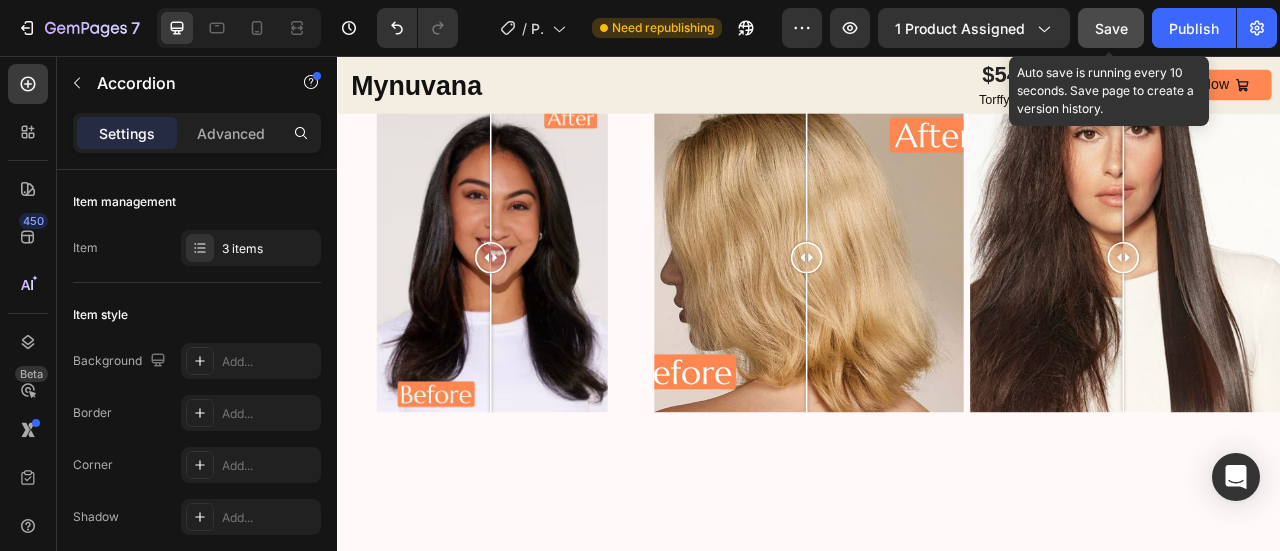 click on "Save" at bounding box center (1111, 28) 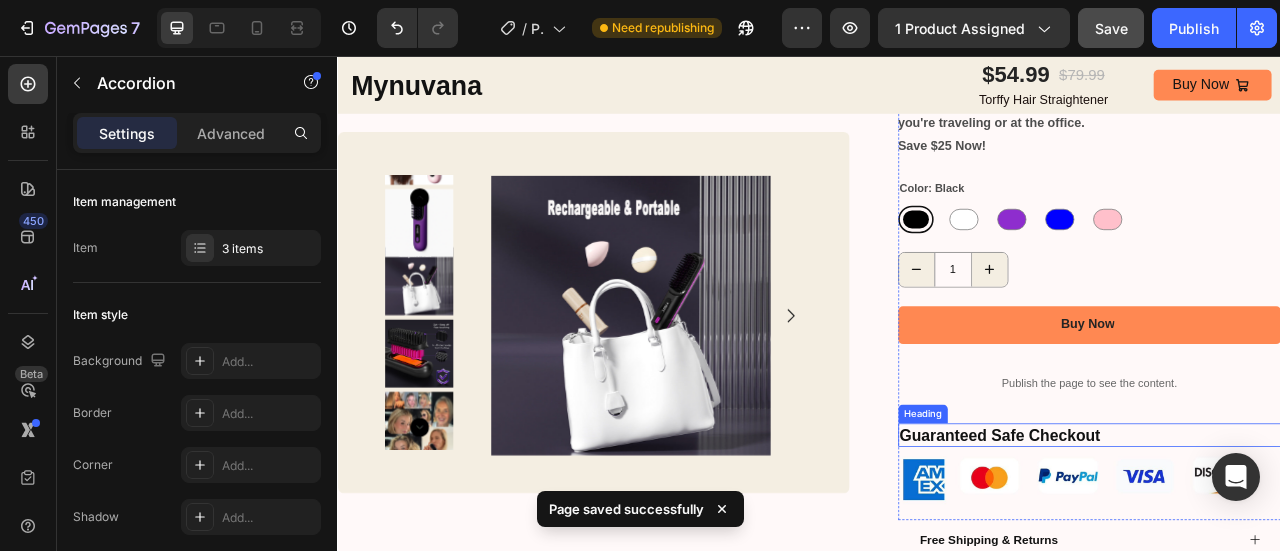 scroll, scrollTop: 789, scrollLeft: 0, axis: vertical 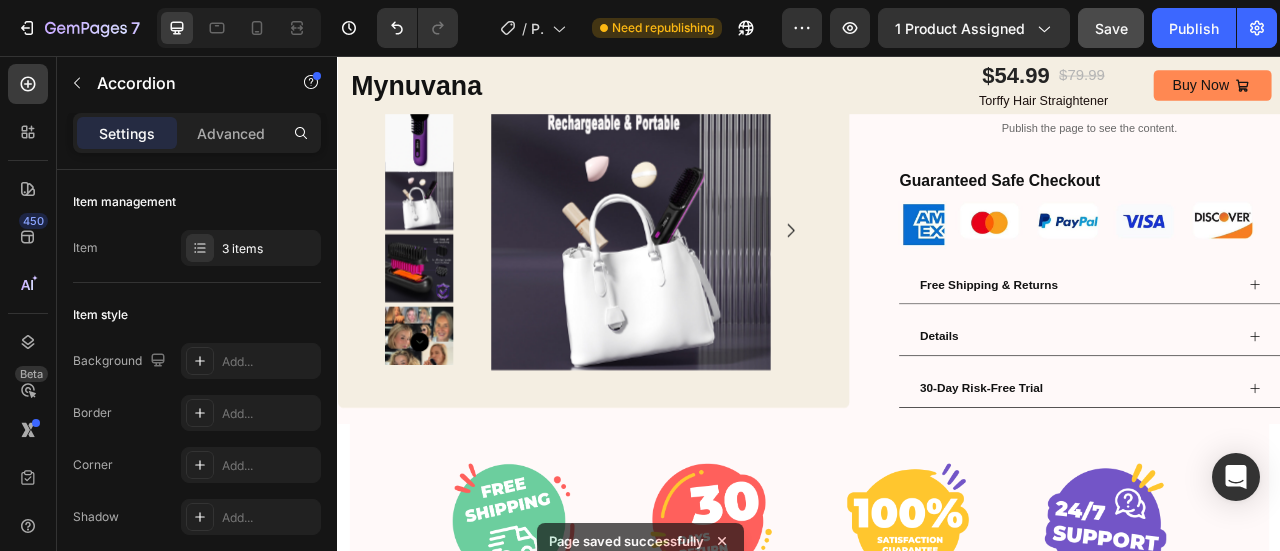 click 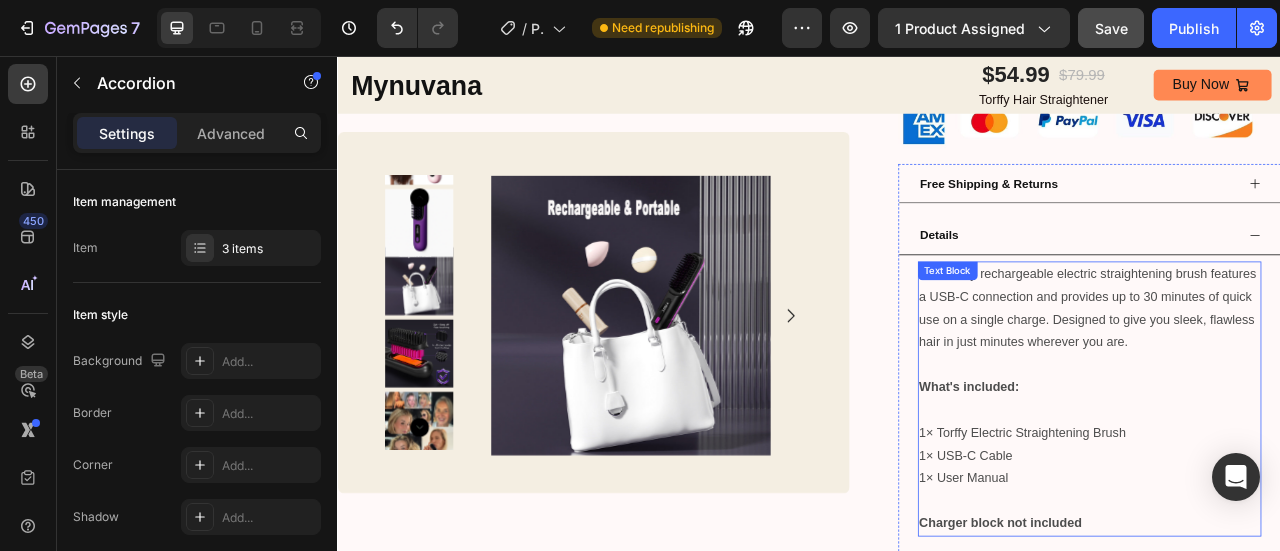 scroll, scrollTop: 916, scrollLeft: 0, axis: vertical 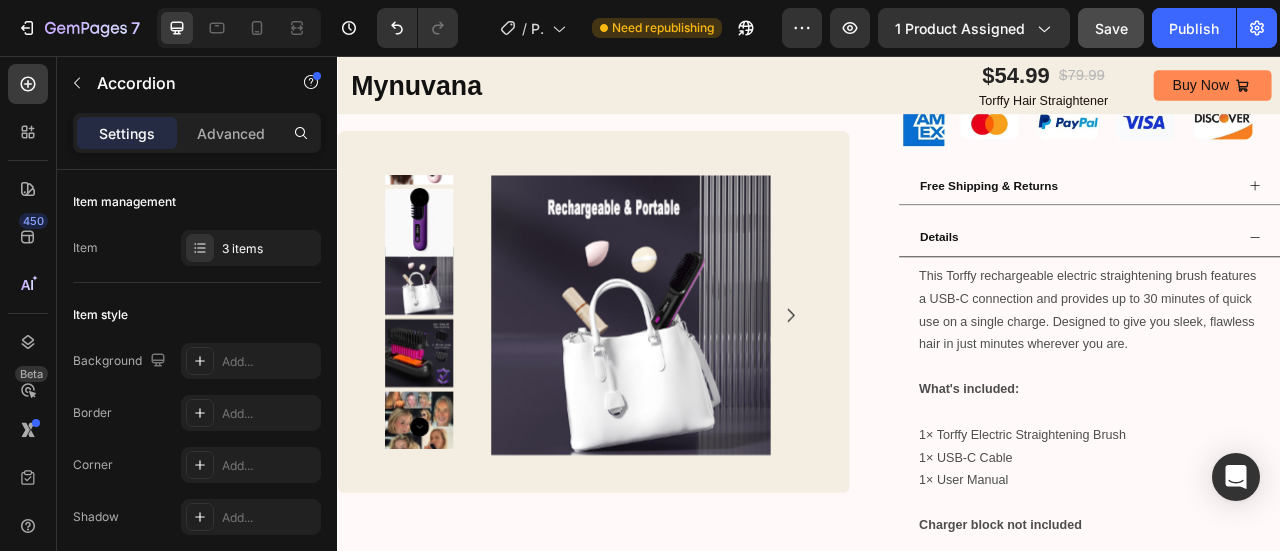 click on "Details" at bounding box center [1294, 286] 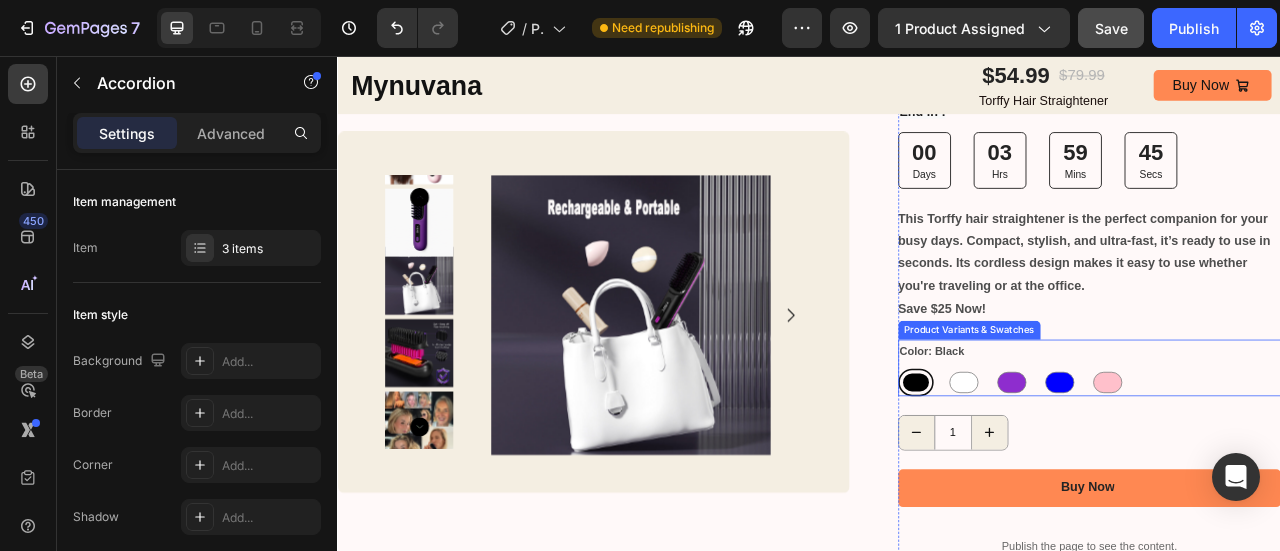 scroll, scrollTop: 0, scrollLeft: 0, axis: both 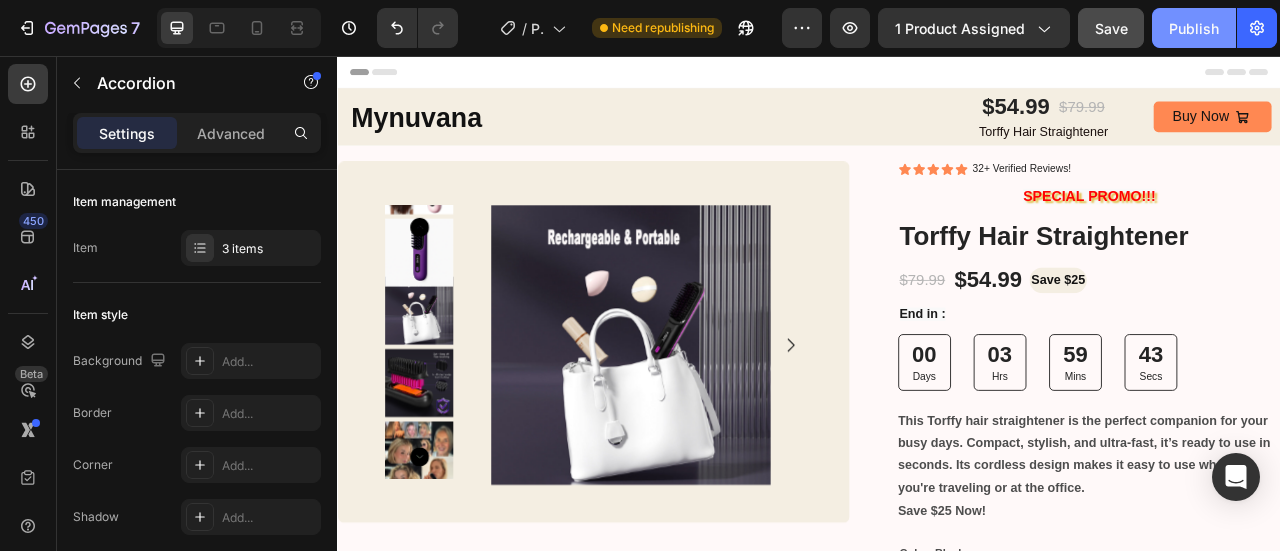 click on "Publish" at bounding box center (1194, 28) 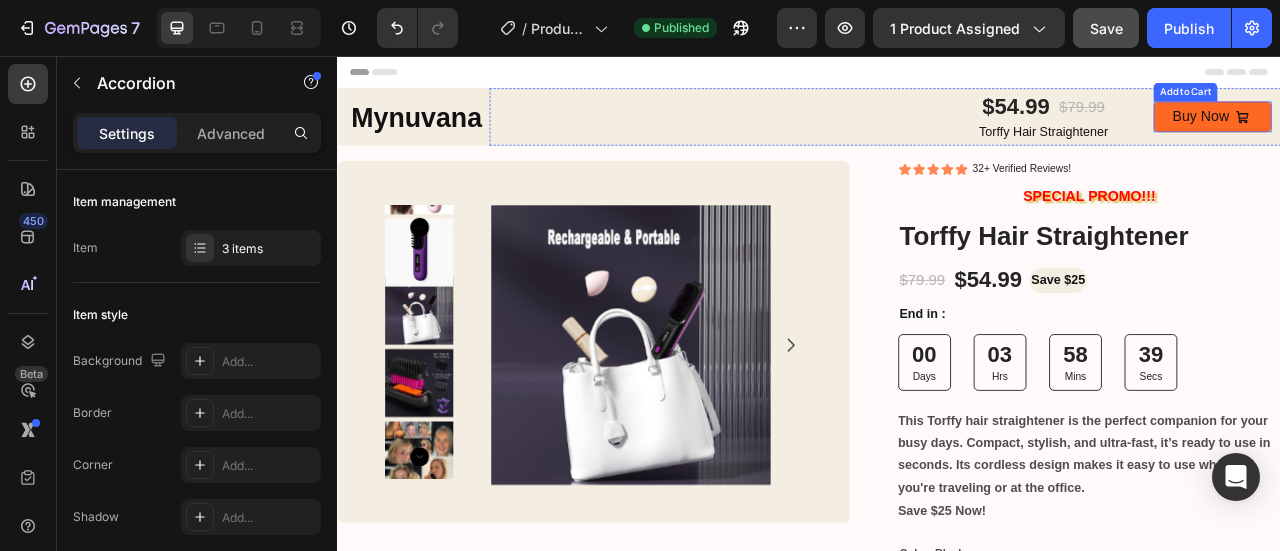 click on "Buy Now" at bounding box center [1450, 133] 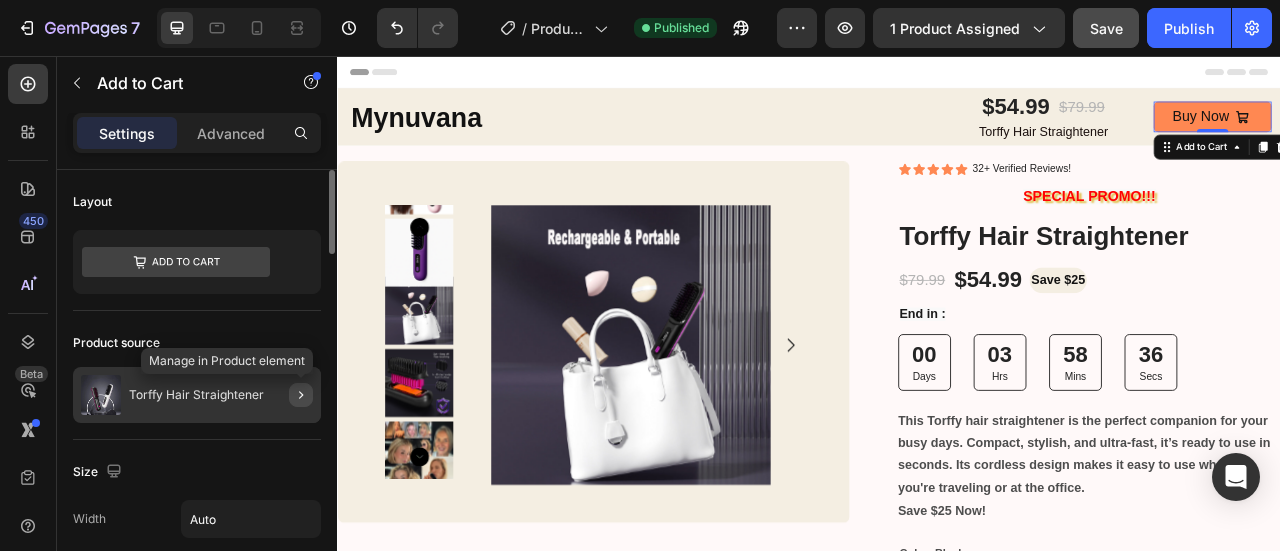 click 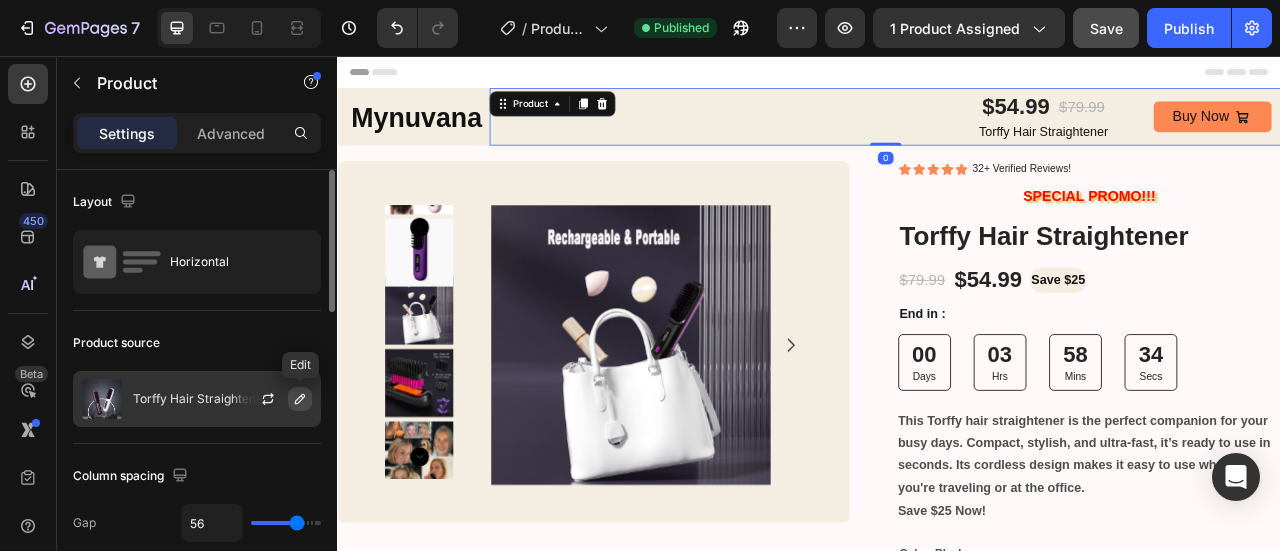 click 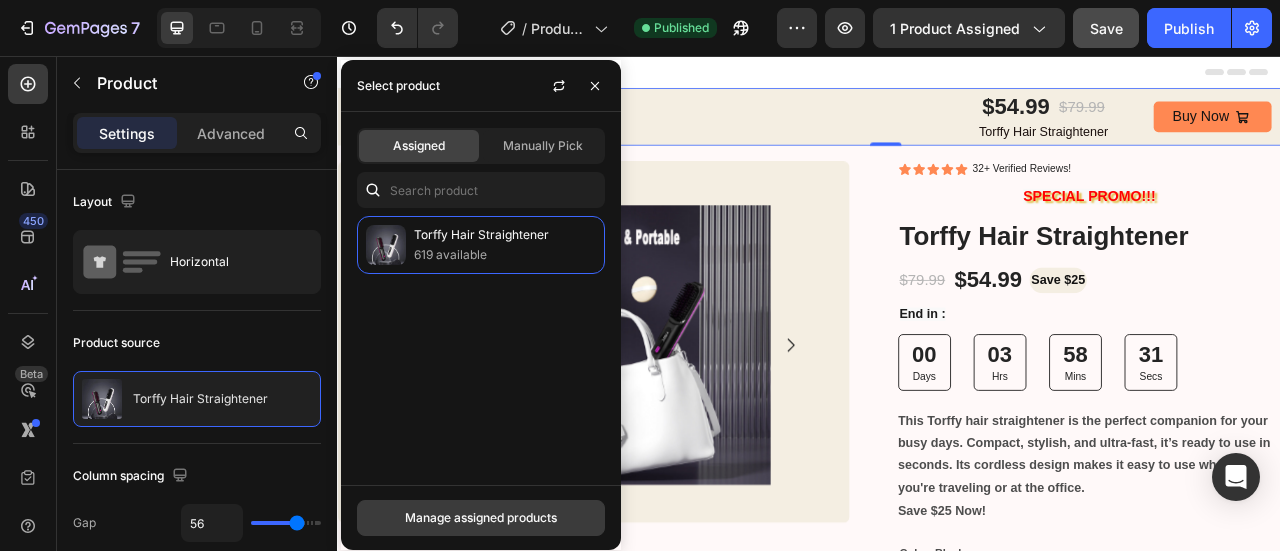 click on "Manage assigned products" at bounding box center (481, 518) 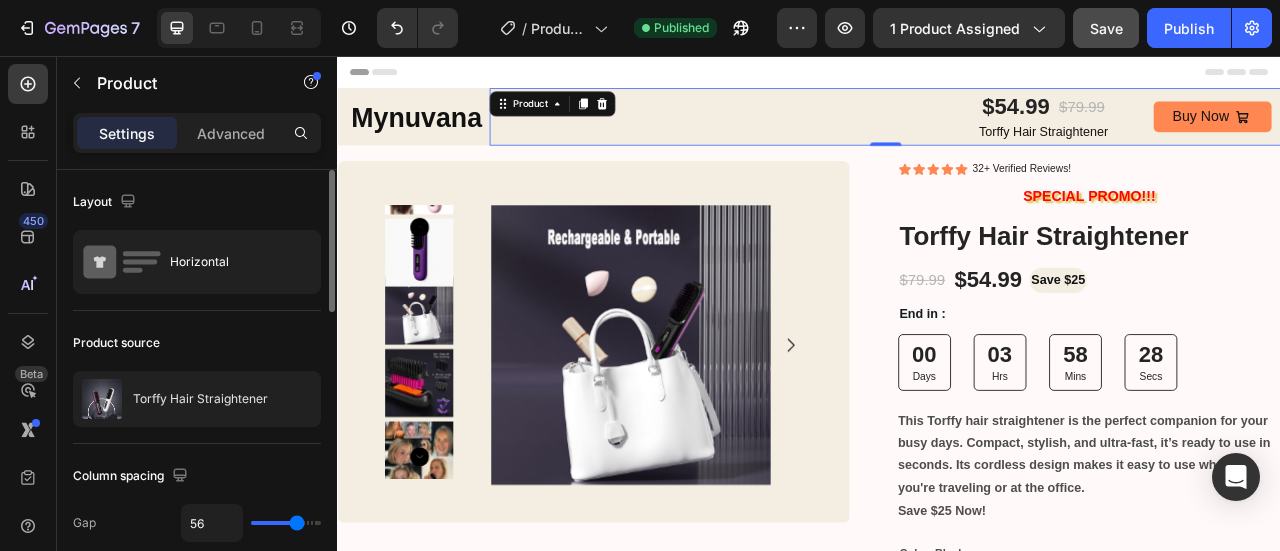 click on "Product source Torffy Hair Straightener" 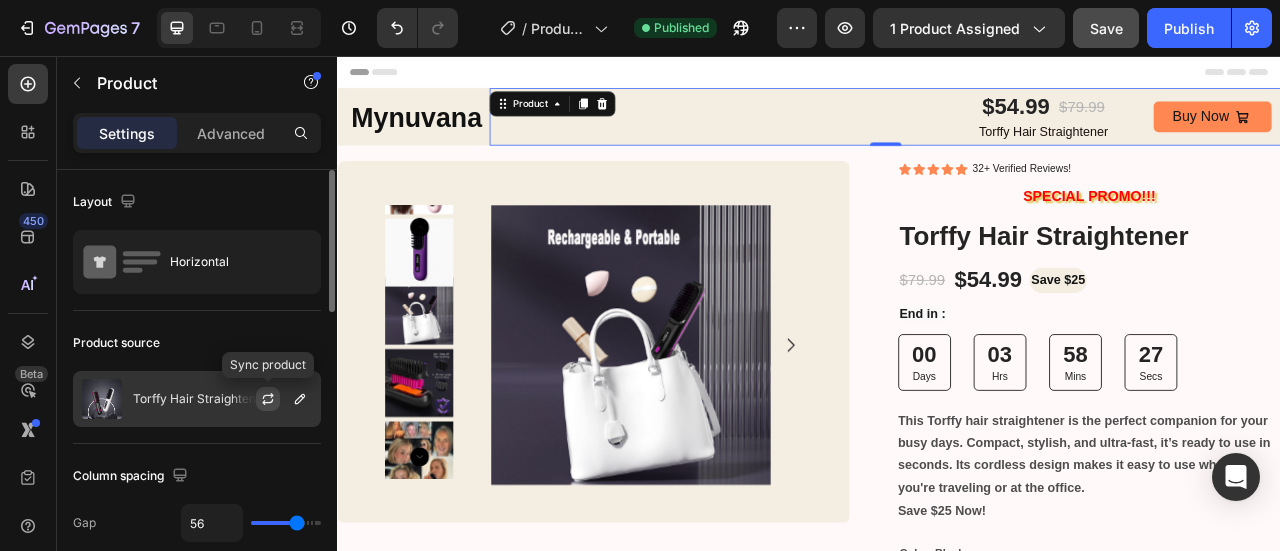 click 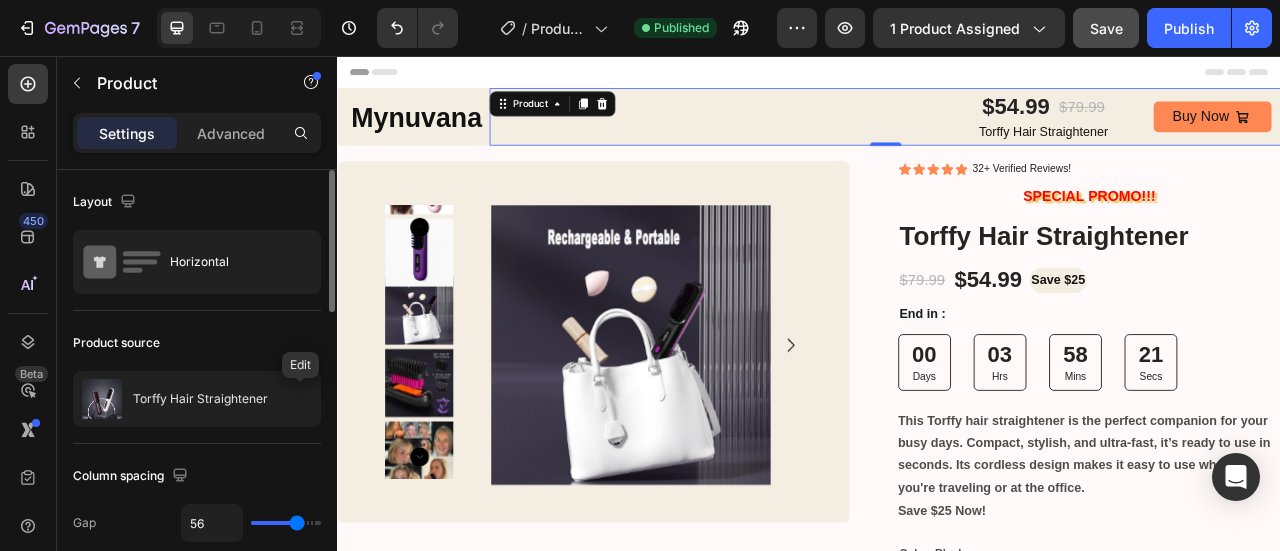 click 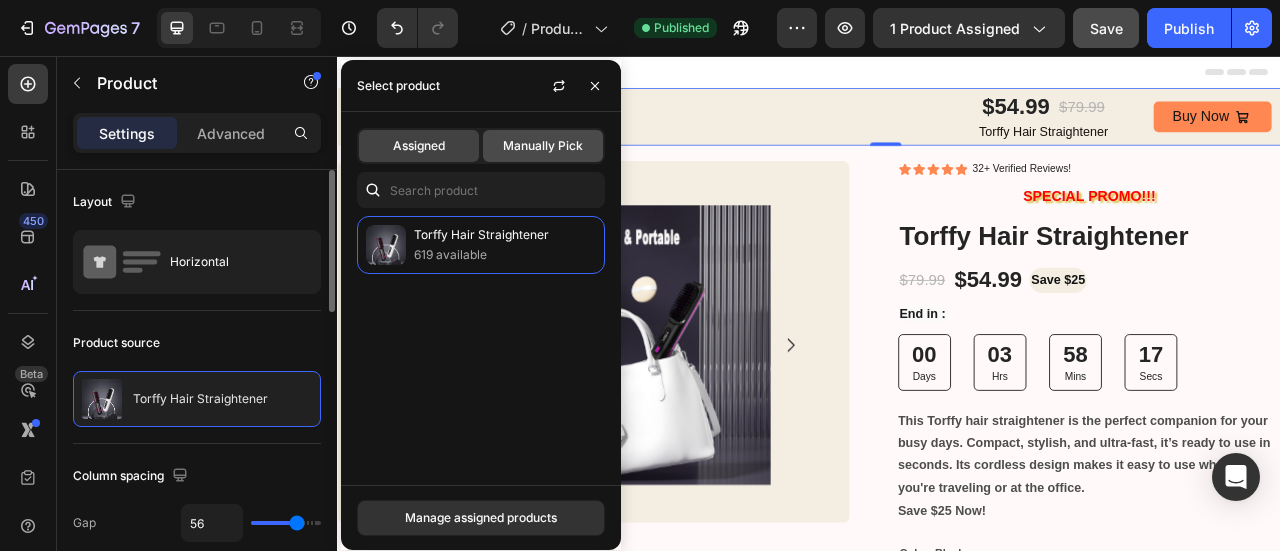 click on "Manually Pick" 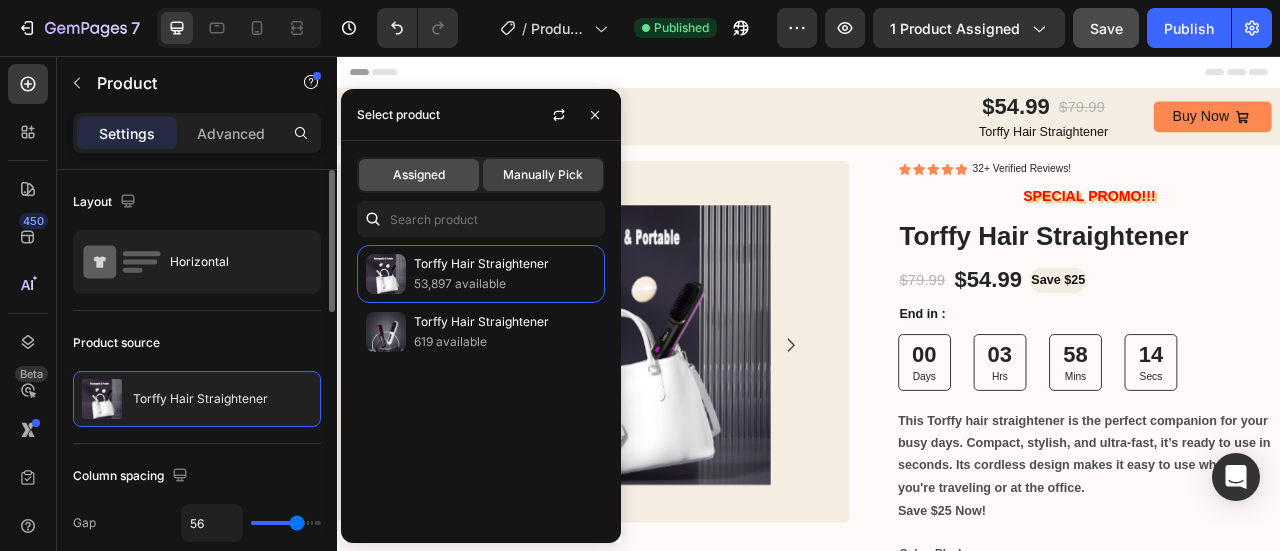 click on "Assigned" 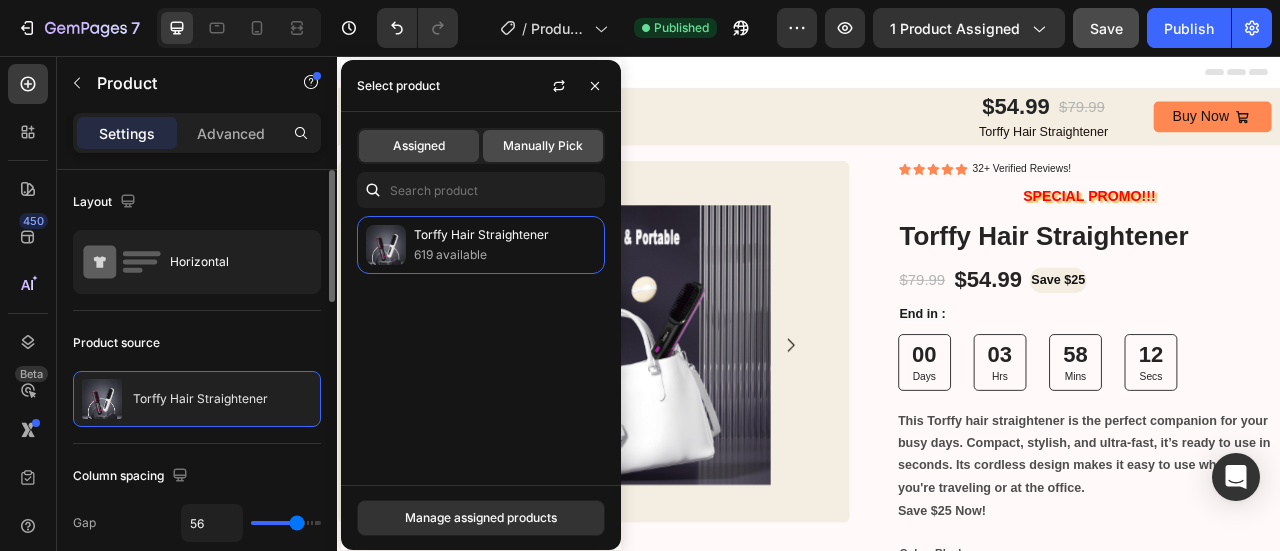 click on "Manually Pick" 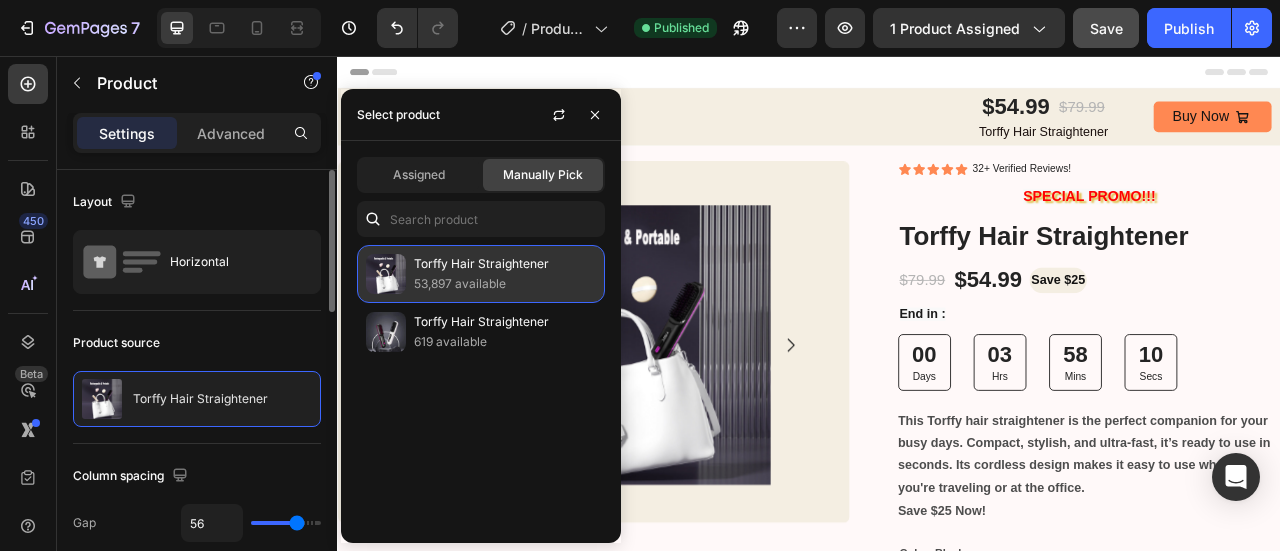click on "53,897 available" at bounding box center [505, 284] 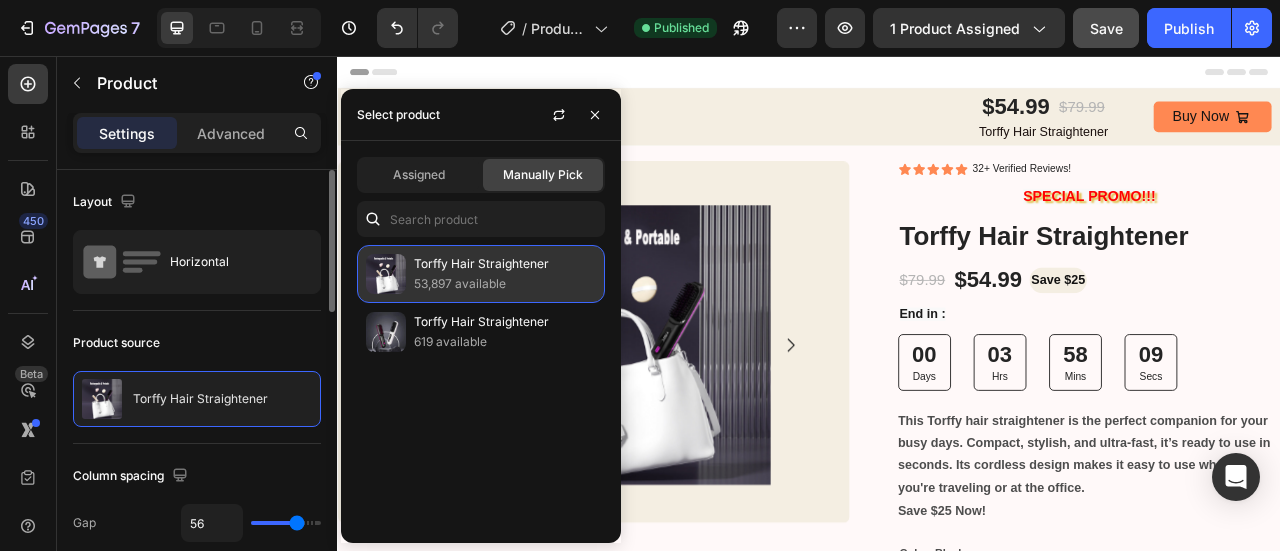 click on "53,897 available" at bounding box center [505, 284] 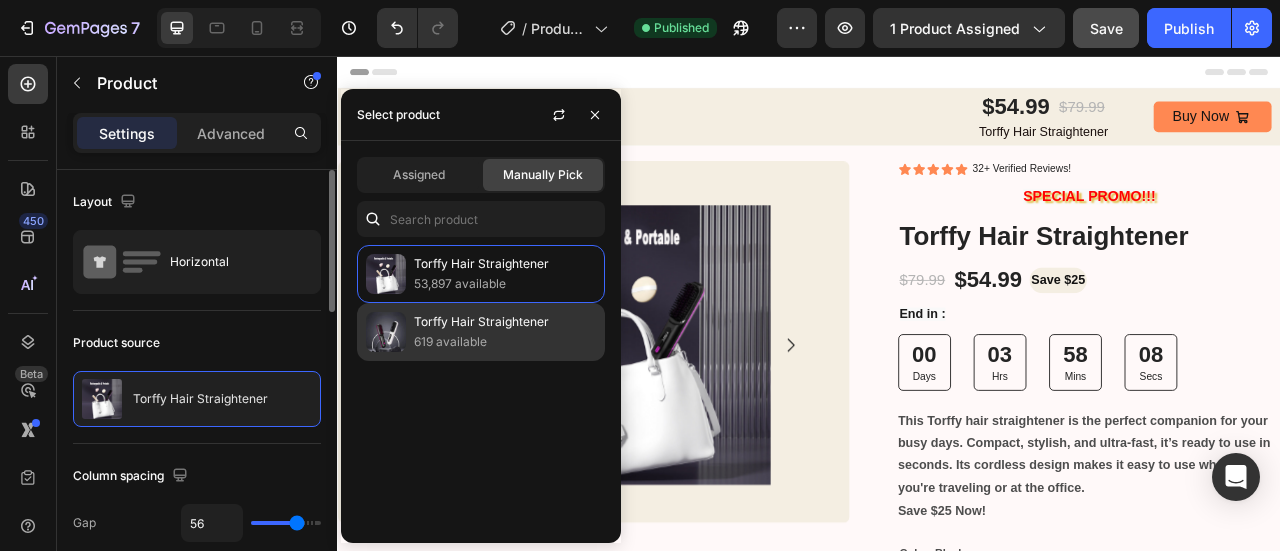 click on "Torffy Hair Straightener 619 available" 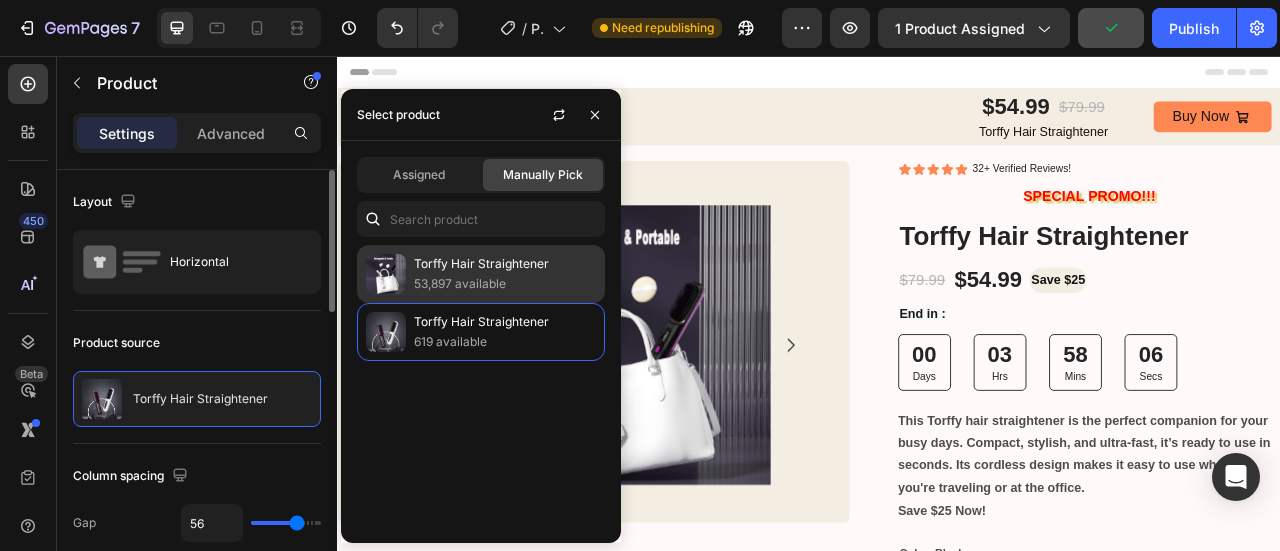 click on "53,897 available" at bounding box center (505, 284) 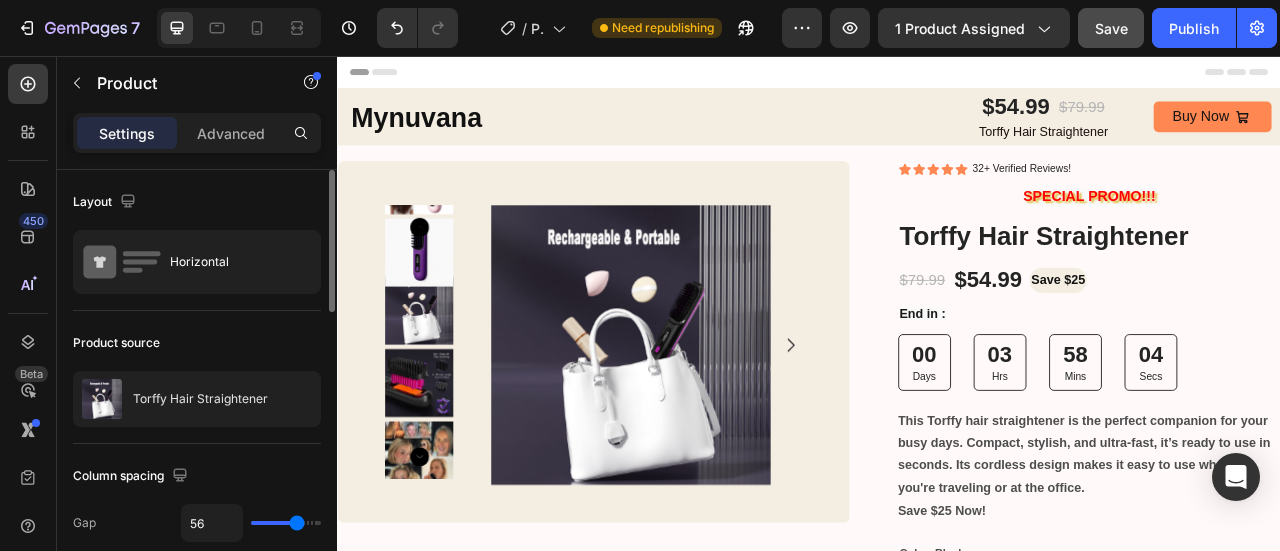 click on "Product source" at bounding box center [197, 343] 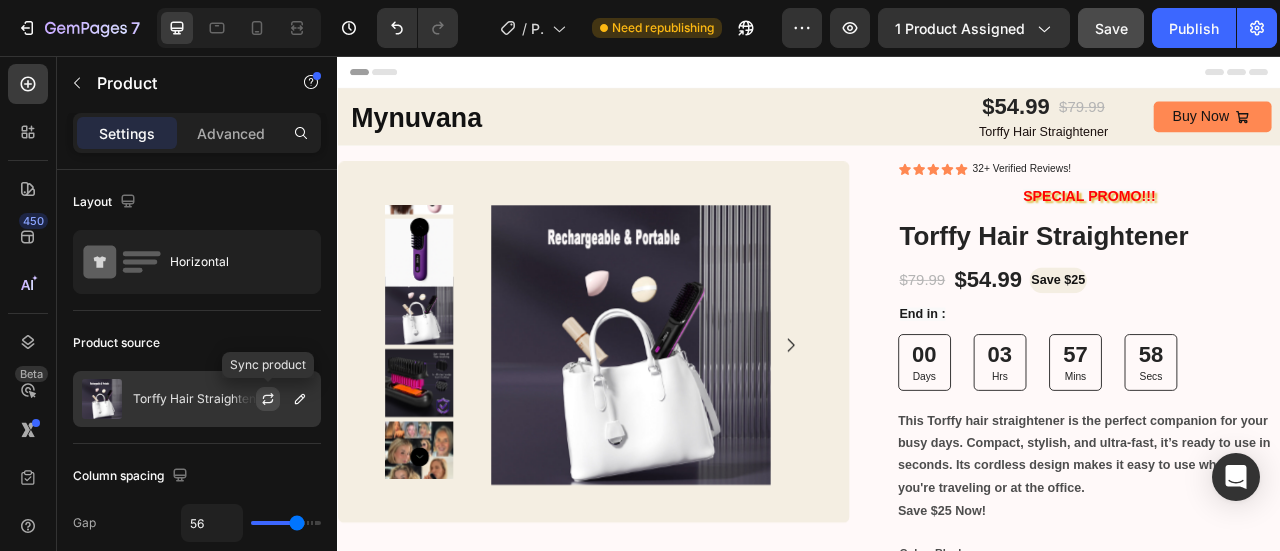 click 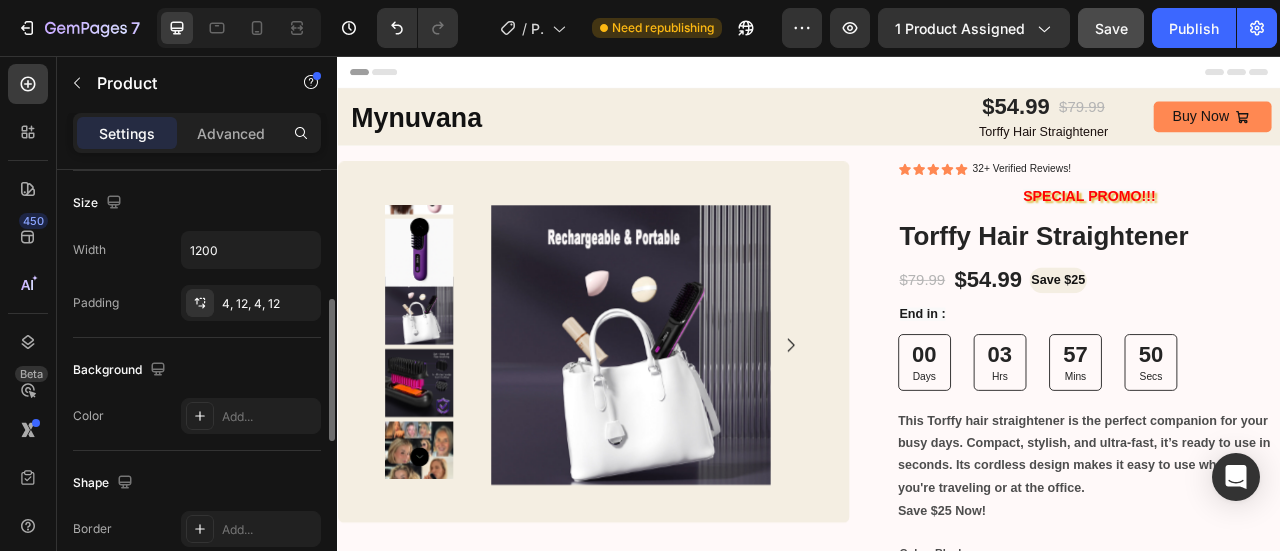 scroll, scrollTop: 390, scrollLeft: 0, axis: vertical 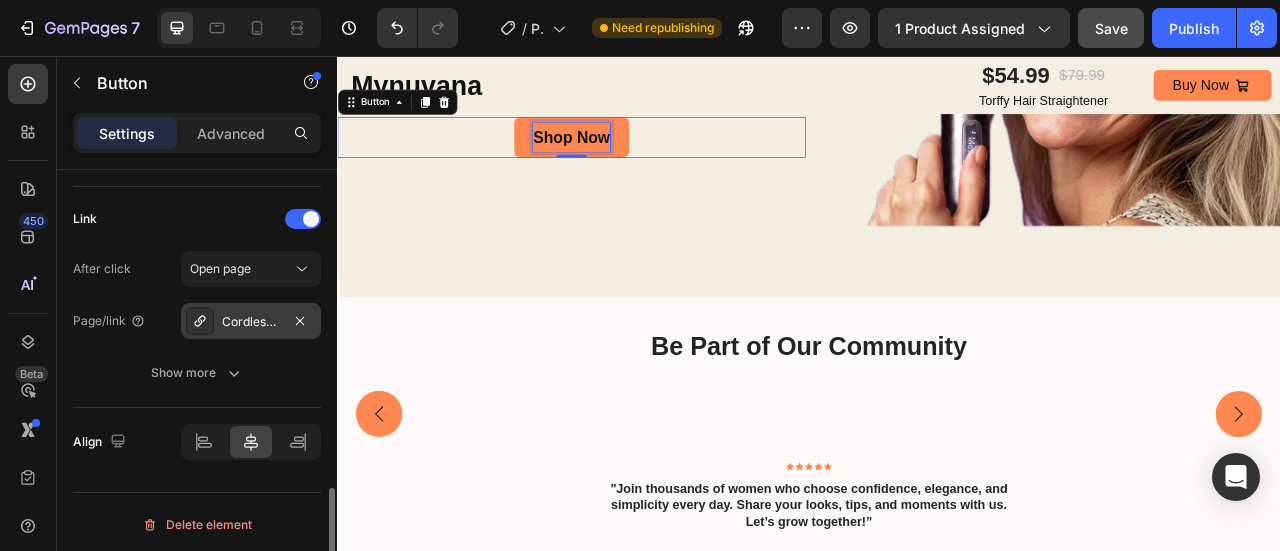 click on "Cordless-hair-straightener-portable-straightener-brush-3-adjustable-temp-hair-straightening-brush-anti-scald-for-hair-styling" at bounding box center [251, 322] 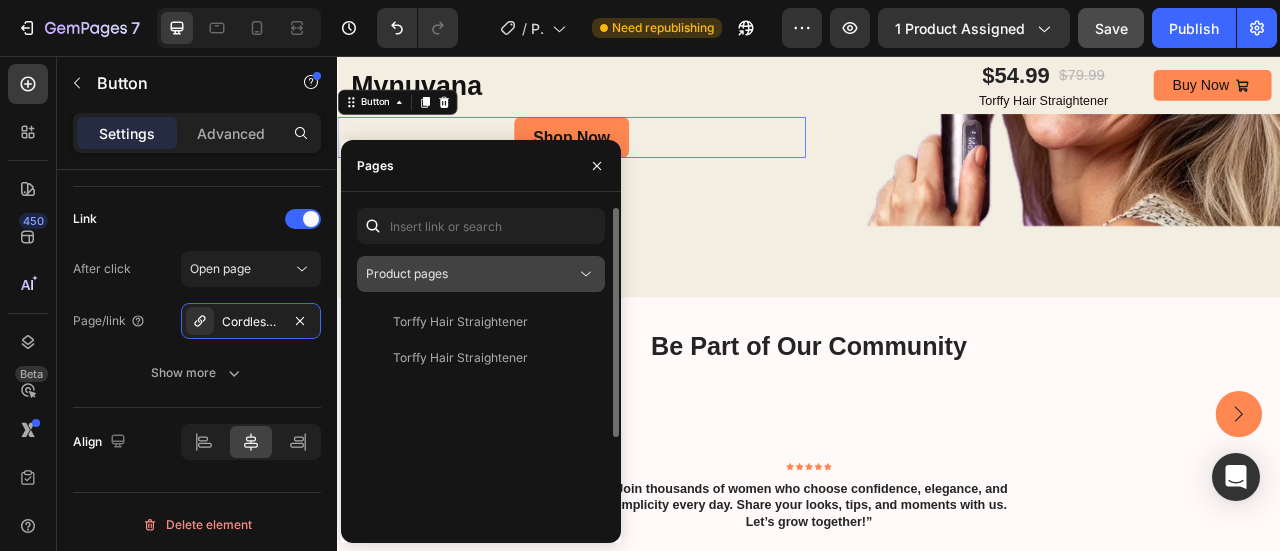 click on "Product pages" at bounding box center [471, 274] 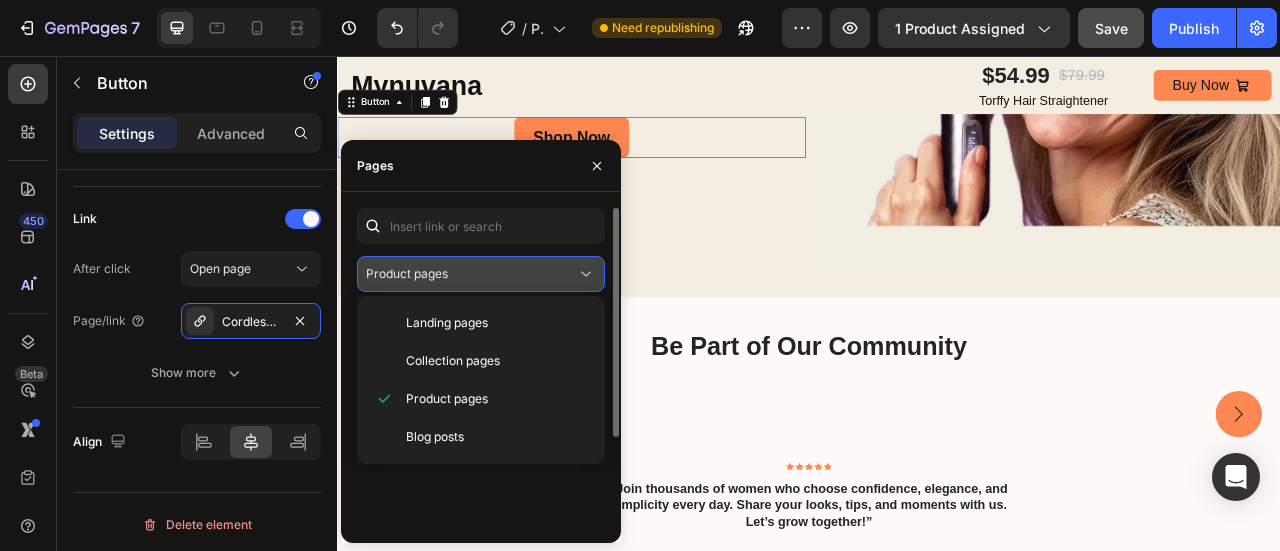 click on "Product pages" at bounding box center [471, 274] 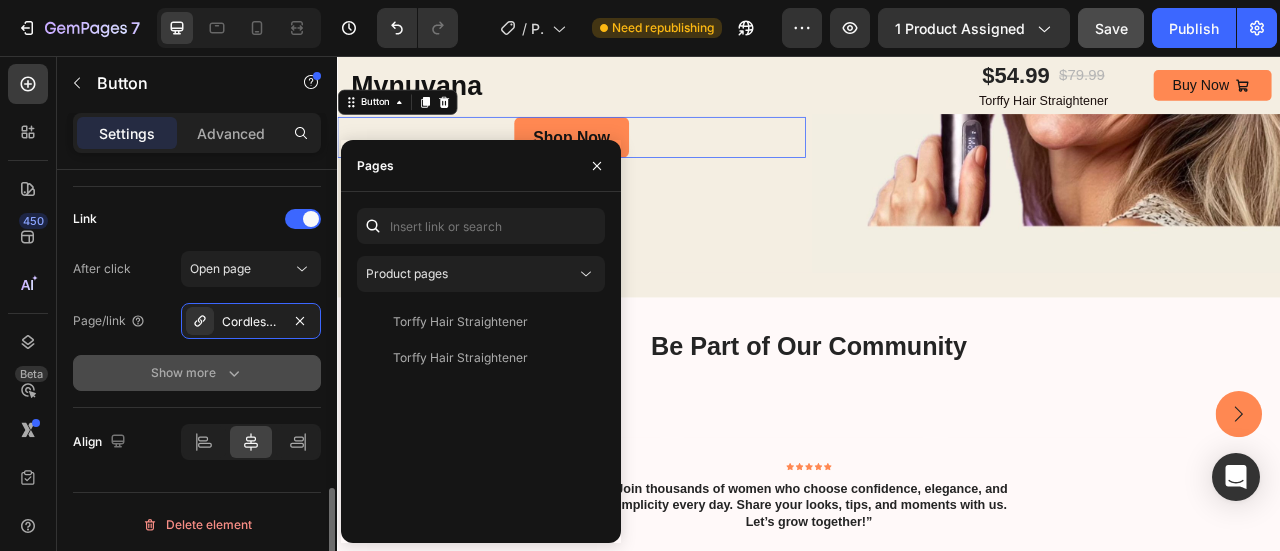 click on "Show more" at bounding box center [197, 373] 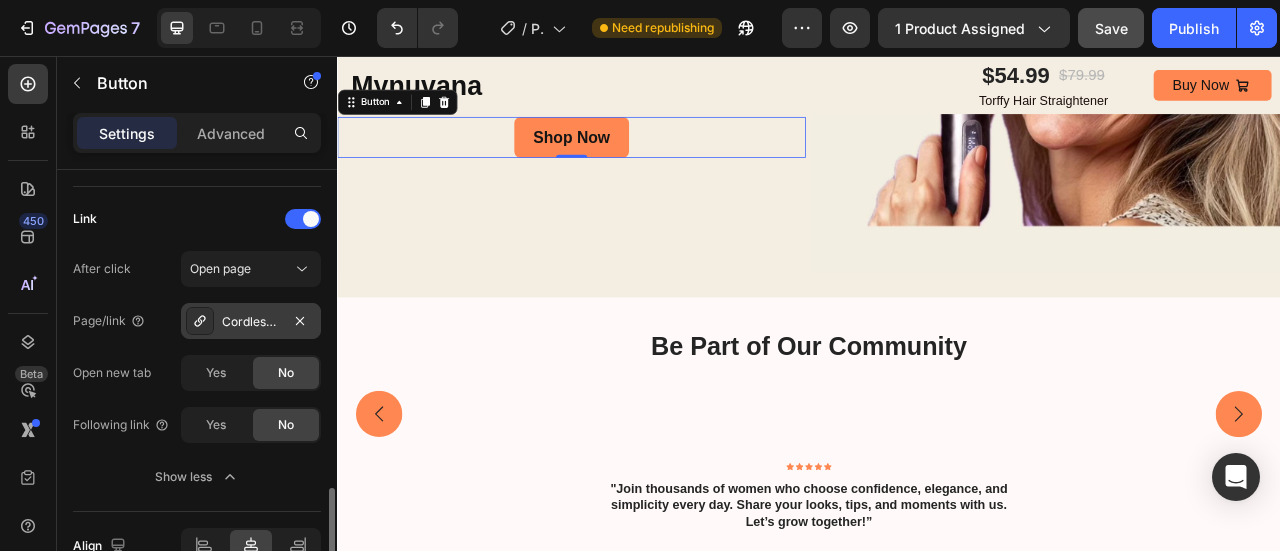click on "Cordless-hair-straightener-portable-straightener-brush-3-adjustable-temp-hair-straightening-brush-anti-scald-for-hair-styling" at bounding box center [251, 322] 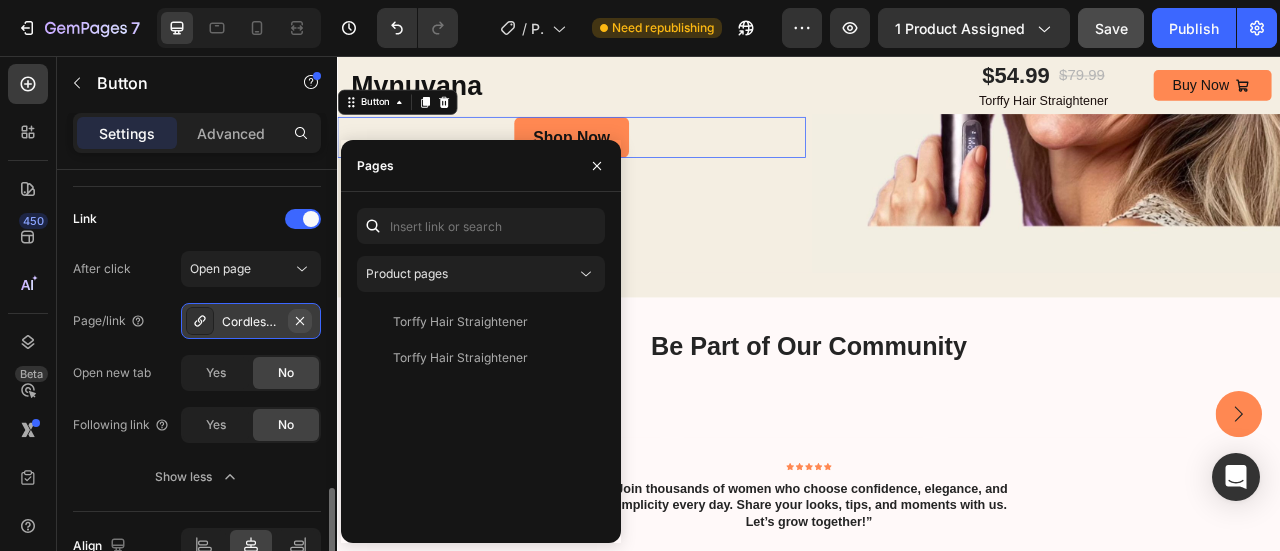 click 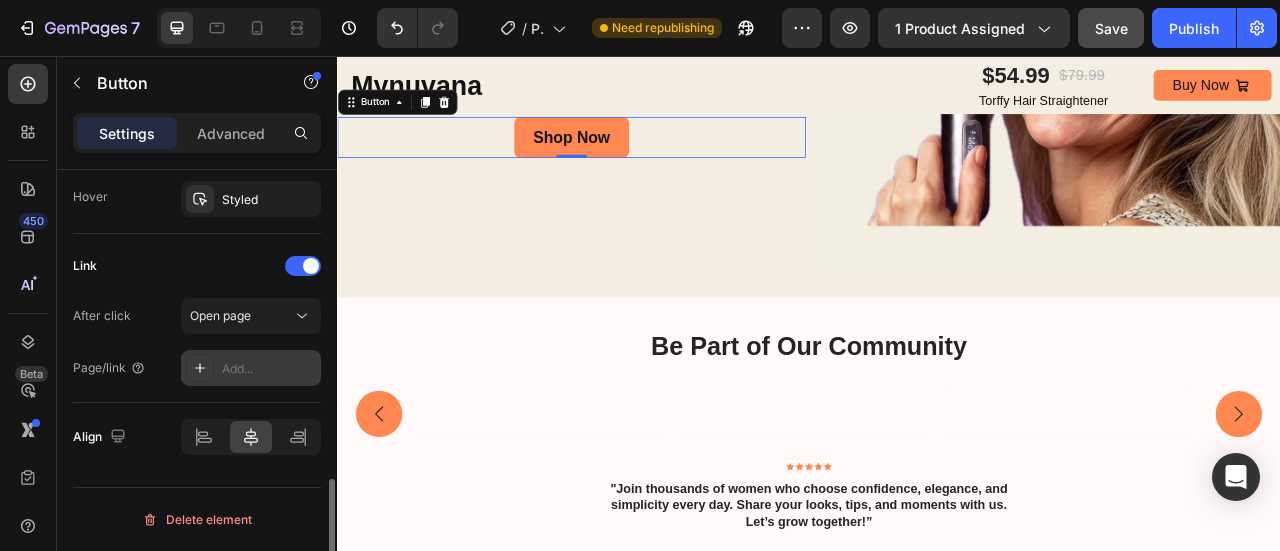scroll, scrollTop: 1095, scrollLeft: 0, axis: vertical 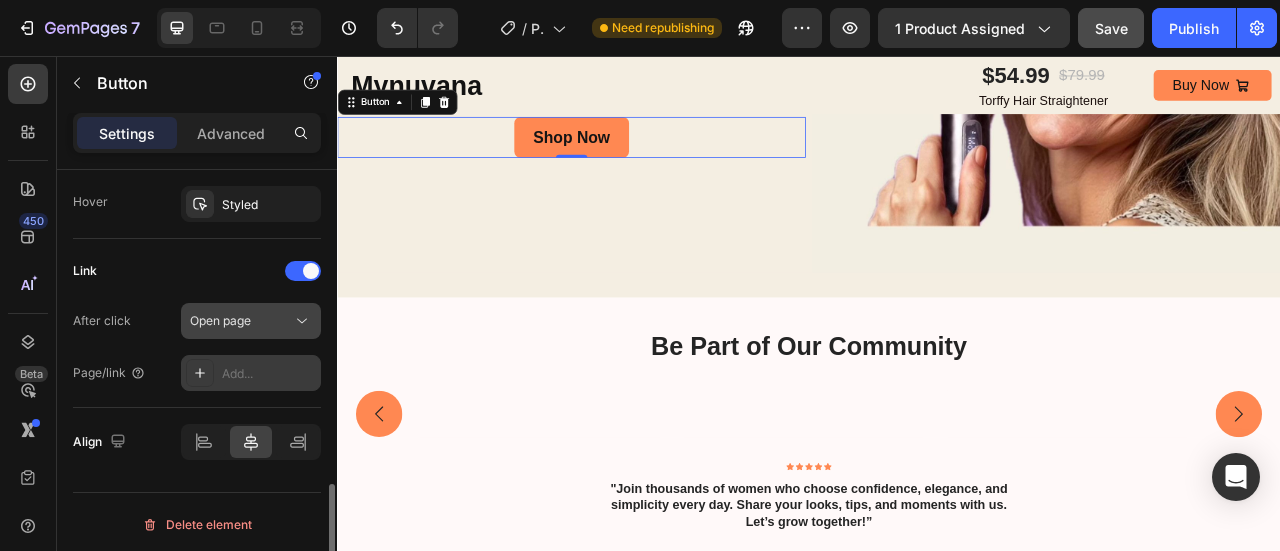 click on "Open page" at bounding box center [241, 321] 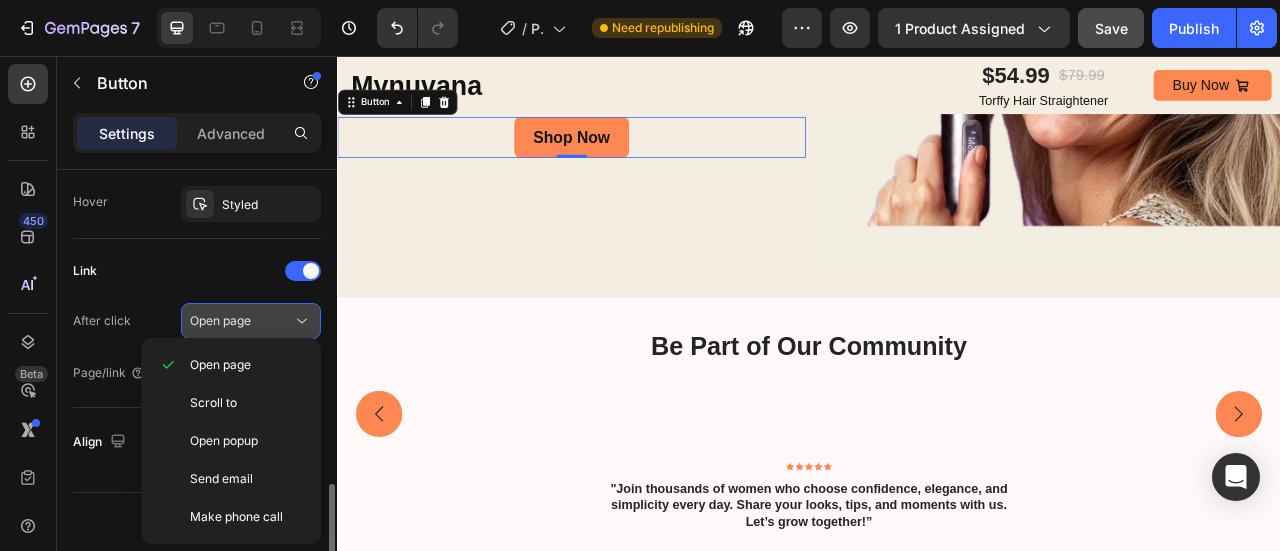 click on "Open page" at bounding box center [251, 321] 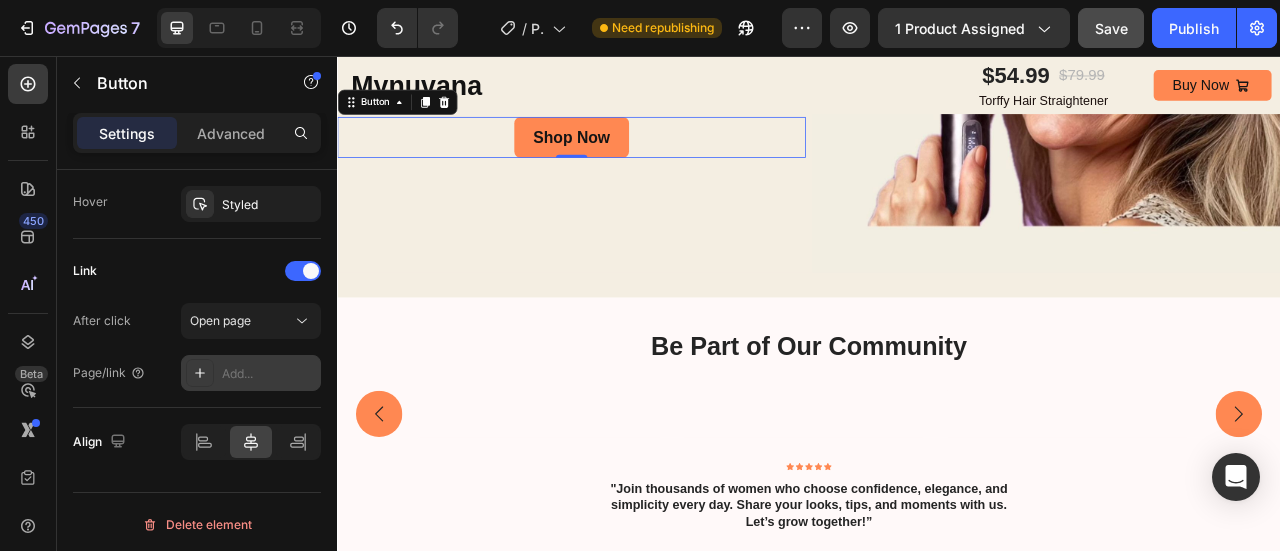 click on "Add..." at bounding box center (269, 374) 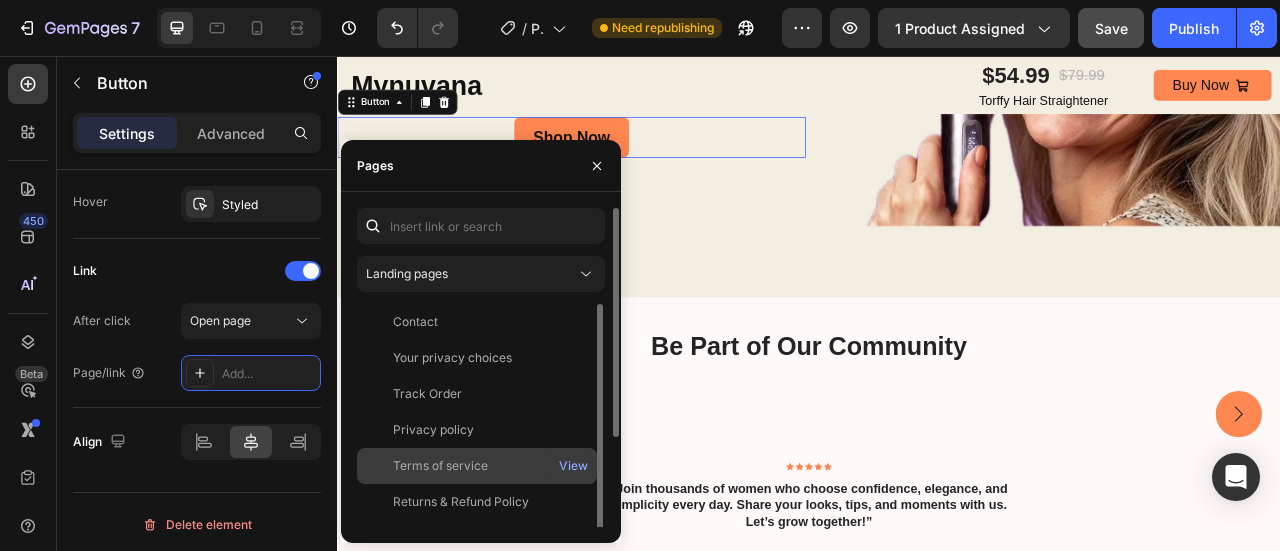 scroll, scrollTop: 12, scrollLeft: 0, axis: vertical 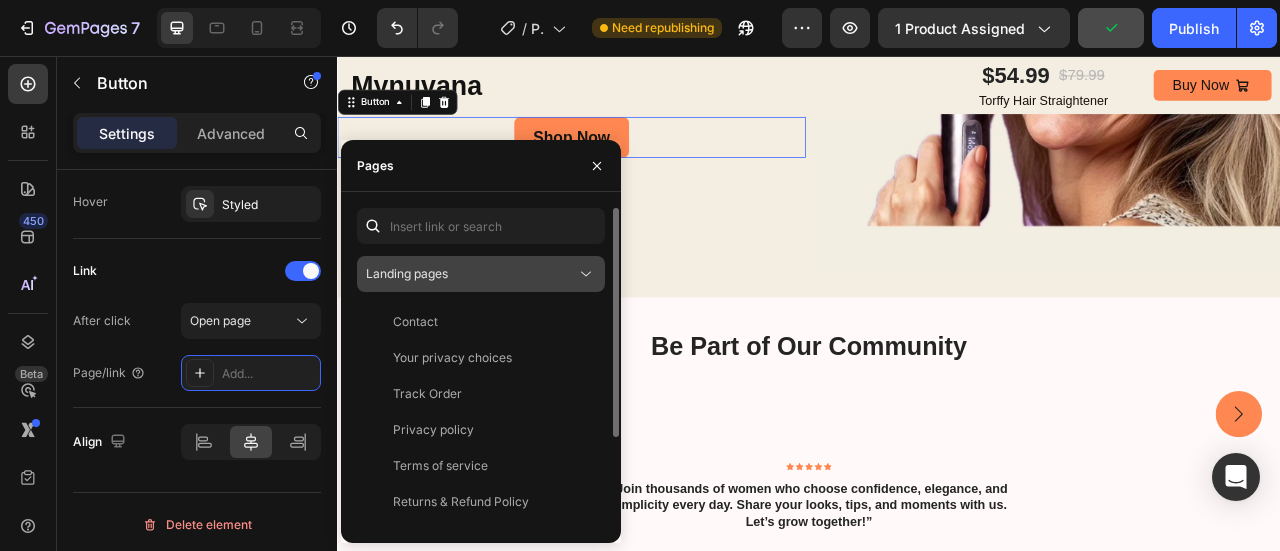 click on "Landing pages" at bounding box center (471, 274) 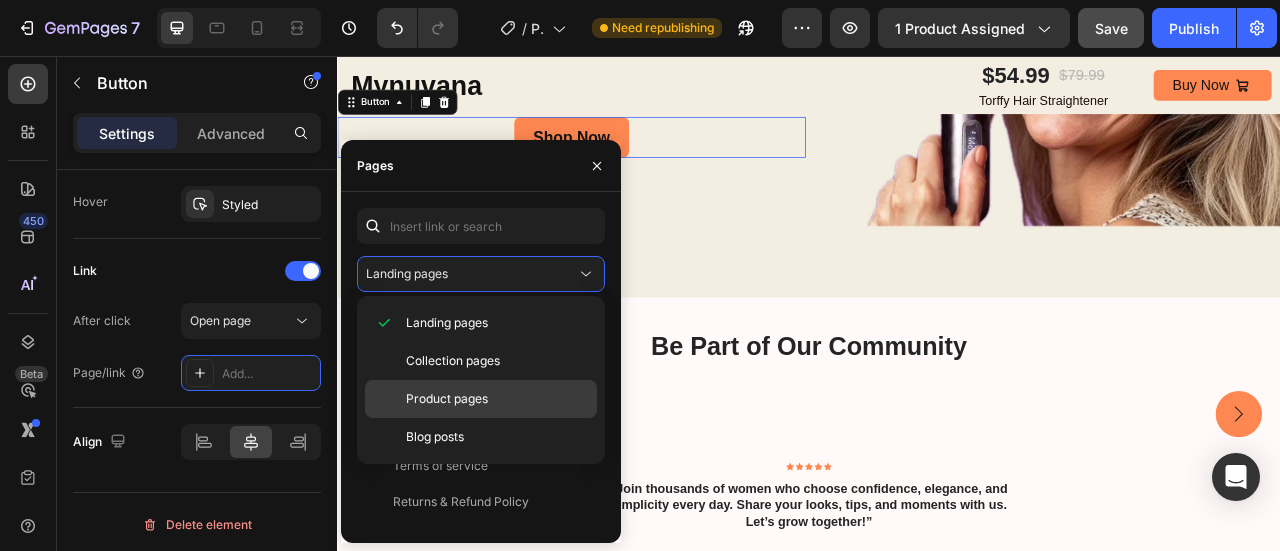 click on "Product pages" 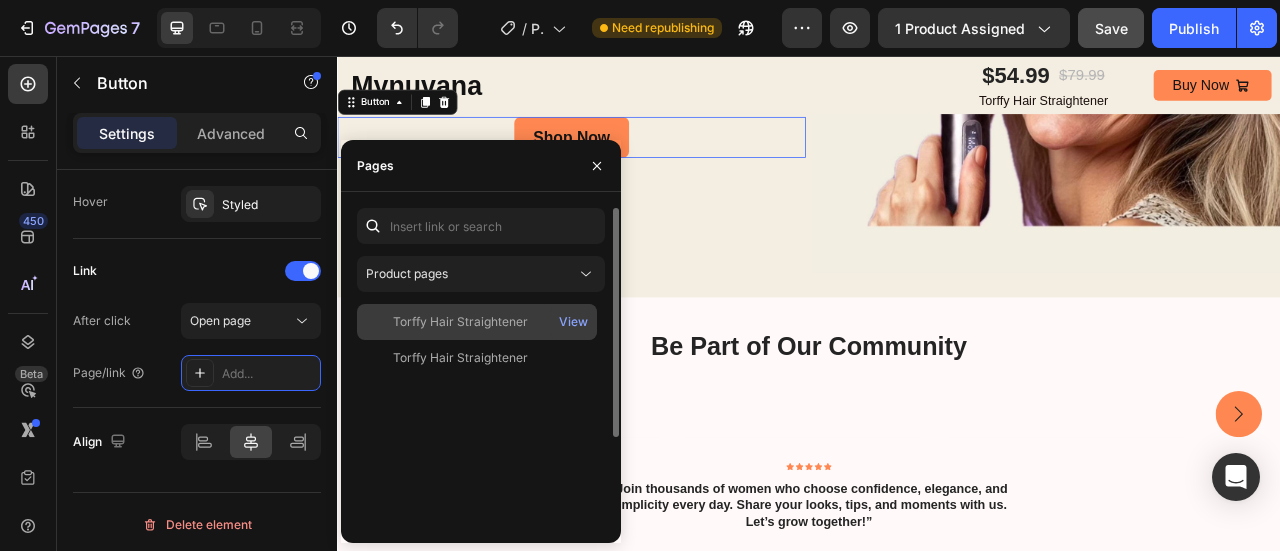 click on "Torffy Hair Straightener" 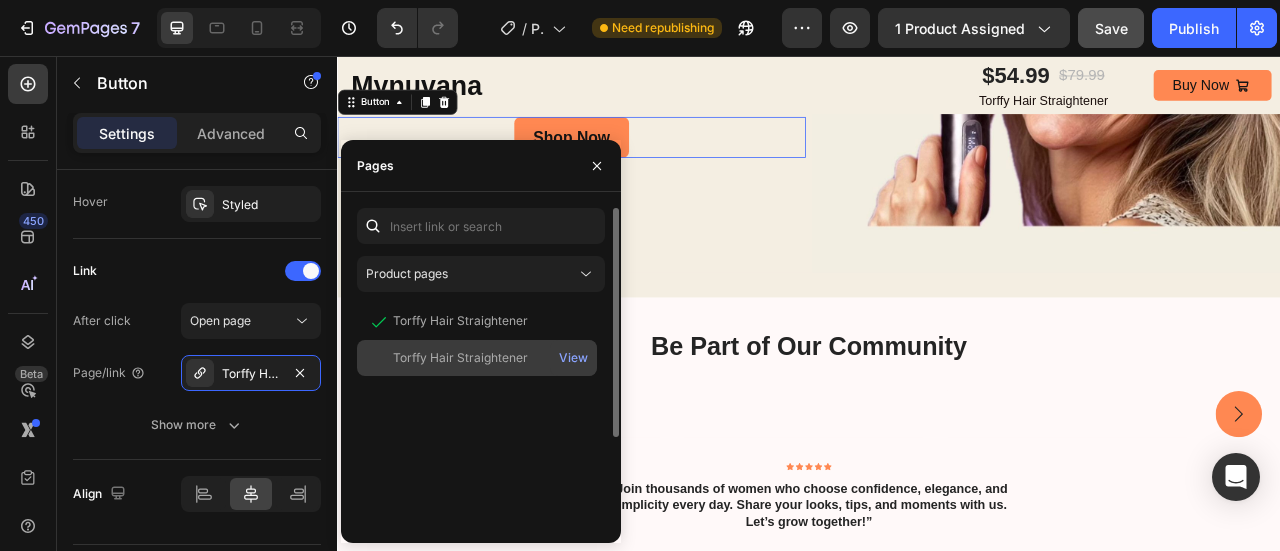 click on "Torffy Hair Straightener" 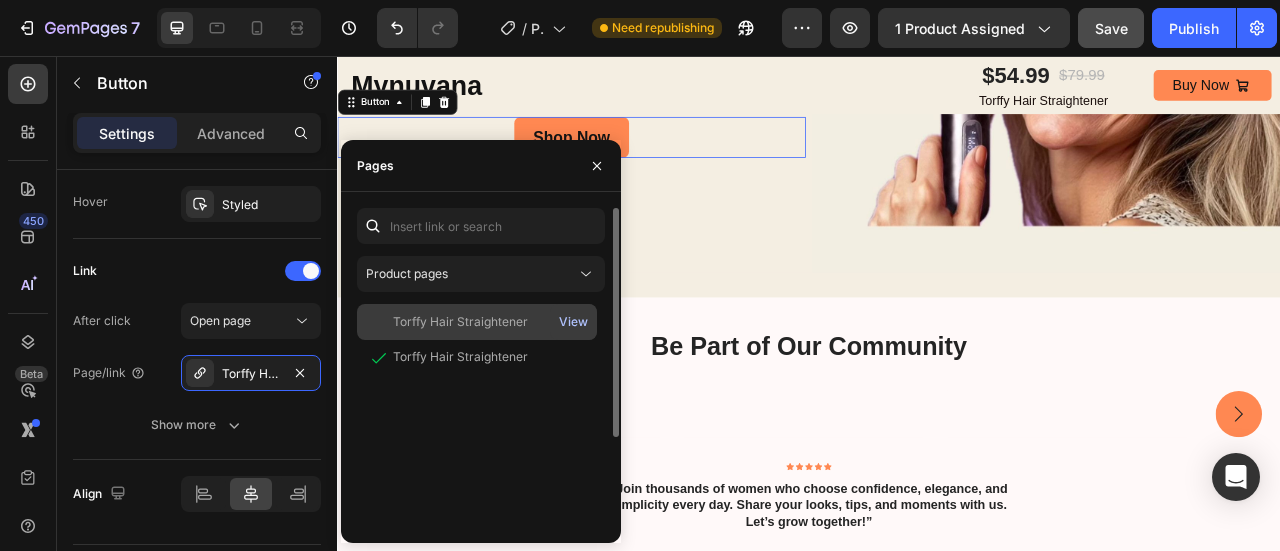 click on "View" at bounding box center [573, 322] 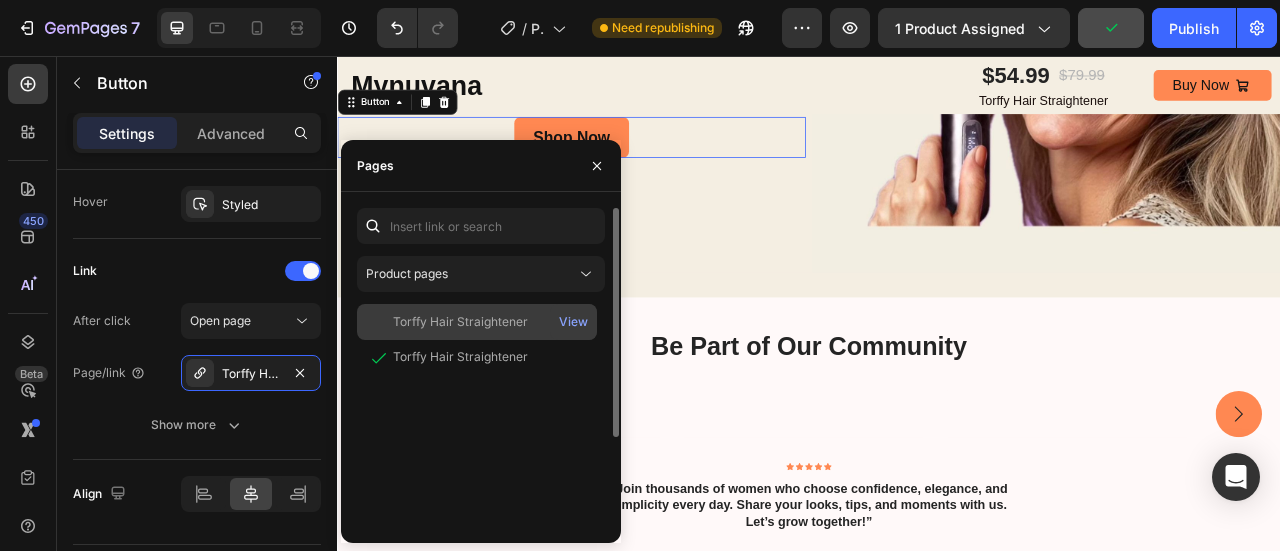 click on "Torffy Hair Straightener" 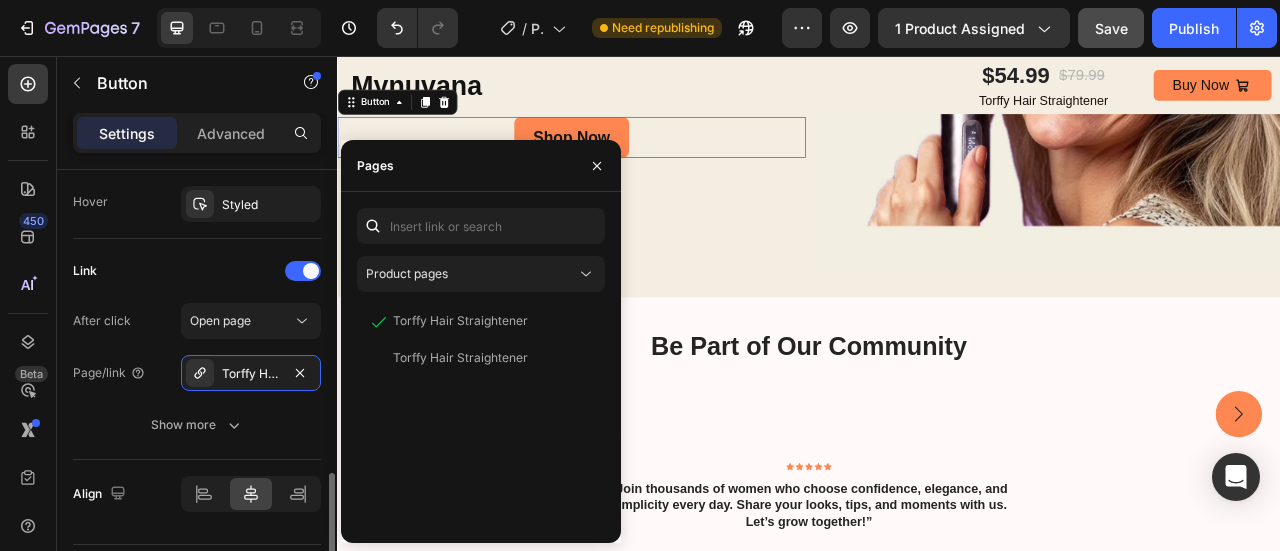 click on "Link" at bounding box center [197, 271] 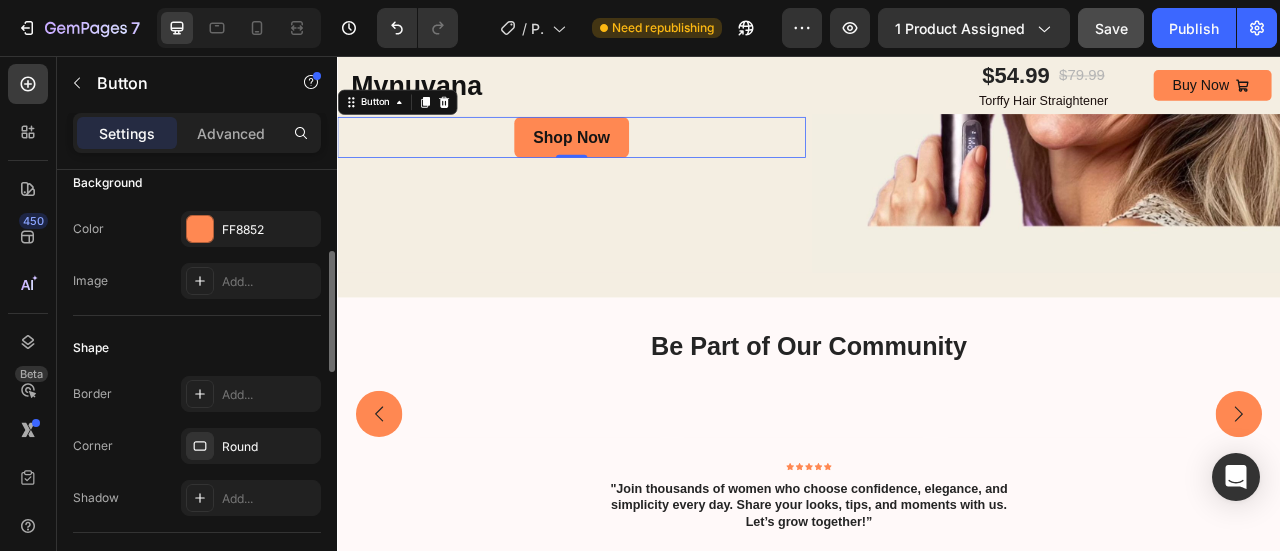 scroll, scrollTop: 203, scrollLeft: 0, axis: vertical 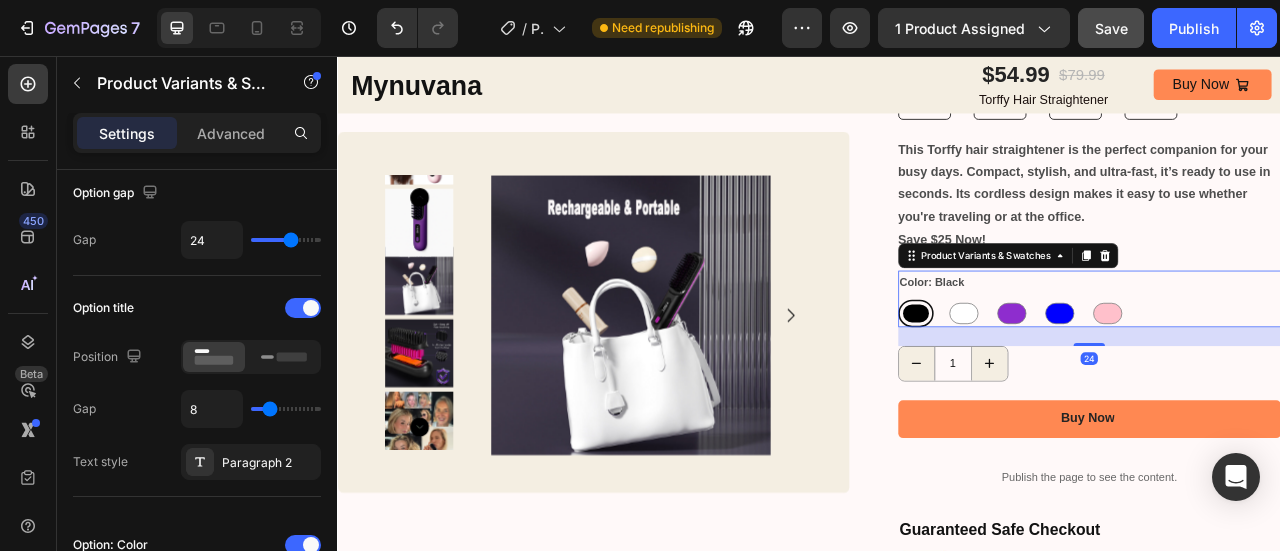click on "Black Black While While Purpl Purpl Blue Blue Pink Pink" at bounding box center [1294, 383] 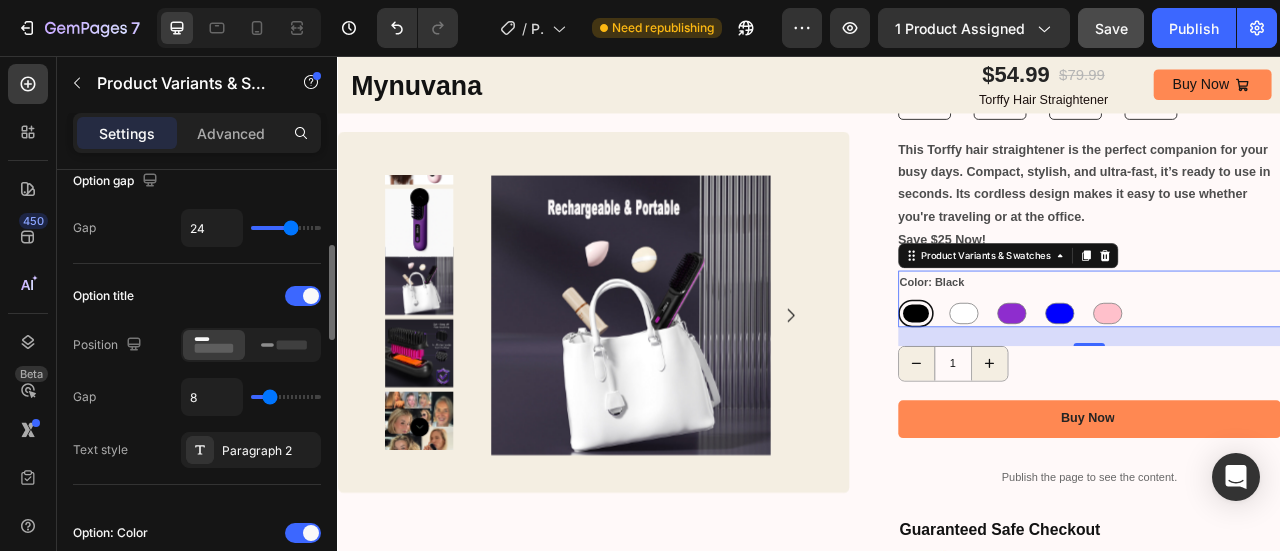 scroll, scrollTop: 0, scrollLeft: 0, axis: both 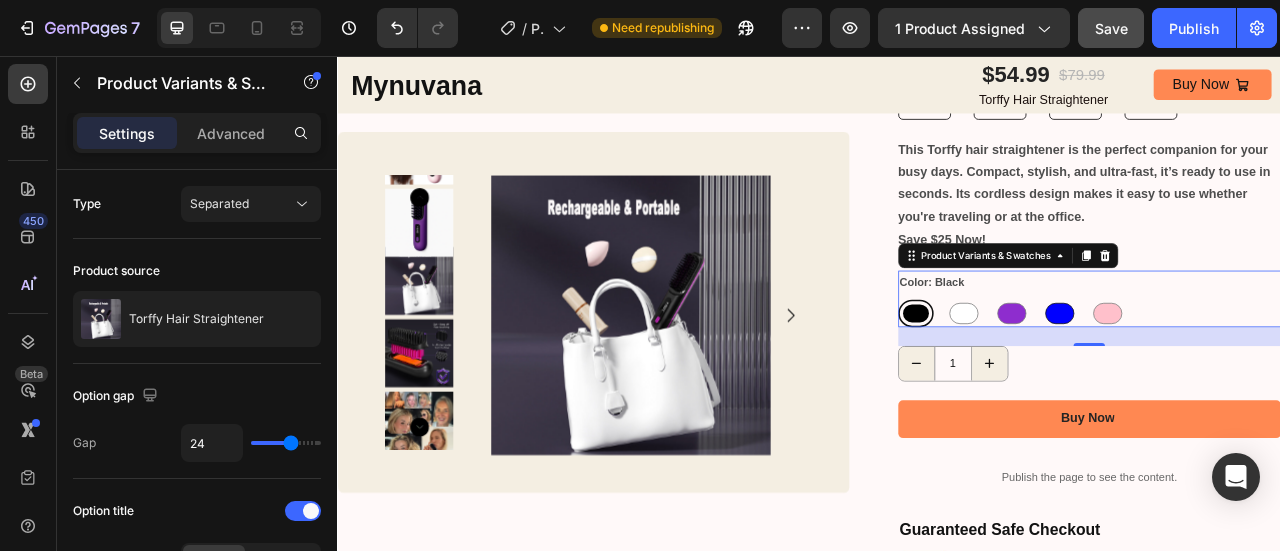 click at bounding box center (1255, 383) 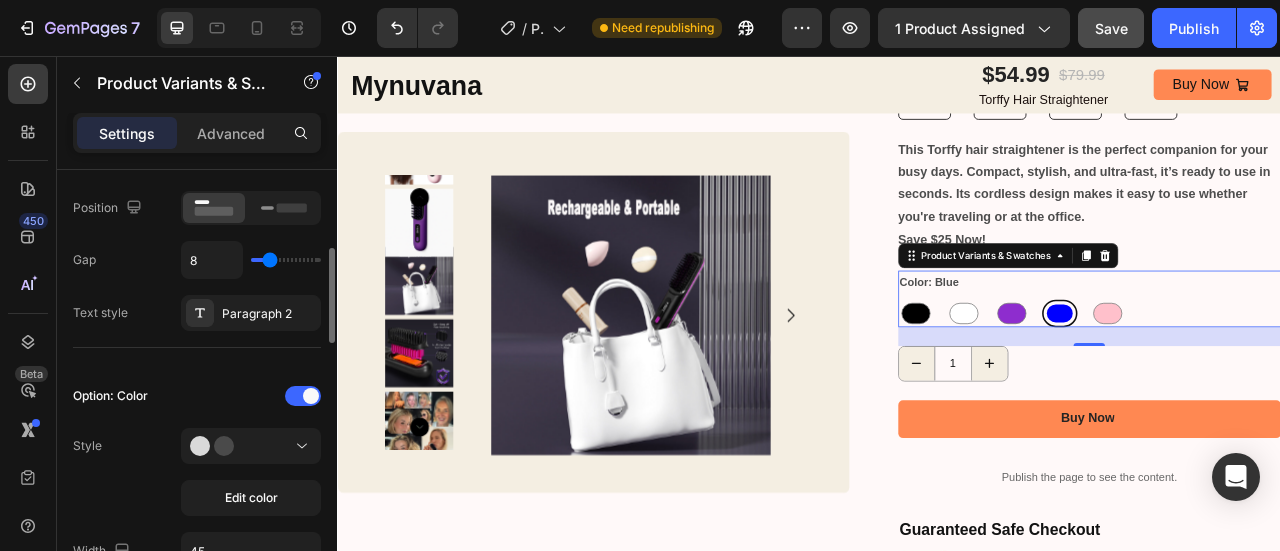 scroll, scrollTop: 354, scrollLeft: 0, axis: vertical 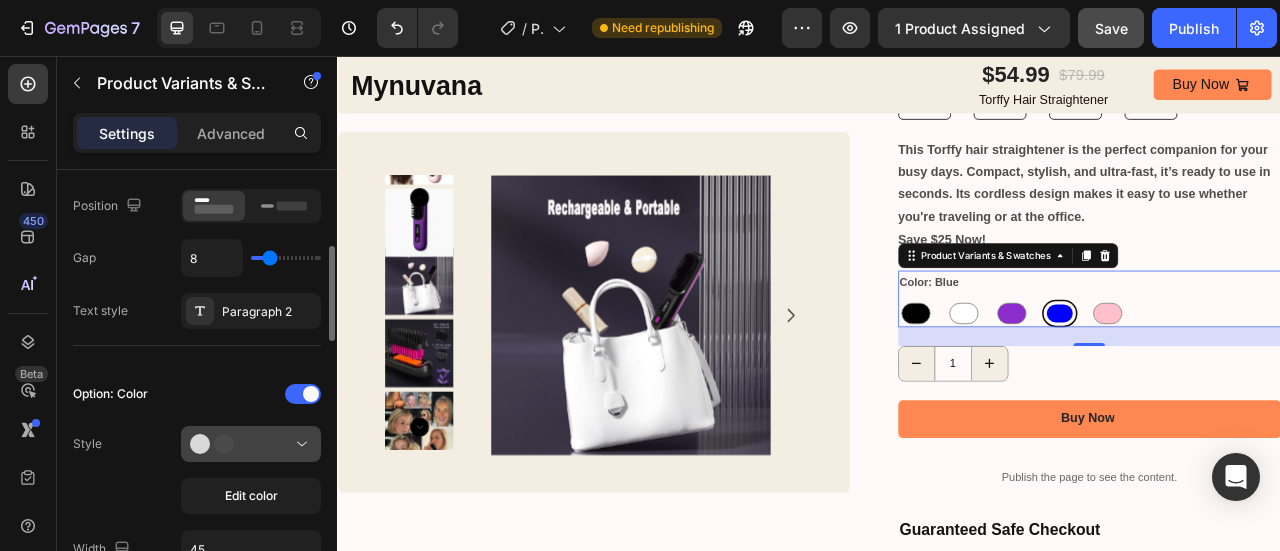 click at bounding box center [251, 444] 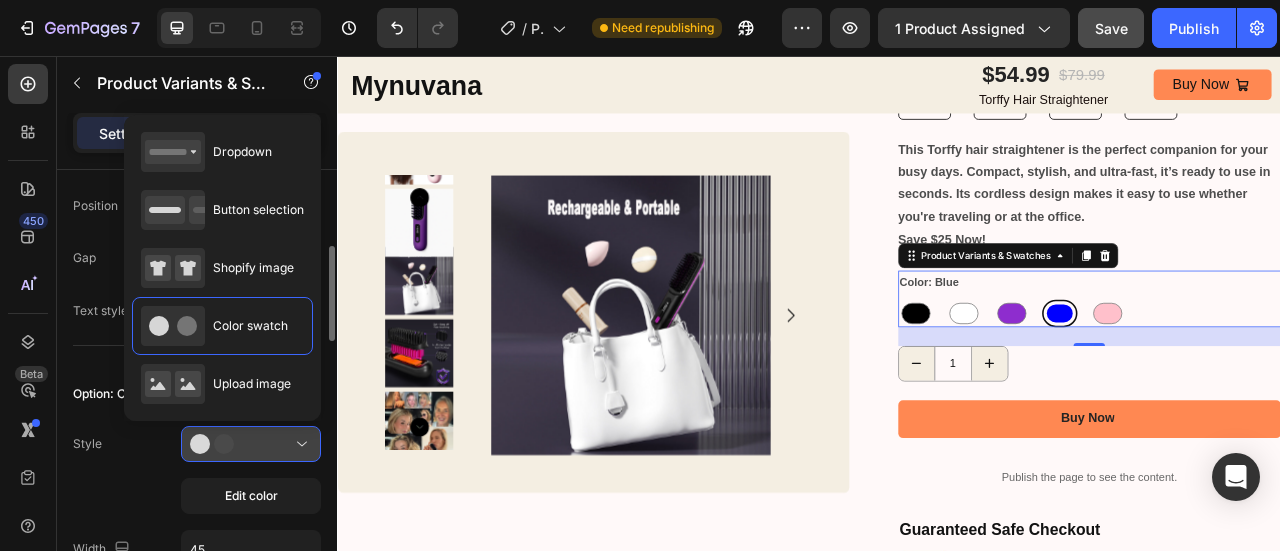 click at bounding box center (251, 444) 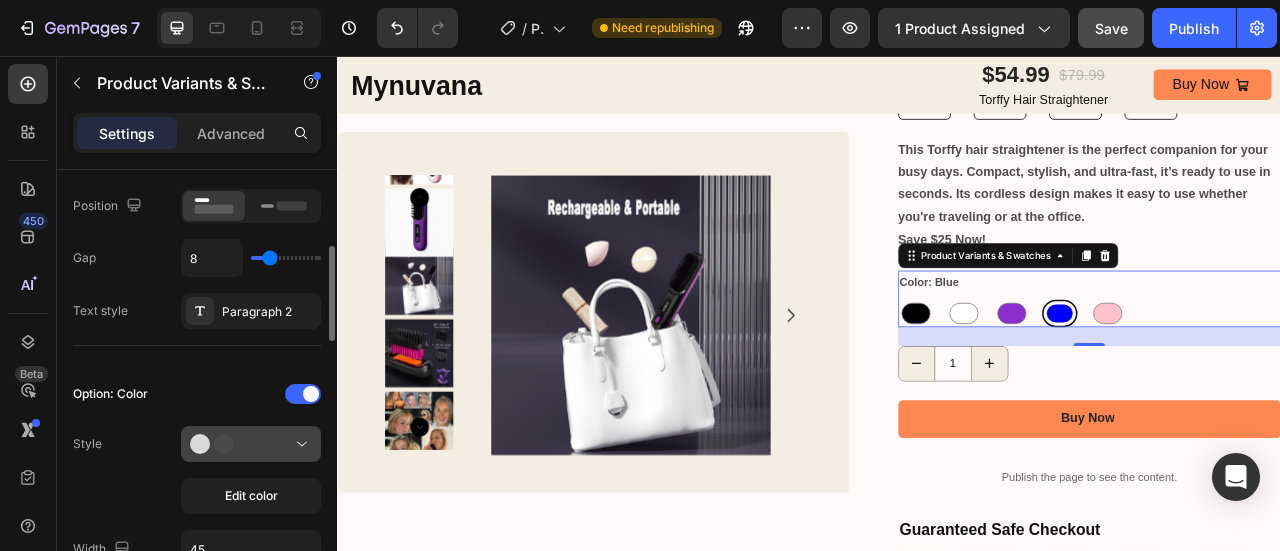 click at bounding box center [251, 444] 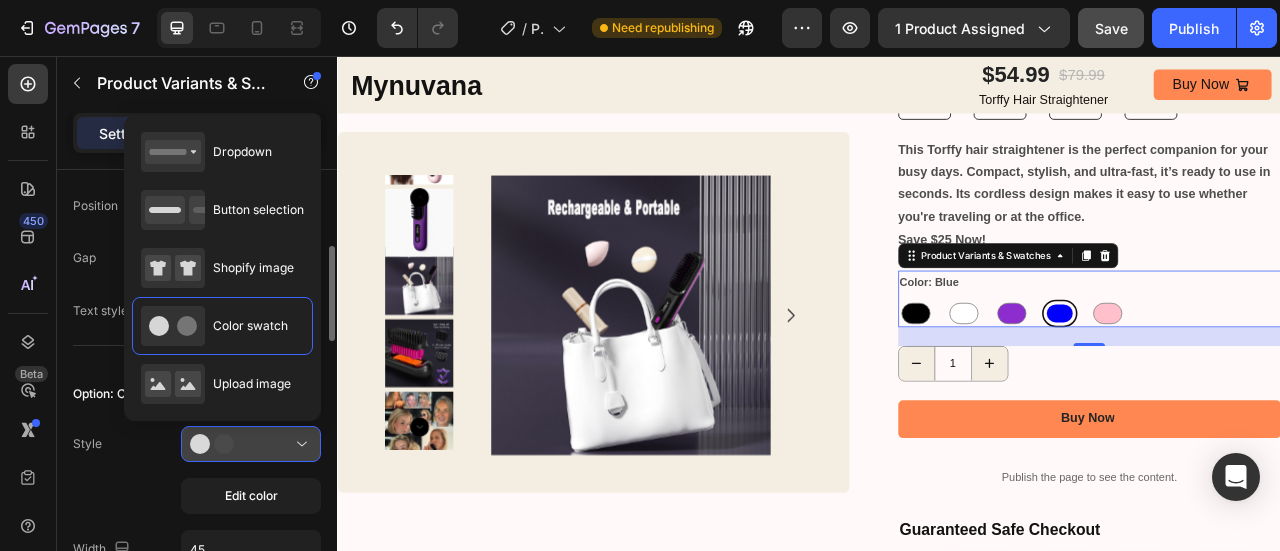 click at bounding box center [251, 444] 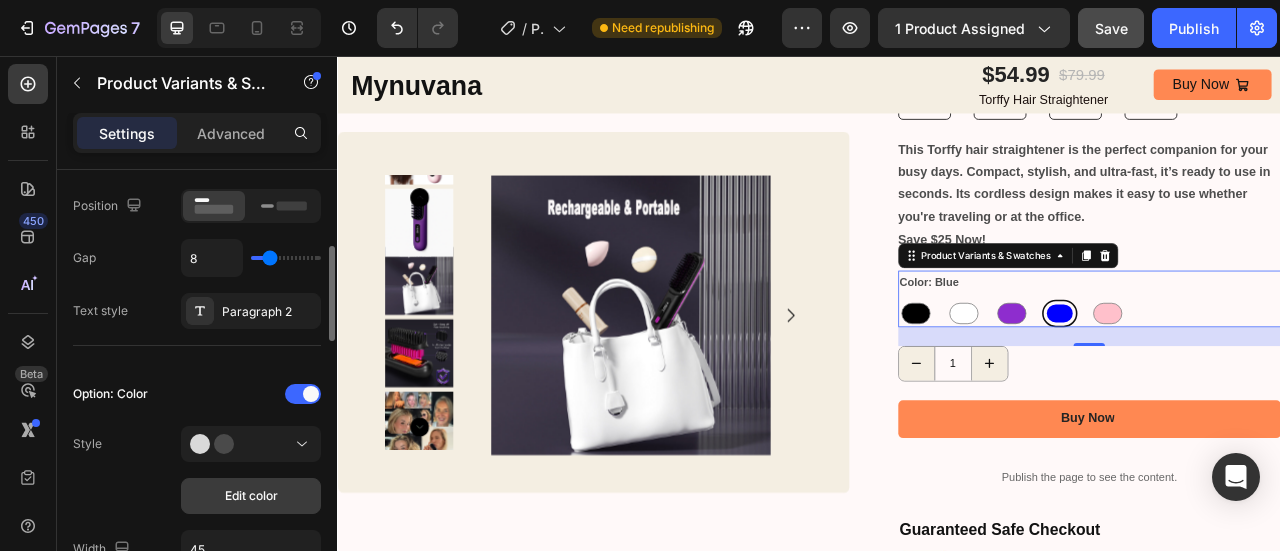 click on "Edit color" 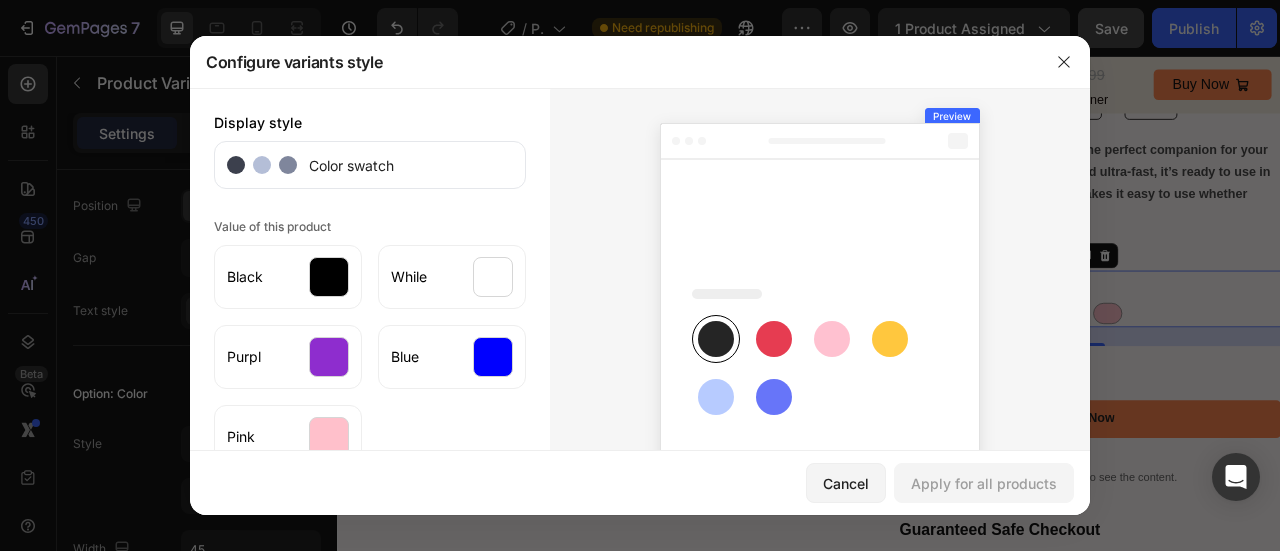 click 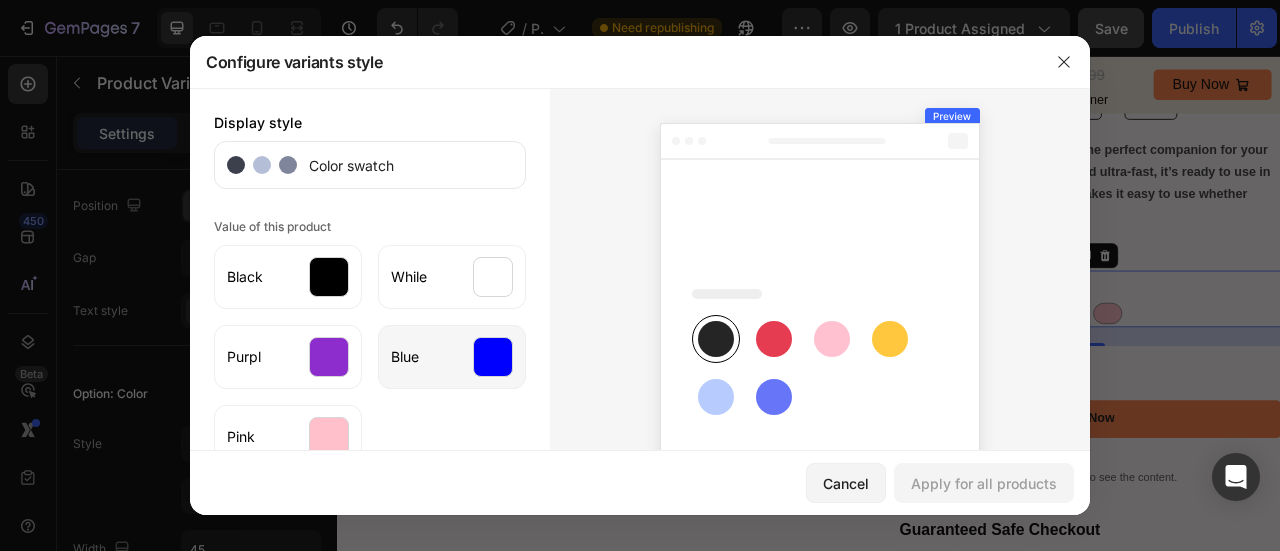 click on "Blue" 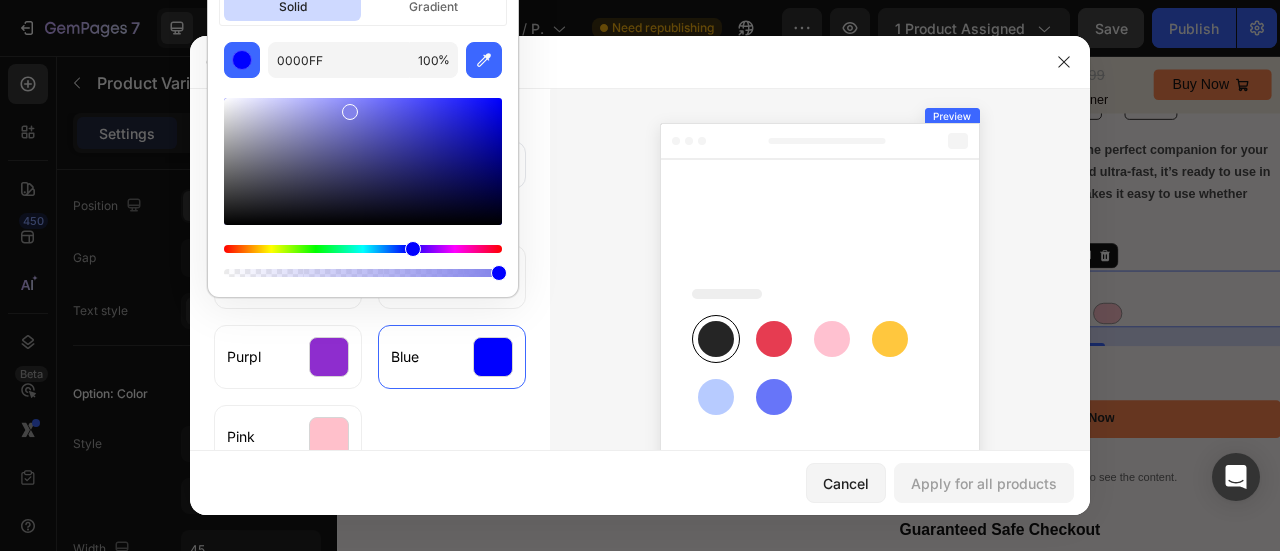click at bounding box center (363, 161) 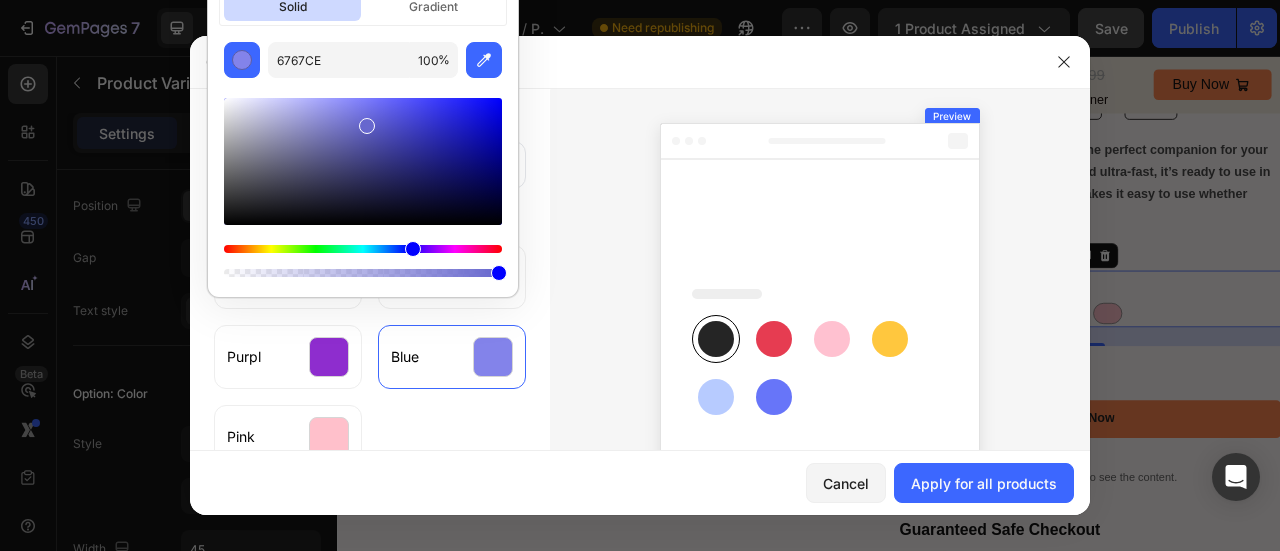 click at bounding box center [363, 161] 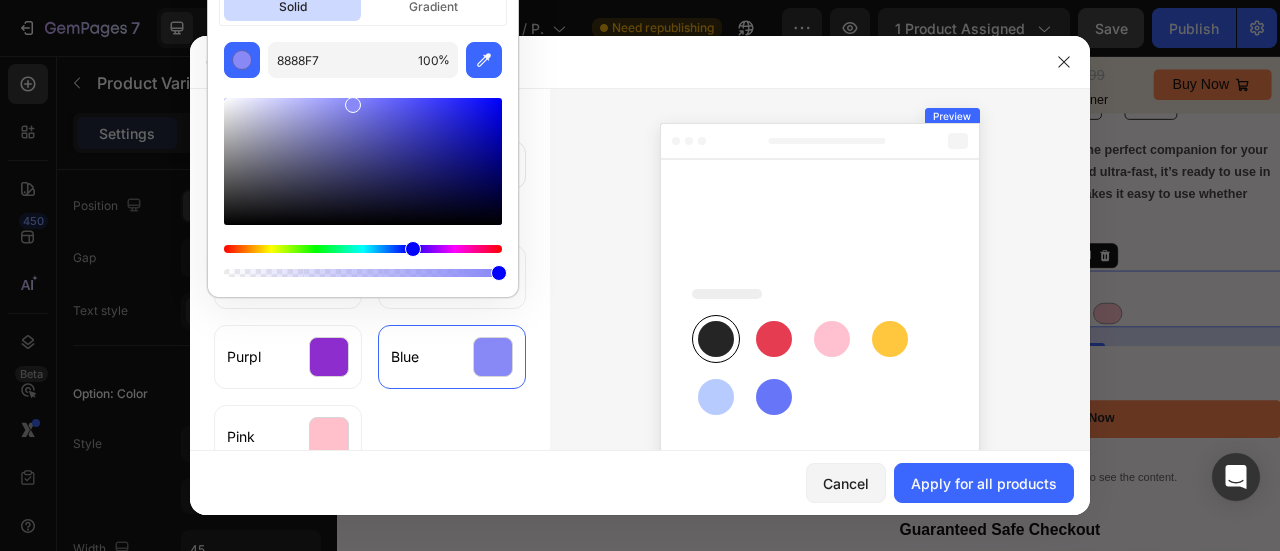 click at bounding box center [363, 161] 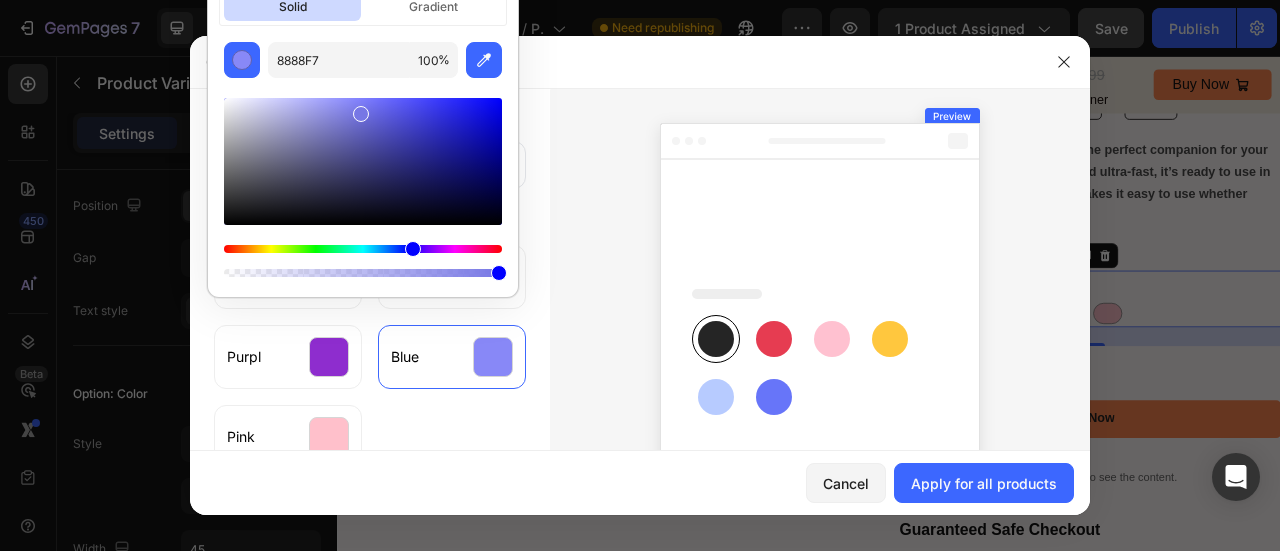 click at bounding box center [361, 114] 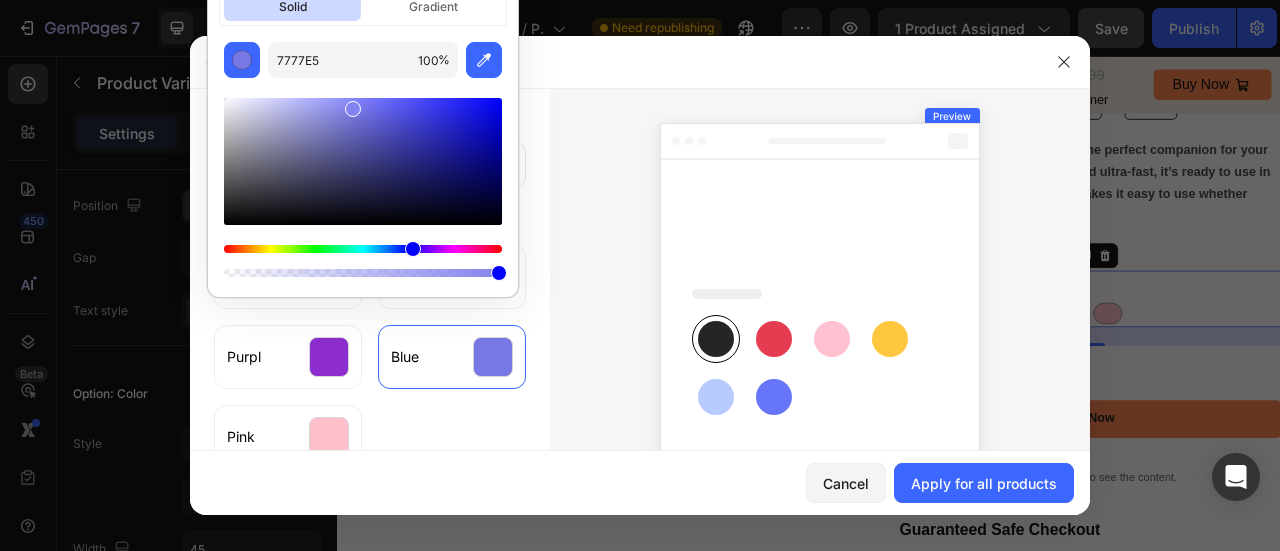click at bounding box center [363, 161] 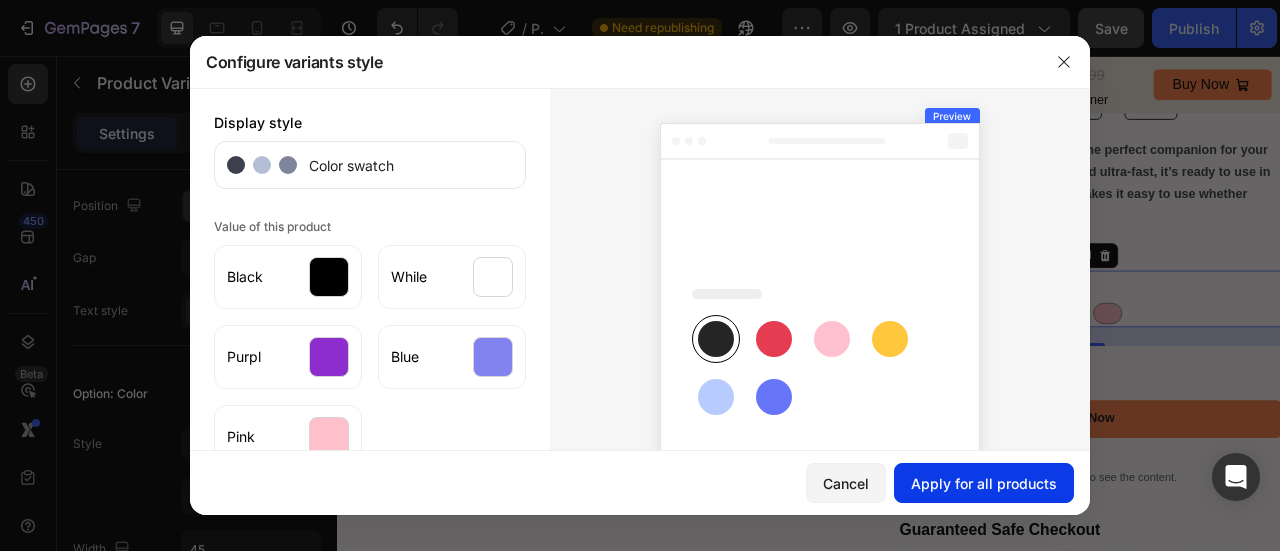 click on "Apply for all products" at bounding box center [984, 483] 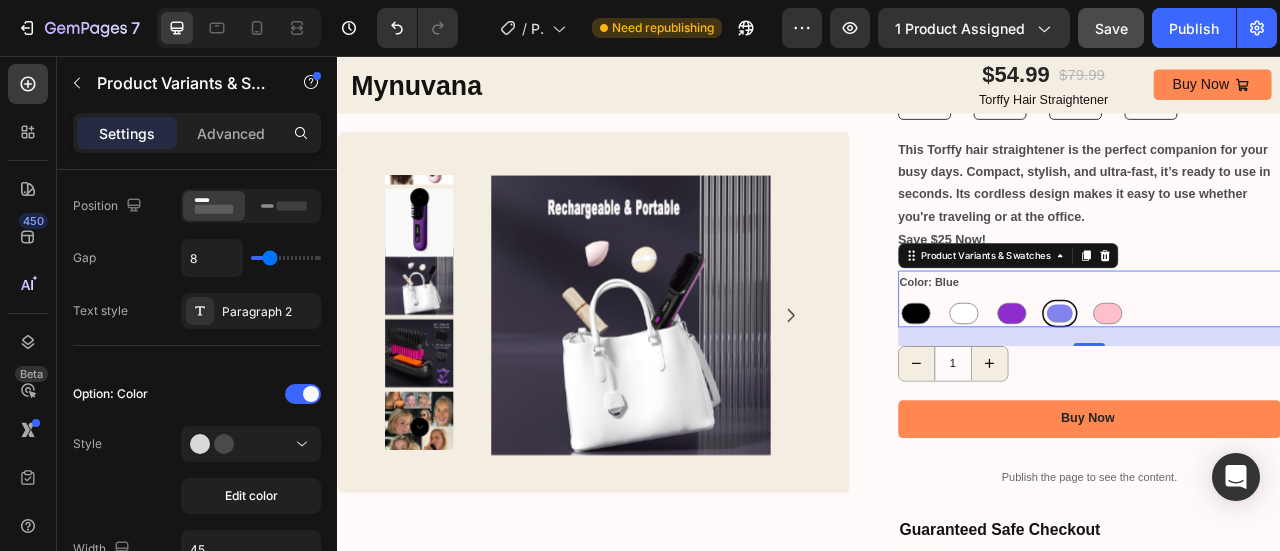 click at bounding box center [1255, 383] 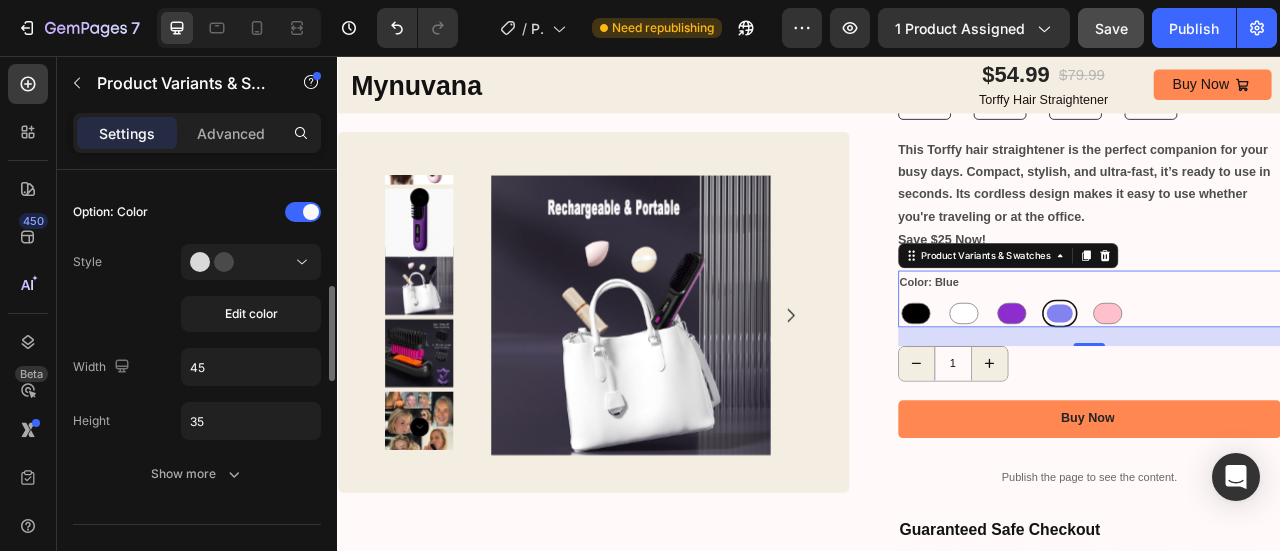 scroll, scrollTop: 539, scrollLeft: 0, axis: vertical 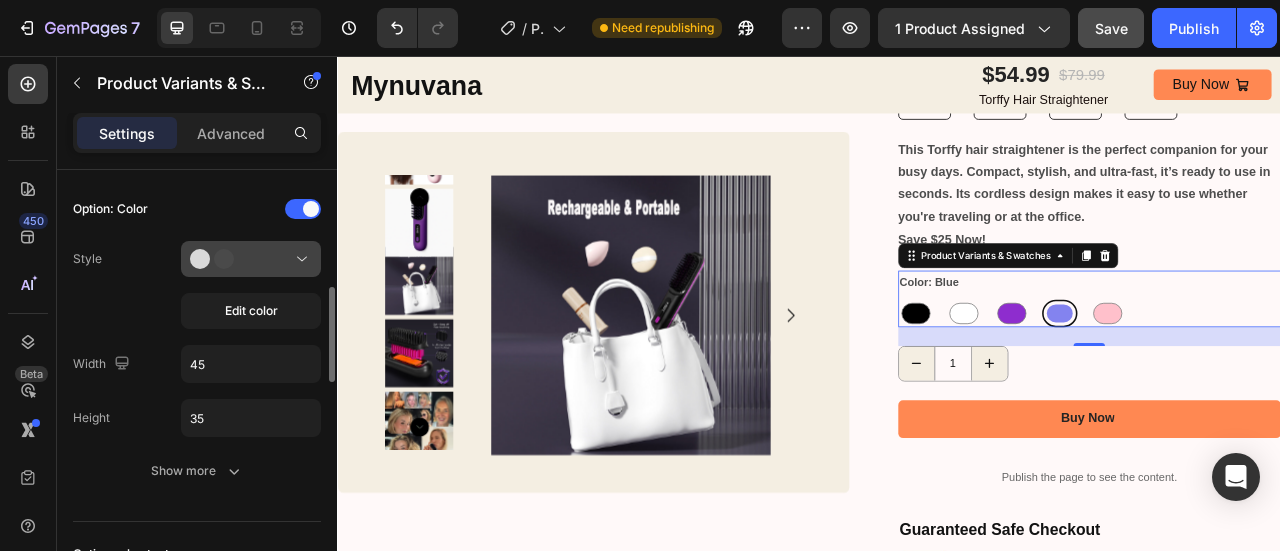 click at bounding box center [251, 259] 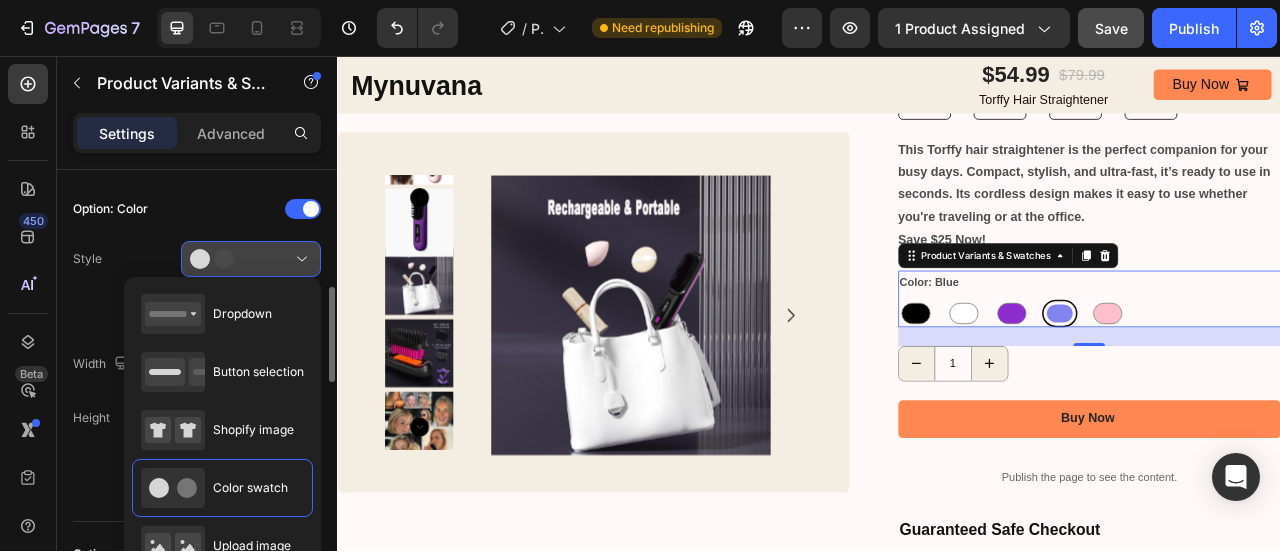 click at bounding box center [251, 259] 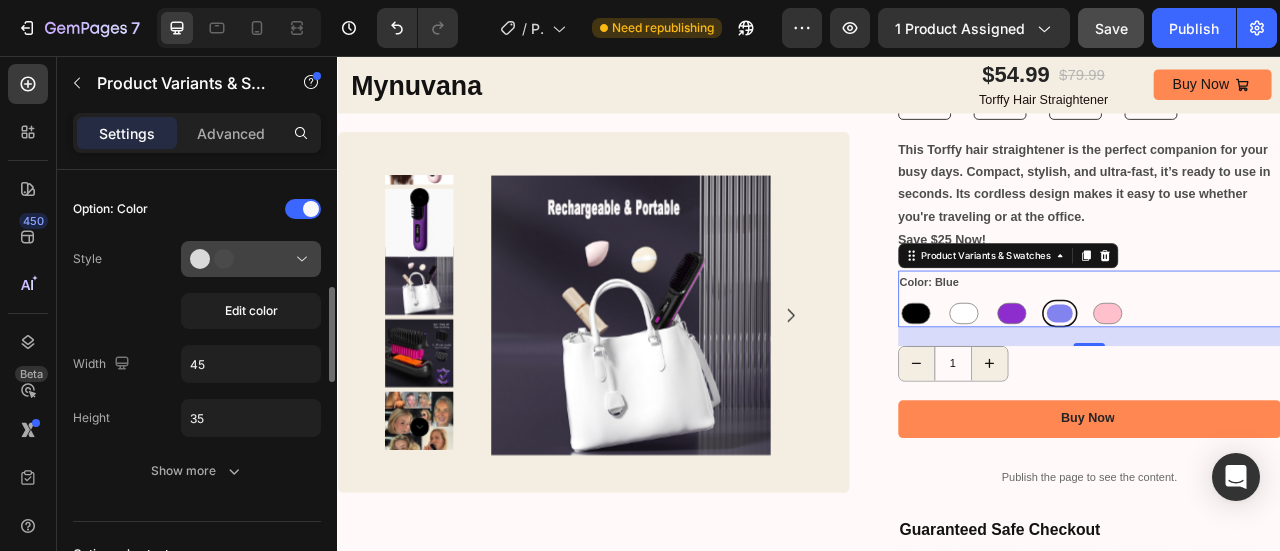 click 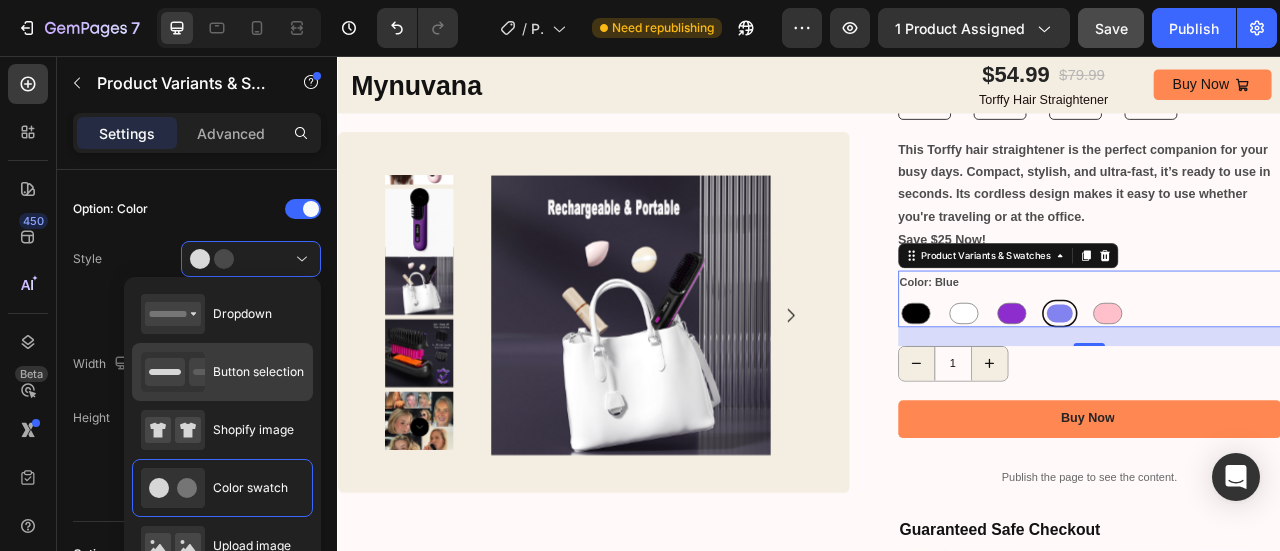 click on "Button selection" at bounding box center [258, 372] 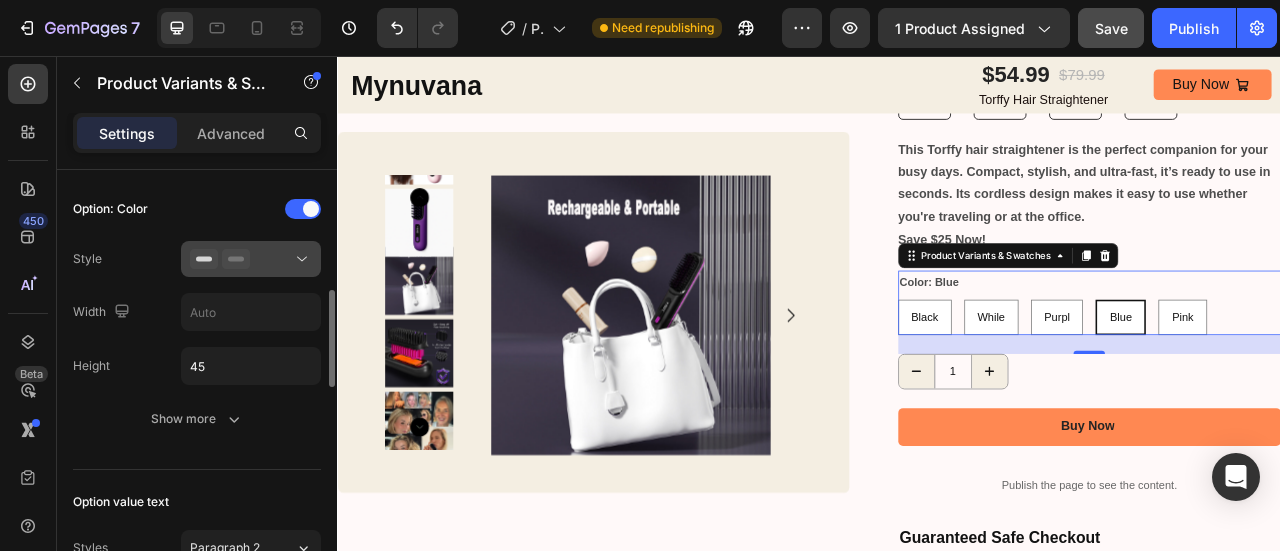 click 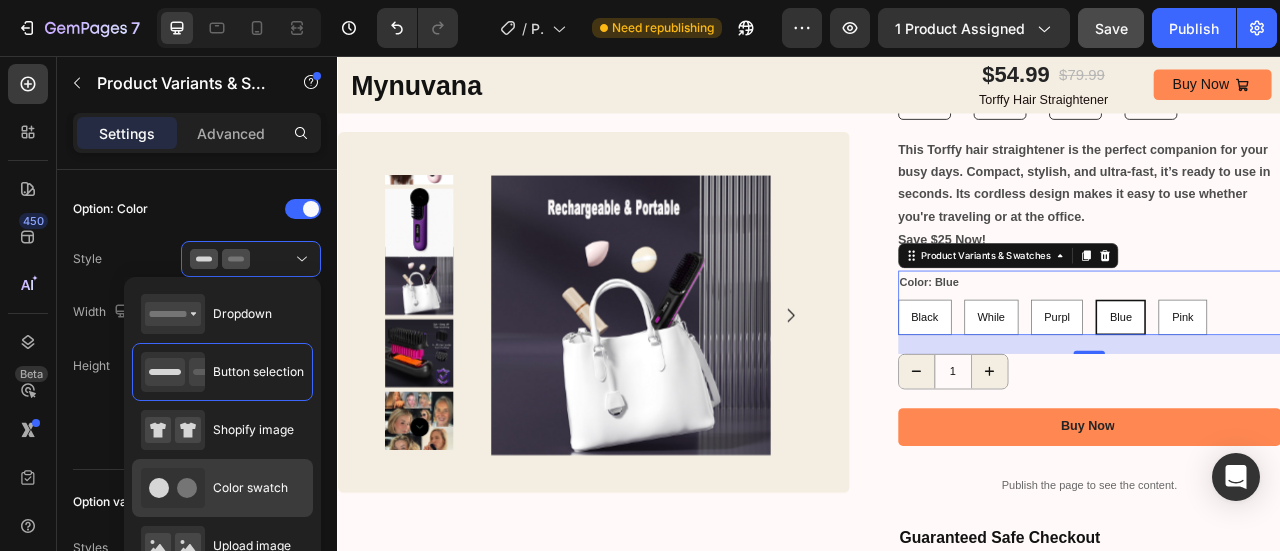 click on "Color swatch" at bounding box center [214, 488] 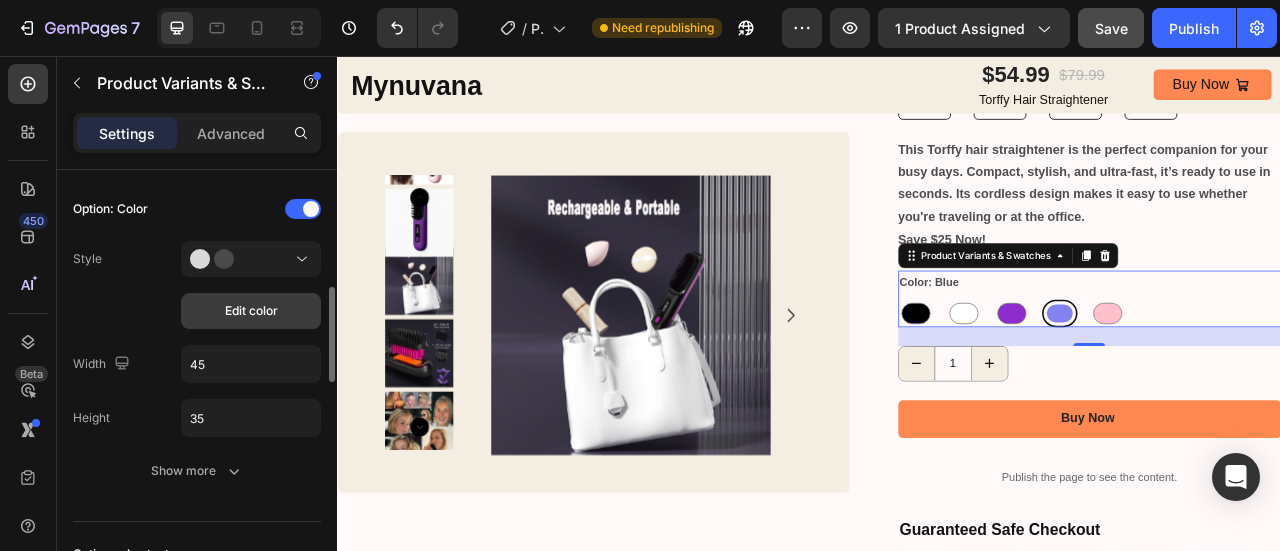 click on "Edit color" 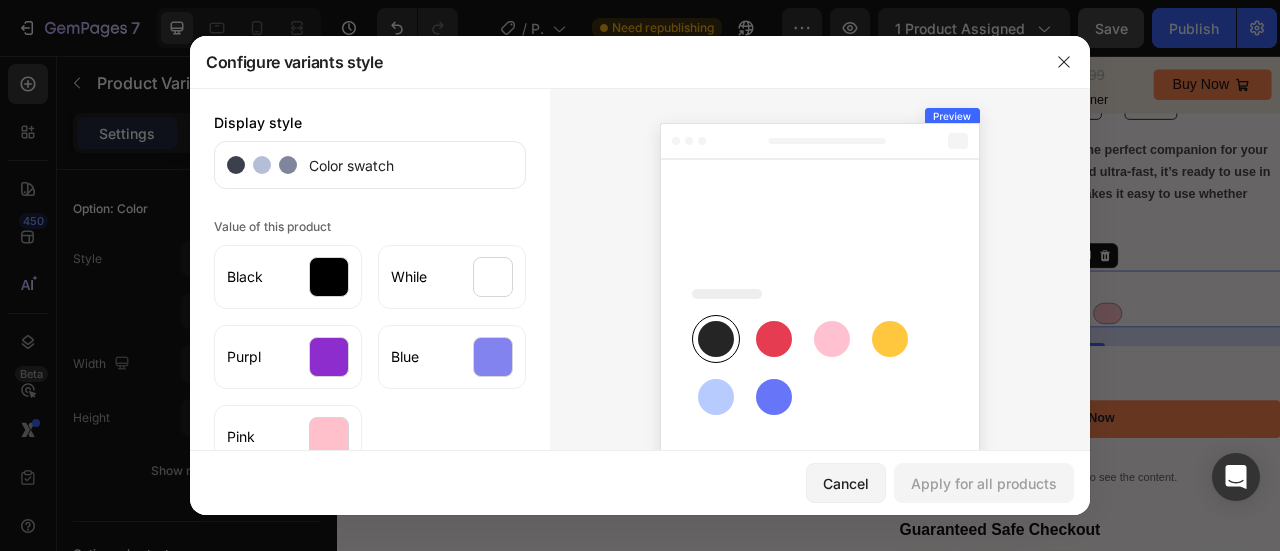 click 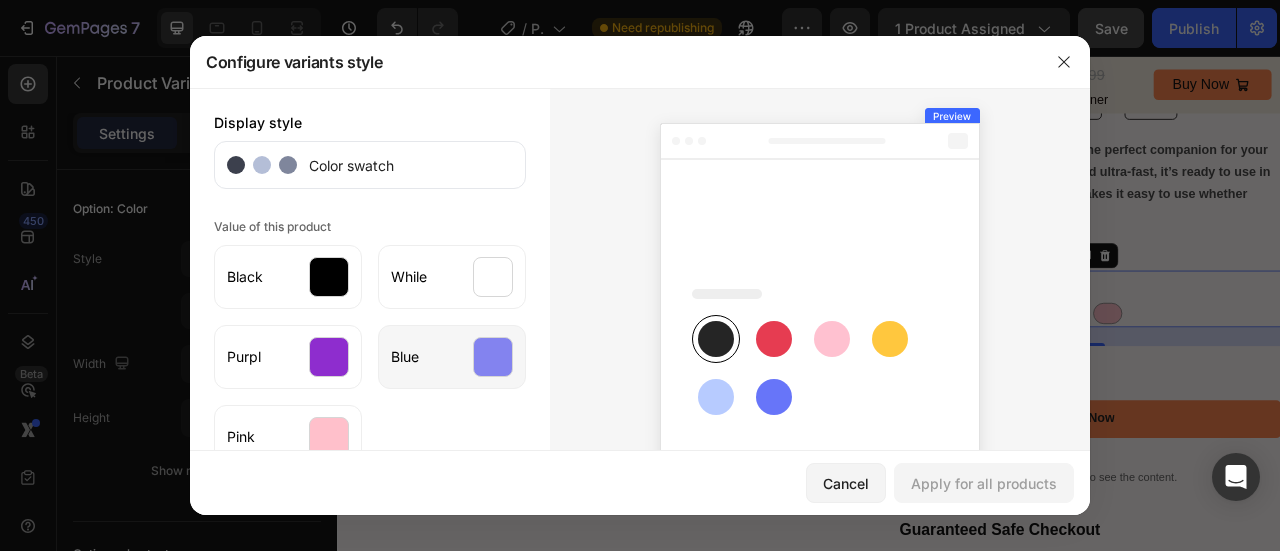 click at bounding box center (493, 357) 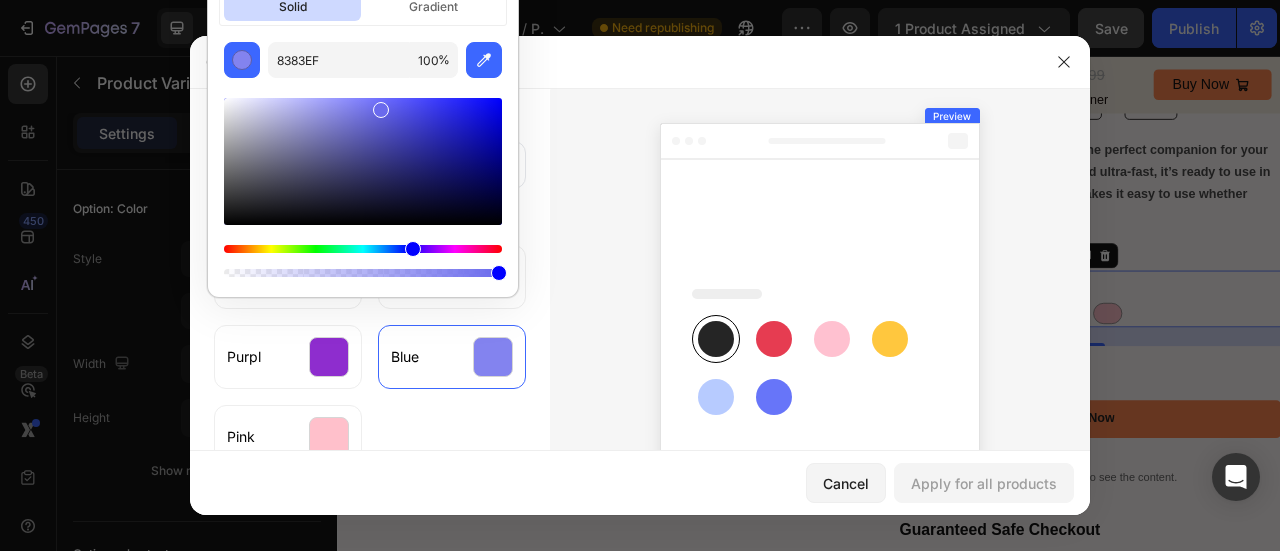 click at bounding box center (363, 161) 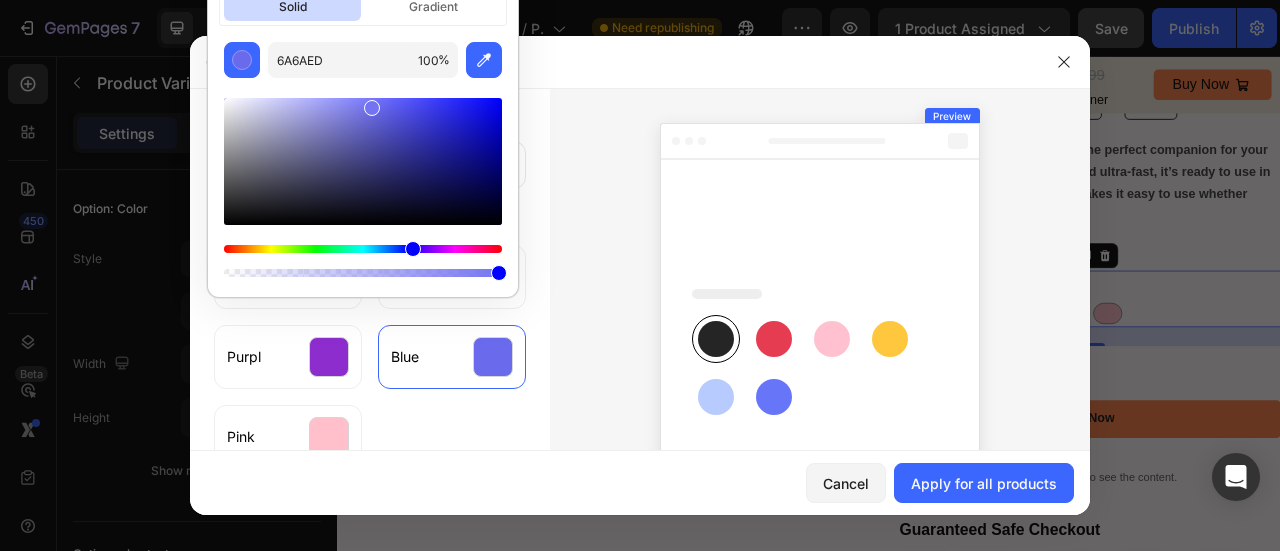 click at bounding box center (363, 161) 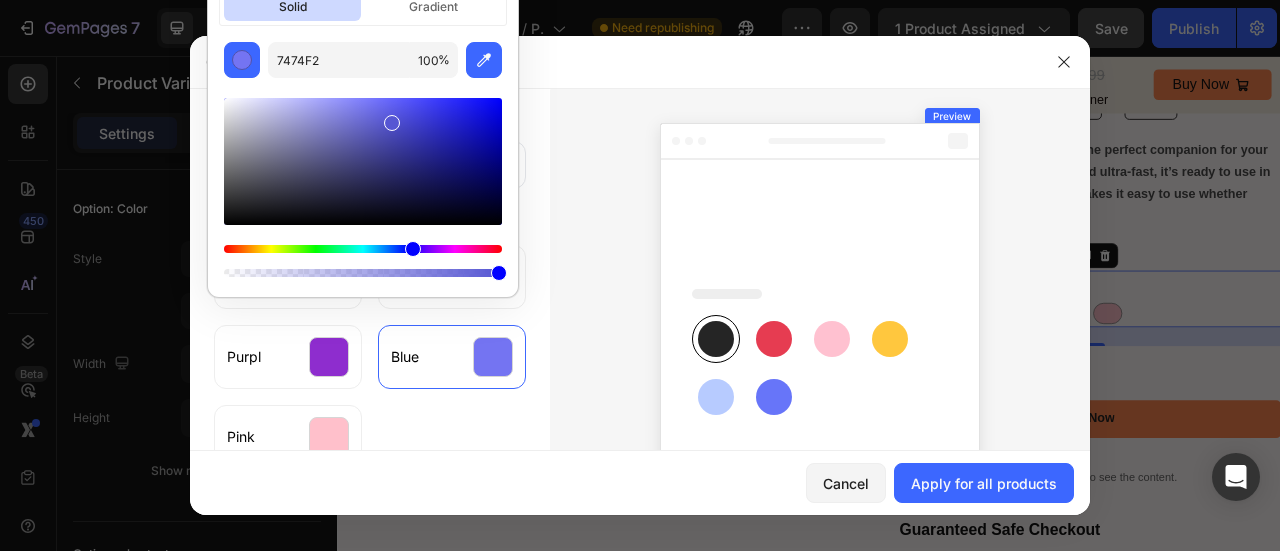 click at bounding box center [363, 161] 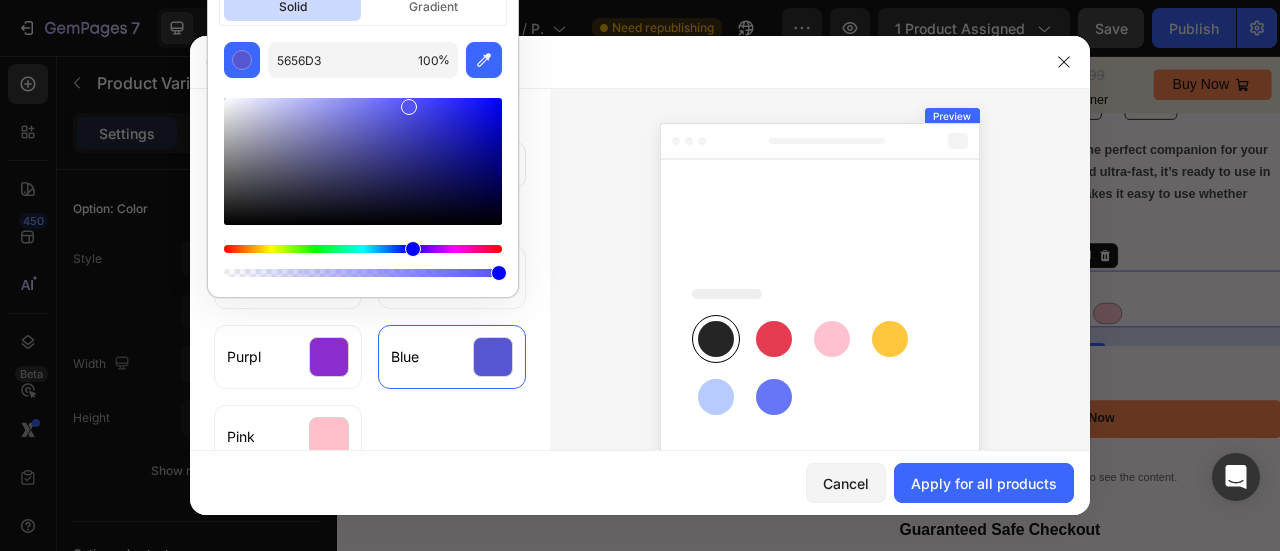 type on "5555F4" 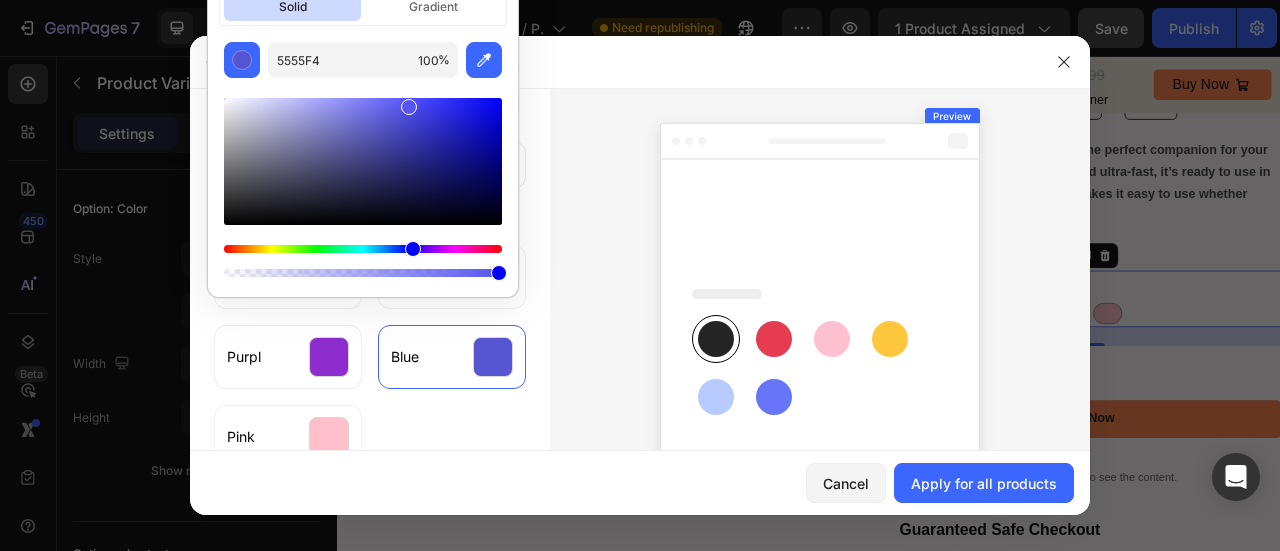 click at bounding box center (363, 161) 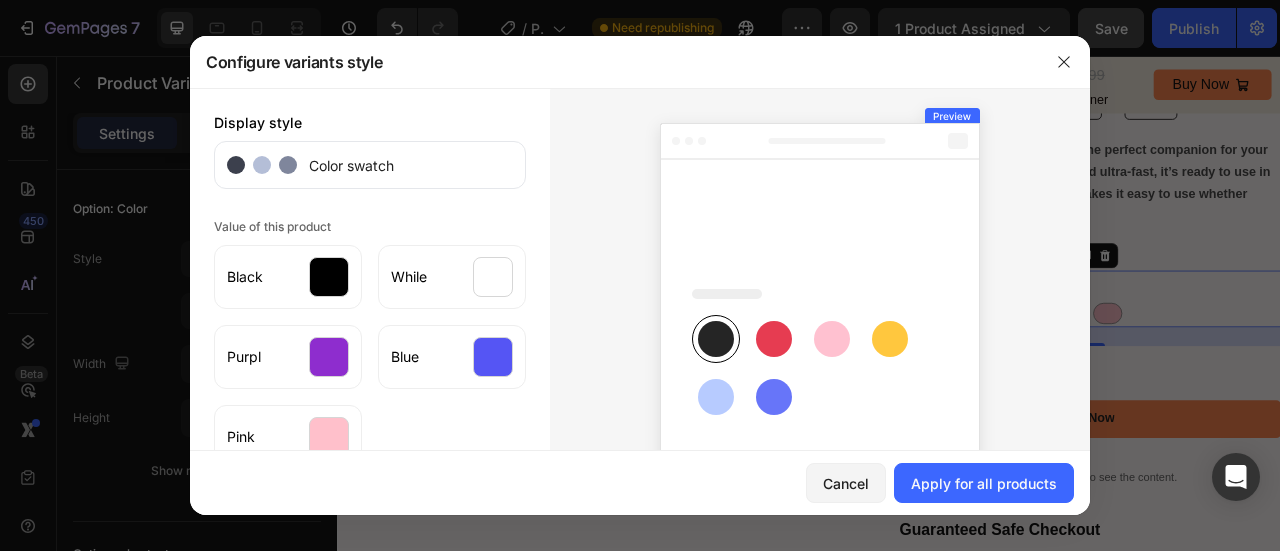 click 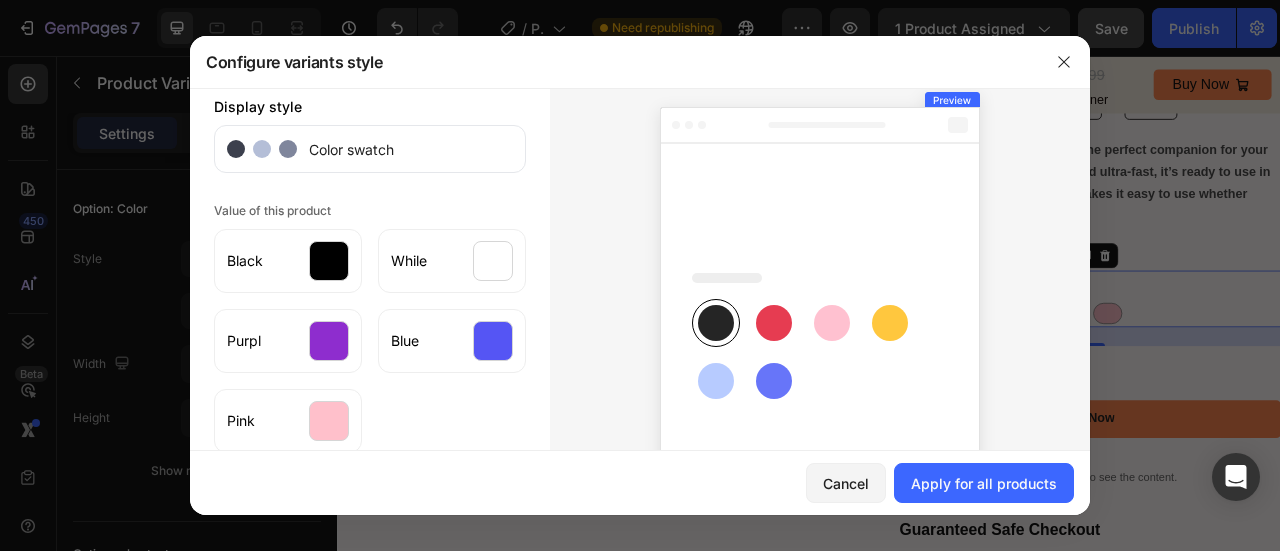 scroll, scrollTop: 0, scrollLeft: 0, axis: both 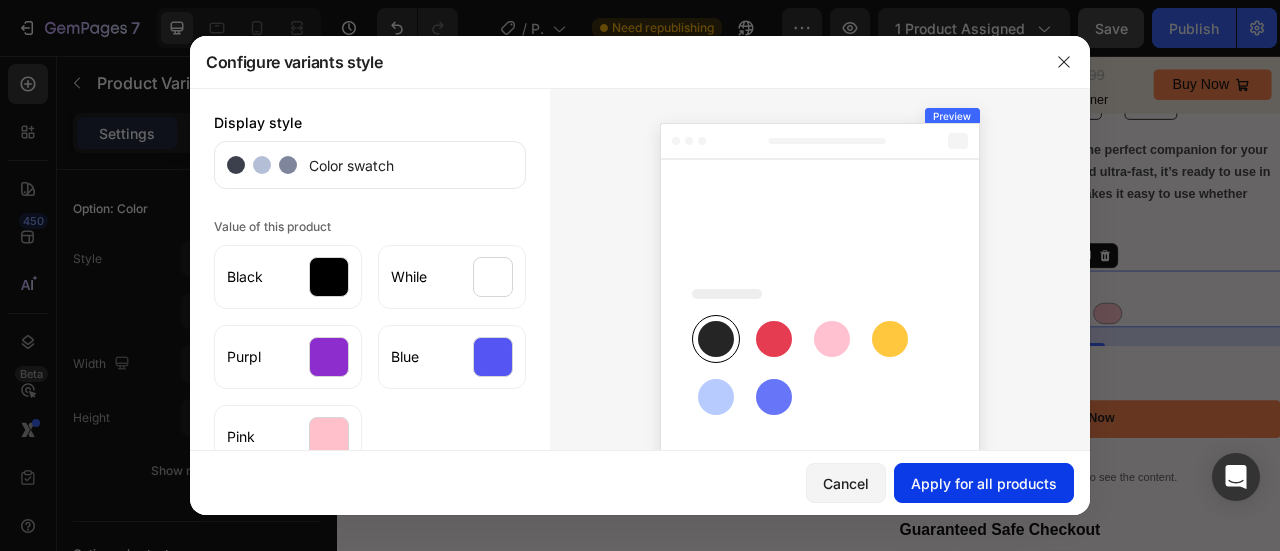 click on "Apply for all products" at bounding box center (984, 483) 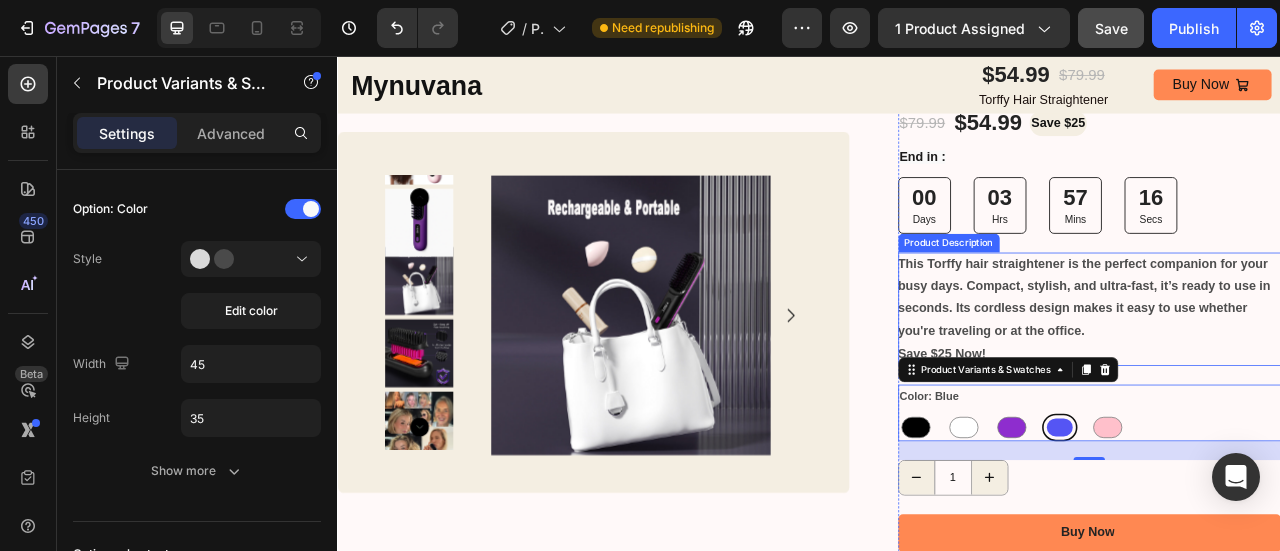 scroll, scrollTop: 199, scrollLeft: 0, axis: vertical 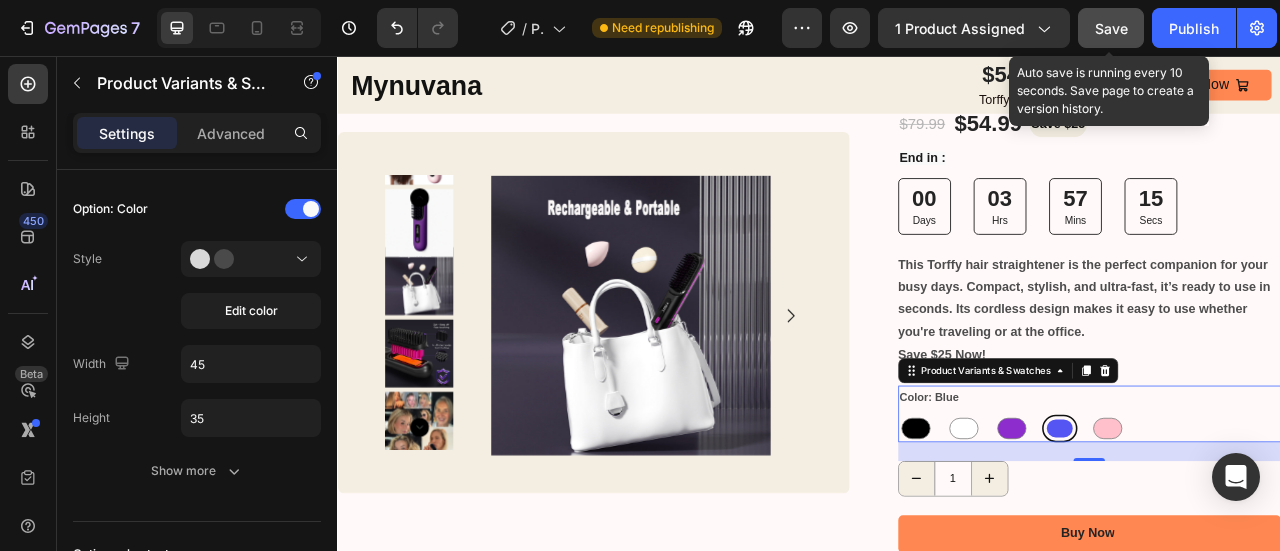 click on "Save" at bounding box center (1111, 28) 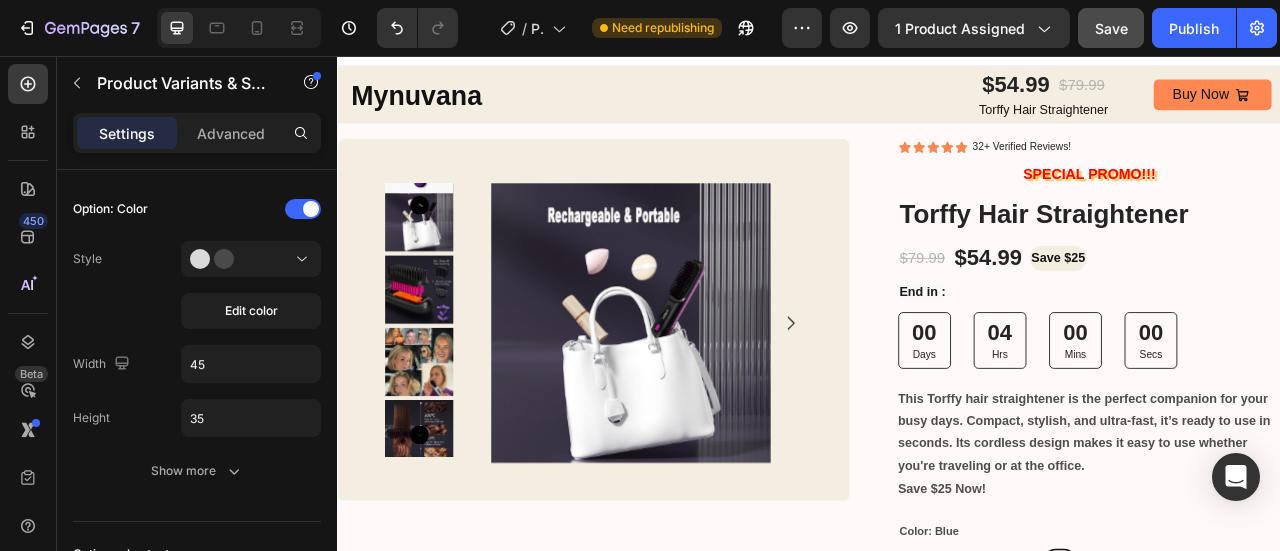 scroll, scrollTop: 0, scrollLeft: 0, axis: both 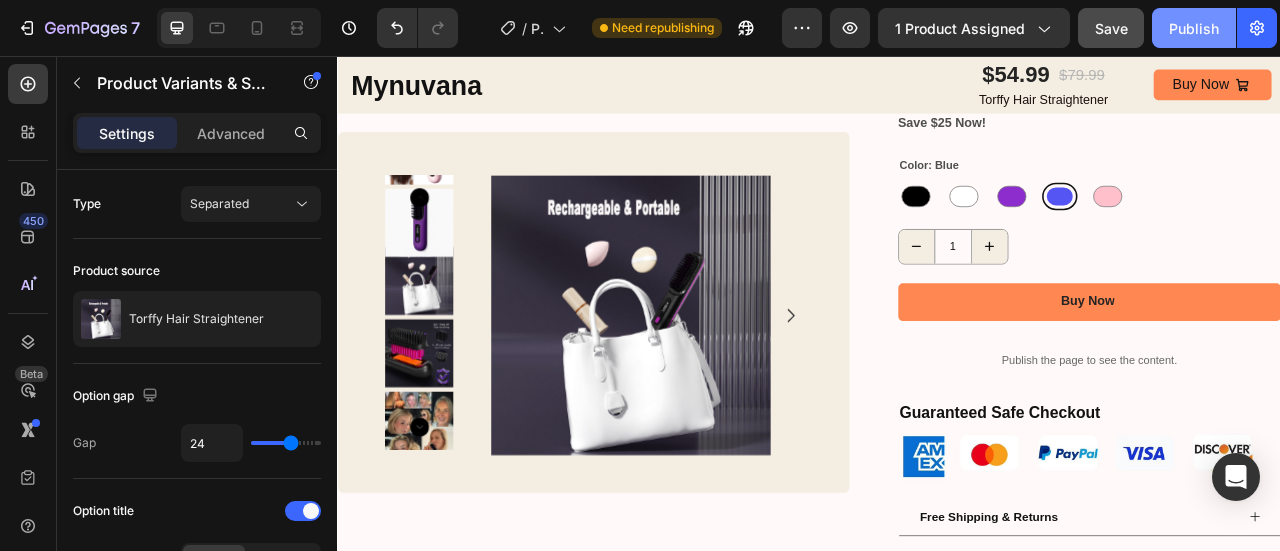 click on "Publish" at bounding box center (1194, 28) 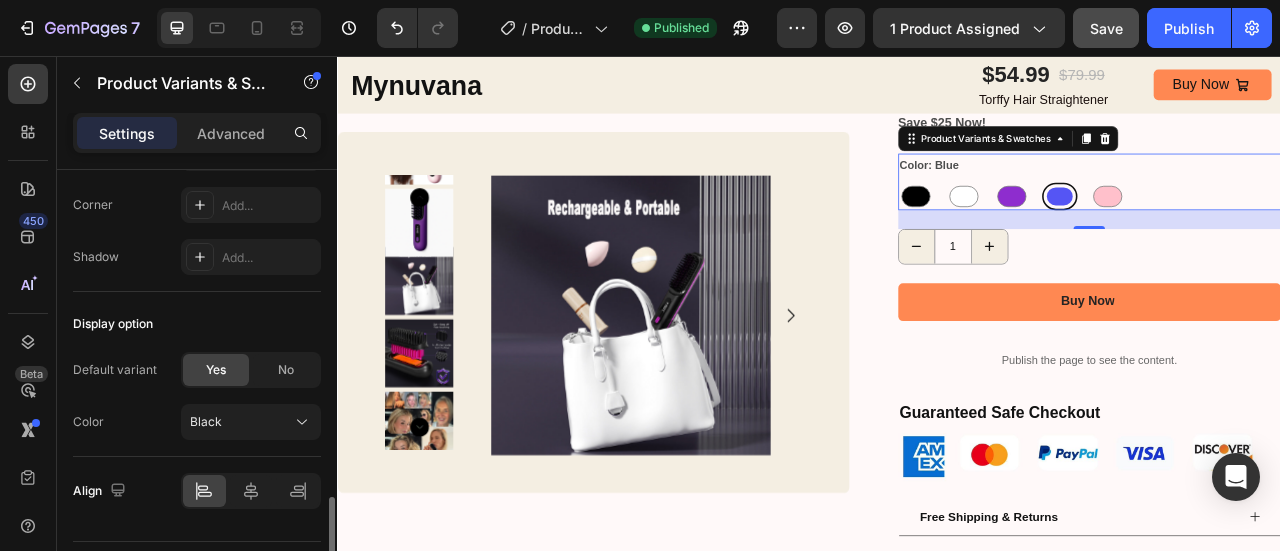 scroll, scrollTop: 1532, scrollLeft: 0, axis: vertical 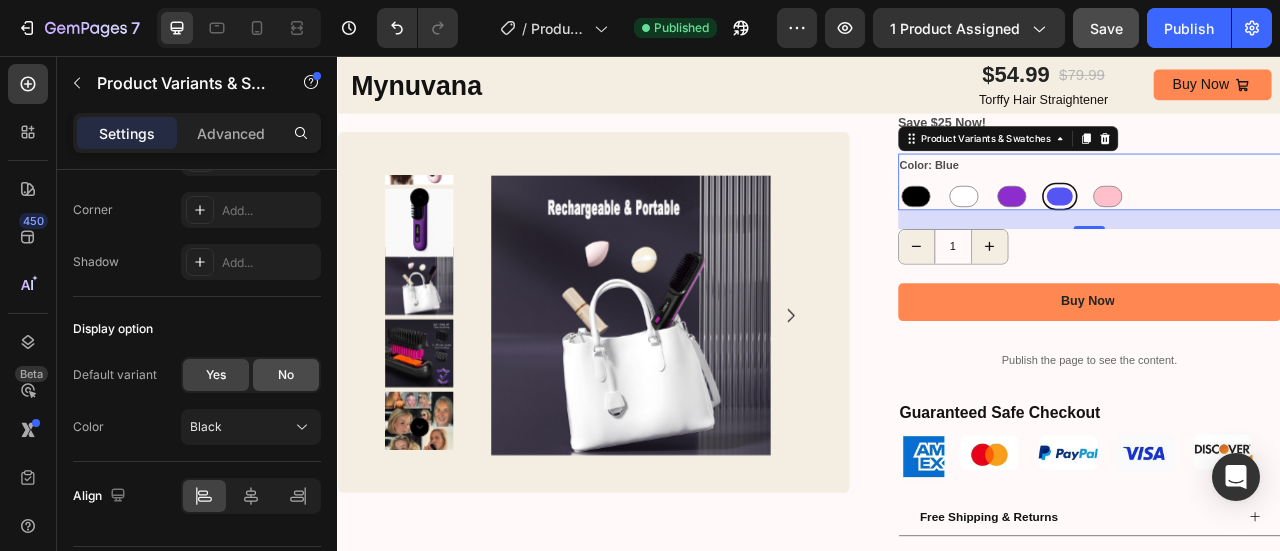click on "No" 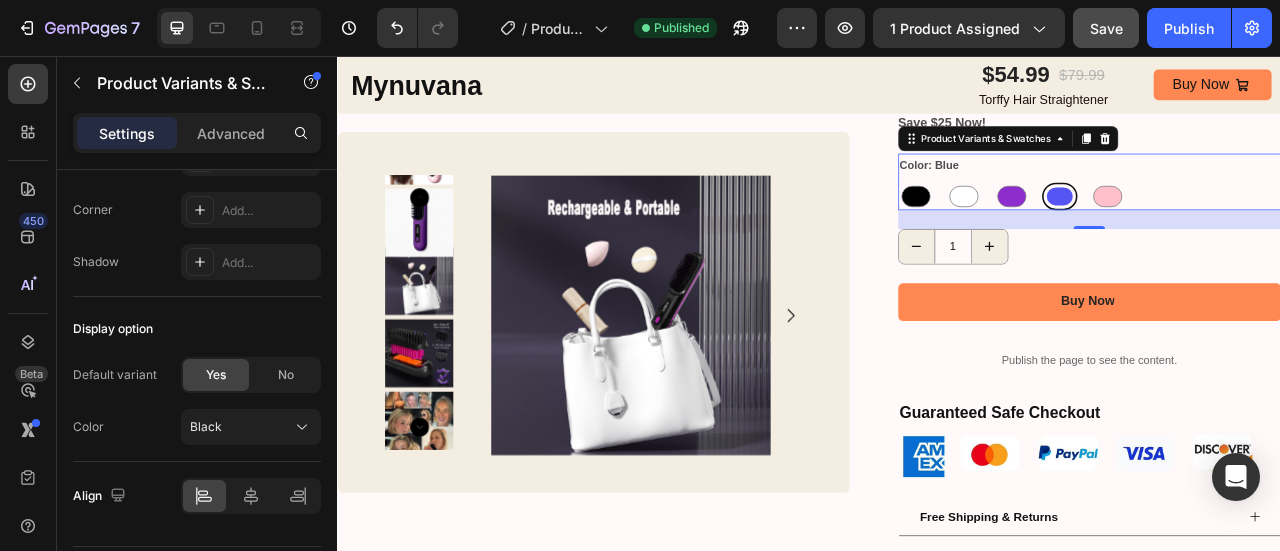 radio on "true" 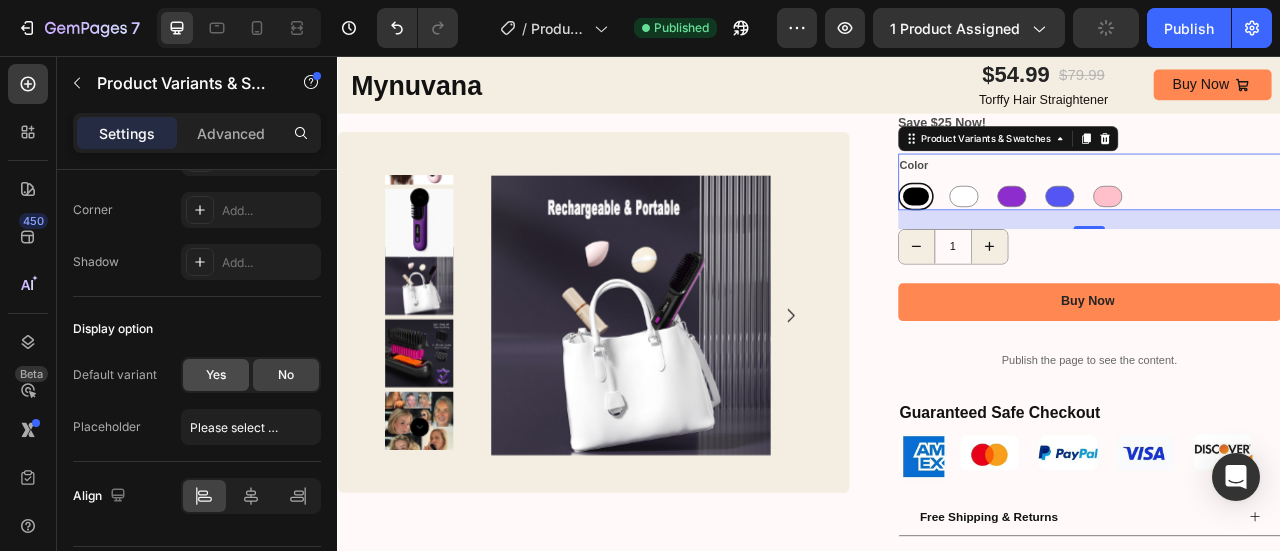 click on "Yes" 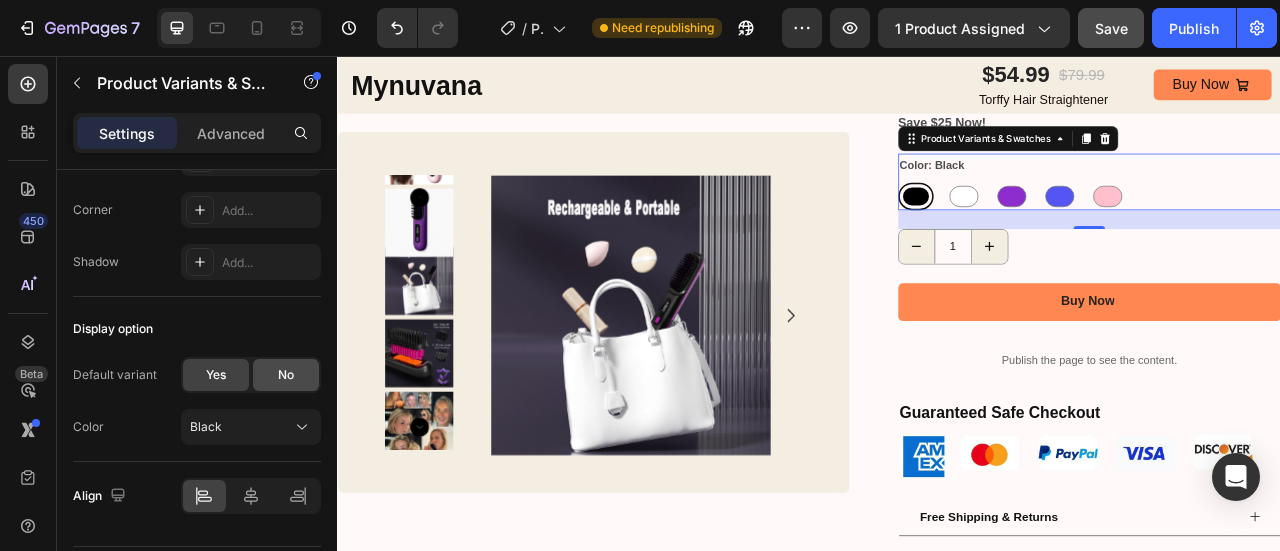 click on "No" 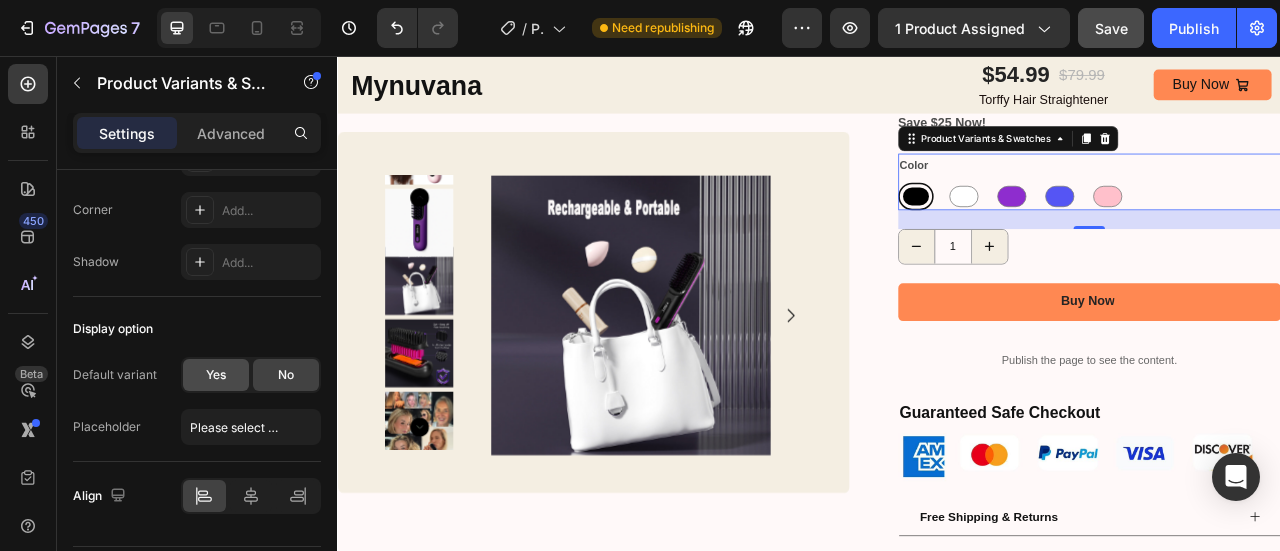 click on "Yes" 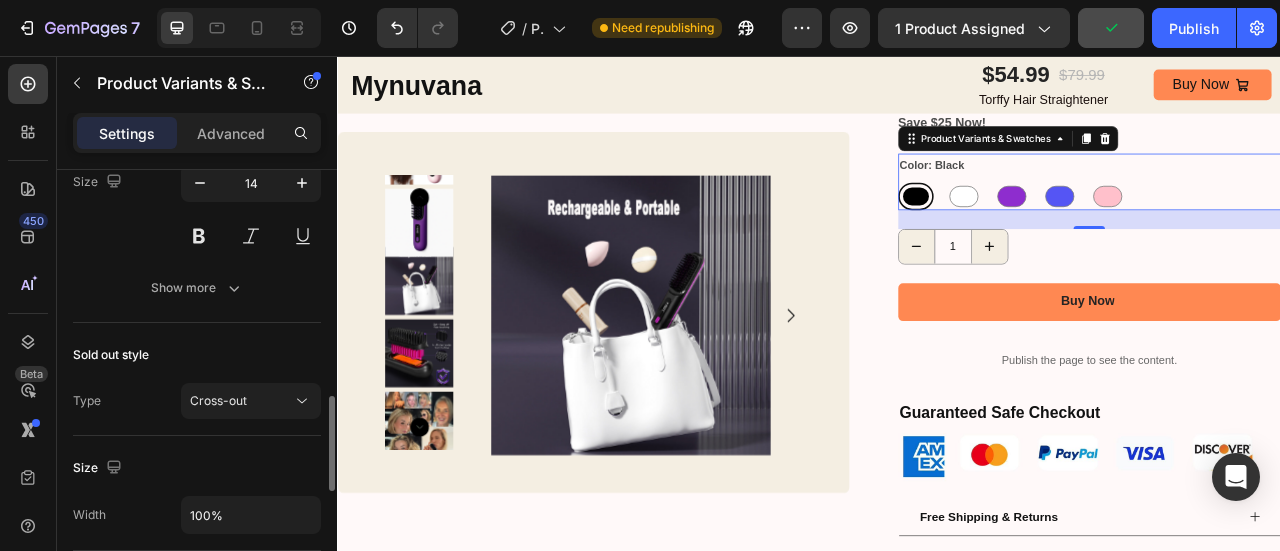 scroll, scrollTop: 1057, scrollLeft: 0, axis: vertical 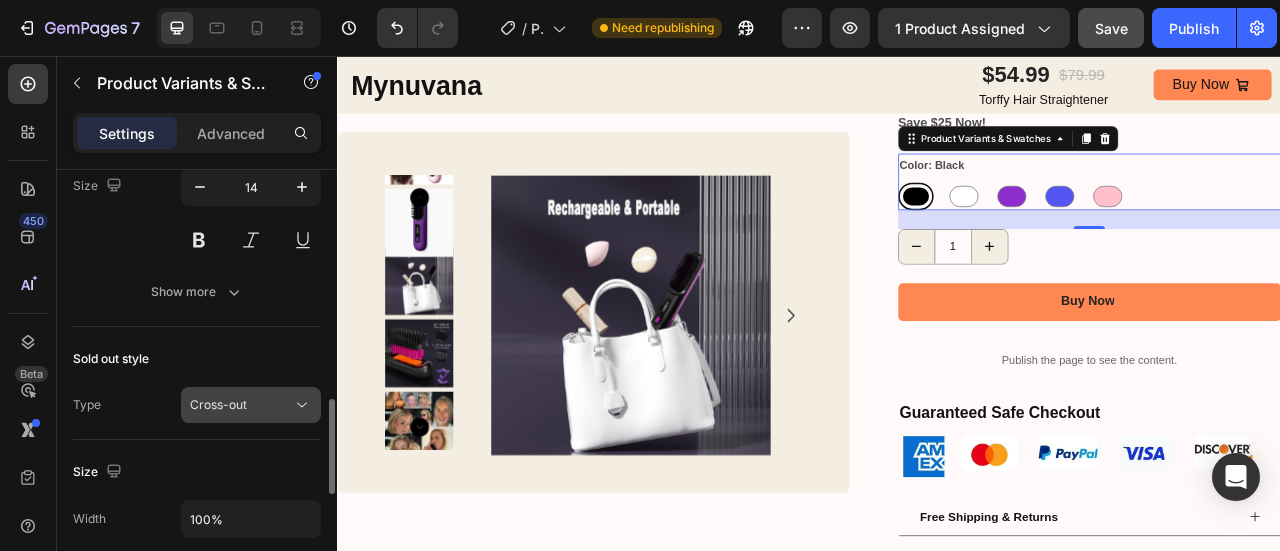 click on "Cross-out" at bounding box center (241, 405) 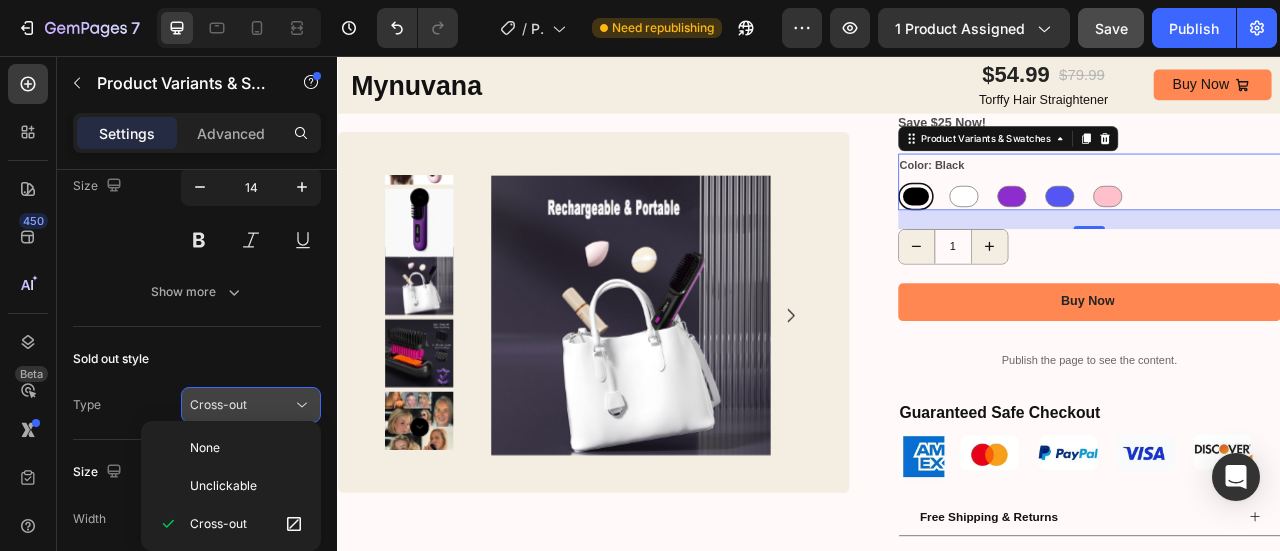 scroll, scrollTop: 1088, scrollLeft: 0, axis: vertical 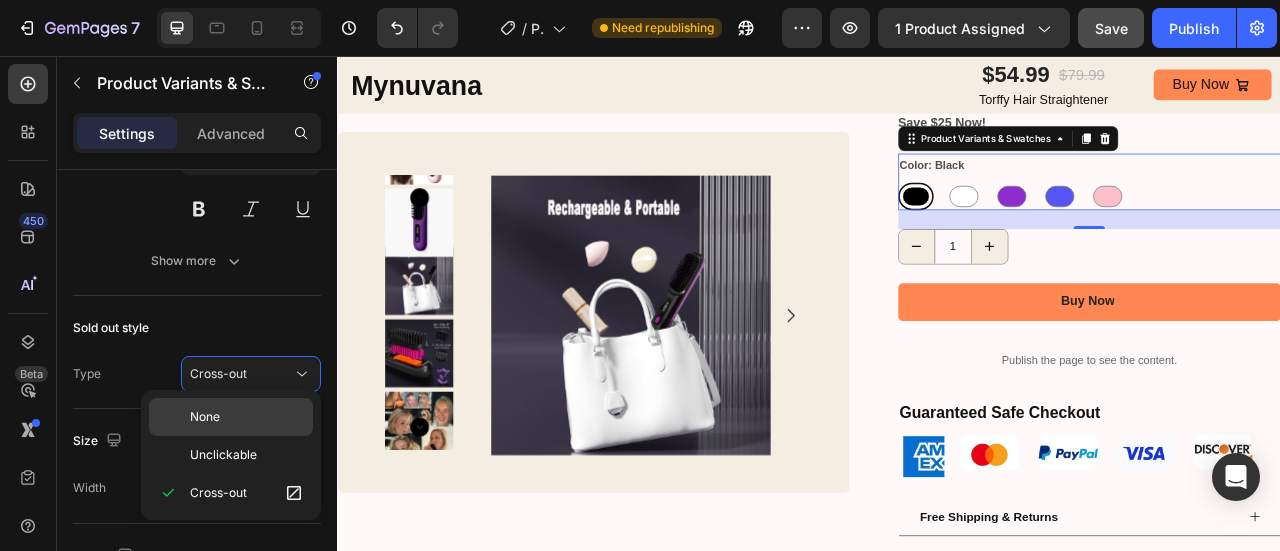 click on "None" 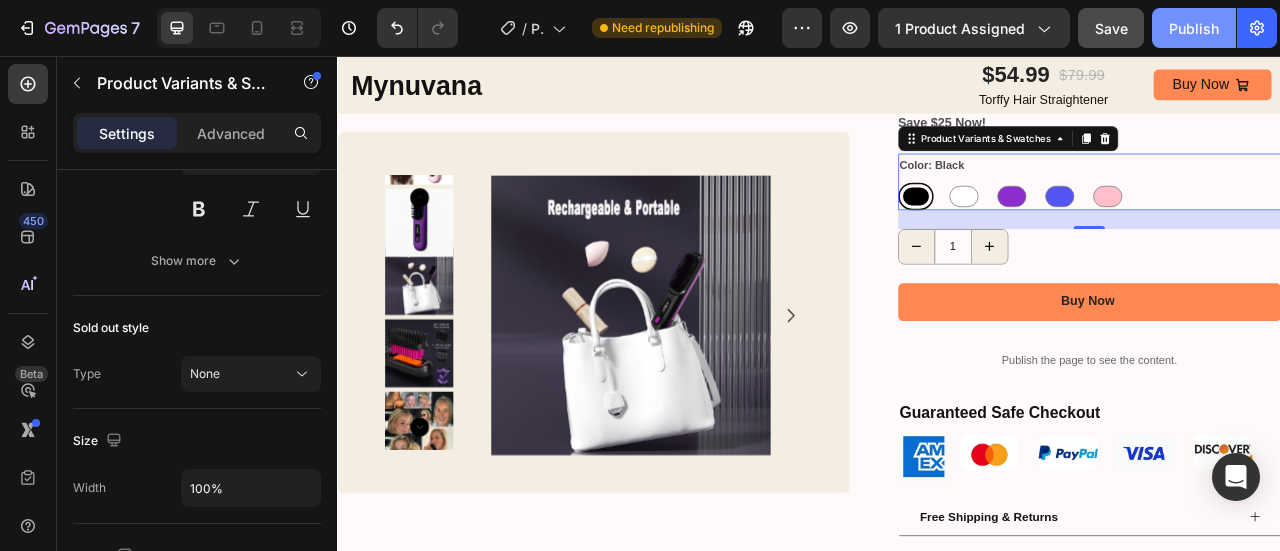 click on "Publish" at bounding box center (1194, 28) 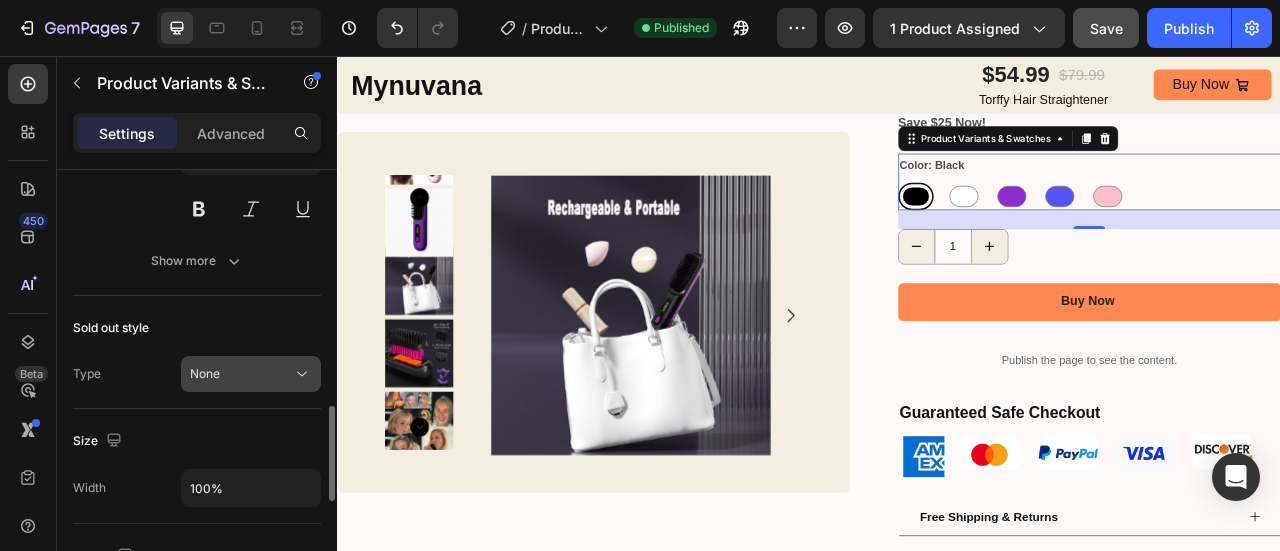 click on "None" at bounding box center (241, 374) 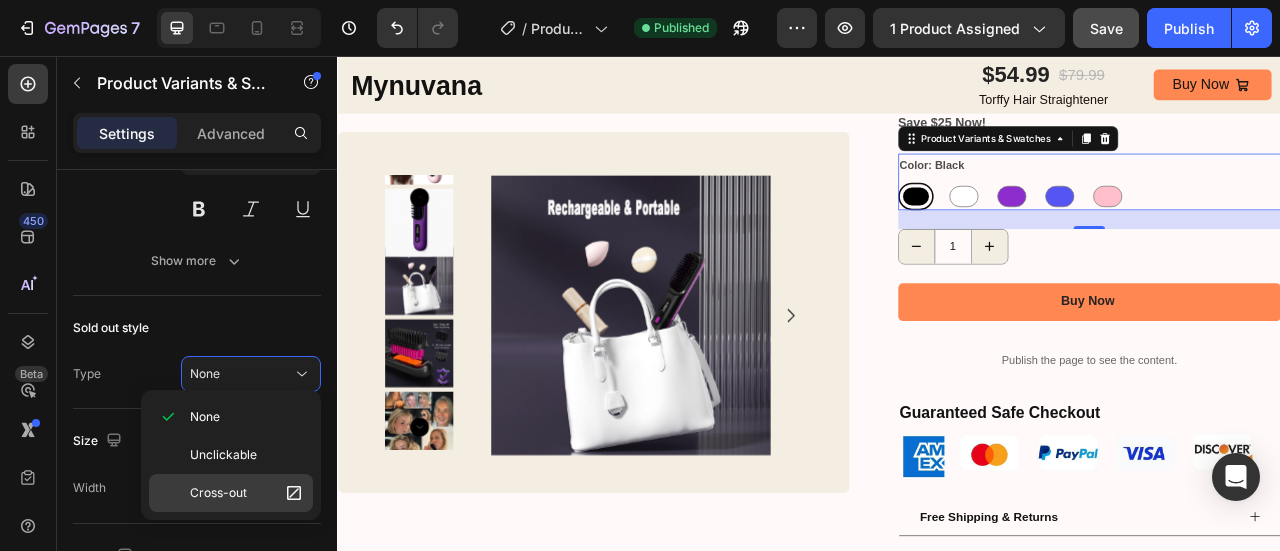click on "Cross-out" 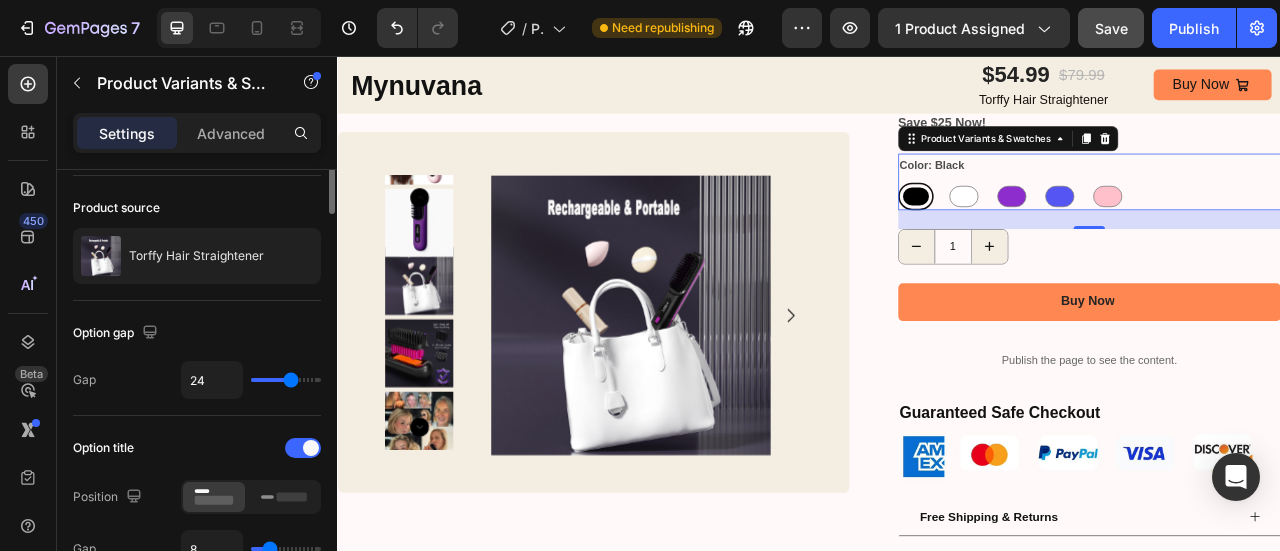 scroll, scrollTop: 0, scrollLeft: 0, axis: both 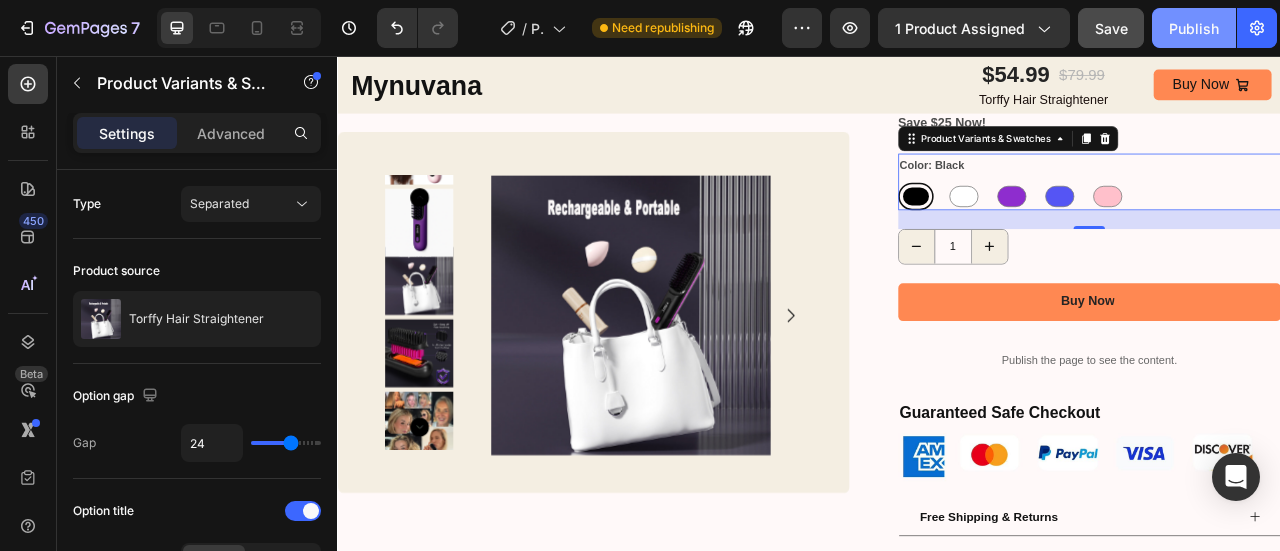 click on "Publish" at bounding box center [1194, 28] 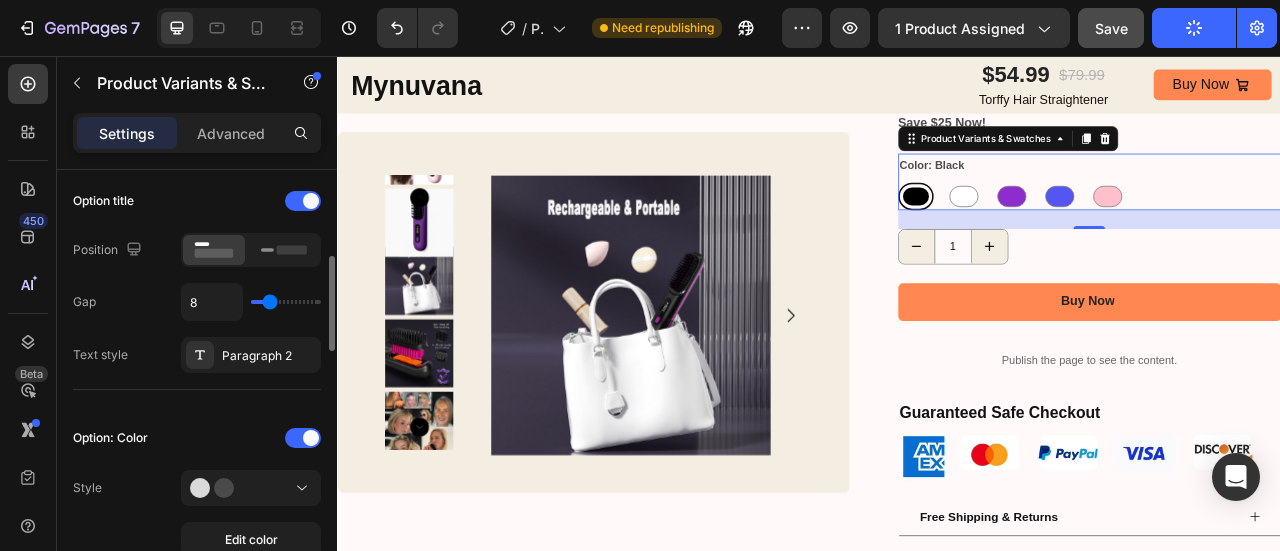 scroll, scrollTop: 326, scrollLeft: 0, axis: vertical 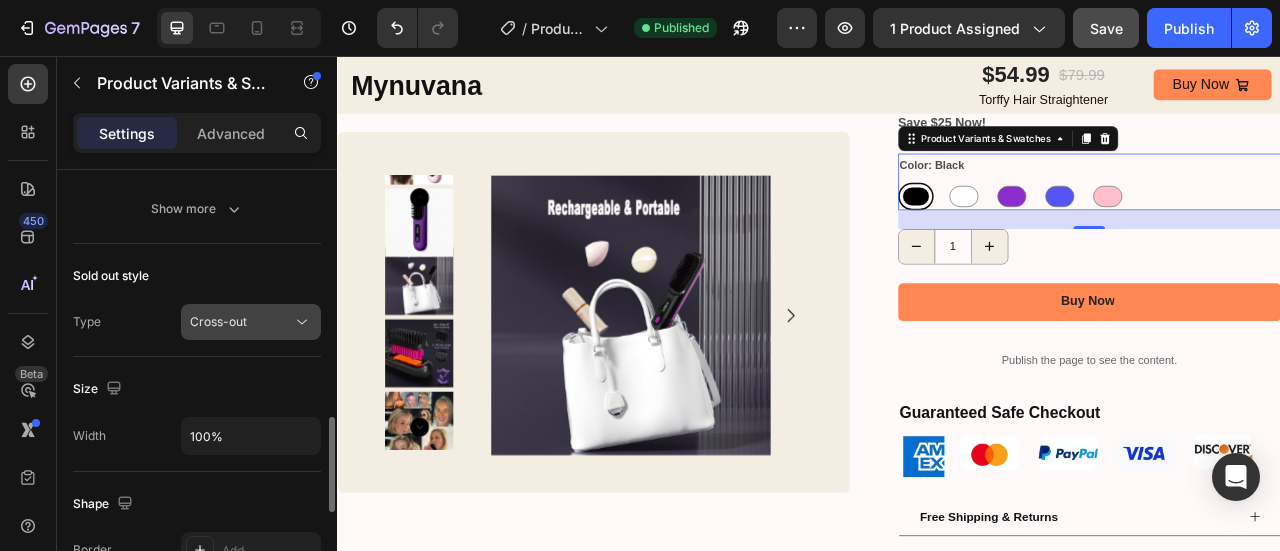 click on "Cross-out" 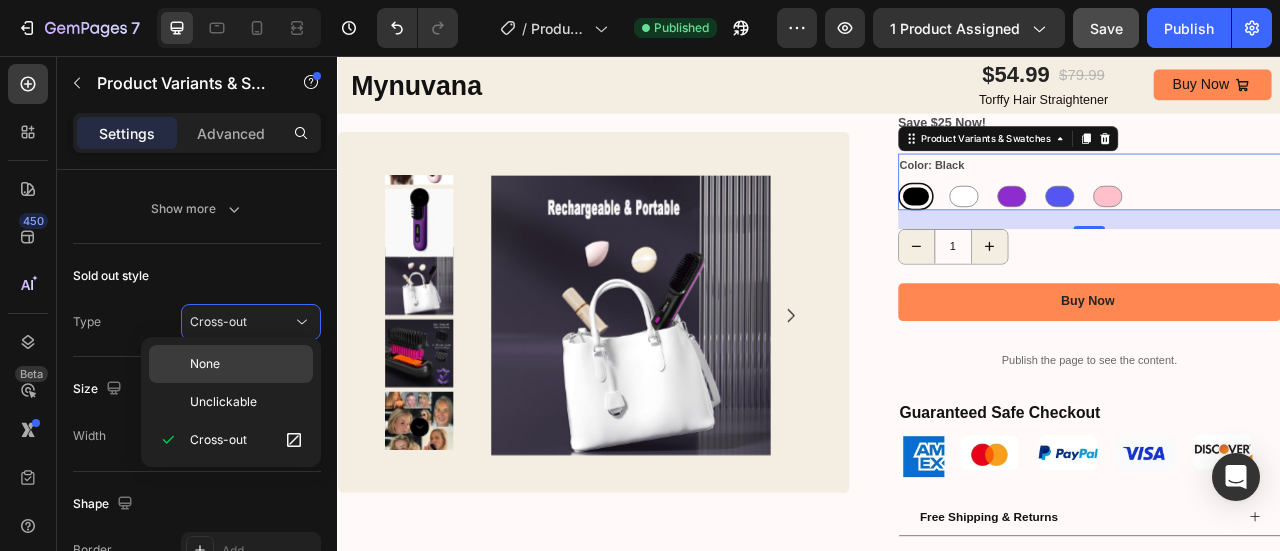 click on "None" 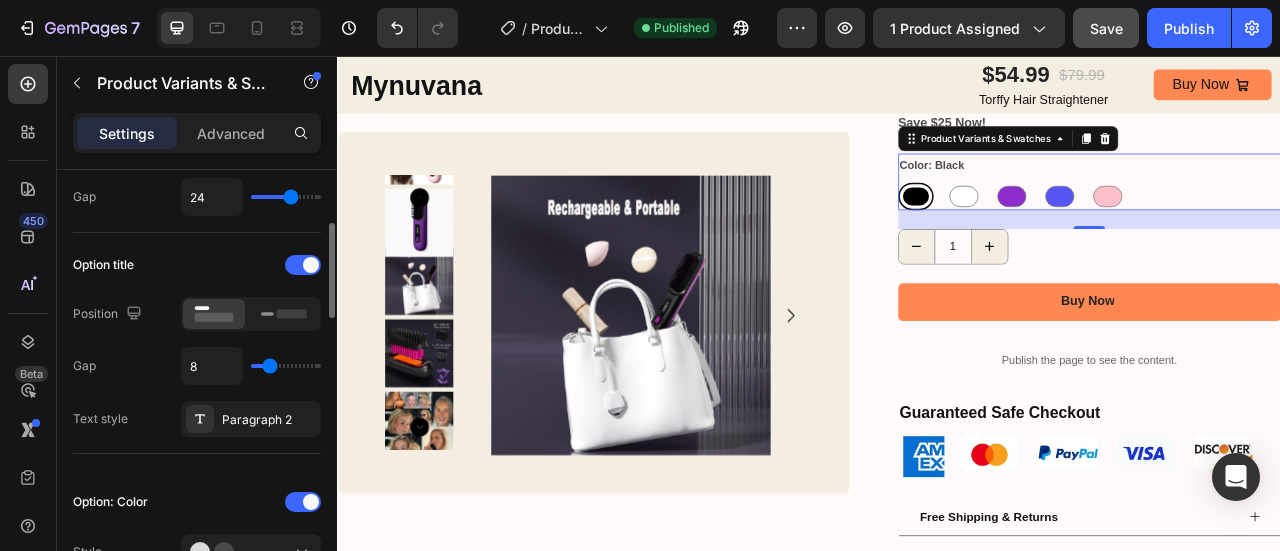 scroll, scrollTop: 0, scrollLeft: 0, axis: both 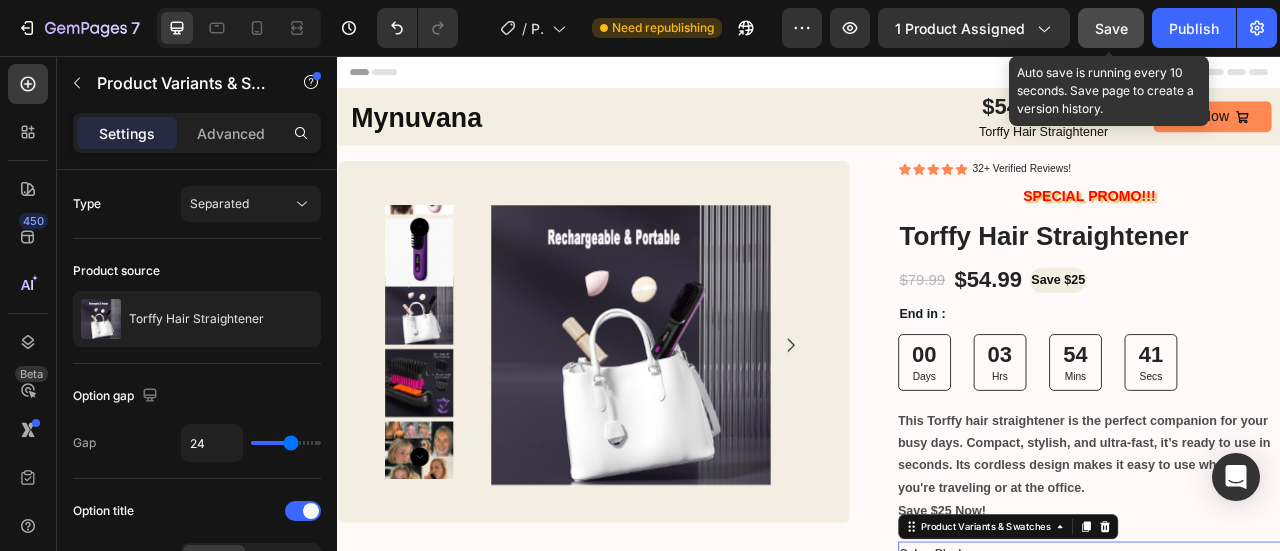 click on "Save" 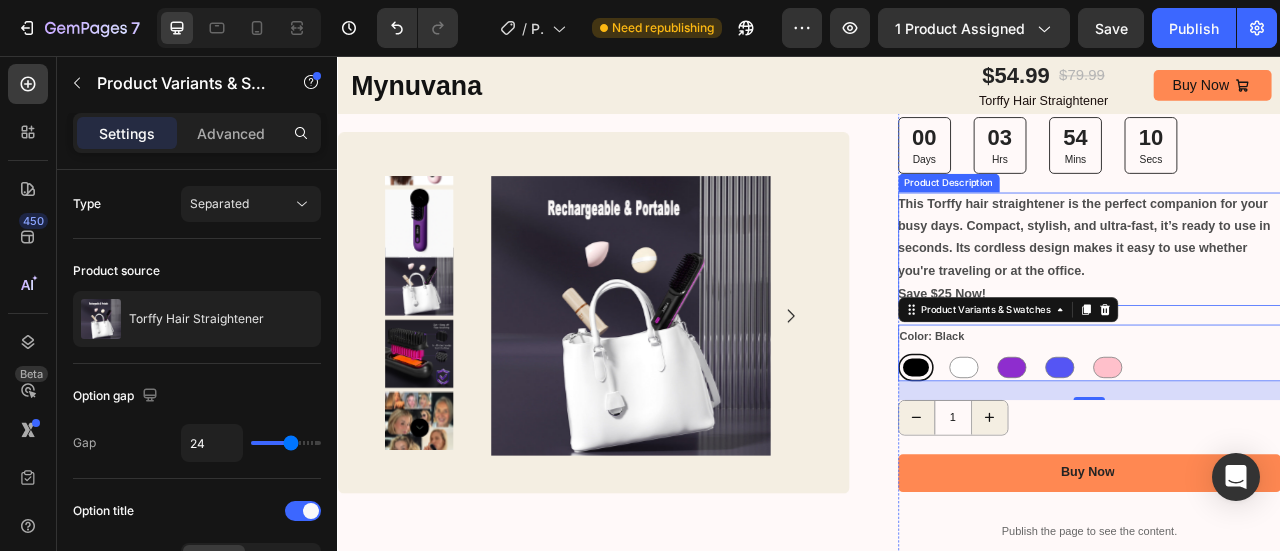 scroll, scrollTop: 278, scrollLeft: 0, axis: vertical 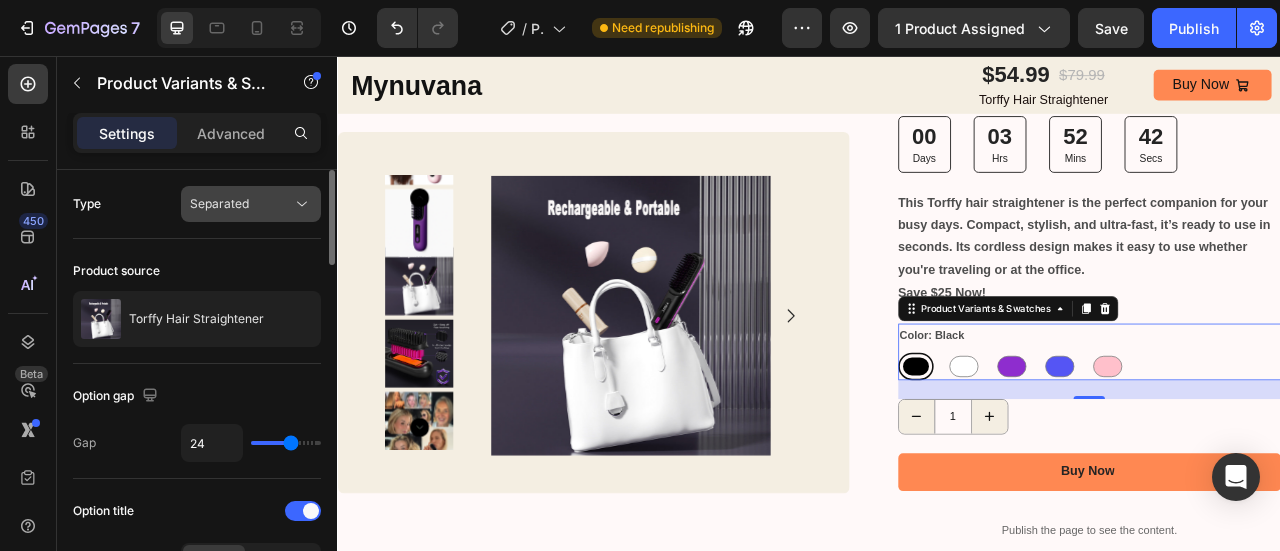 click on "Separated" at bounding box center [241, 204] 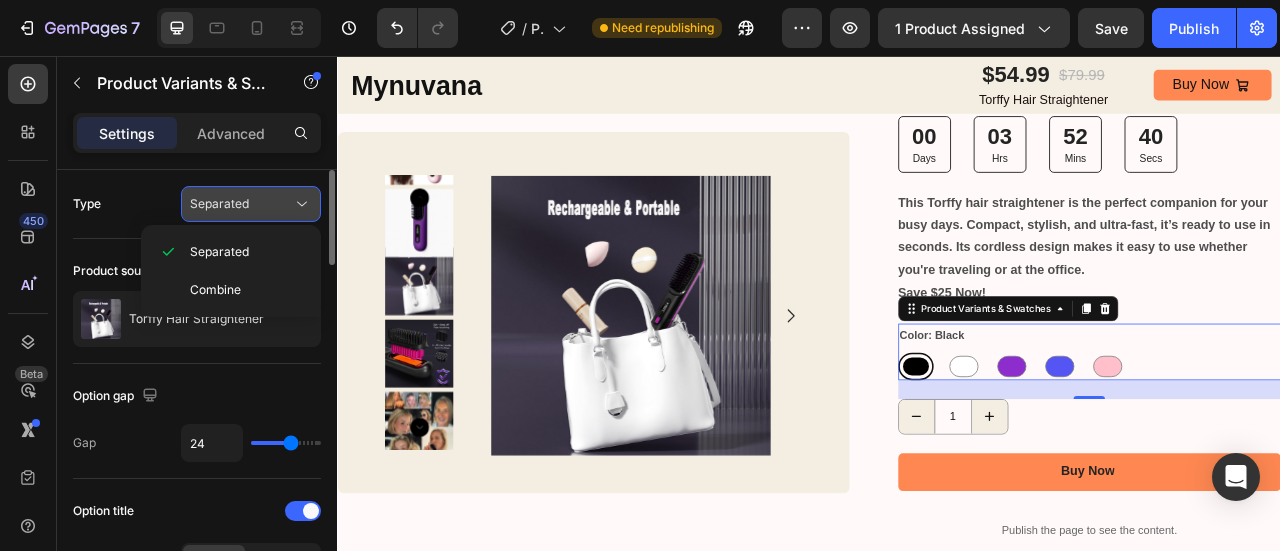 click on "Separated" at bounding box center (241, 204) 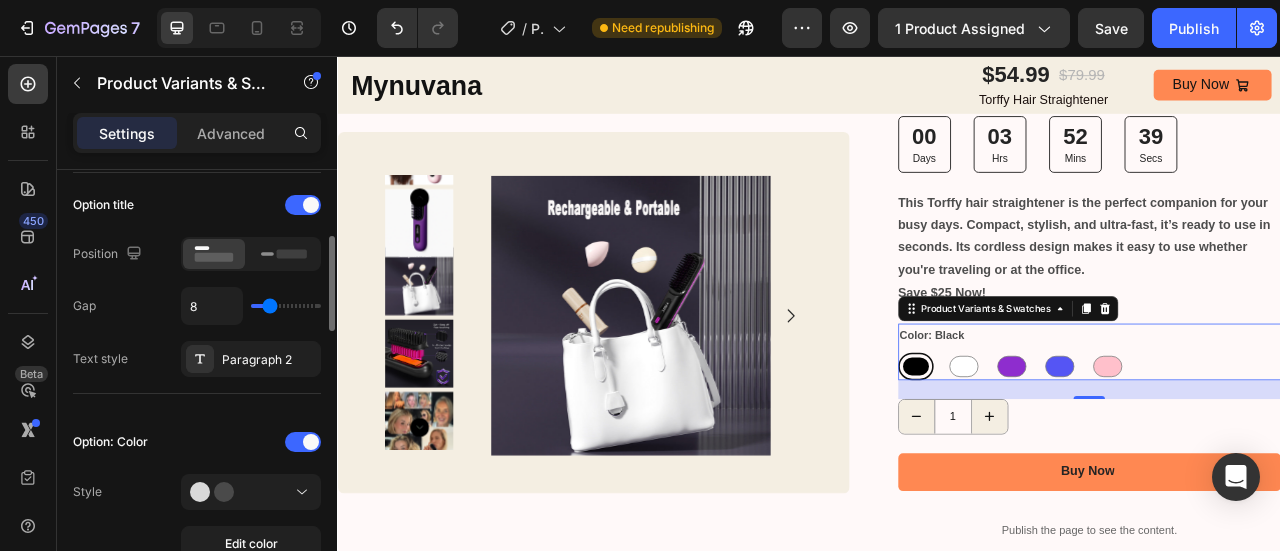 scroll, scrollTop: 0, scrollLeft: 0, axis: both 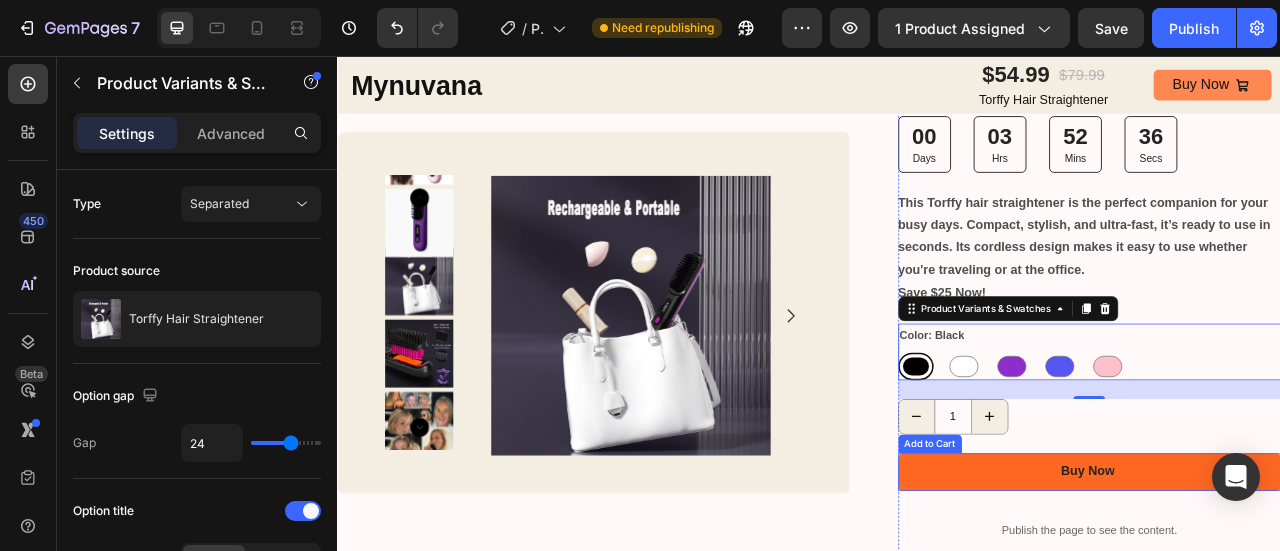 click on "Buy Now" at bounding box center [1294, 585] 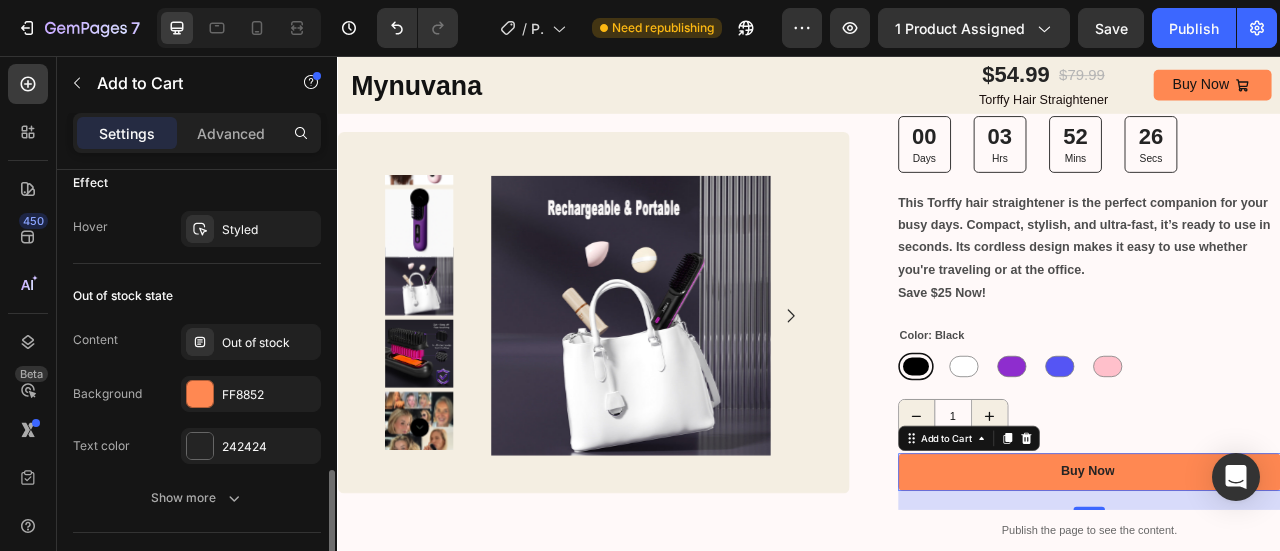 scroll, scrollTop: 1463, scrollLeft: 0, axis: vertical 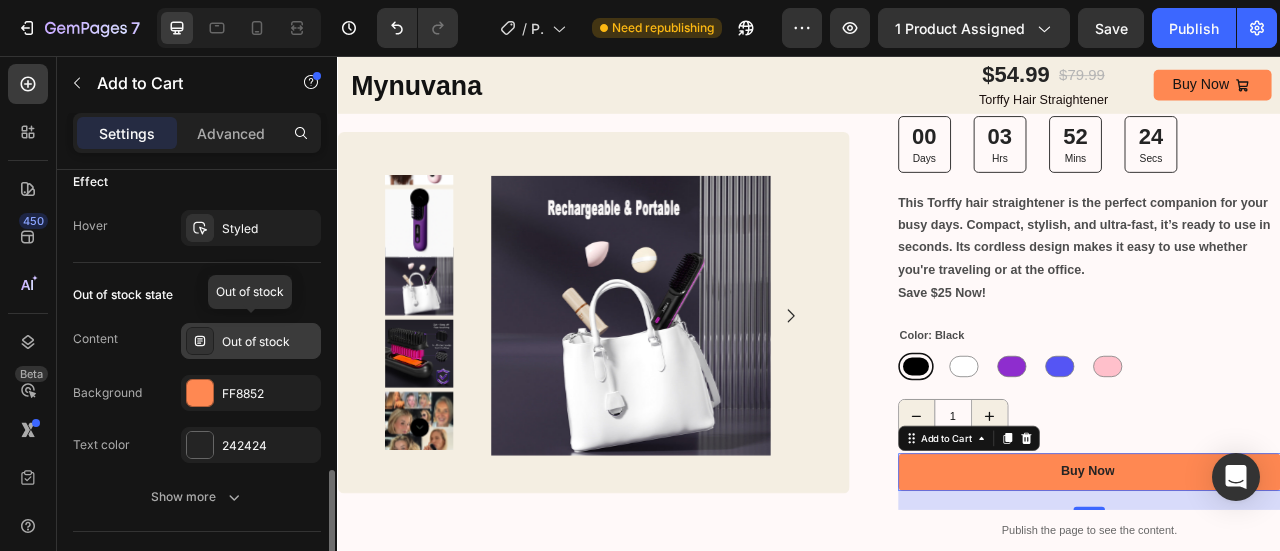 click on "Out of stock" at bounding box center [269, 342] 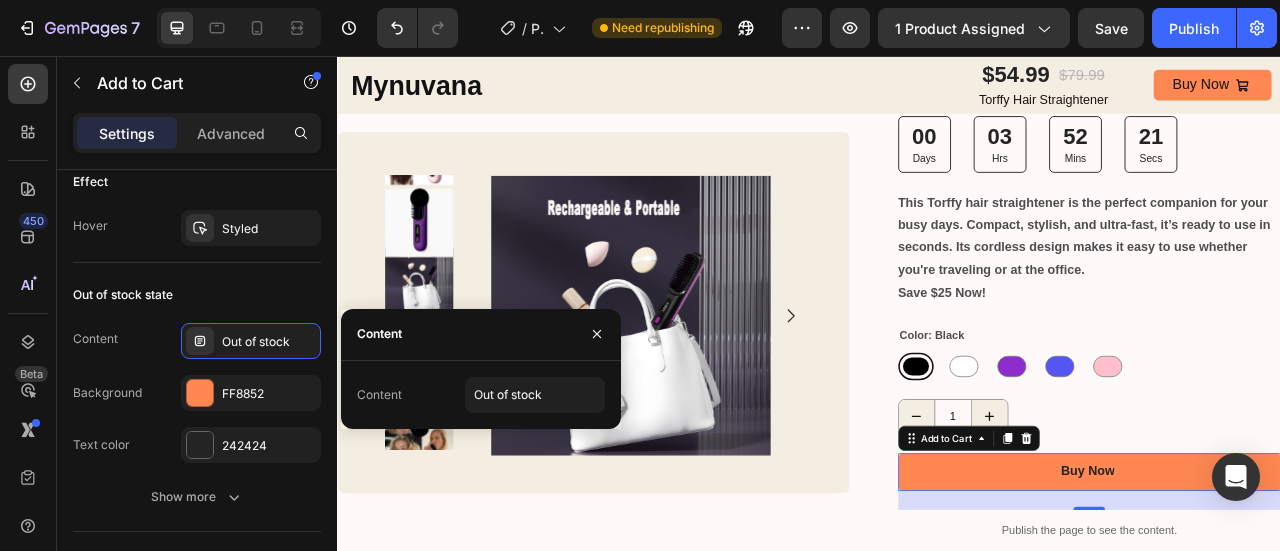 click on "Content" at bounding box center [379, 395] 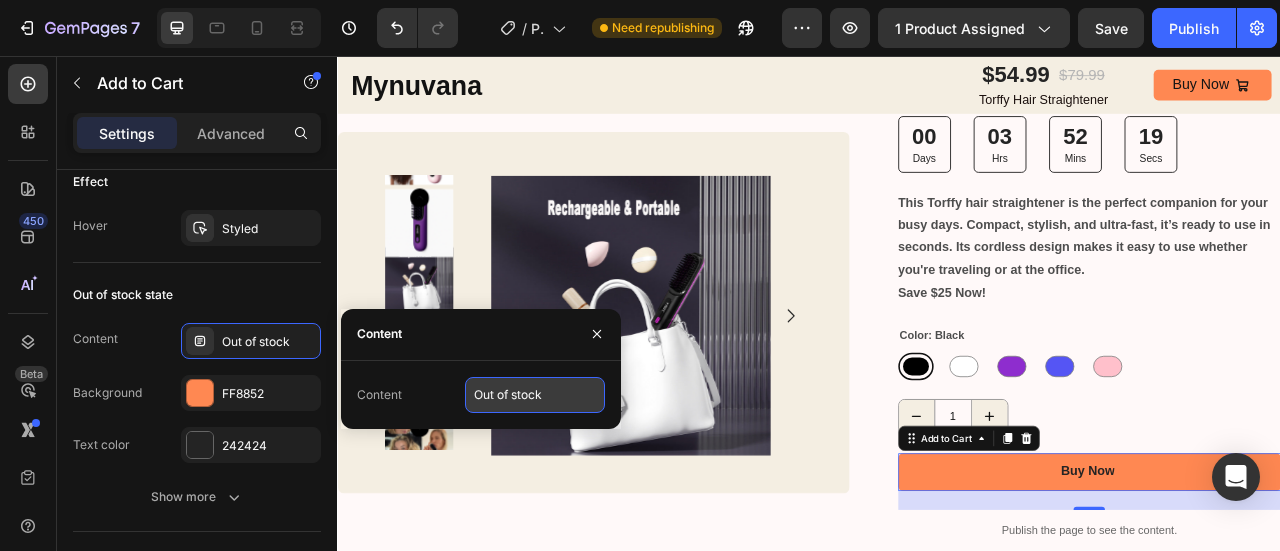 click on "Out of stock" at bounding box center (535, 395) 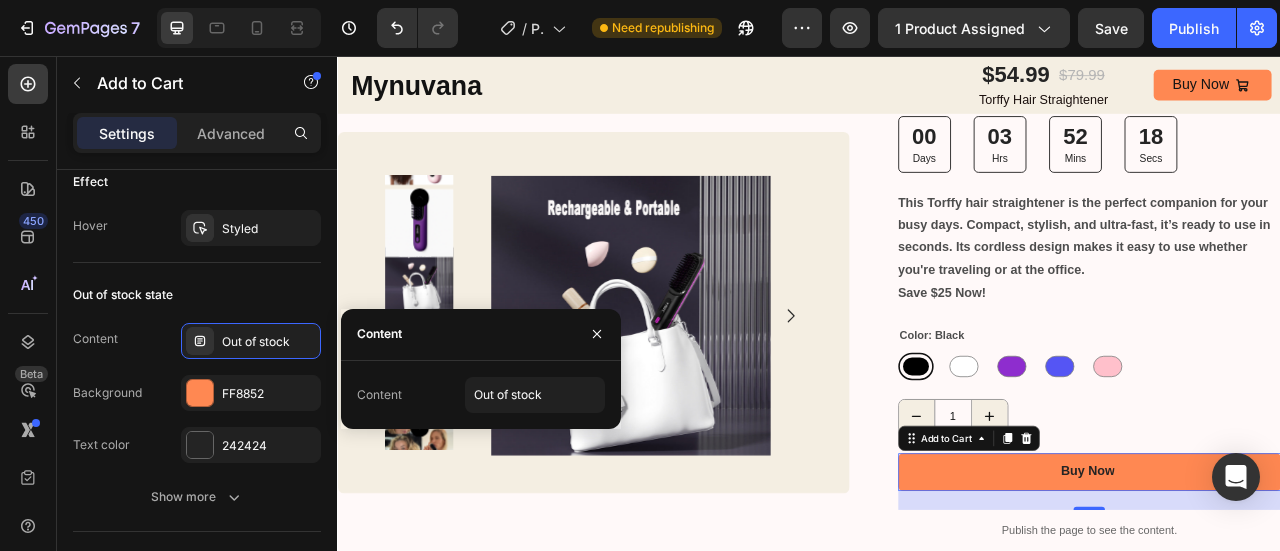 click on "Content" at bounding box center (379, 395) 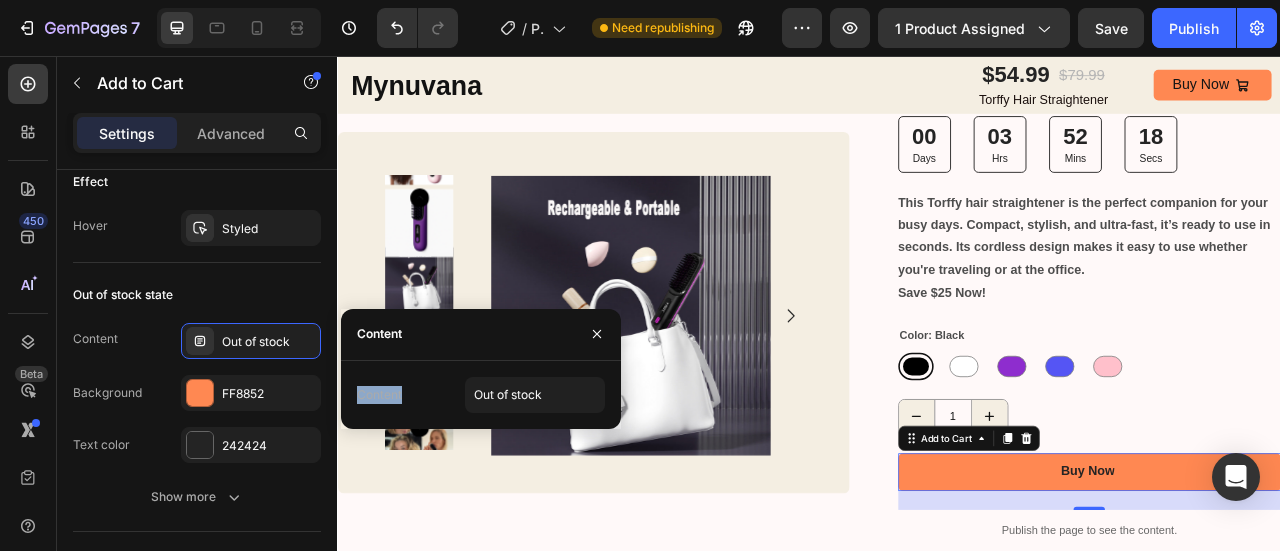 click on "Content" at bounding box center [379, 395] 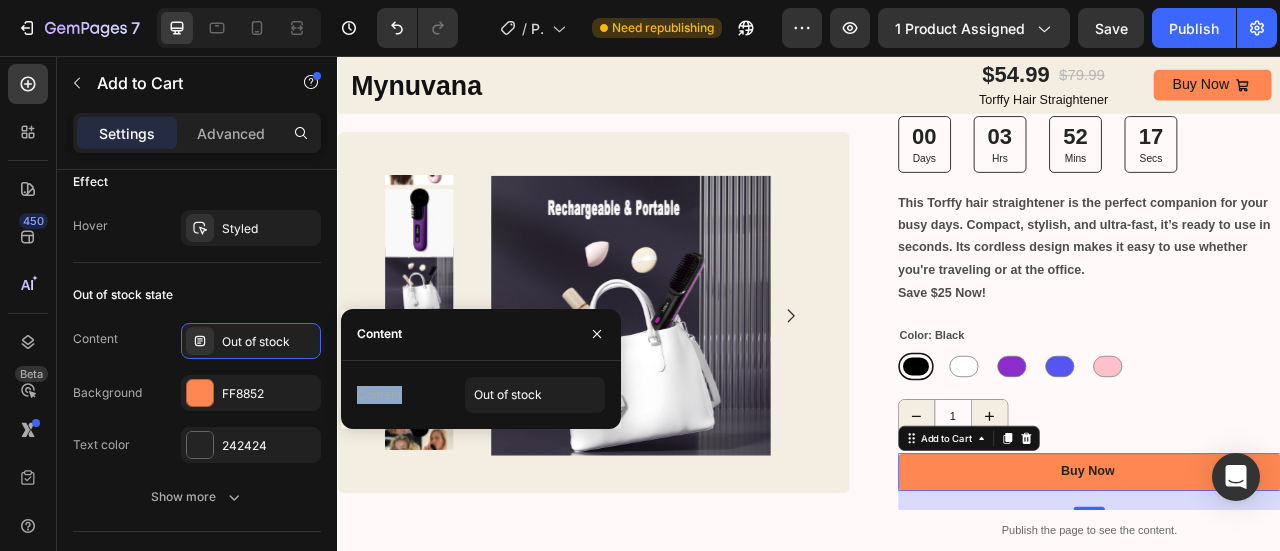 click on "Content" at bounding box center [379, 395] 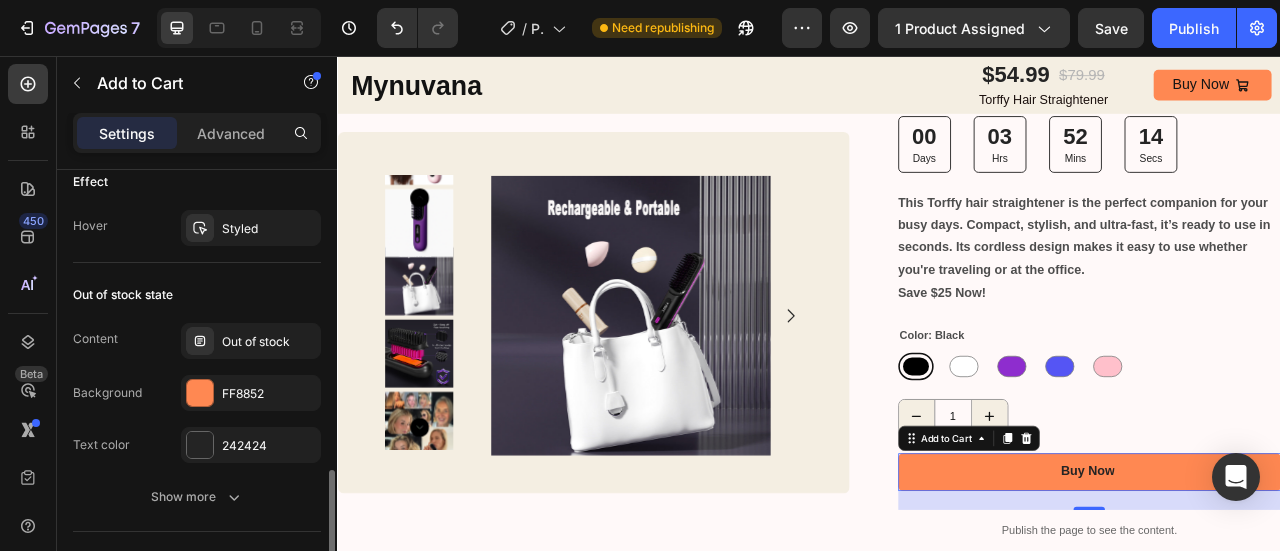 drag, startPoint x: 605, startPoint y: 342, endPoint x: 223, endPoint y: 305, distance: 383.7877 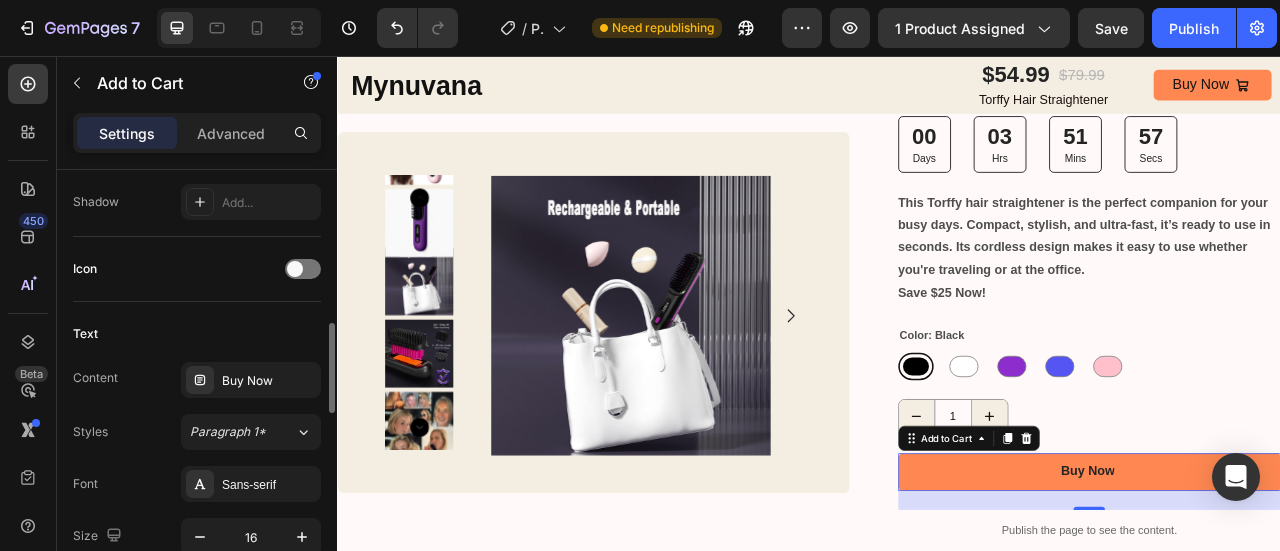 scroll, scrollTop: 752, scrollLeft: 0, axis: vertical 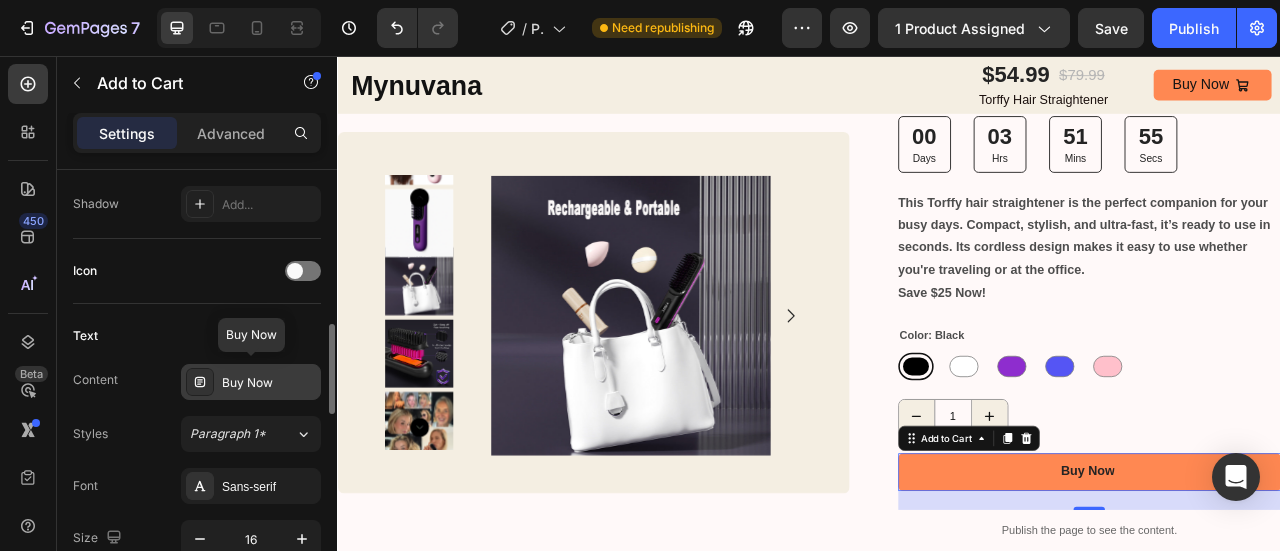 click on "Buy Now" at bounding box center [251, 382] 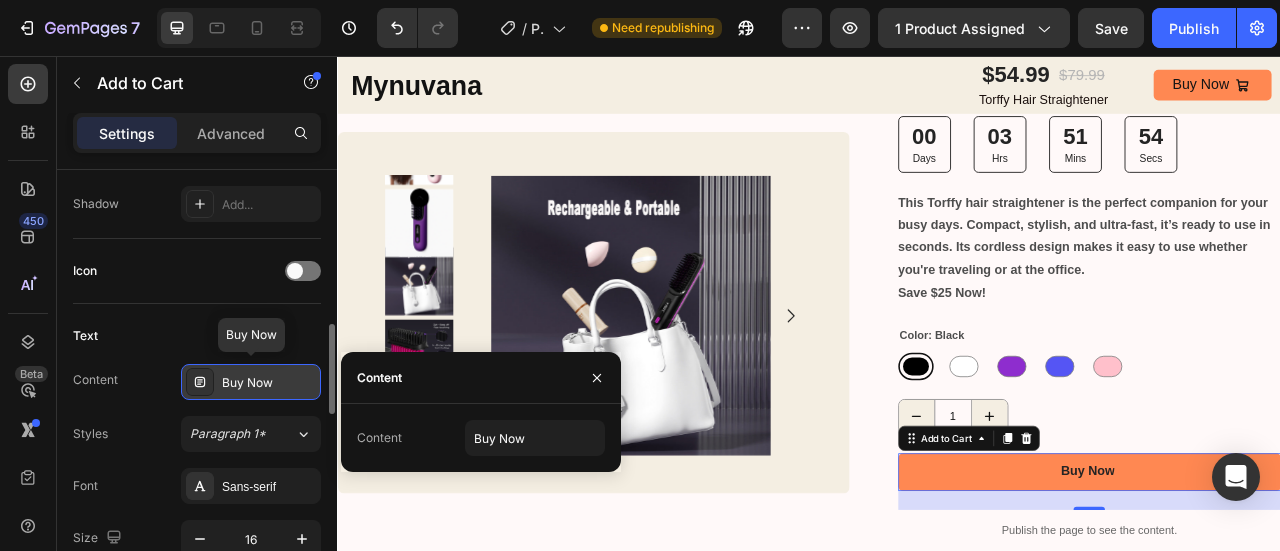 click on "Buy Now" at bounding box center [251, 382] 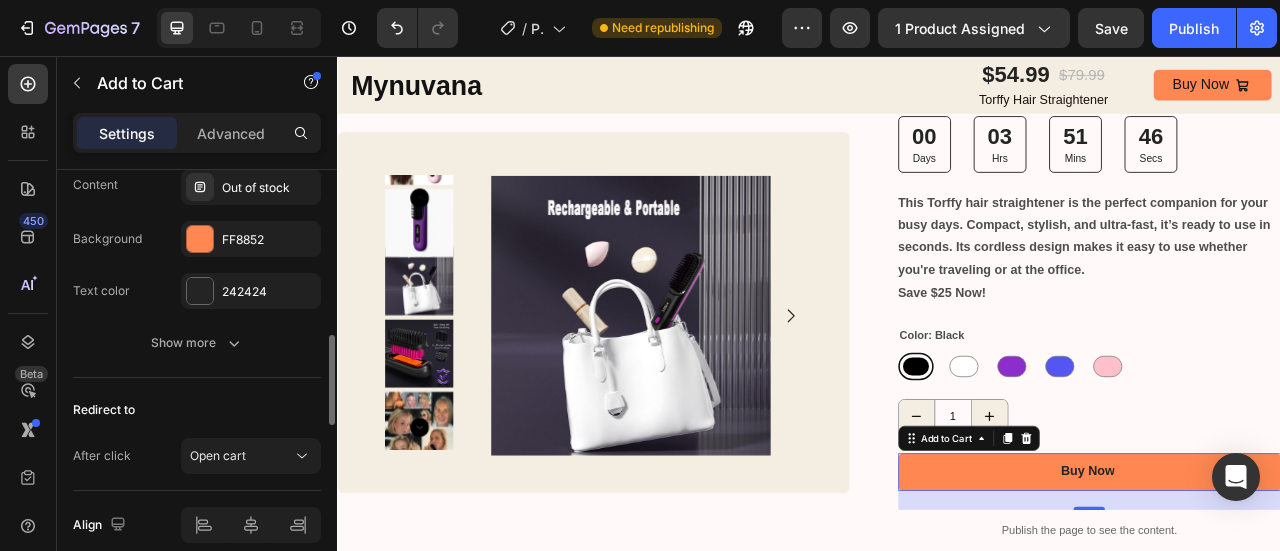 scroll, scrollTop: 1478, scrollLeft: 0, axis: vertical 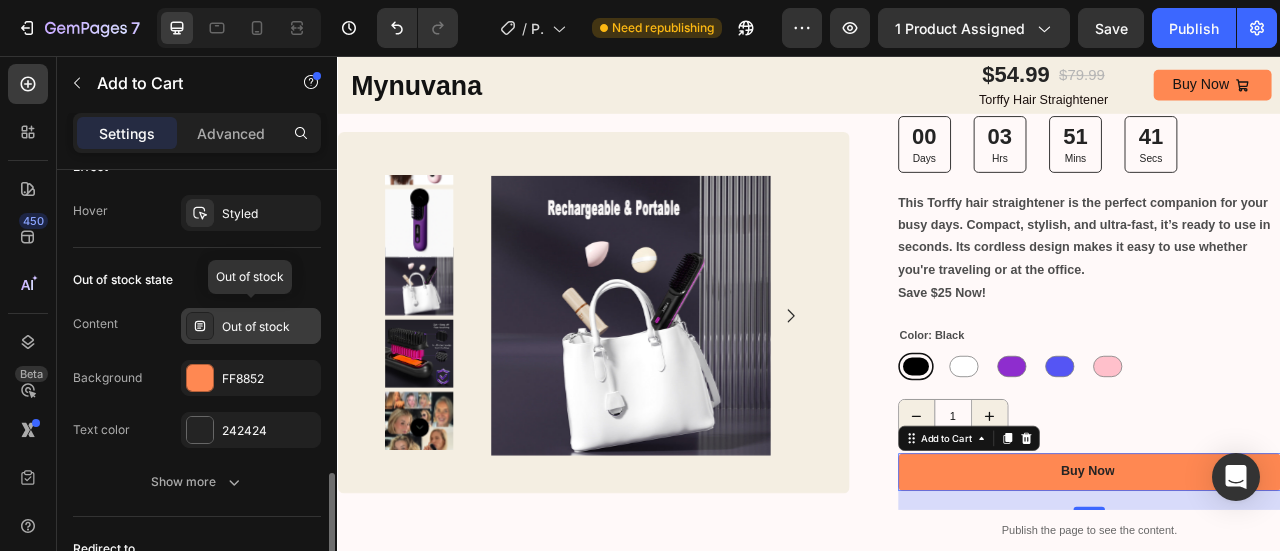 click on "Out of stock" at bounding box center [269, 327] 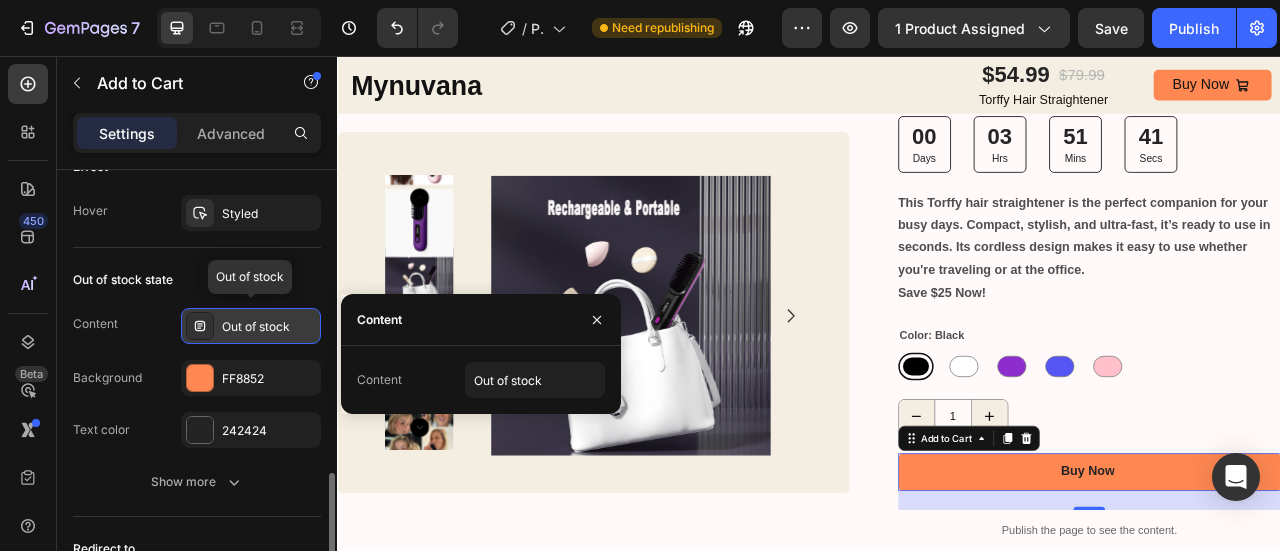 click on "Out of stock" at bounding box center [269, 327] 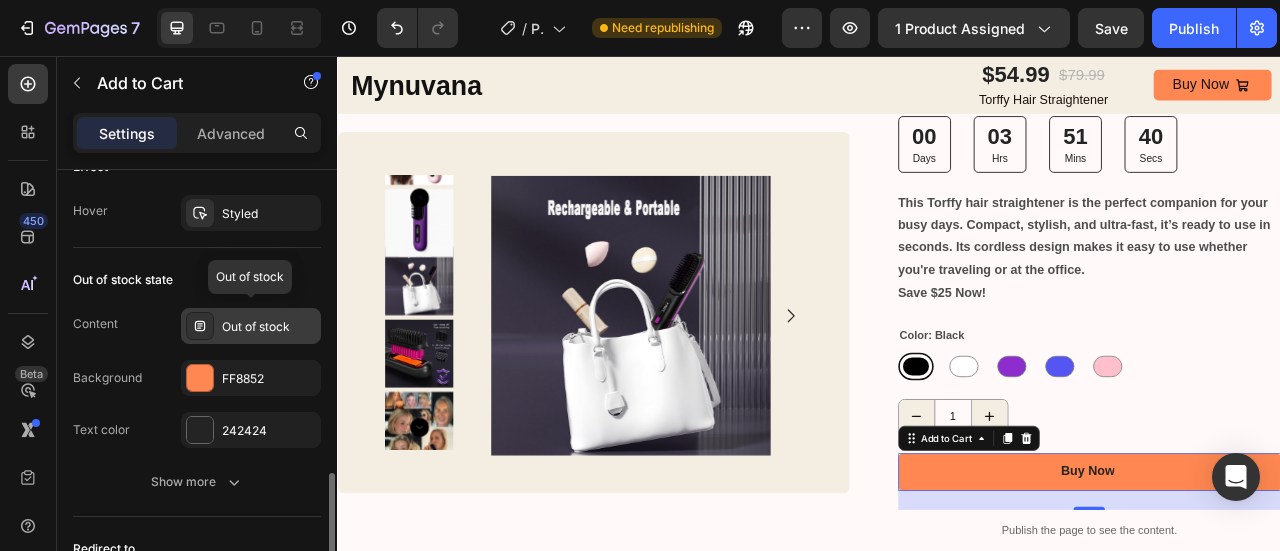 click on "Out of stock" at bounding box center [269, 327] 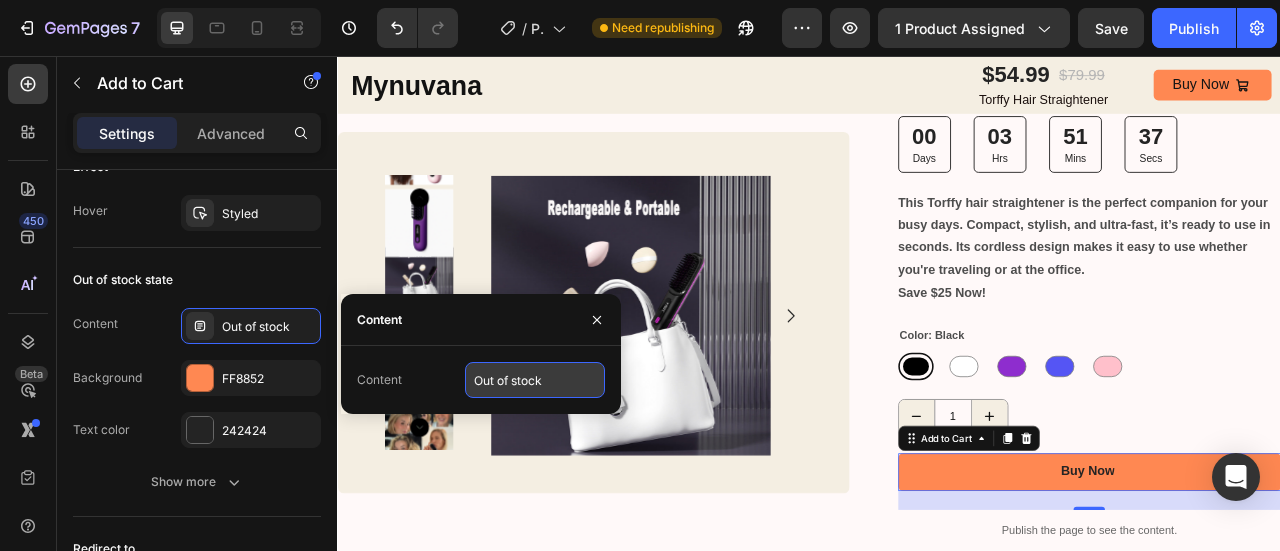click on "Out of stock" at bounding box center [535, 380] 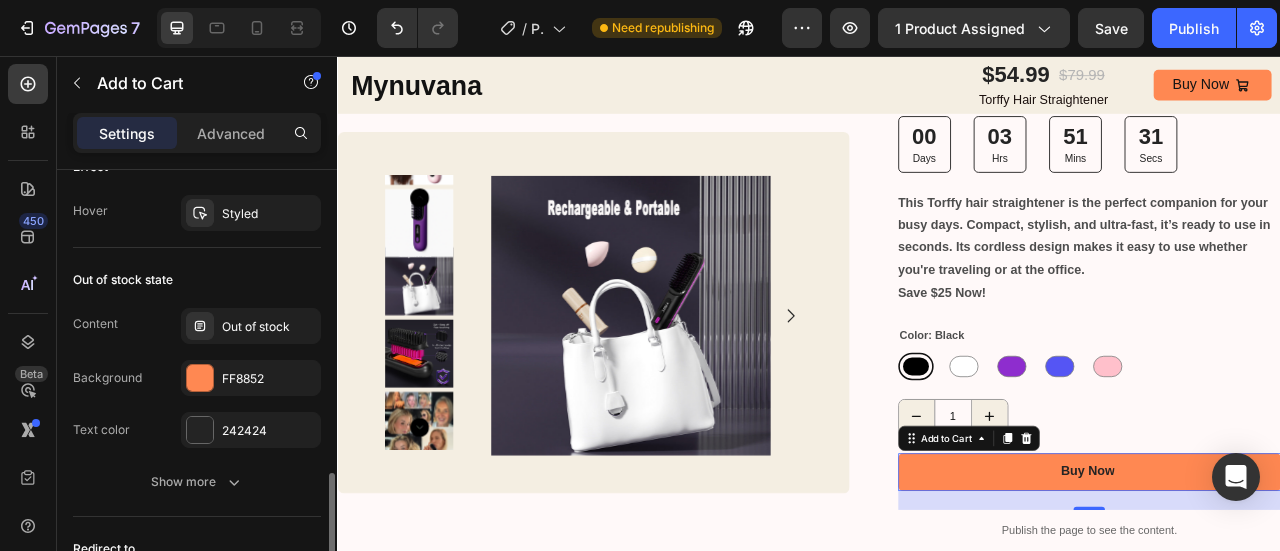 drag, startPoint x: 259, startPoint y: 473, endPoint x: 188, endPoint y: 169, distance: 312.18103 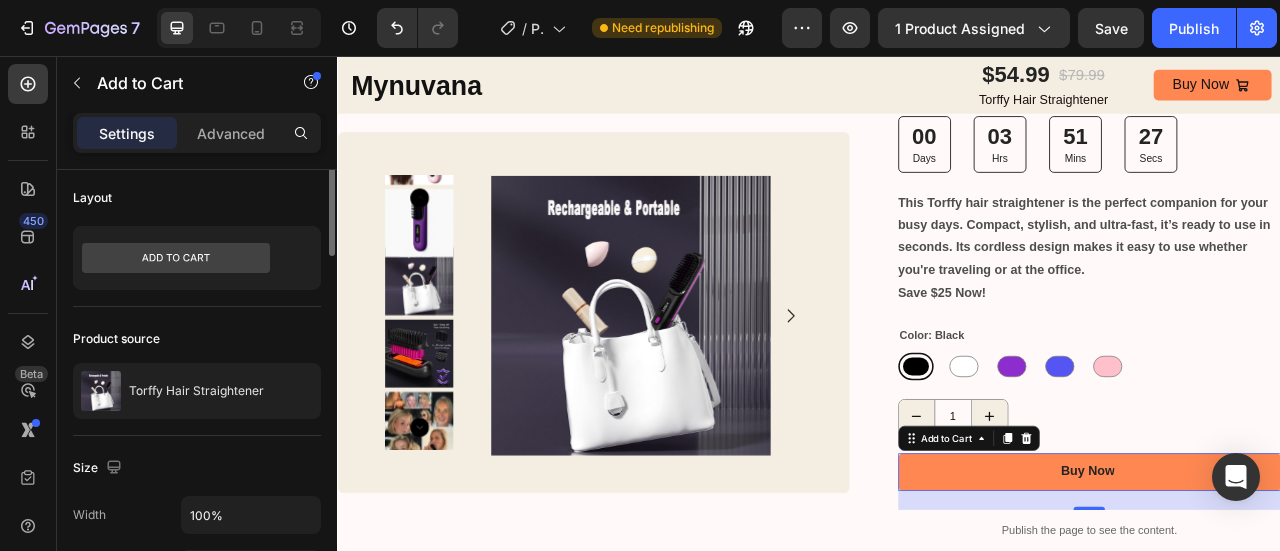 scroll, scrollTop: 0, scrollLeft: 0, axis: both 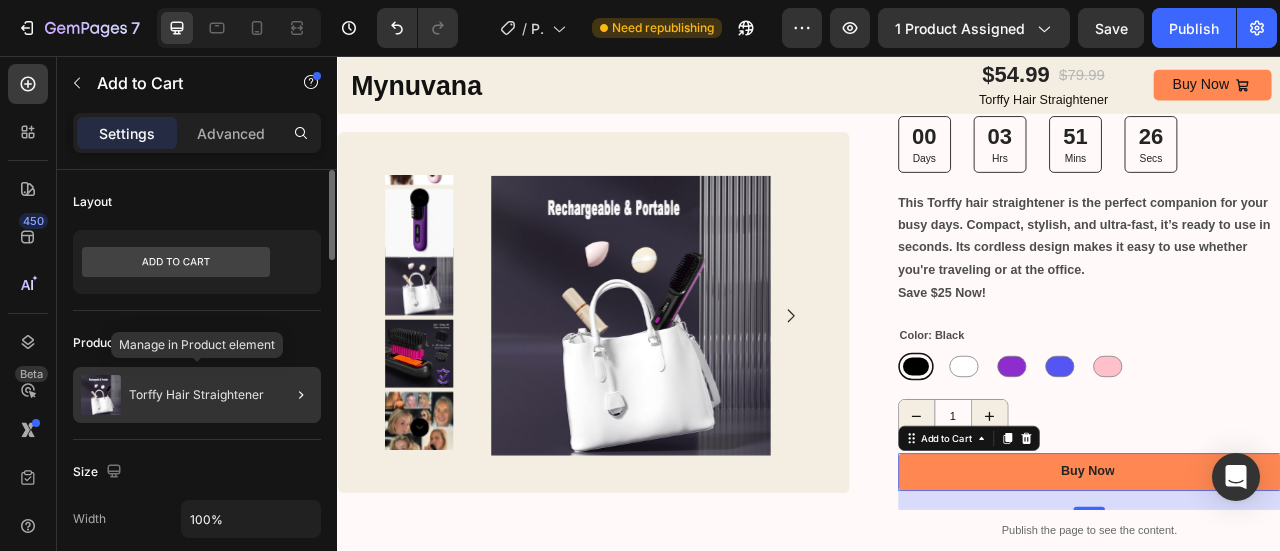 click on "Torffy Hair Straightener" 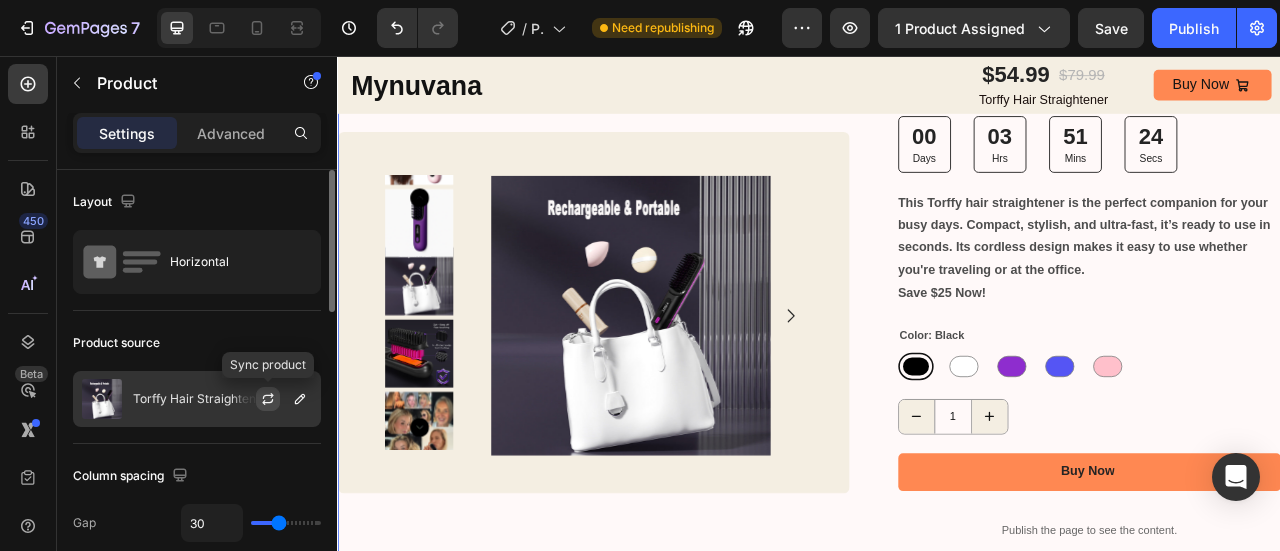 click 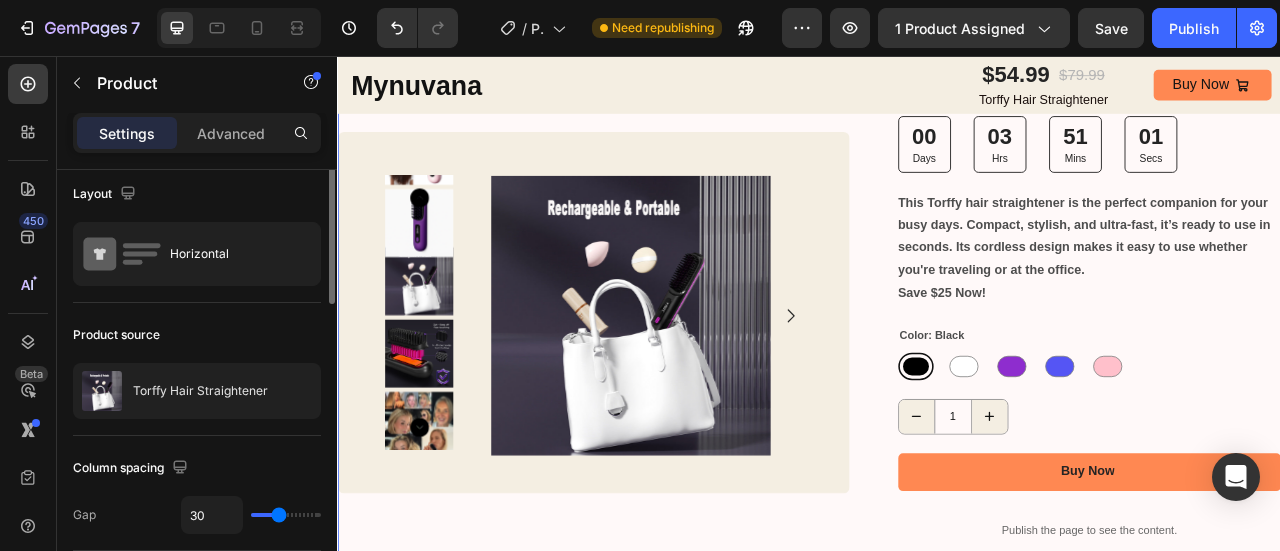scroll, scrollTop: 0, scrollLeft: 0, axis: both 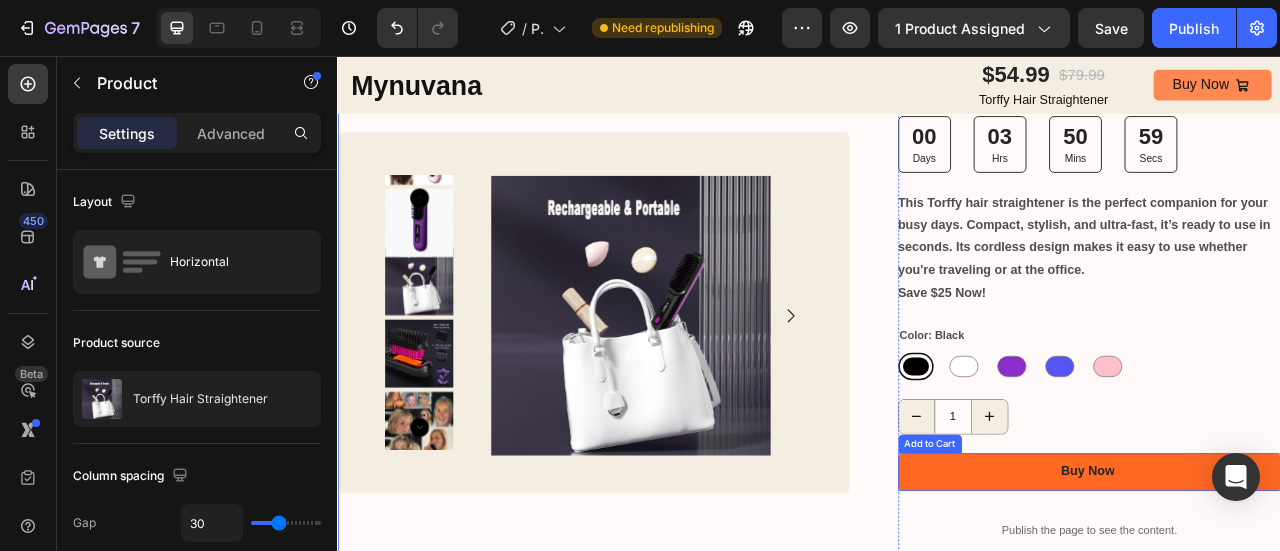 click on "Buy Now" at bounding box center (1294, 585) 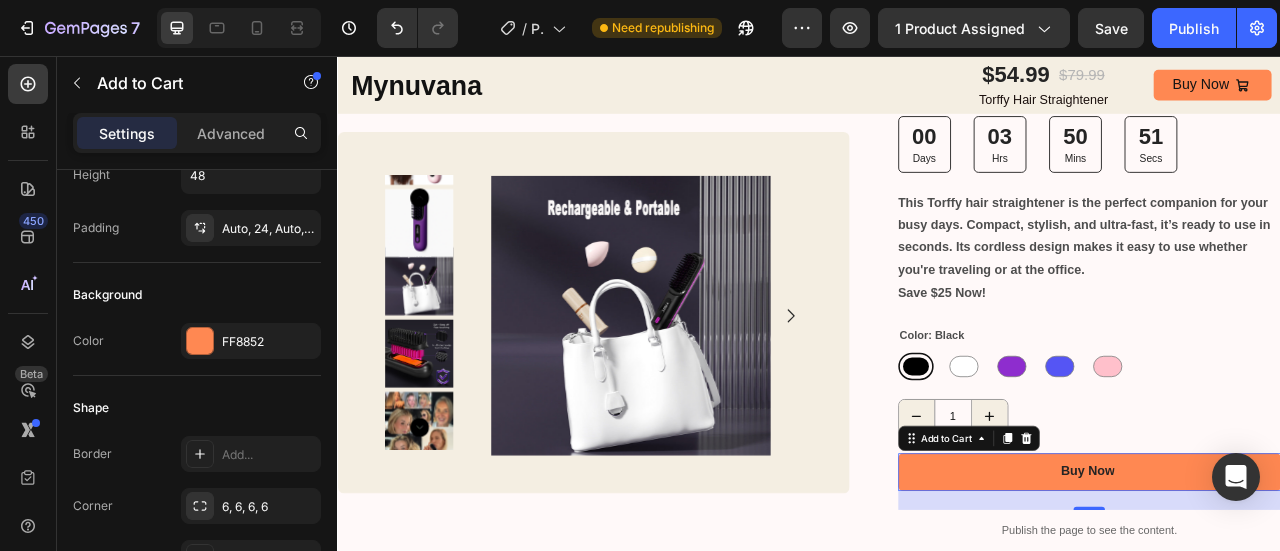 scroll, scrollTop: 0, scrollLeft: 0, axis: both 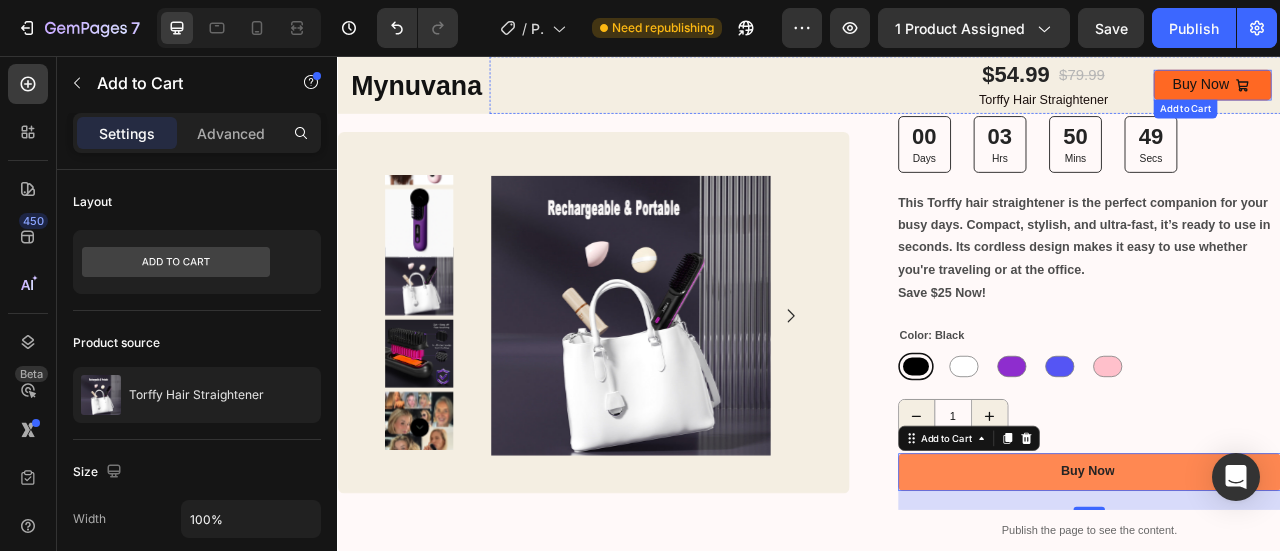 click on "Buy Now" at bounding box center (1450, 92) 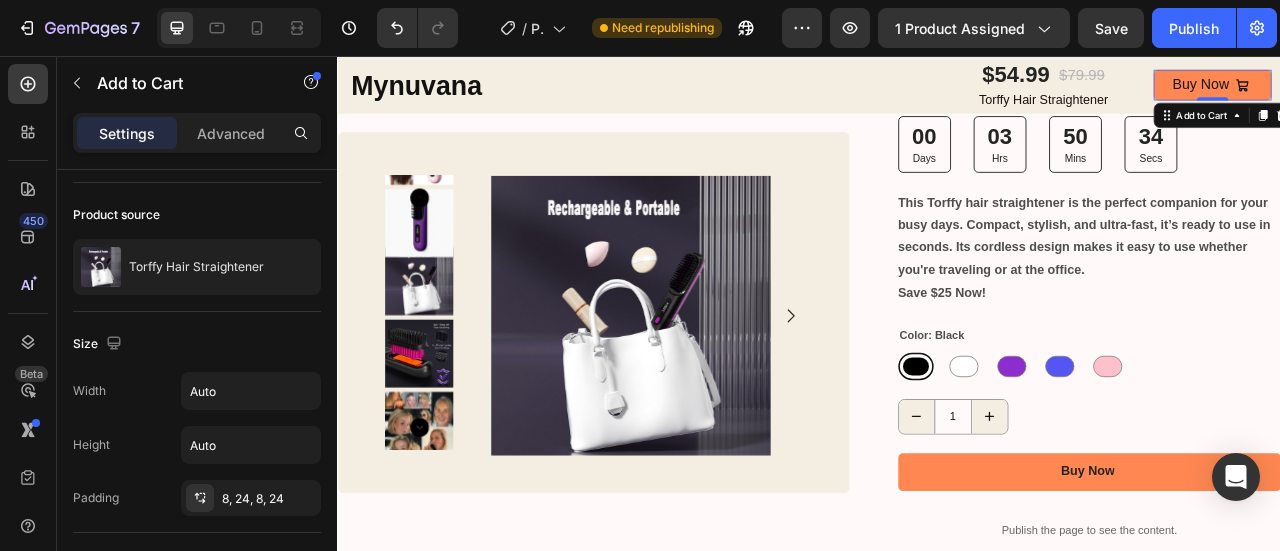 scroll, scrollTop: 0, scrollLeft: 0, axis: both 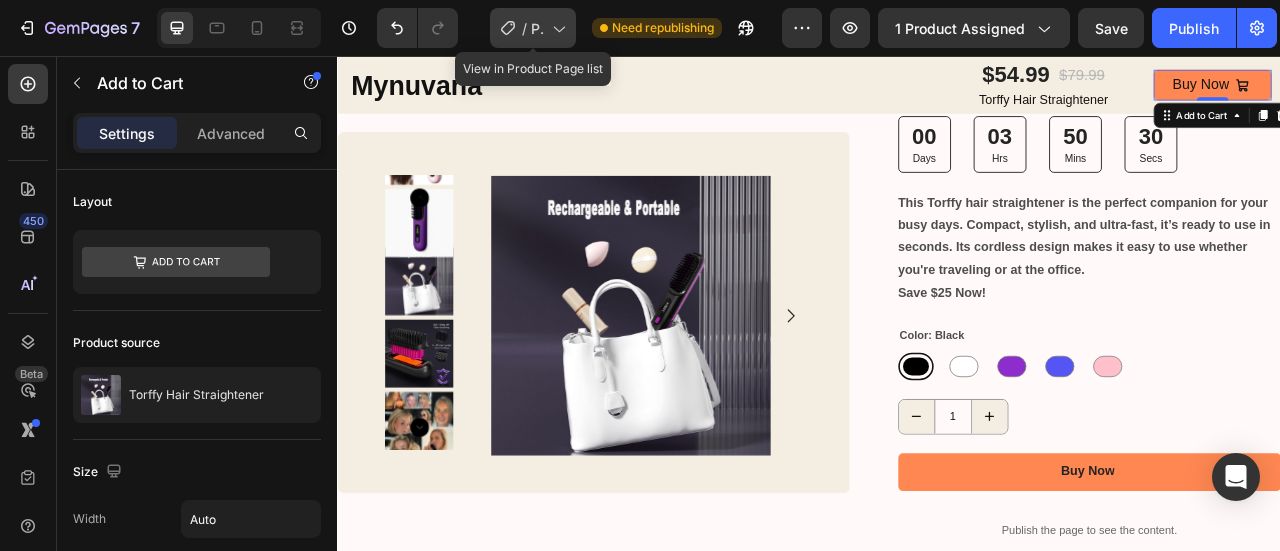 click 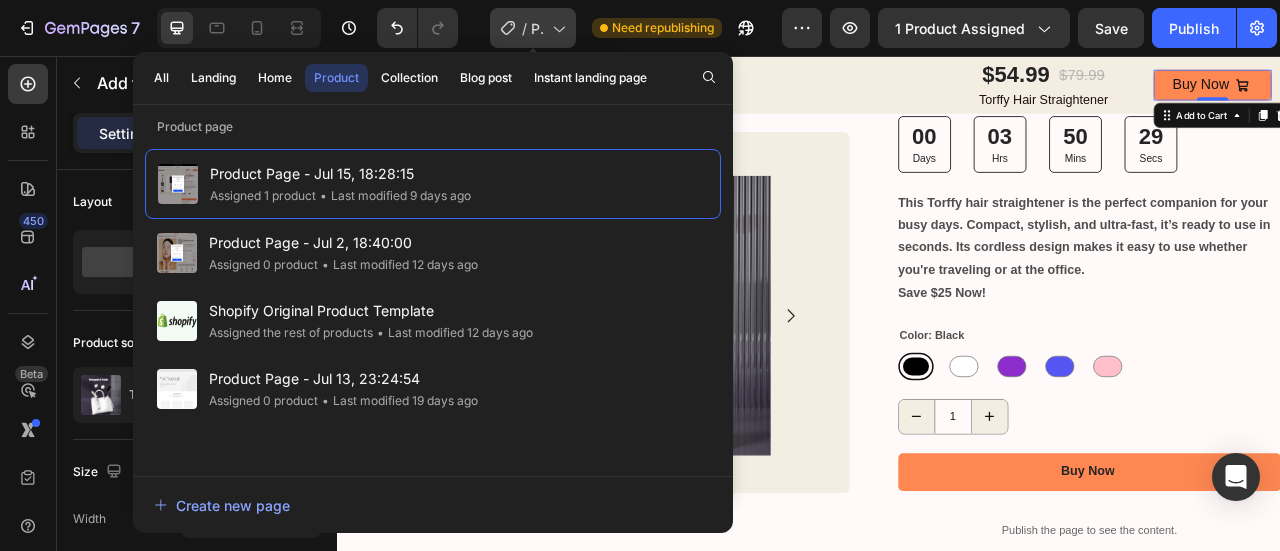 click 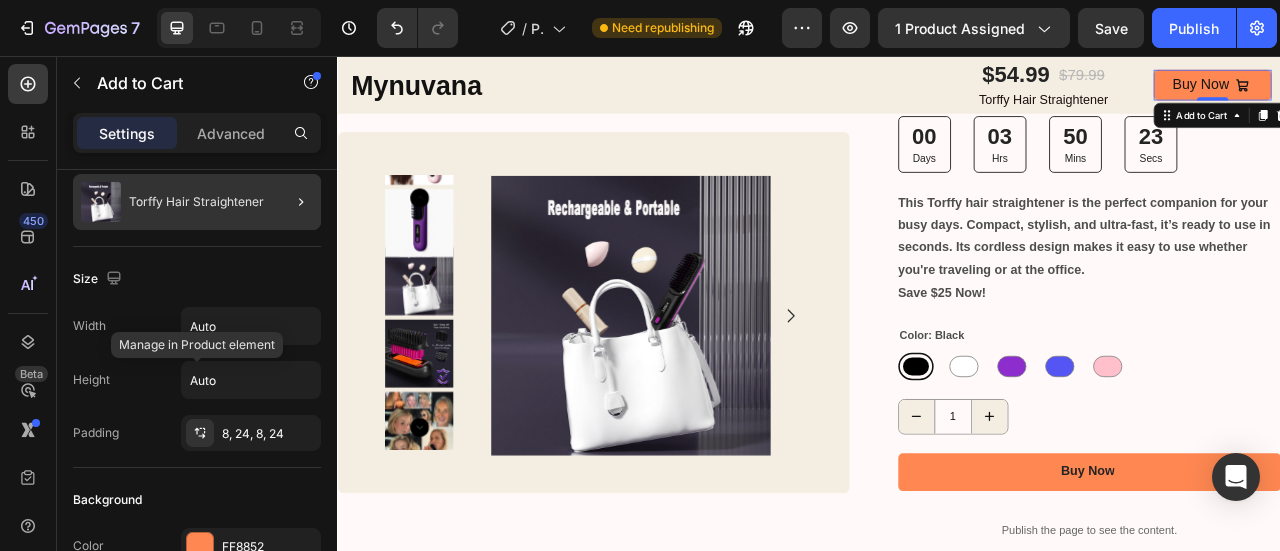 scroll, scrollTop: 0, scrollLeft: 0, axis: both 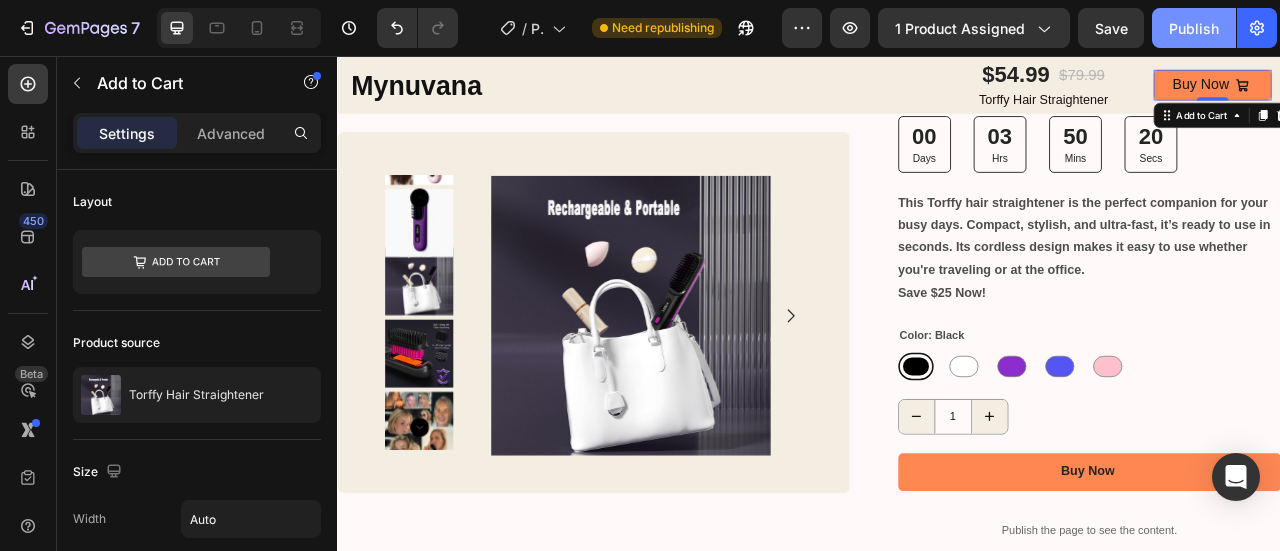 click on "Publish" at bounding box center [1194, 28] 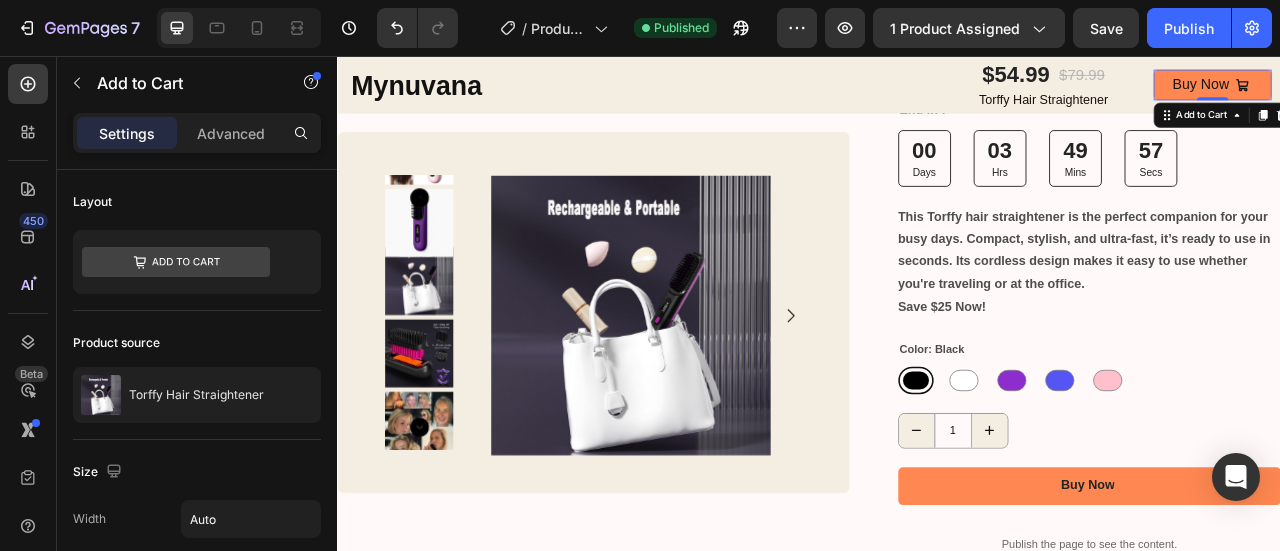 scroll, scrollTop: 72, scrollLeft: 0, axis: vertical 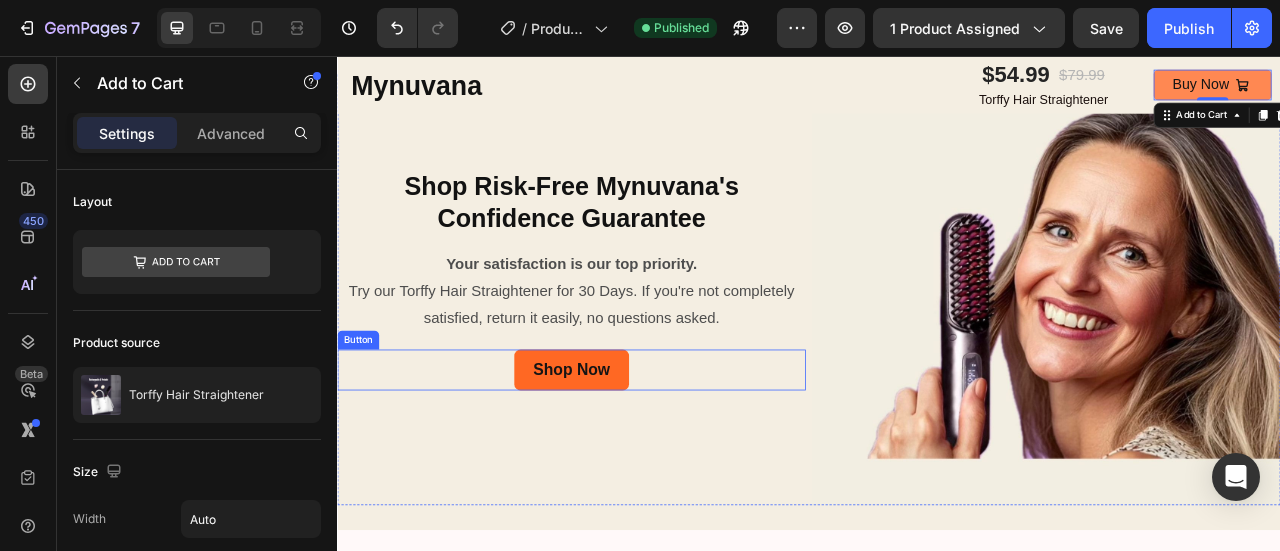 click on "Shop Now" at bounding box center (635, 455) 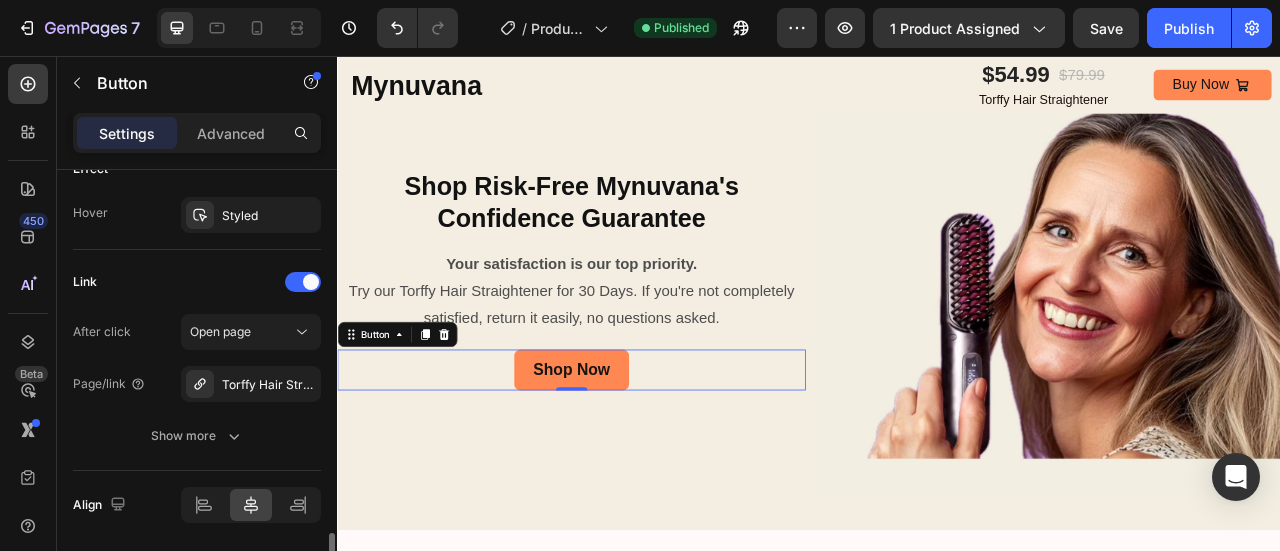 scroll, scrollTop: 1147, scrollLeft: 0, axis: vertical 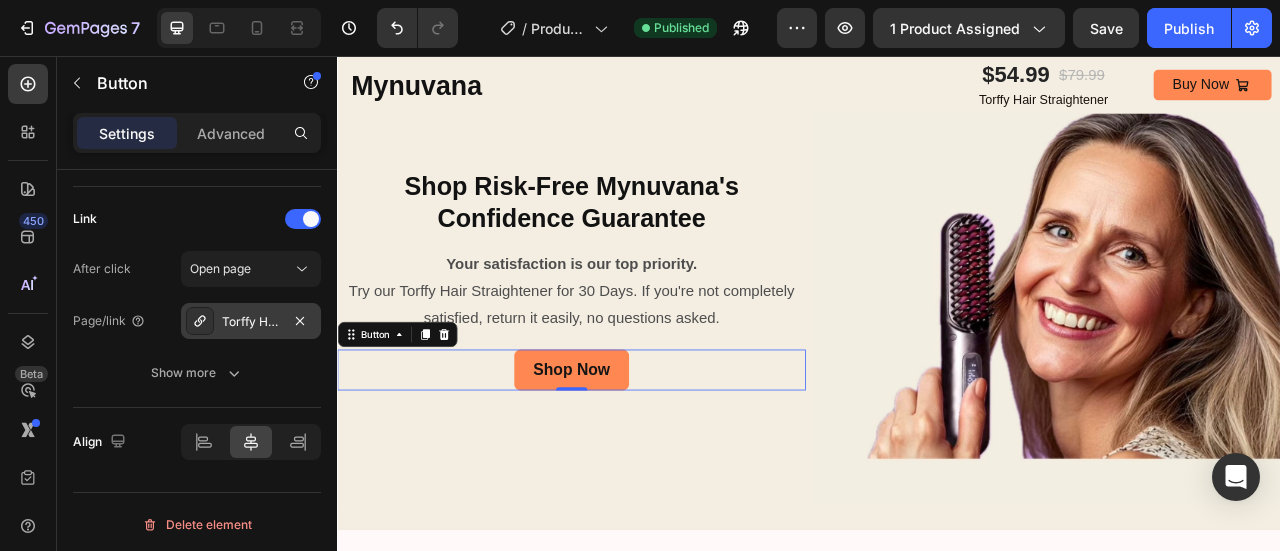 click on "Torffy Hair Straightener" at bounding box center [251, 322] 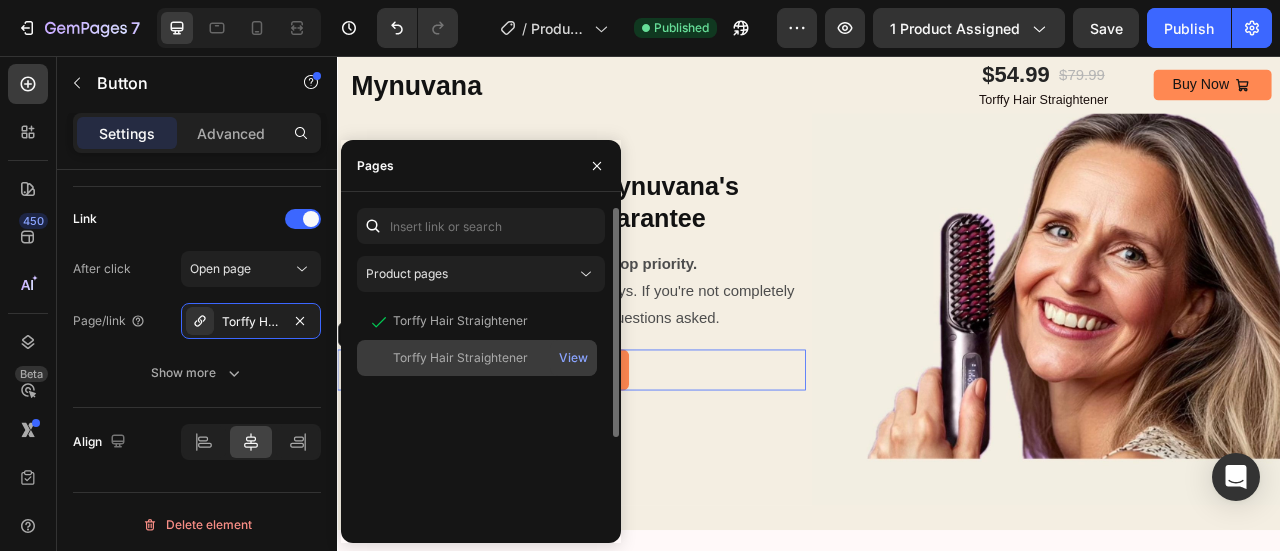 click on "Torffy Hair Straightener" 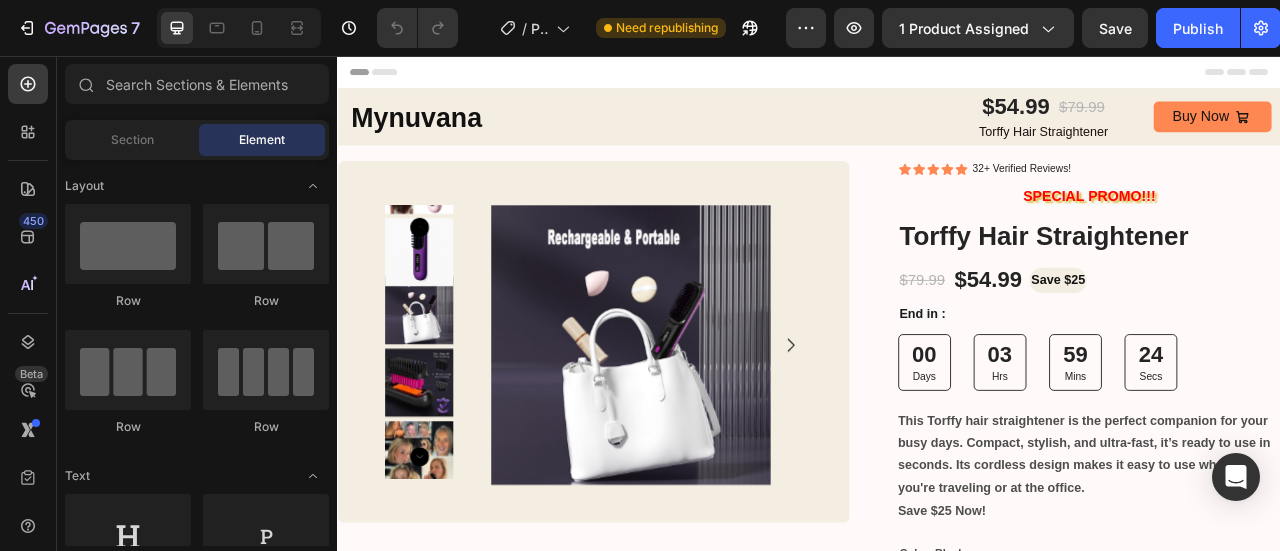 scroll, scrollTop: 0, scrollLeft: 0, axis: both 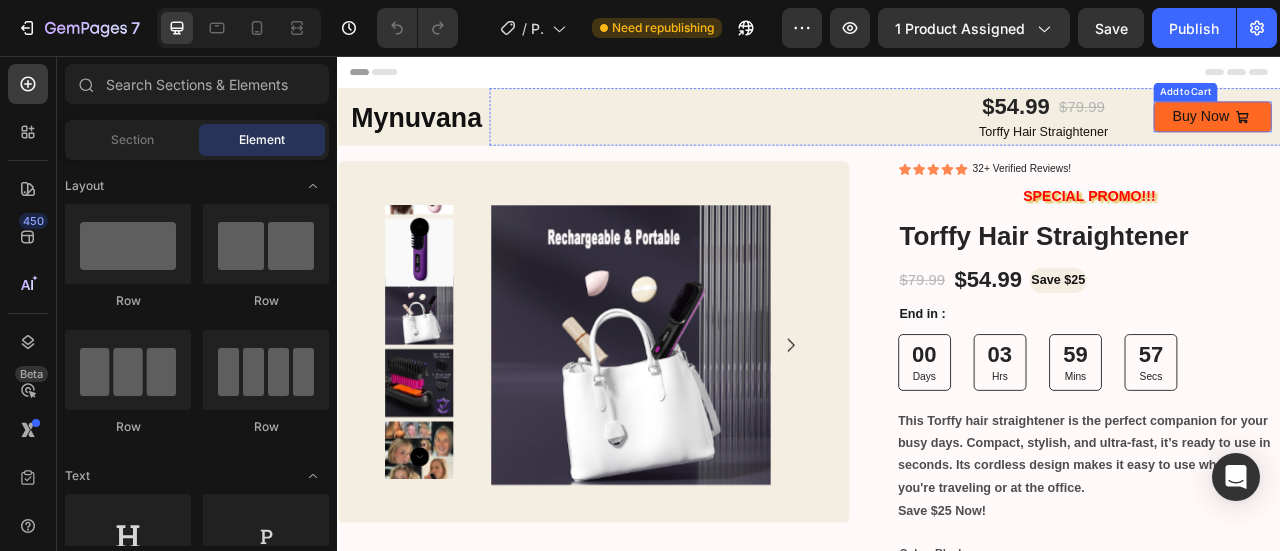click on "Buy Now" at bounding box center (1450, 133) 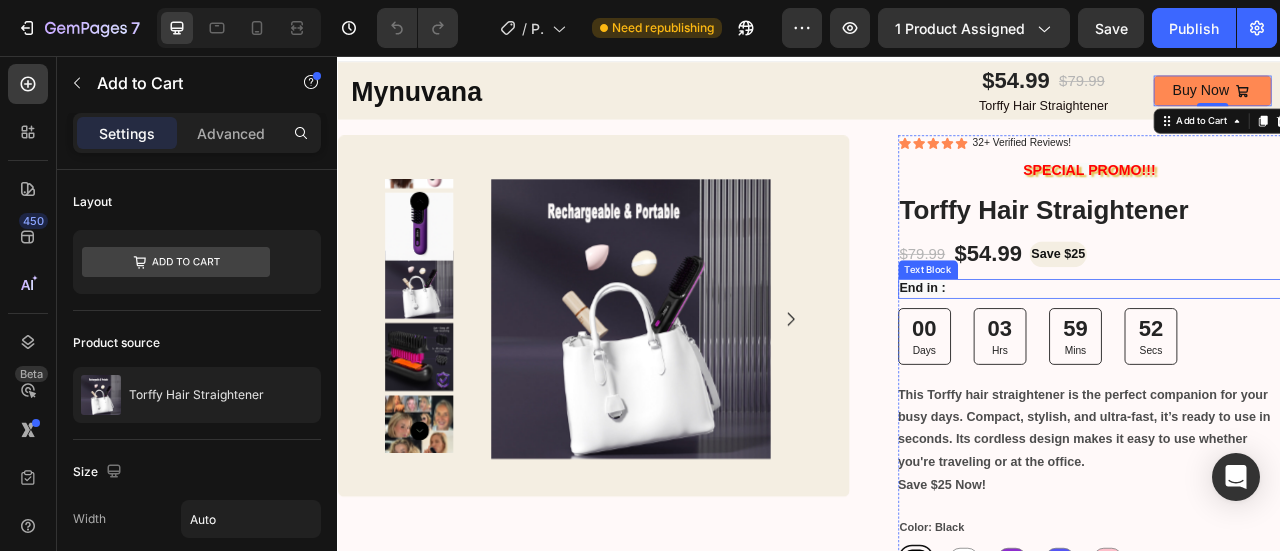 scroll, scrollTop: 350, scrollLeft: 0, axis: vertical 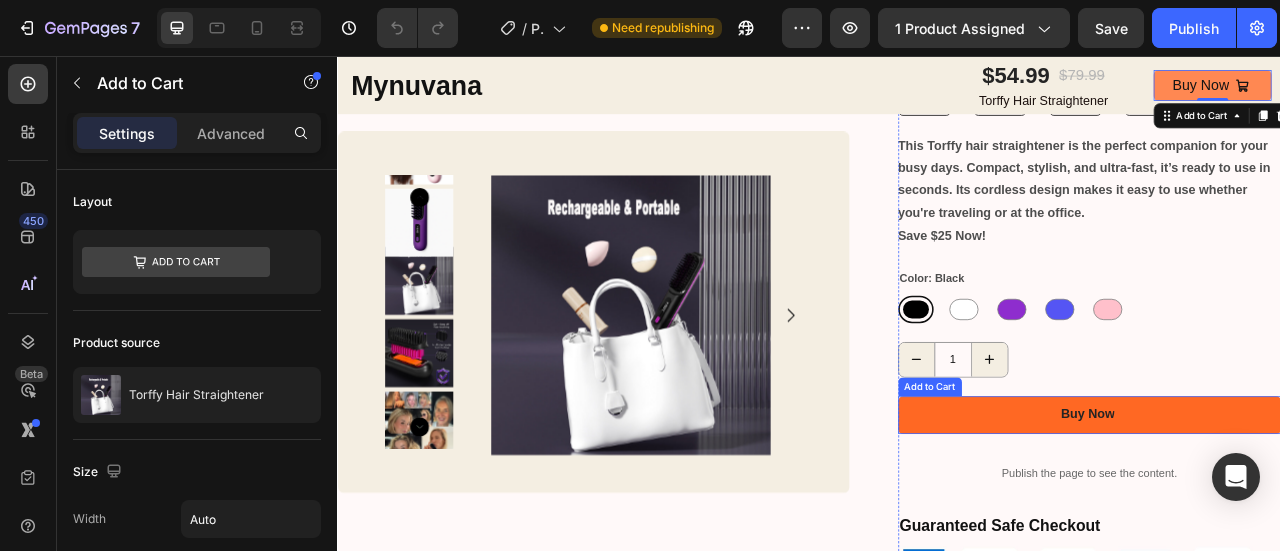 click on "Buy Now" at bounding box center (1294, 513) 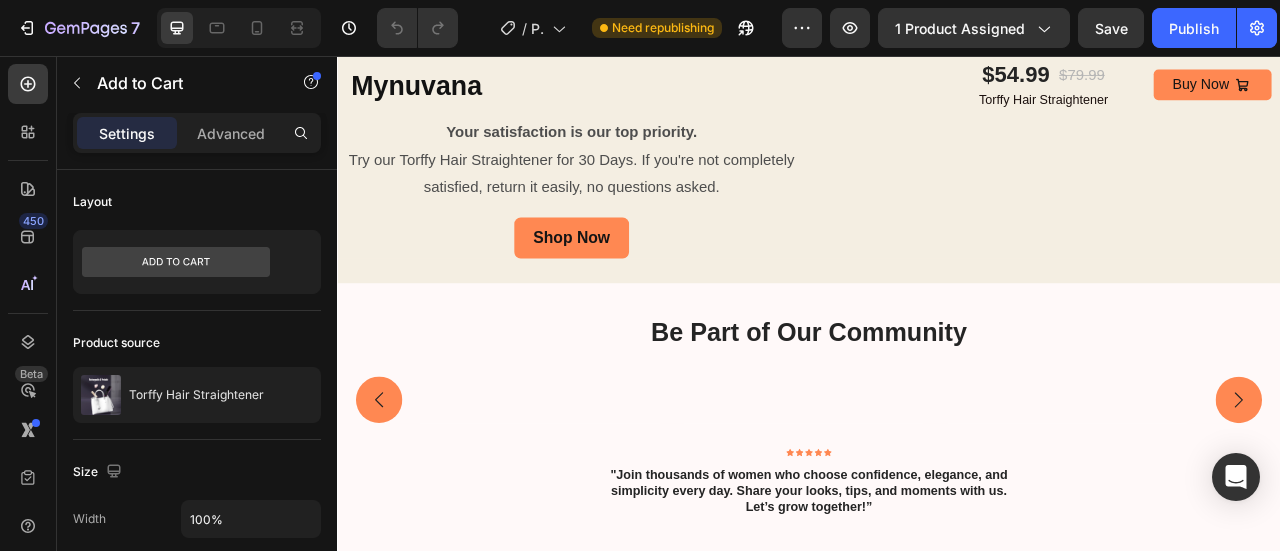 scroll, scrollTop: 4920, scrollLeft: 0, axis: vertical 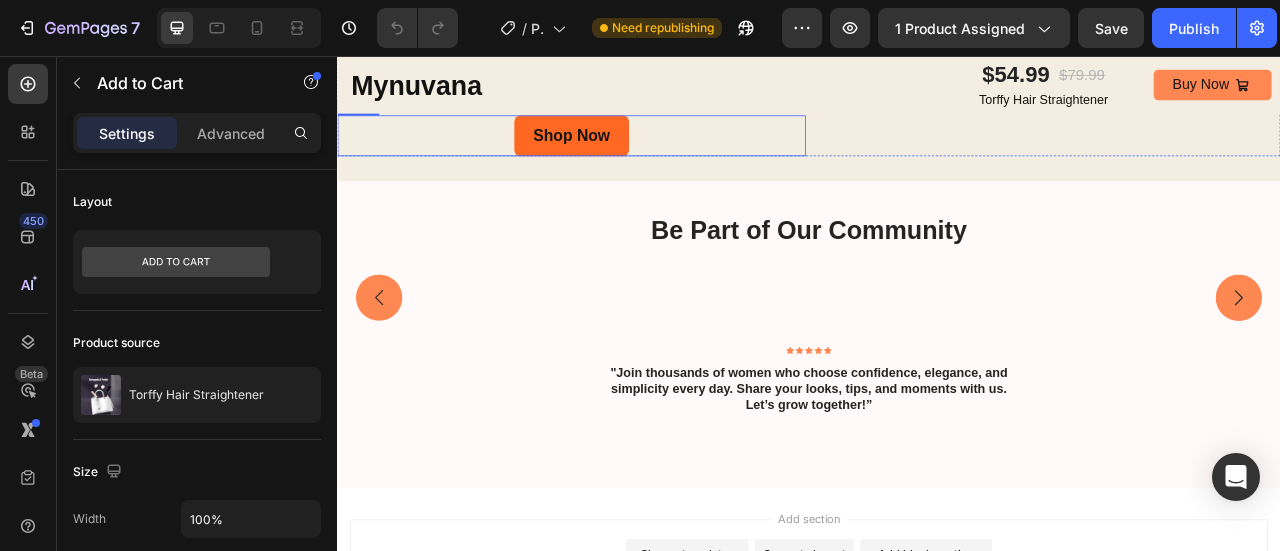 click on "Shop Now" at bounding box center (635, 157) 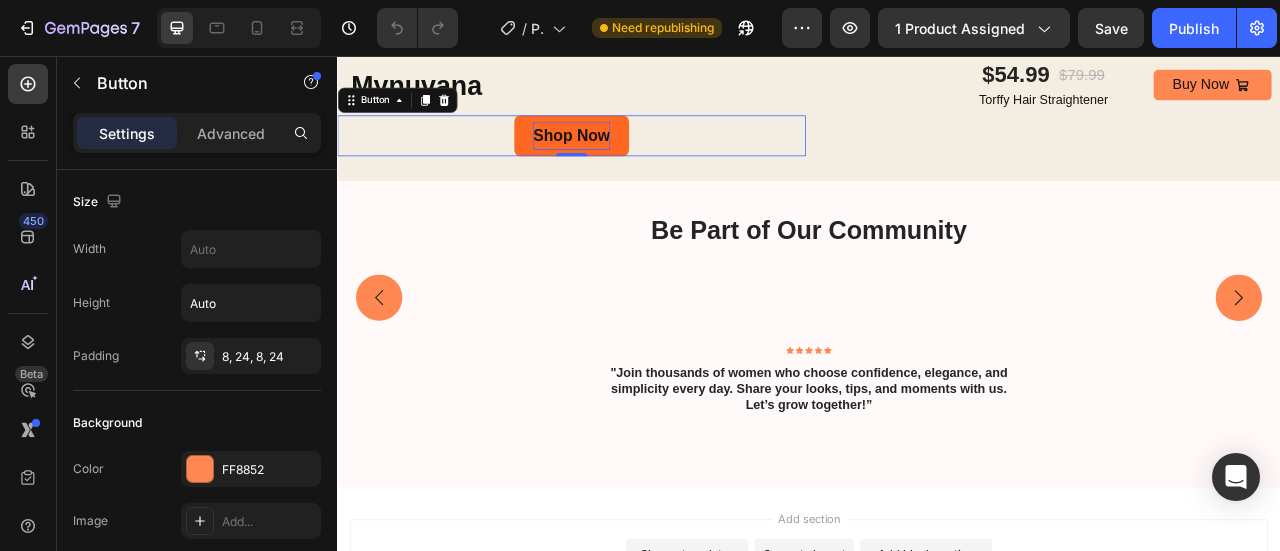 click on "Shop Now" at bounding box center [635, 157] 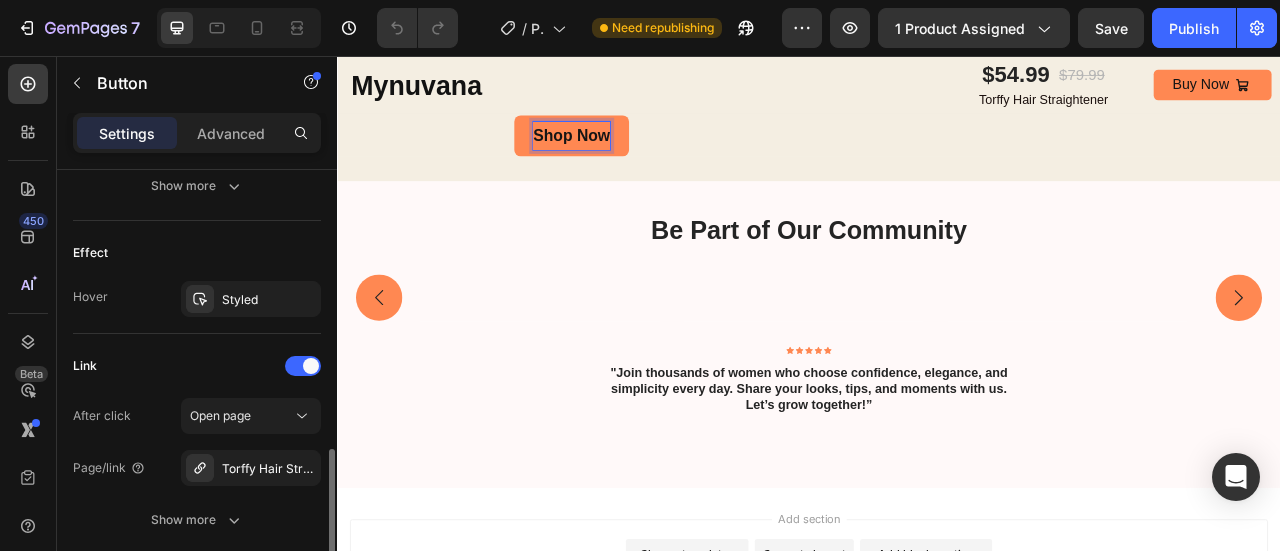 scroll, scrollTop: 1002, scrollLeft: 0, axis: vertical 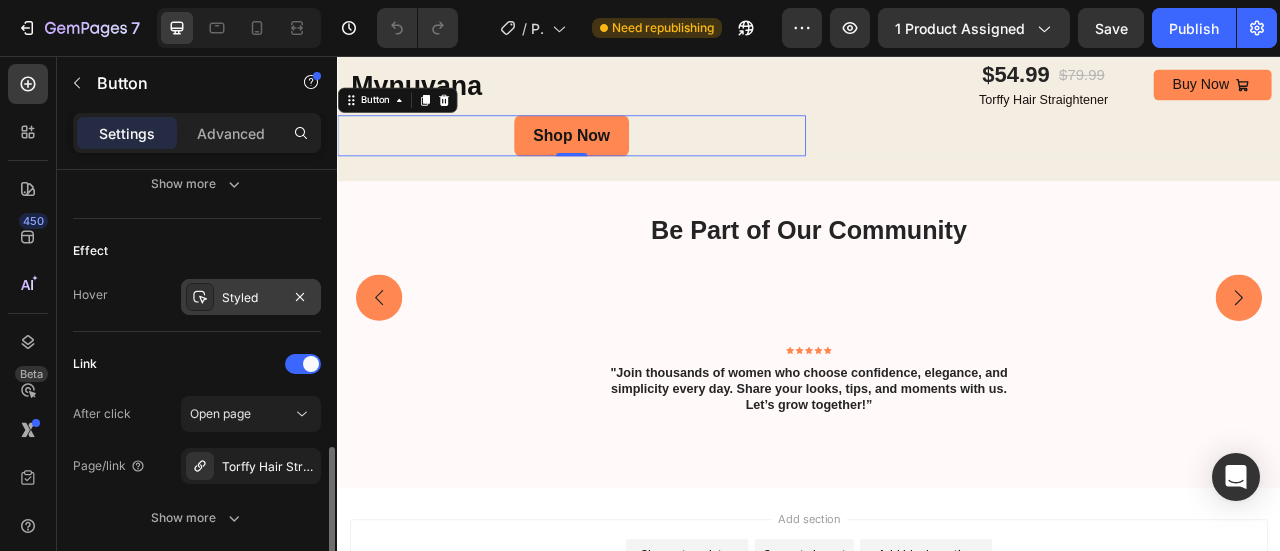 click on "Styled" at bounding box center (251, 298) 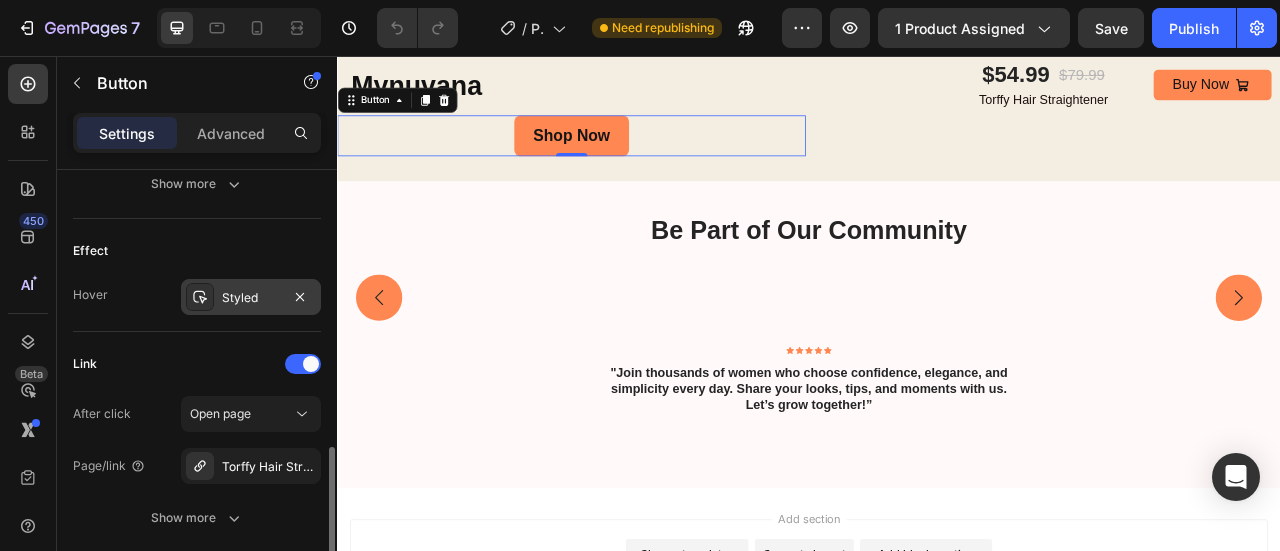 click on "Styled" at bounding box center (251, 298) 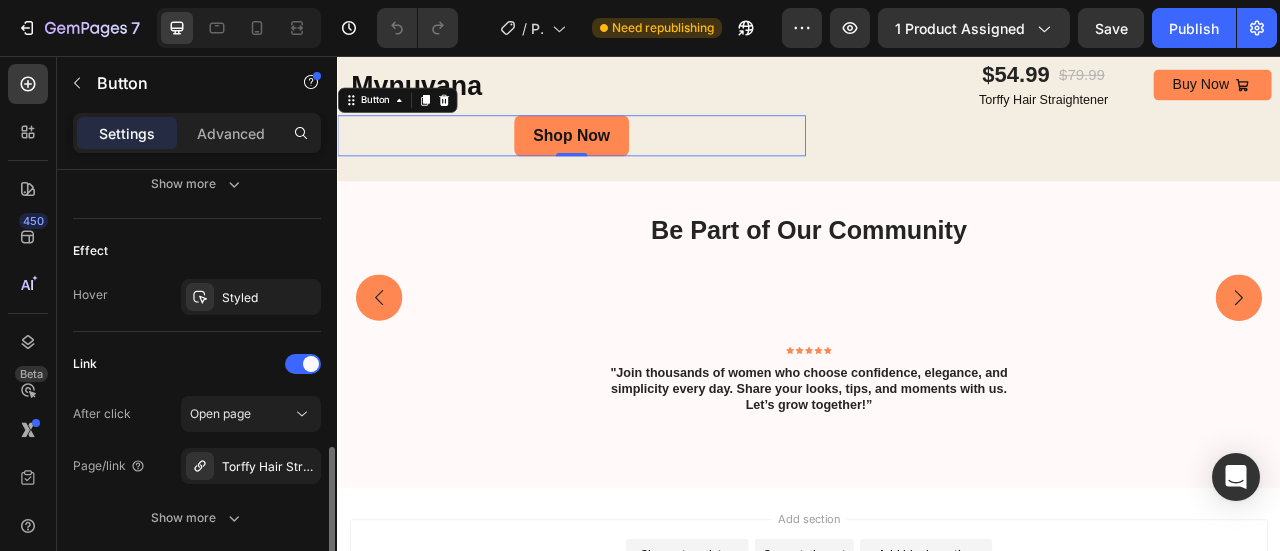 click on "Link After click Open page Page/link Torffy Hair Straightener Show more" 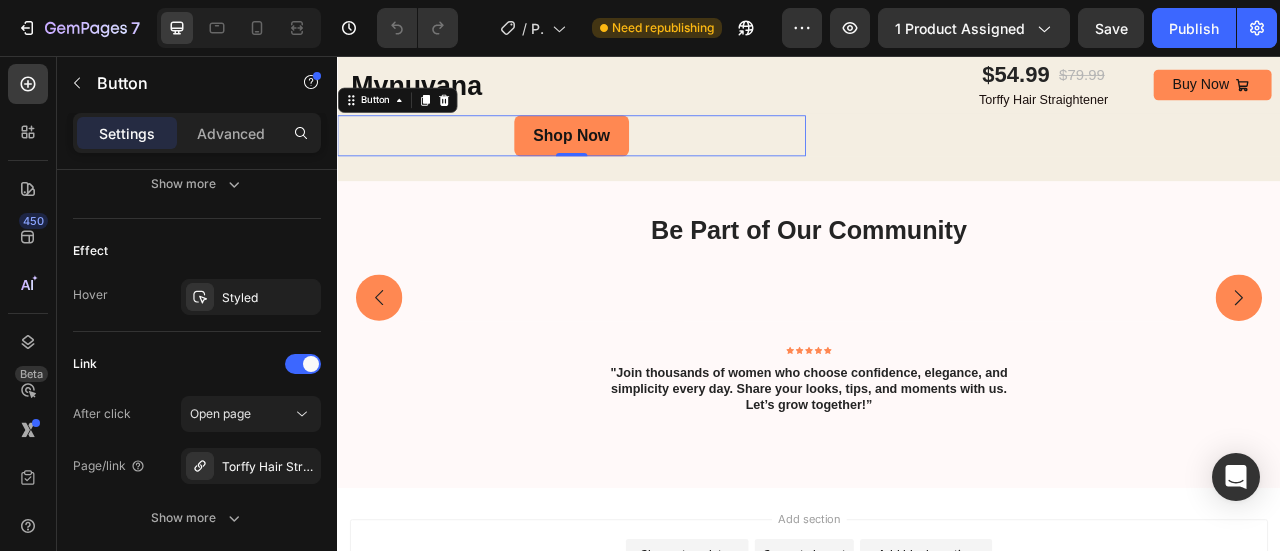 scroll, scrollTop: 1106, scrollLeft: 0, axis: vertical 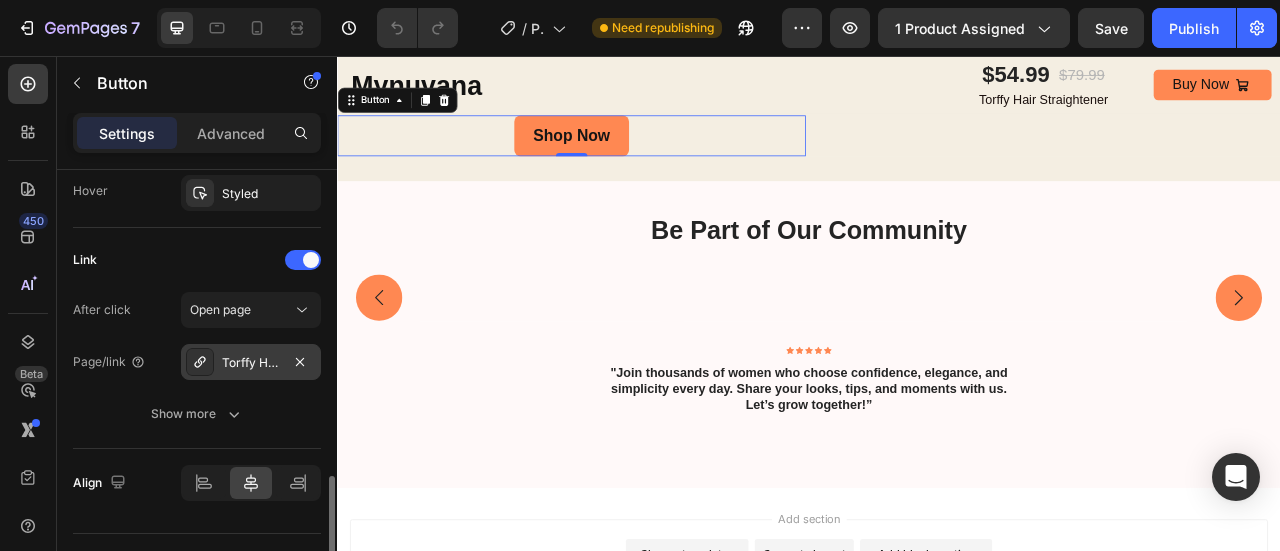 click on "Torffy Hair Straightener" at bounding box center [251, 363] 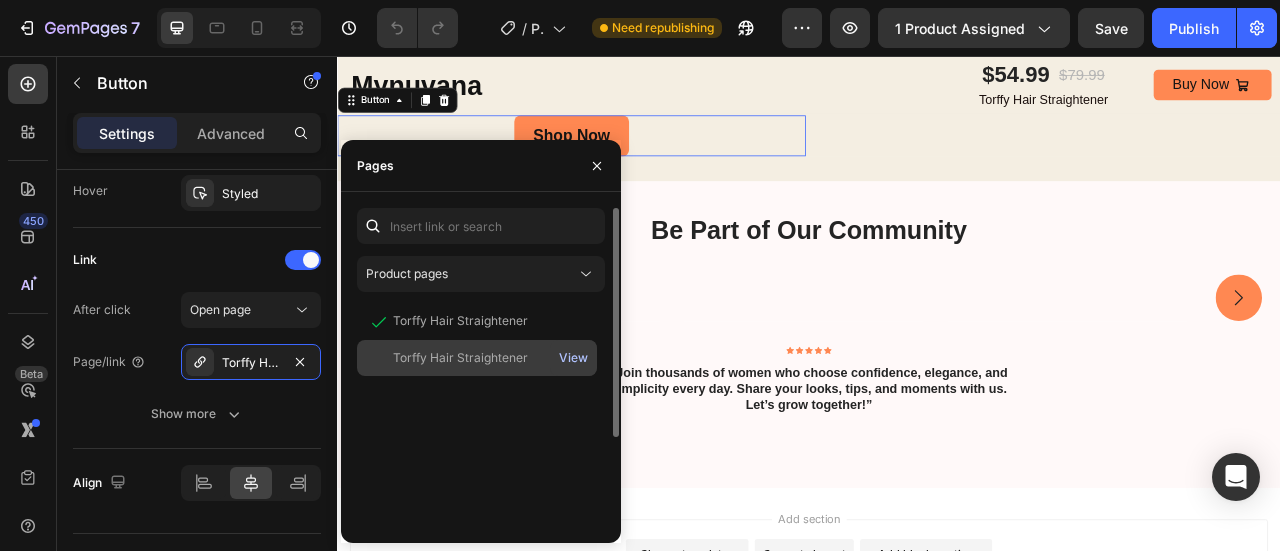 click on "View" at bounding box center (573, 358) 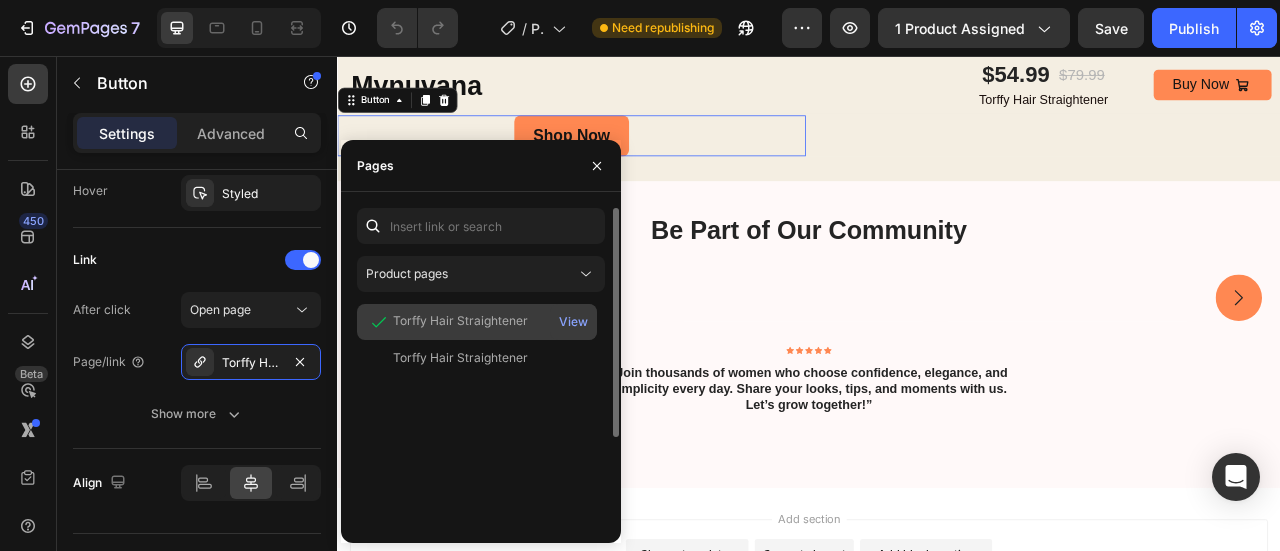 click 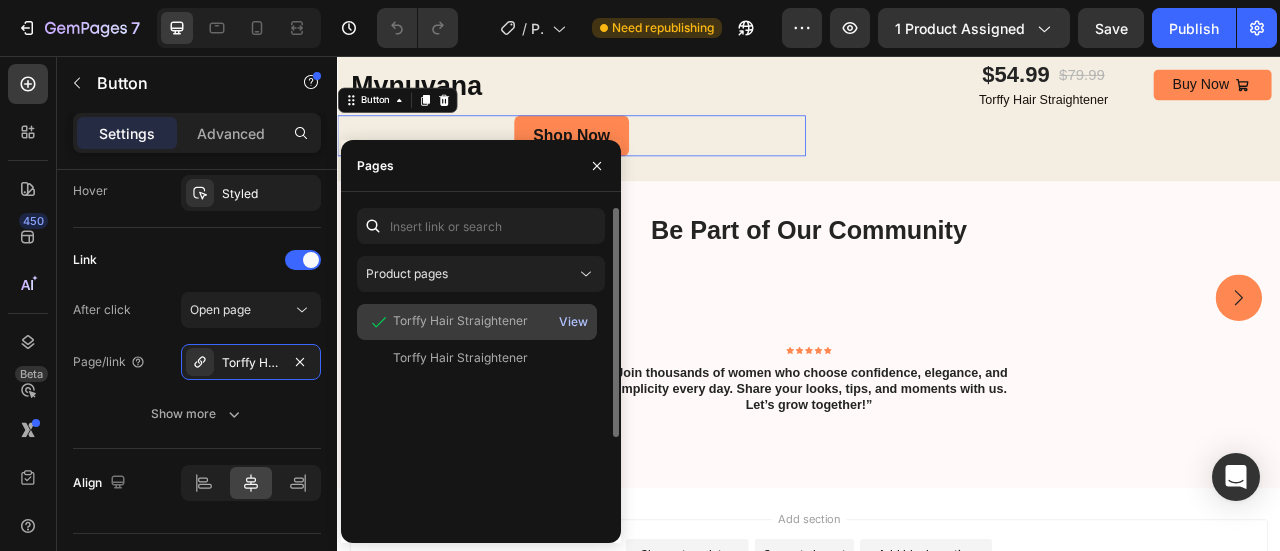 click on "View" at bounding box center [573, 322] 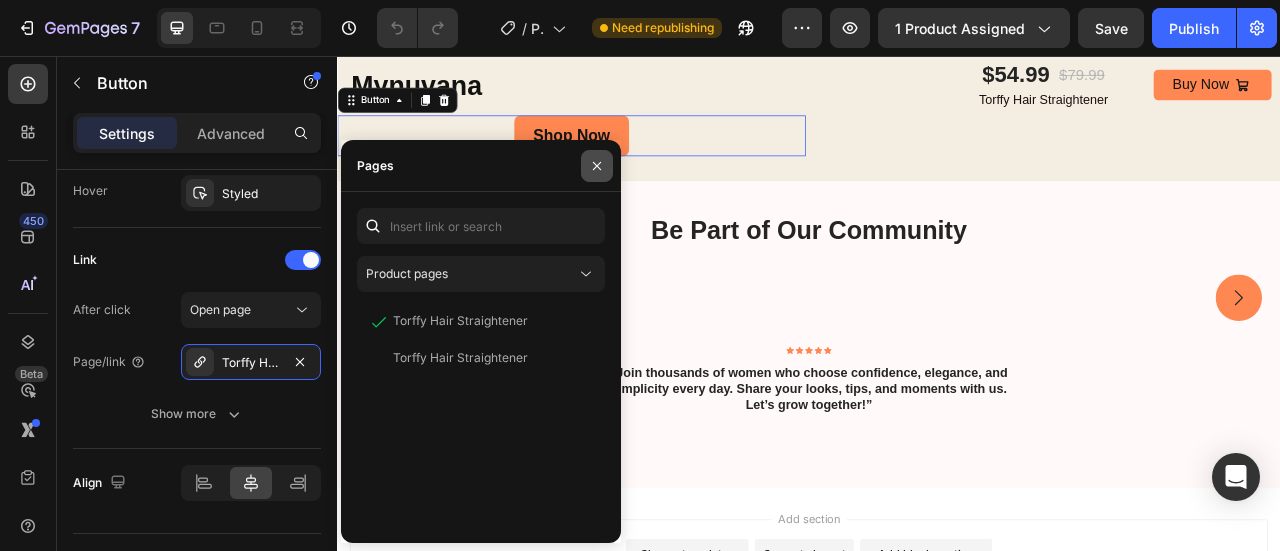 click 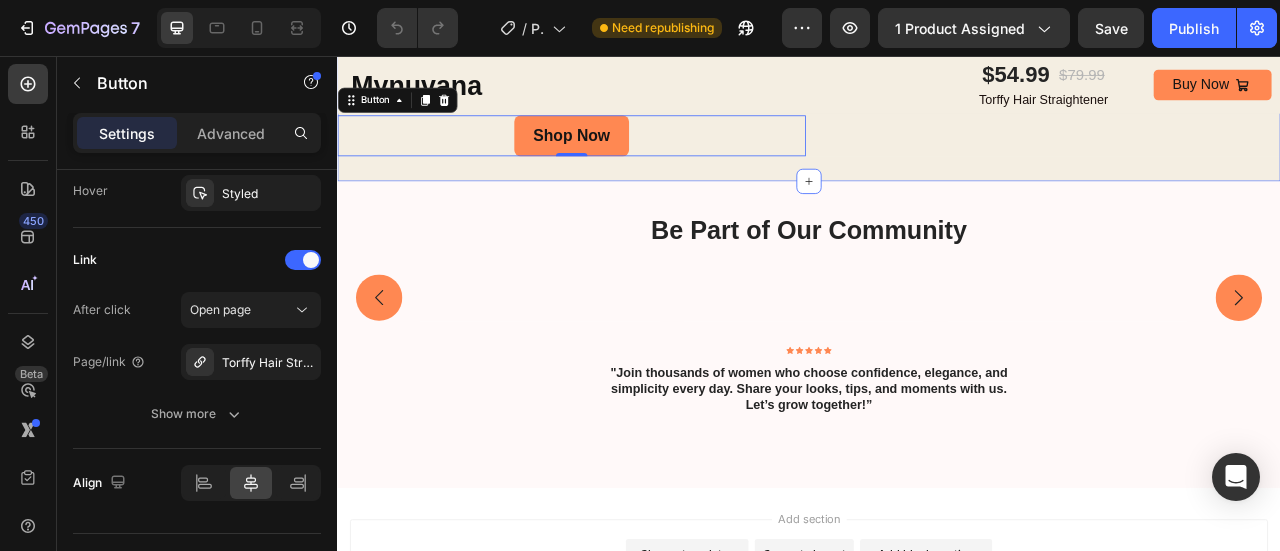 scroll, scrollTop: 4896, scrollLeft: 0, axis: vertical 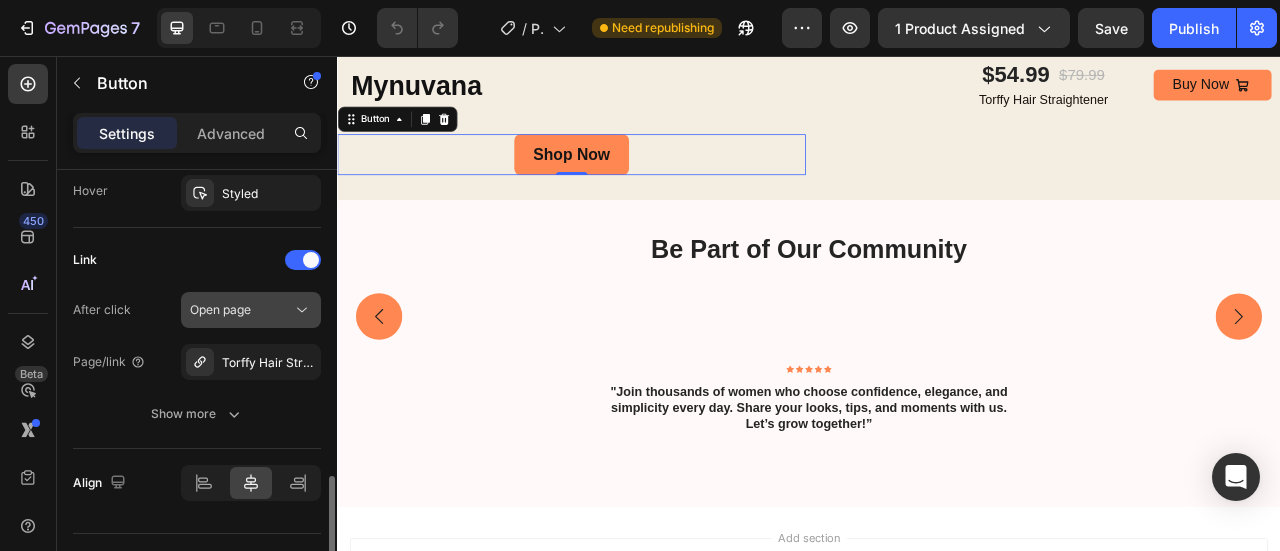 click on "Open page" at bounding box center [241, 310] 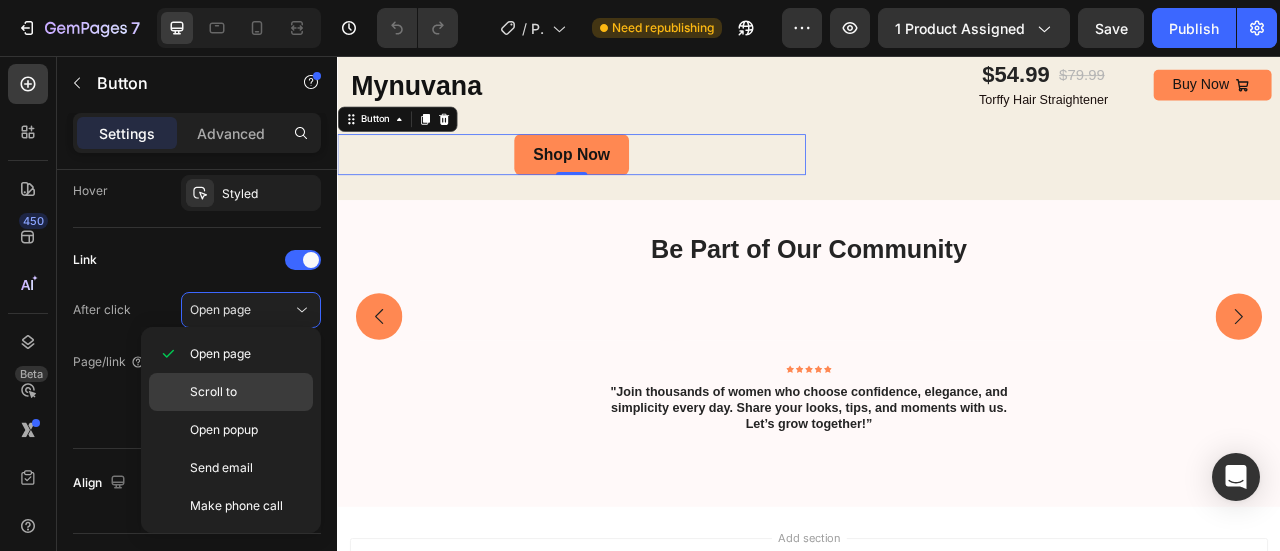 click on "Scroll to" 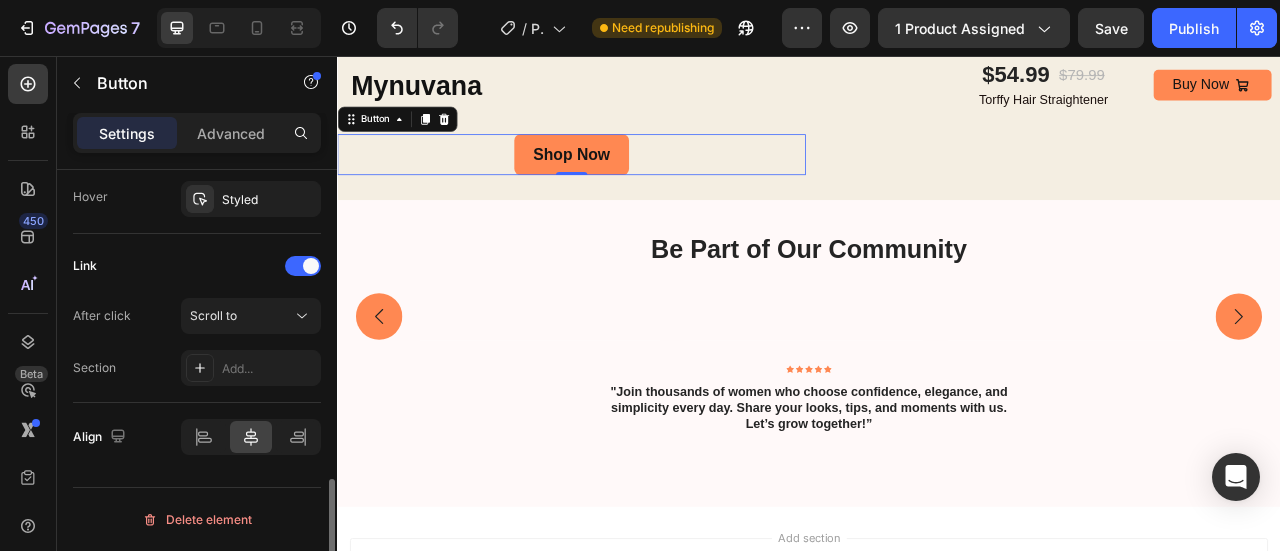 scroll, scrollTop: 1095, scrollLeft: 0, axis: vertical 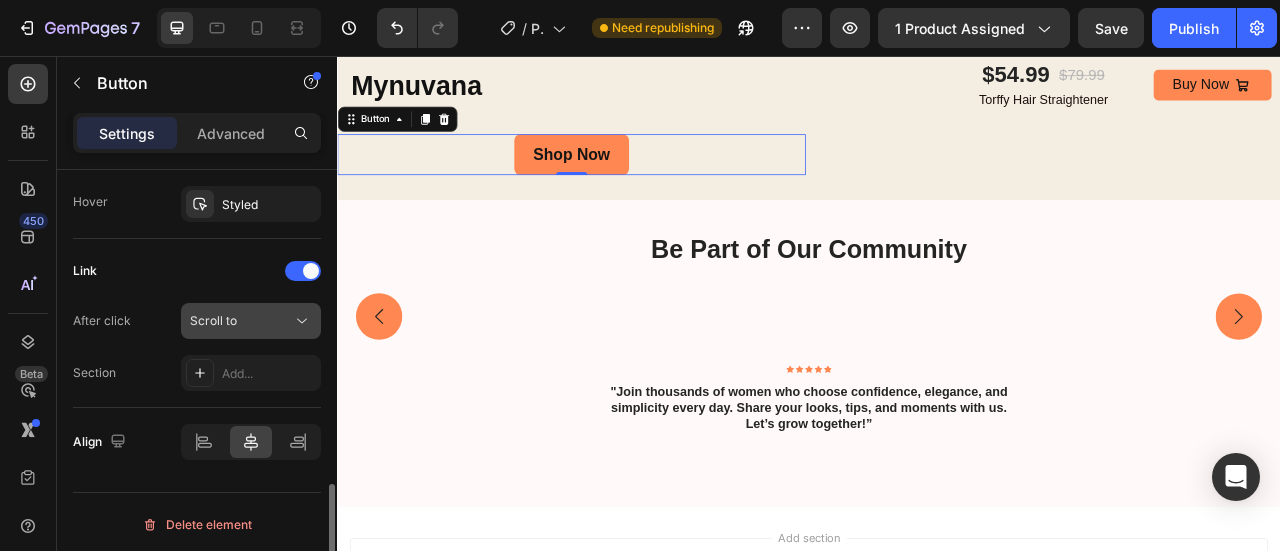 click on "Scroll to" at bounding box center (241, 321) 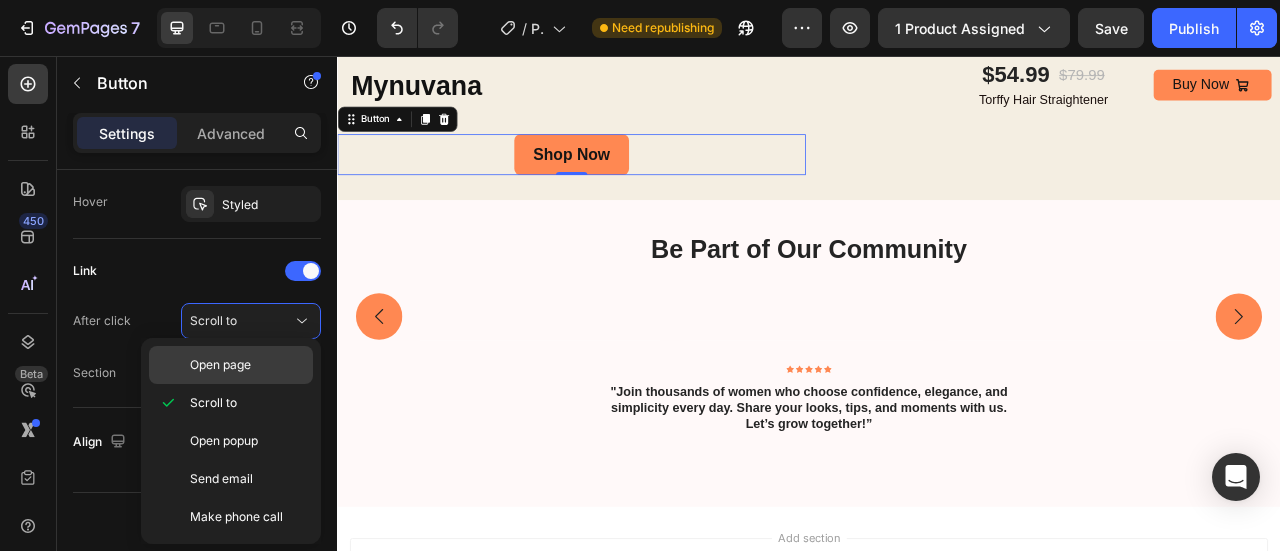 click on "Open page" at bounding box center (220, 365) 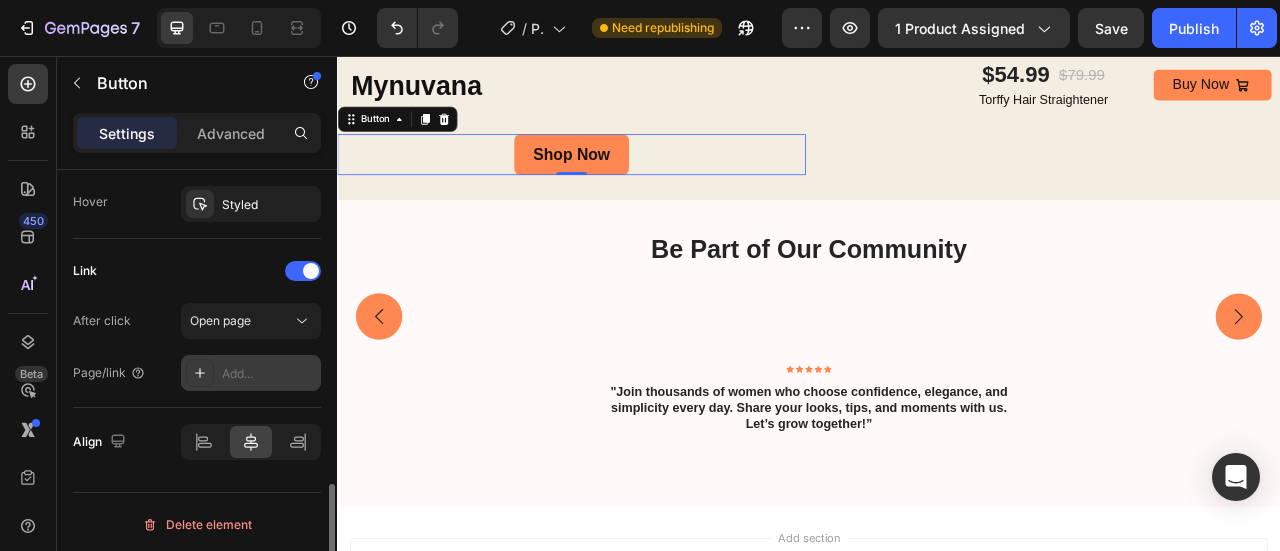 click on "Add..." at bounding box center (251, 373) 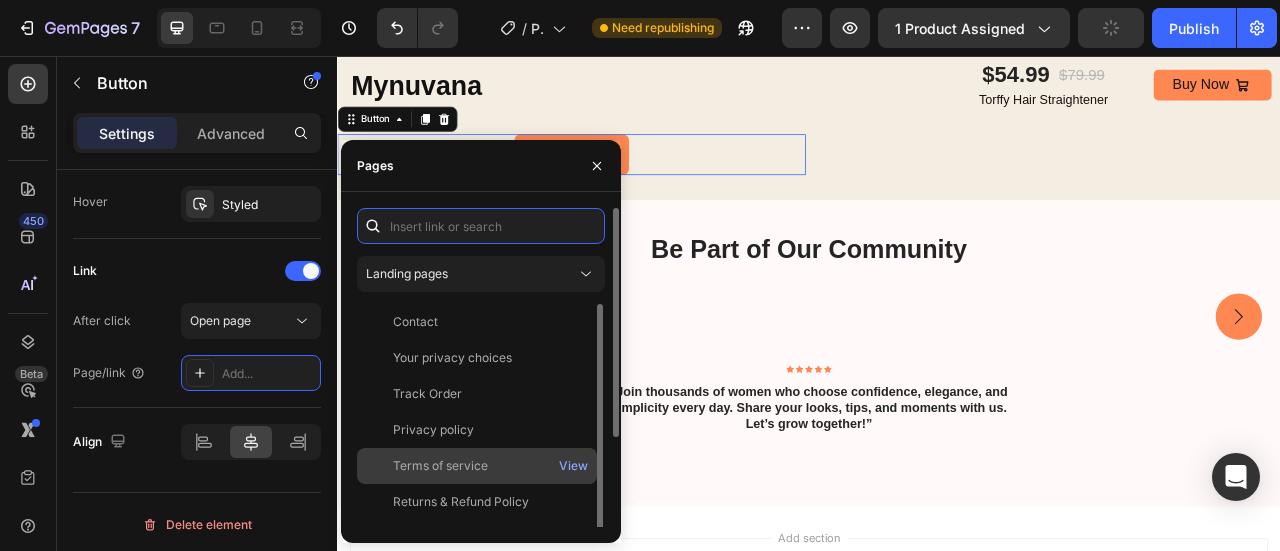 scroll, scrollTop: 12, scrollLeft: 0, axis: vertical 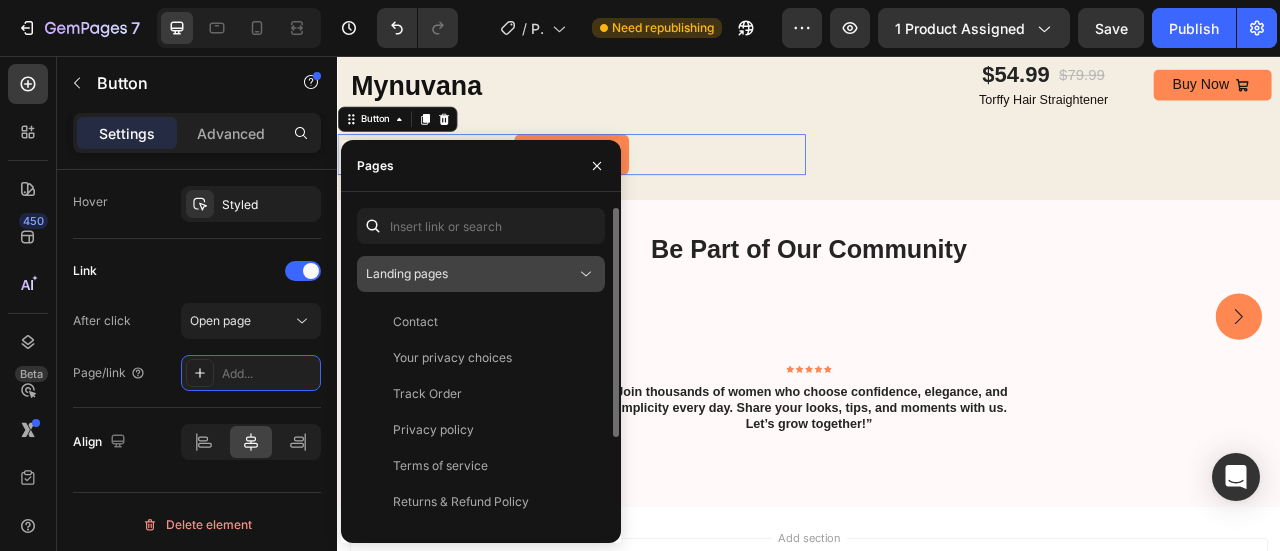 click on "Landing pages" at bounding box center [407, 274] 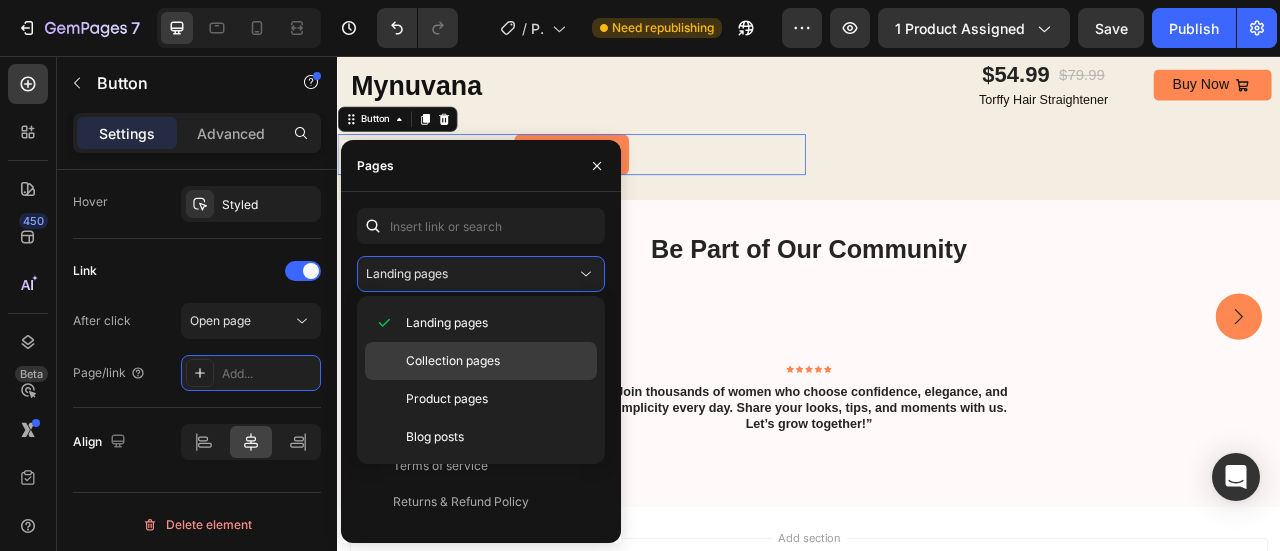 click on "Collection pages" 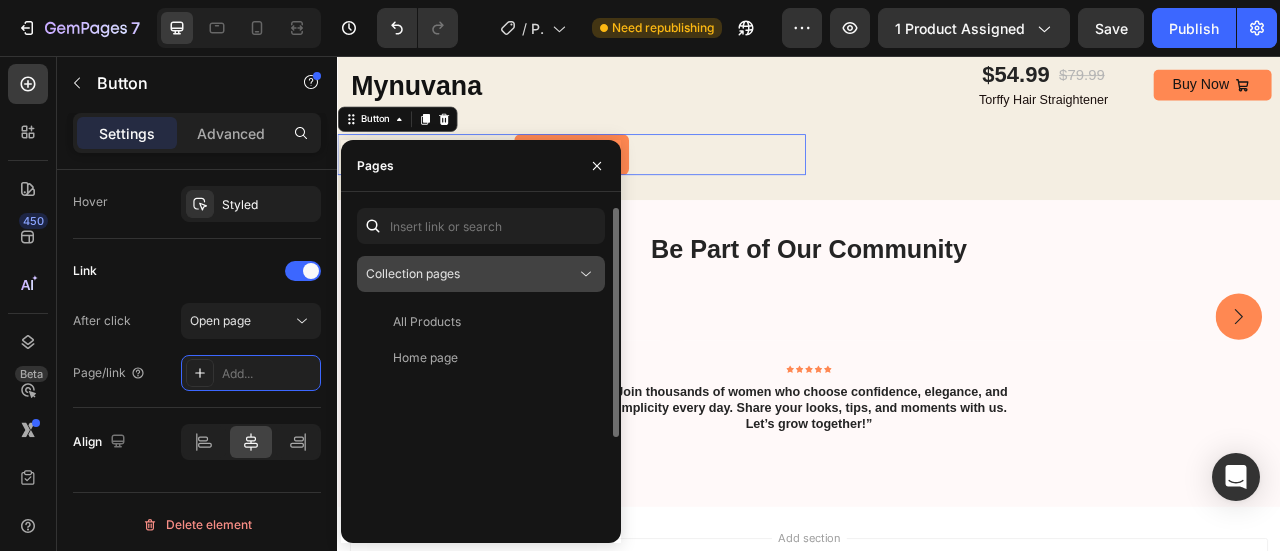 click on "Collection pages" 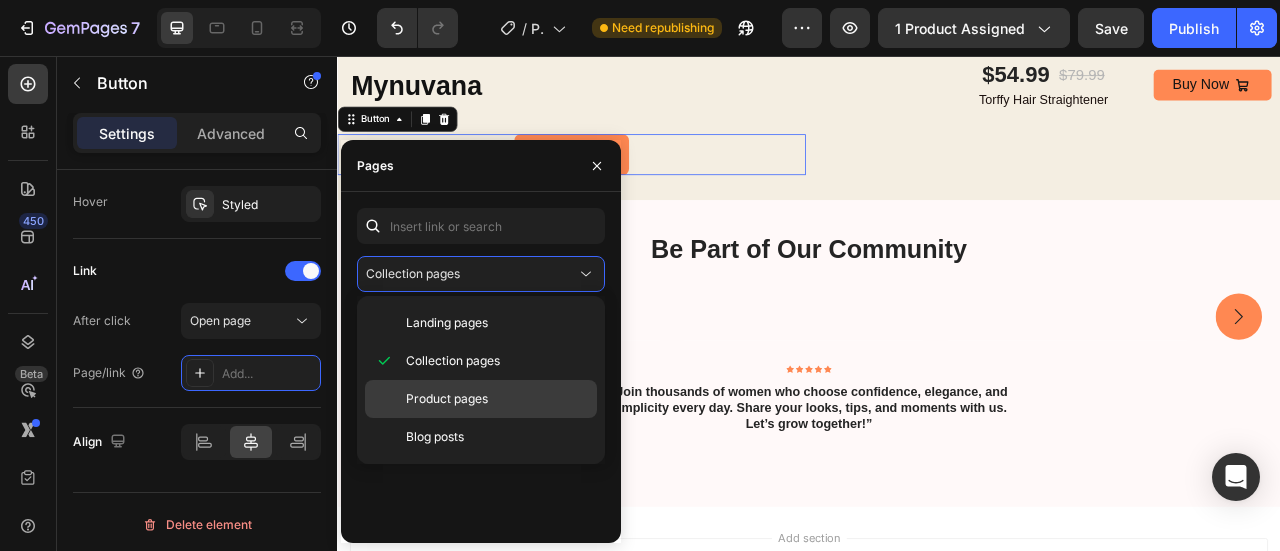 click on "Product pages" at bounding box center (447, 399) 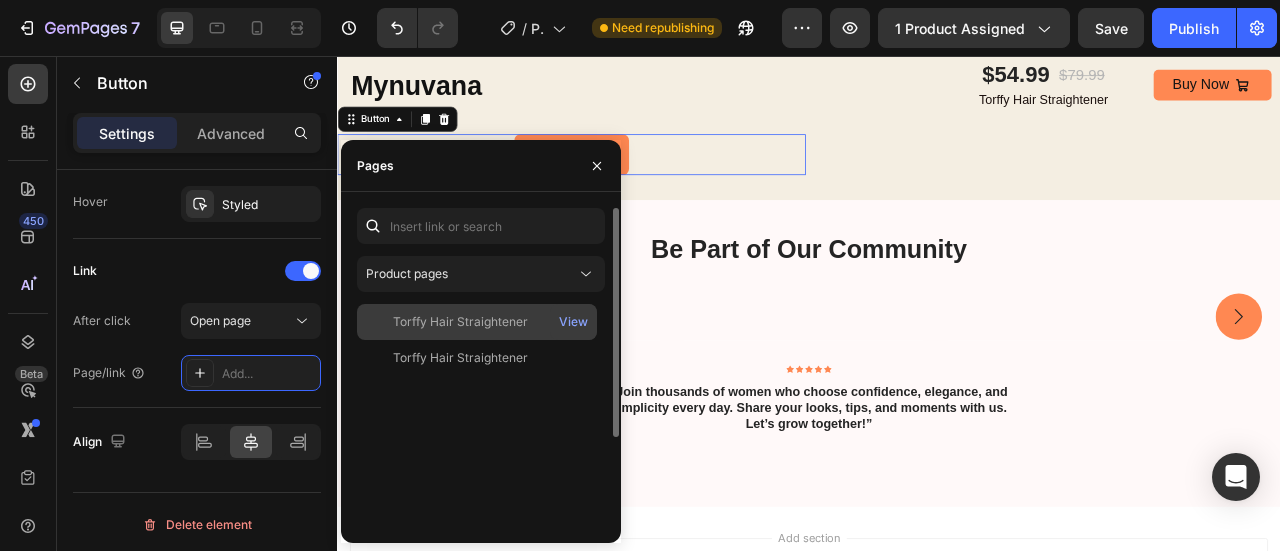 click on "Torffy Hair Straightener" 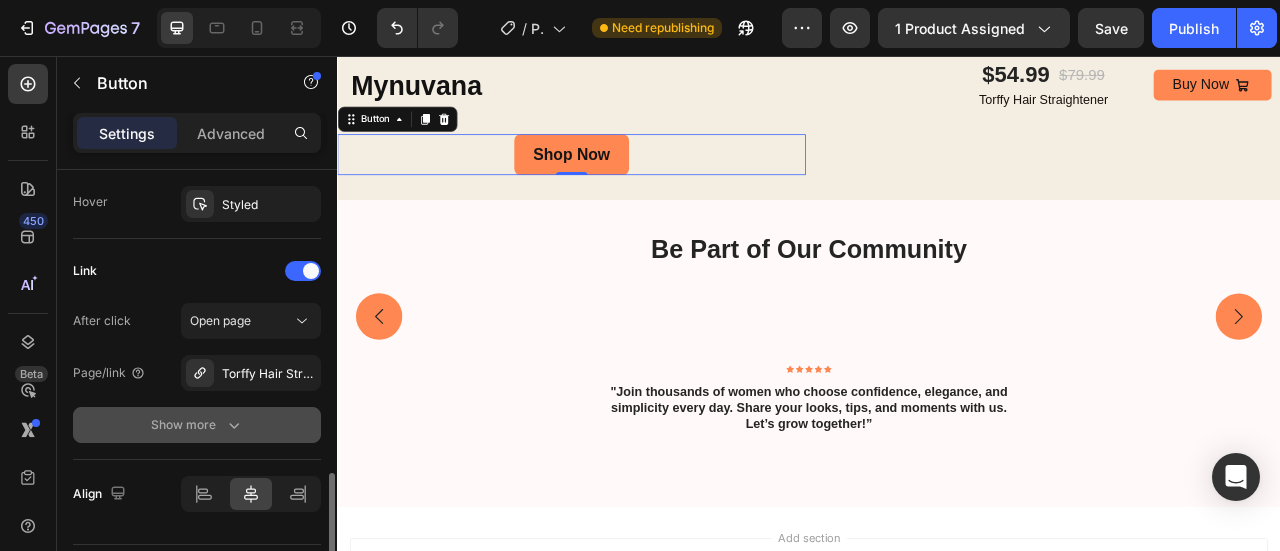 click 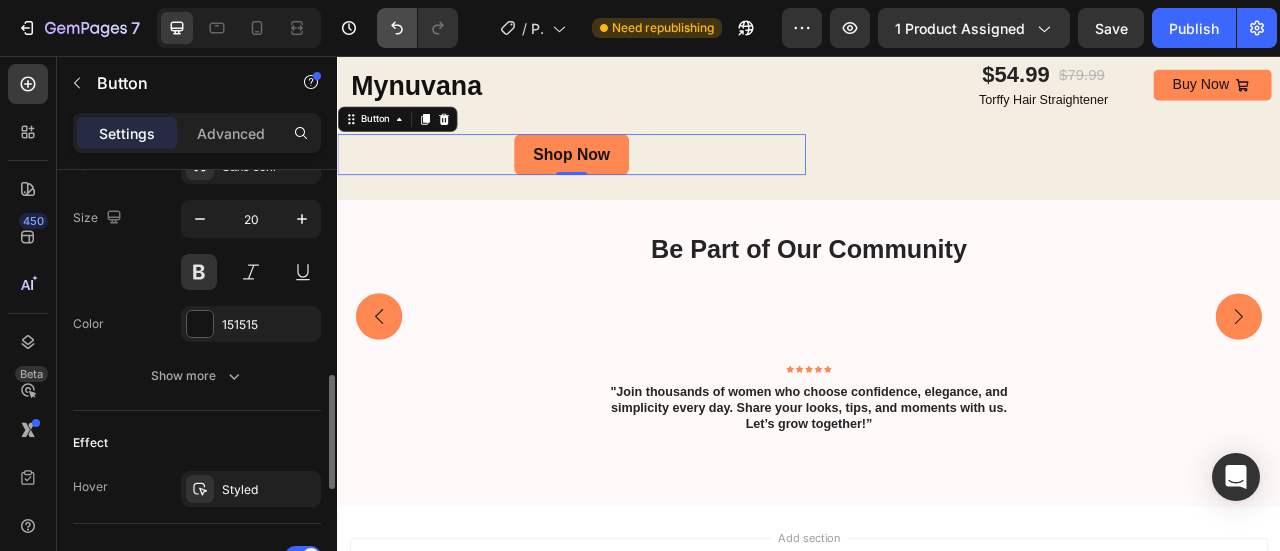 scroll, scrollTop: 806, scrollLeft: 0, axis: vertical 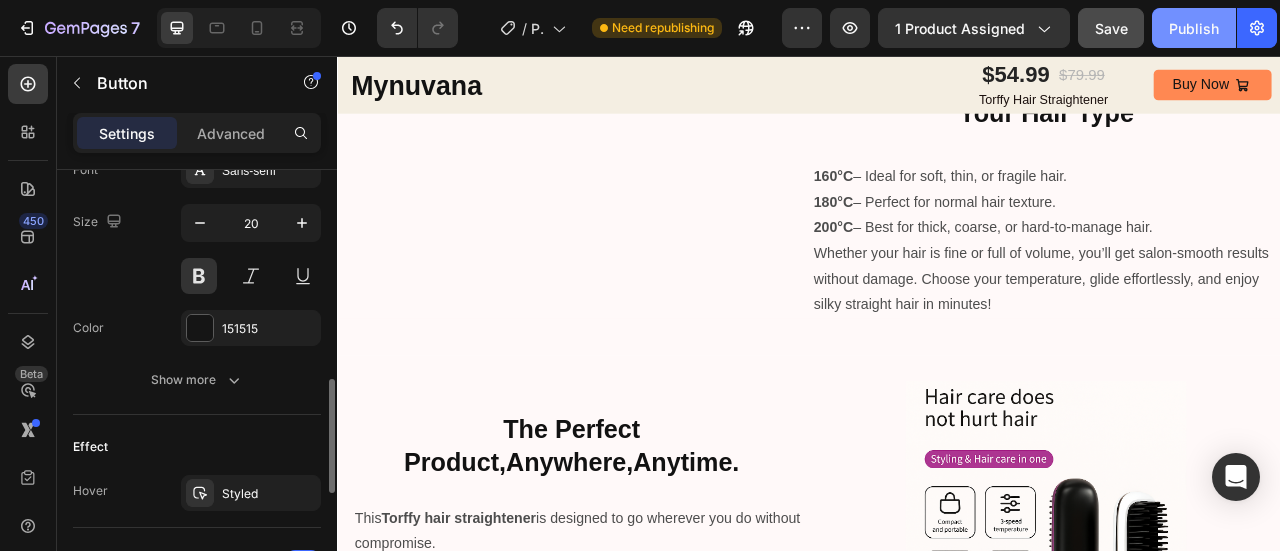 click on "Publish" 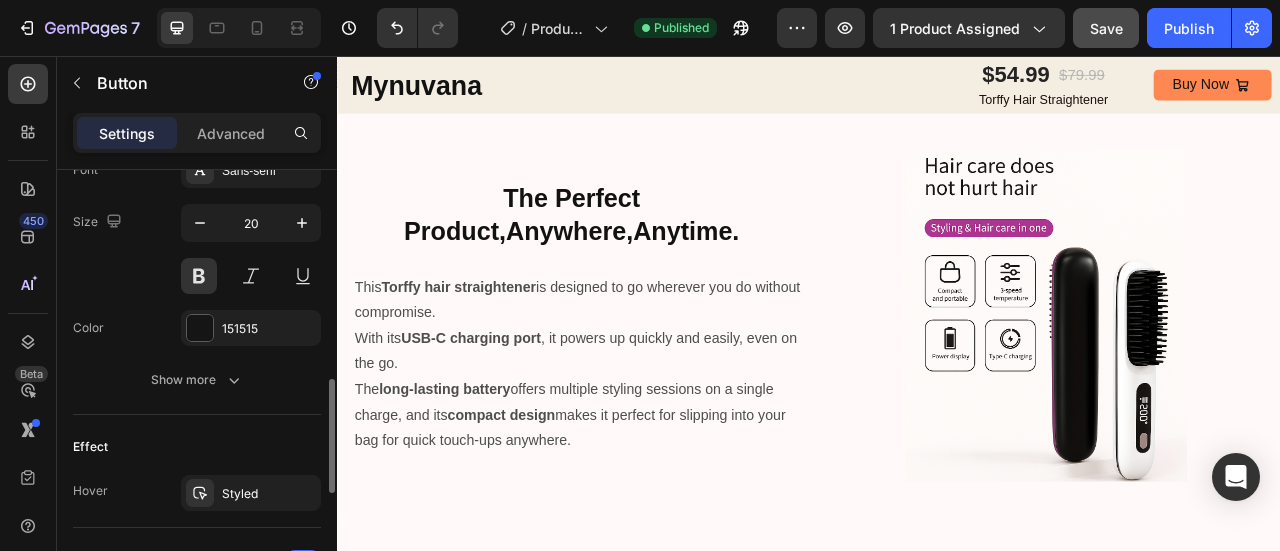 scroll, scrollTop: 3517, scrollLeft: 0, axis: vertical 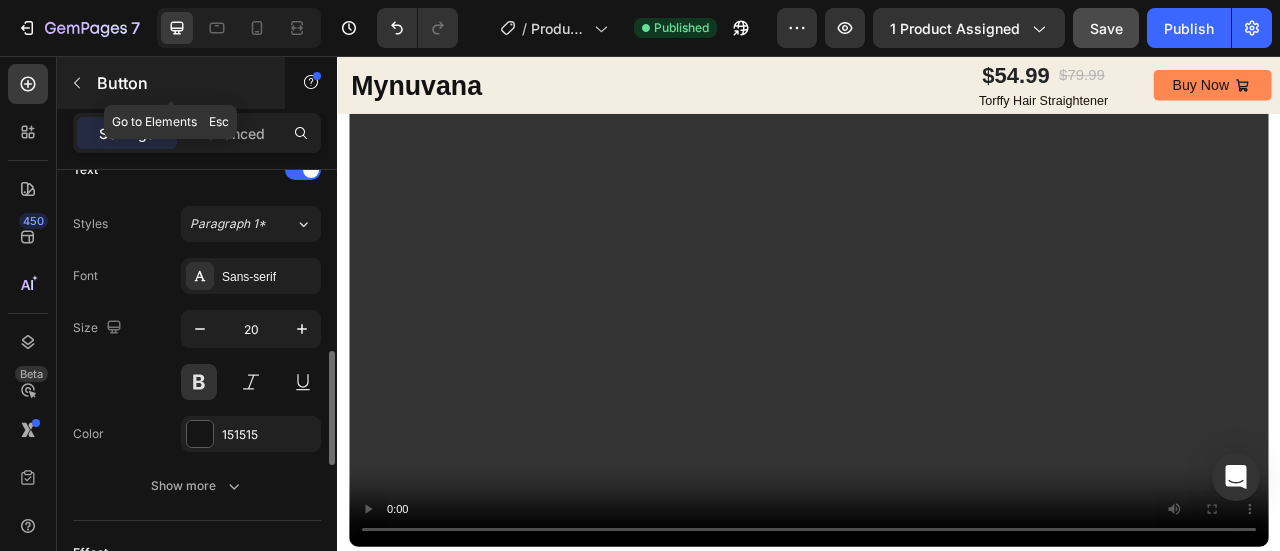 click 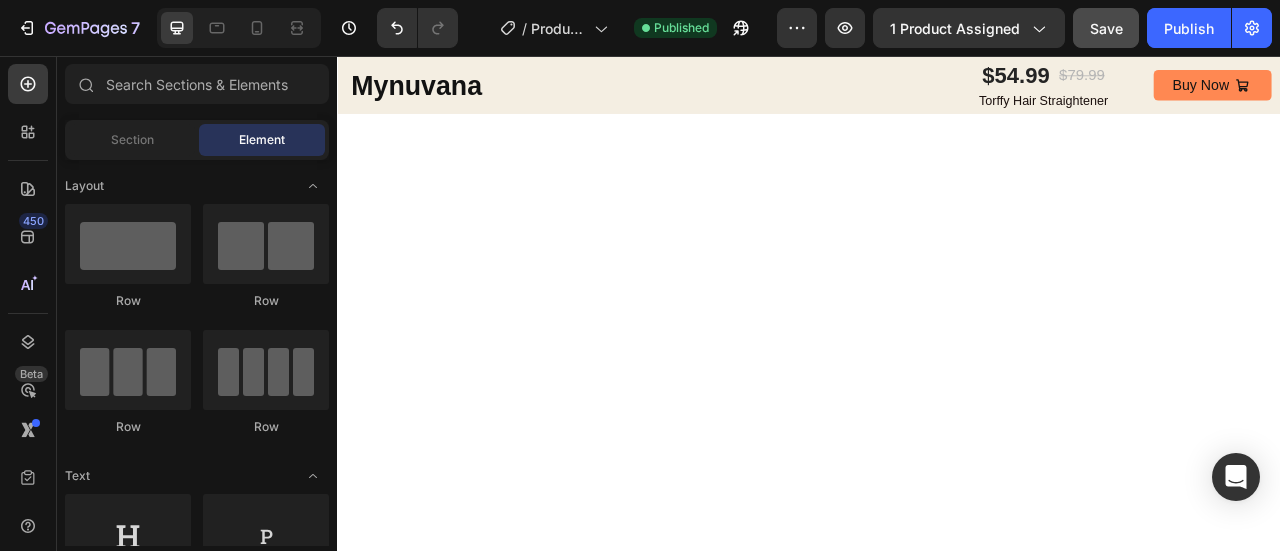 scroll, scrollTop: 0, scrollLeft: 0, axis: both 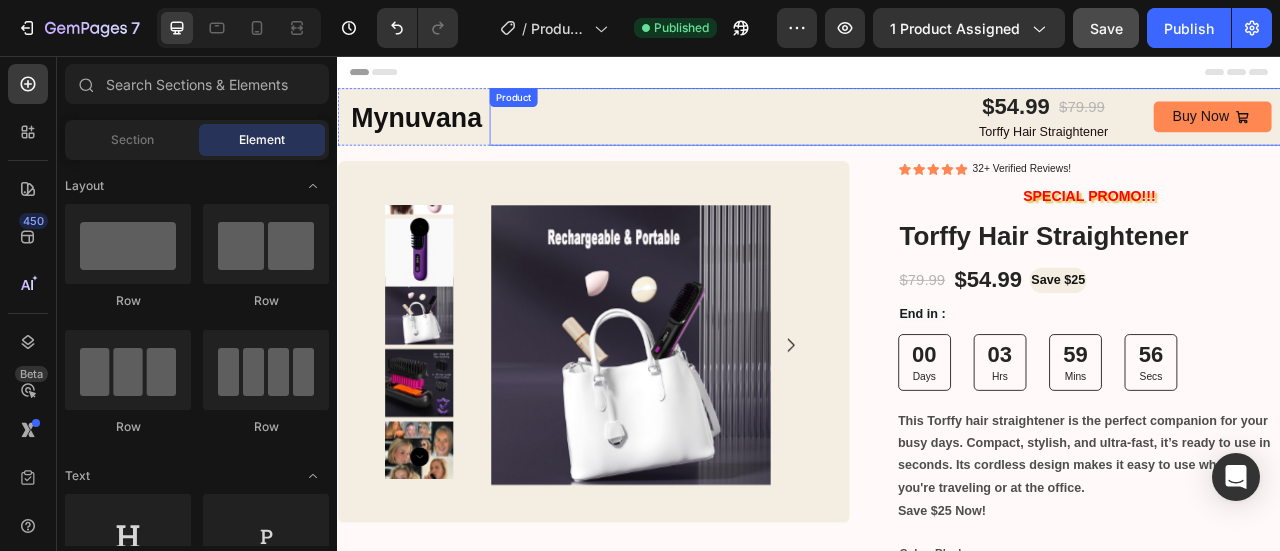 click on "$54.99 Product Price Product Price $79.99 Product Price Product Price Row Torffy Hair Straightener Text Block
Buy Now Add to Cart Product" at bounding box center (1033, 133) 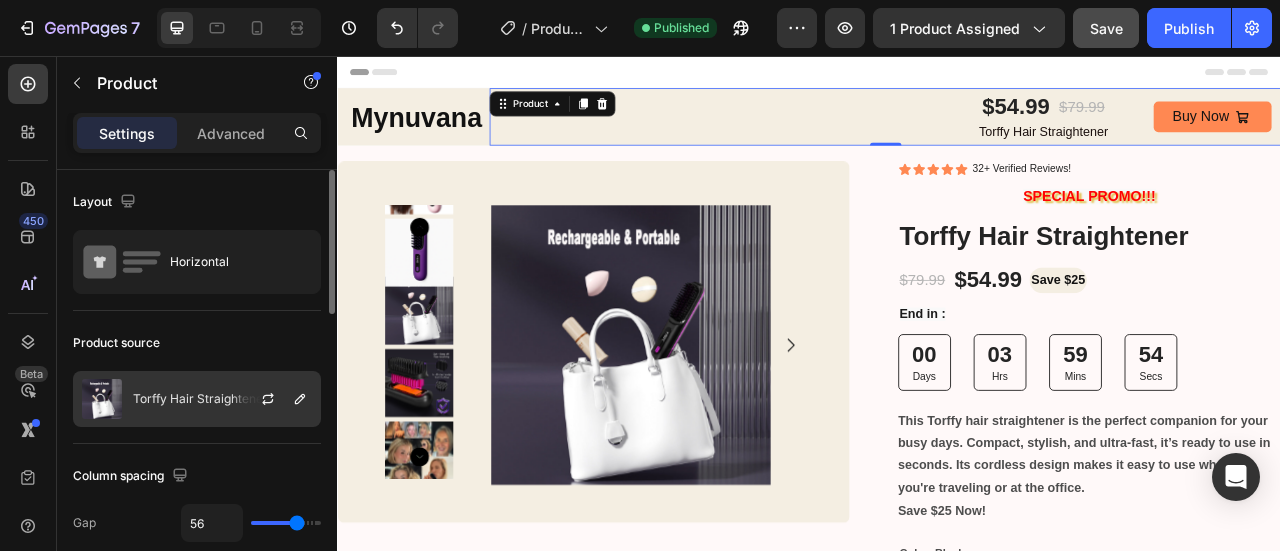 click on "Torffy Hair Straightener" at bounding box center [200, 399] 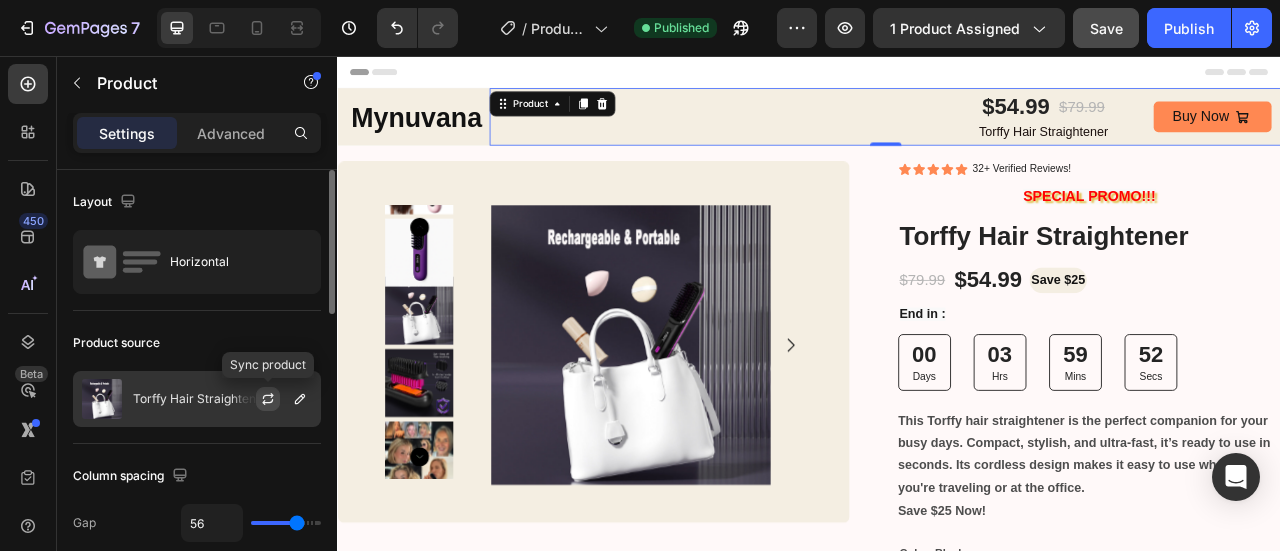 click 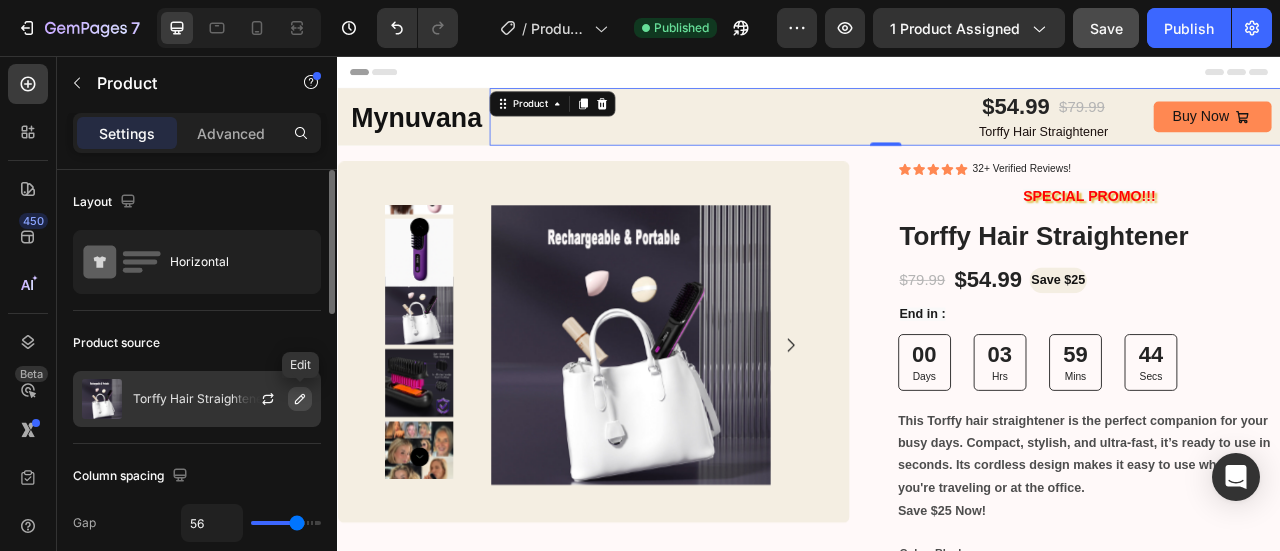 click 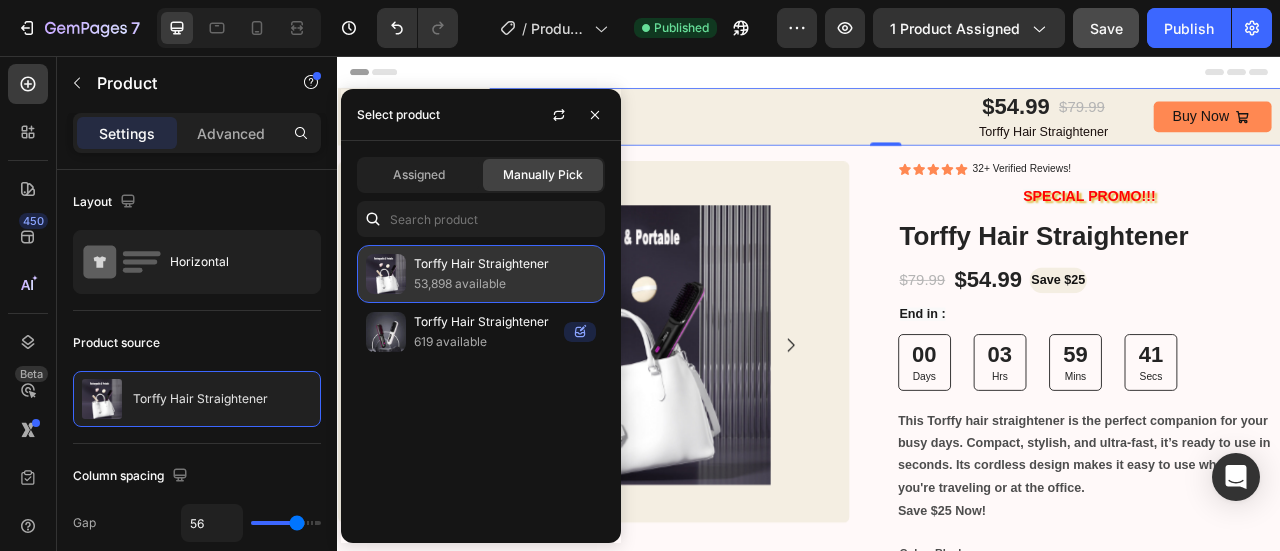 click on "Torffy Hair Straightener" at bounding box center [505, 264] 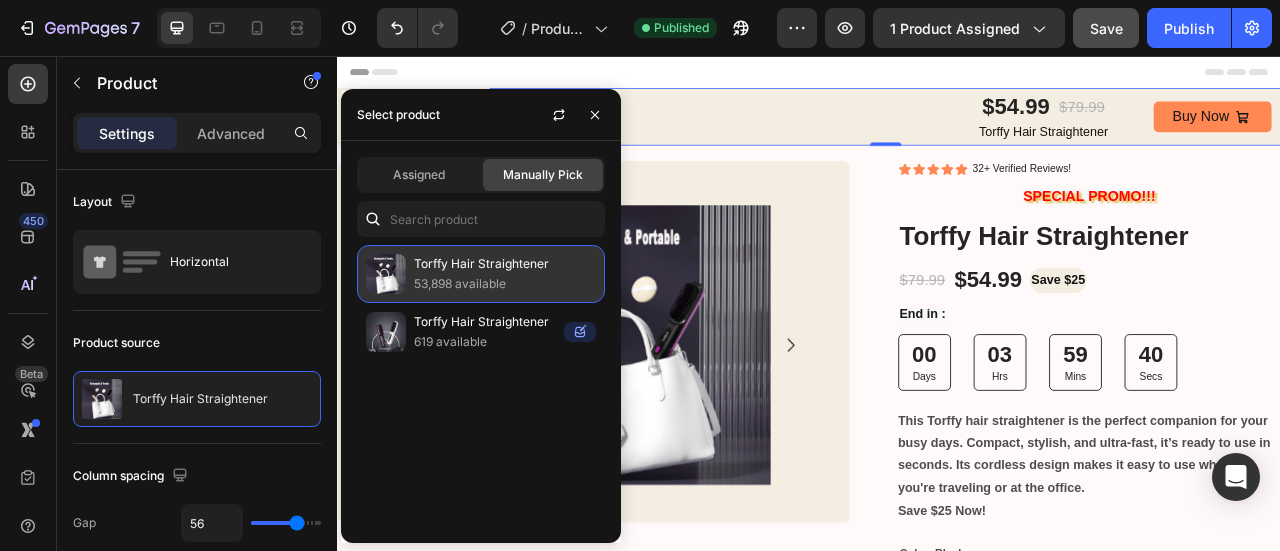 click on "Torffy Hair Straightener" at bounding box center [505, 264] 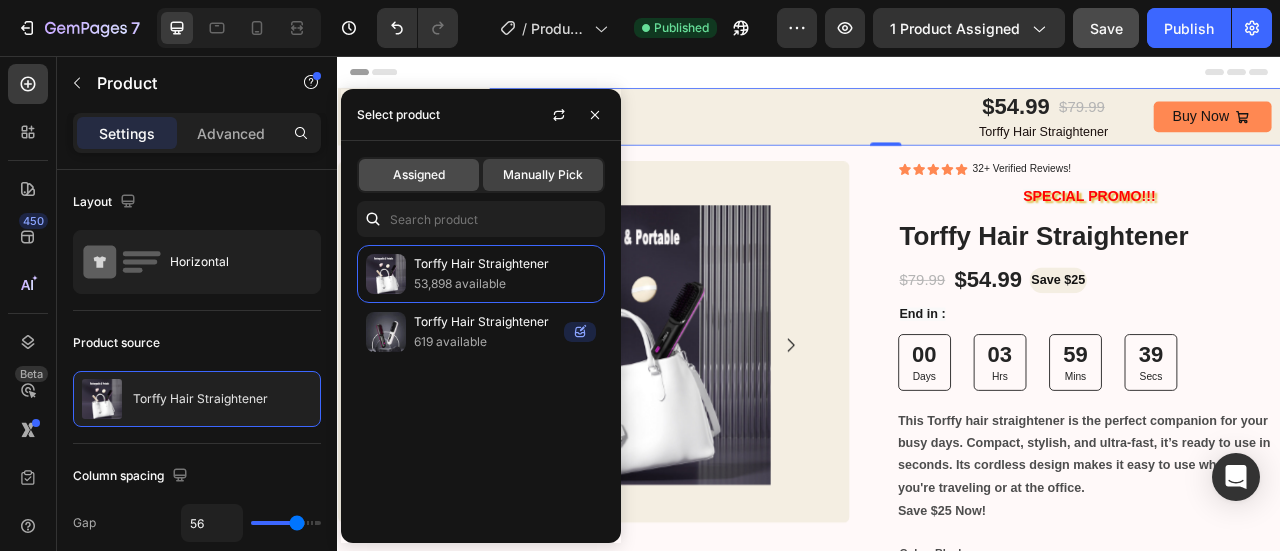 click on "Assigned" 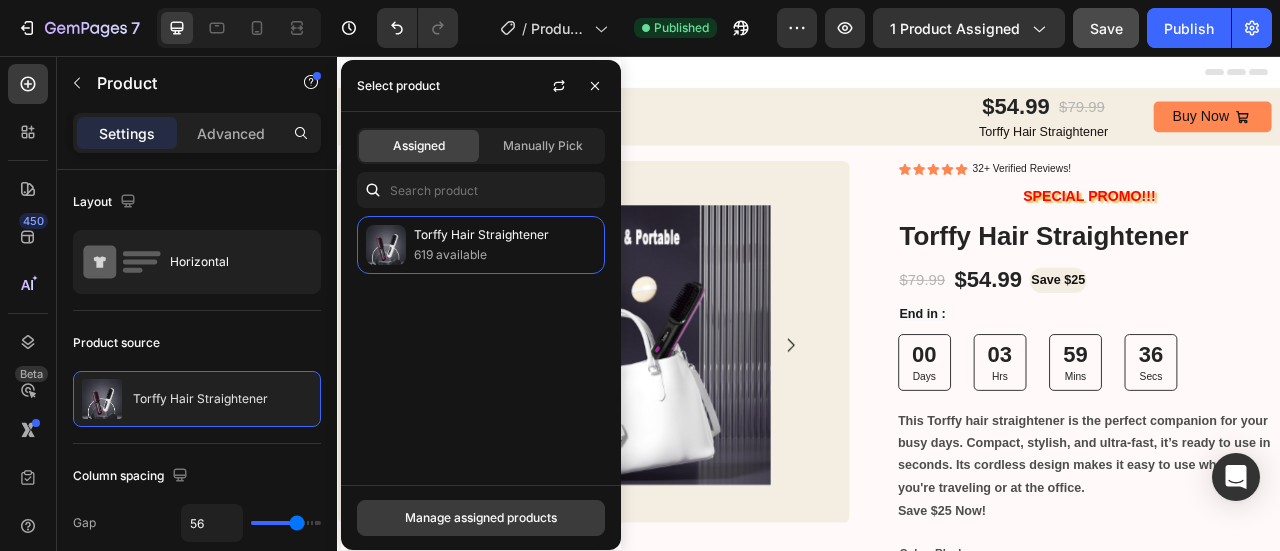click on "Manage assigned products" at bounding box center [481, 518] 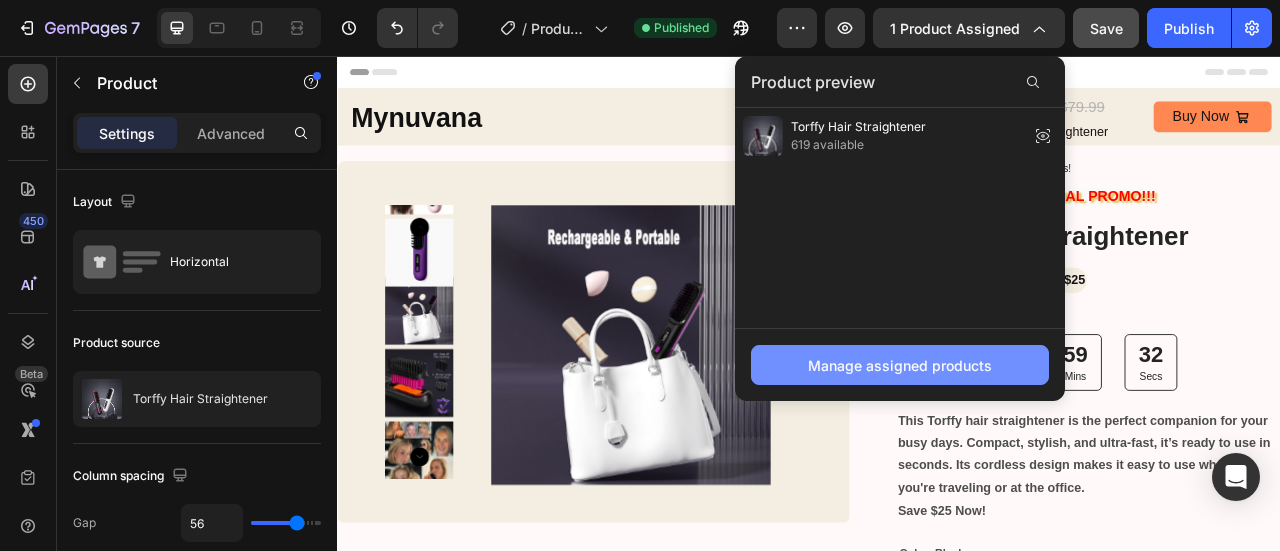 click on "Manage assigned products" at bounding box center (900, 365) 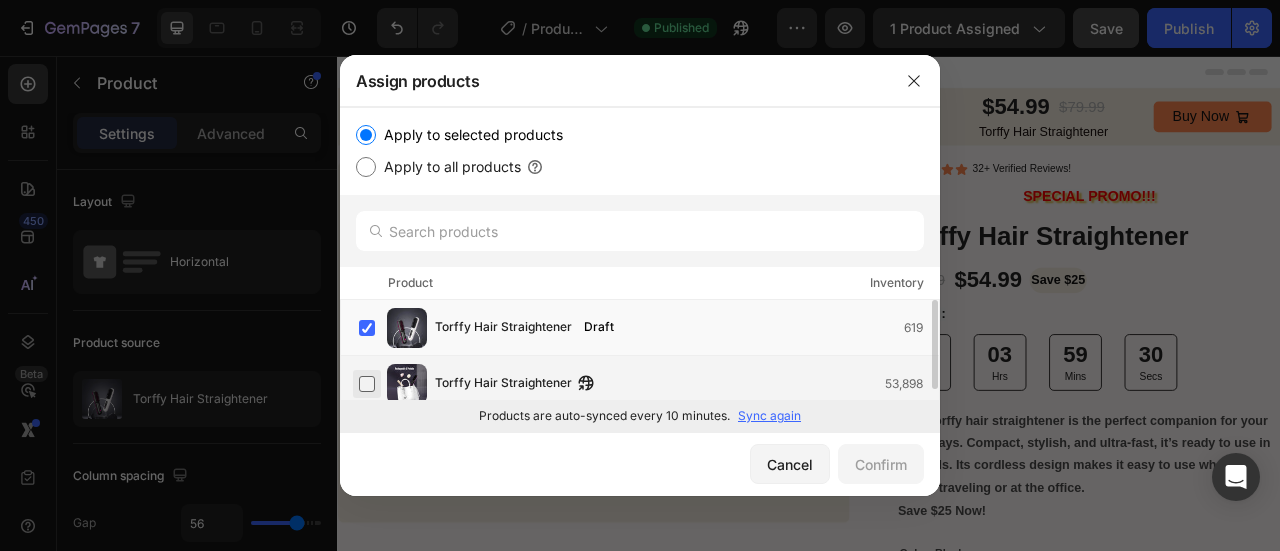 click at bounding box center (367, 384) 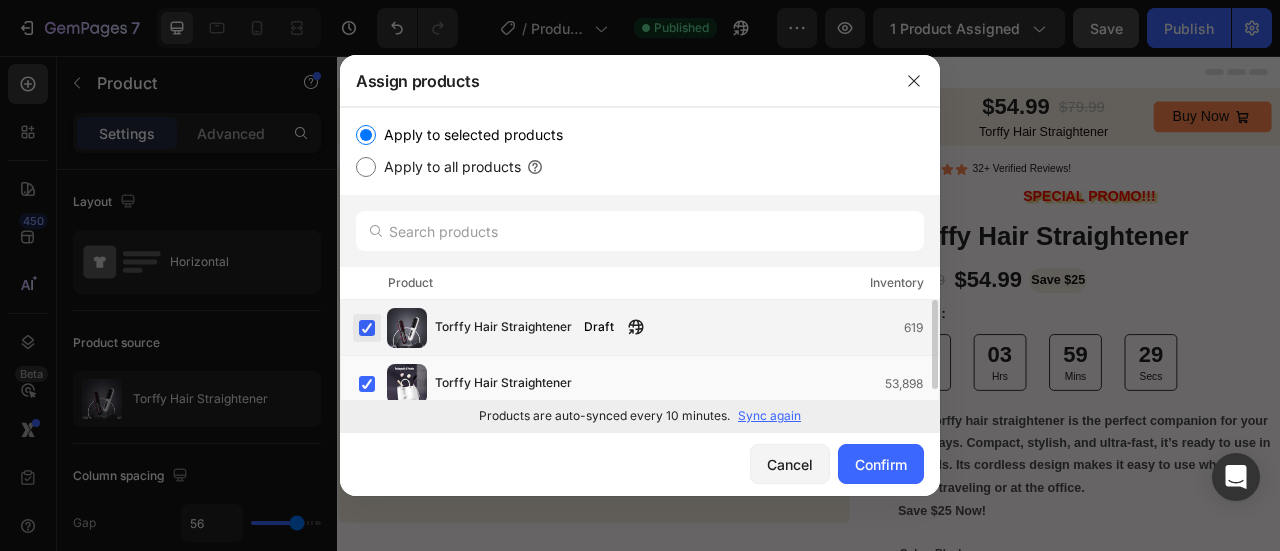 click at bounding box center (367, 328) 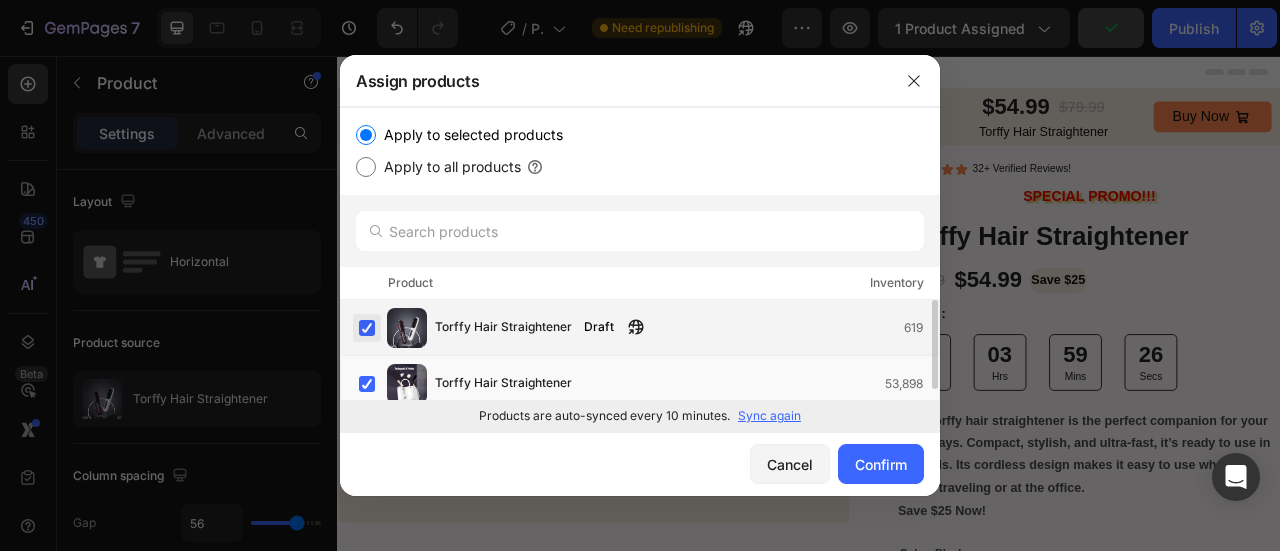 click at bounding box center (367, 328) 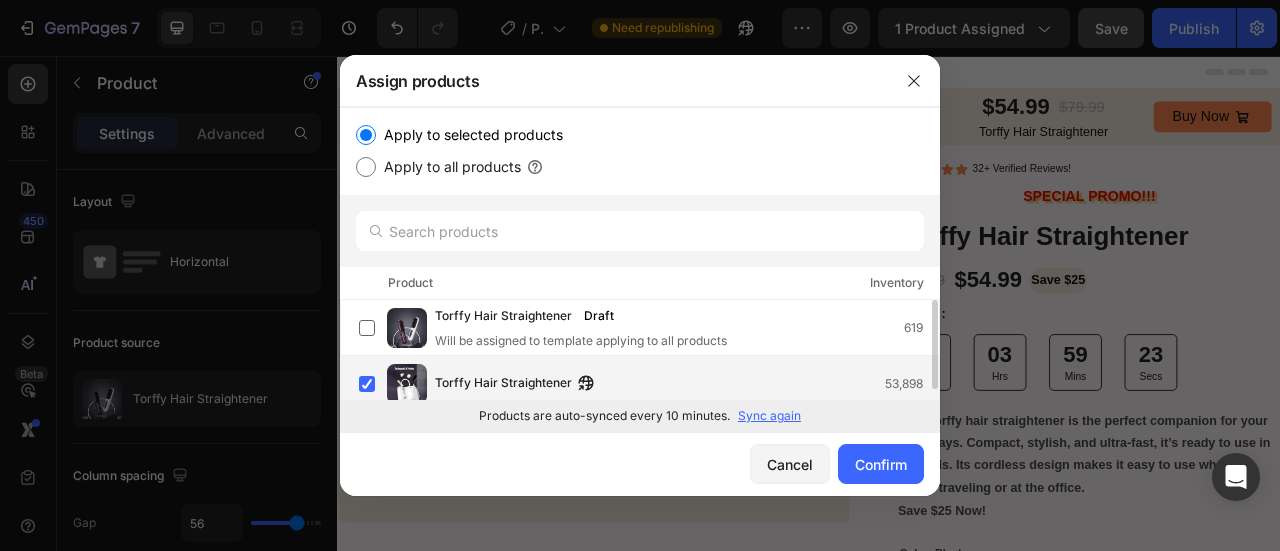 scroll, scrollTop: 0, scrollLeft: 0, axis: both 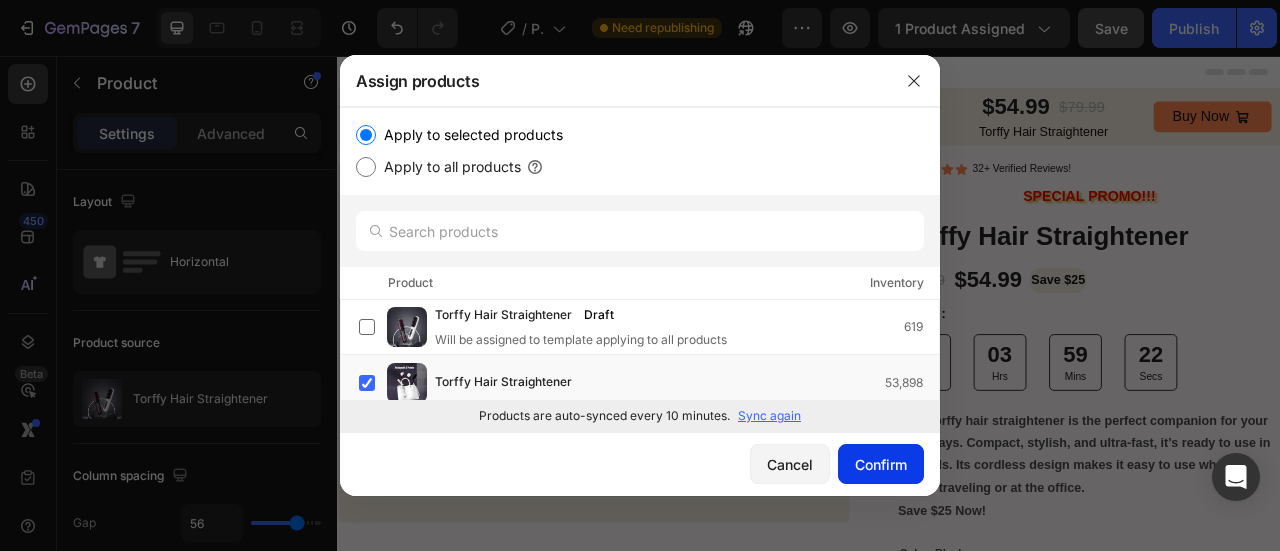 click on "Confirm" at bounding box center (881, 464) 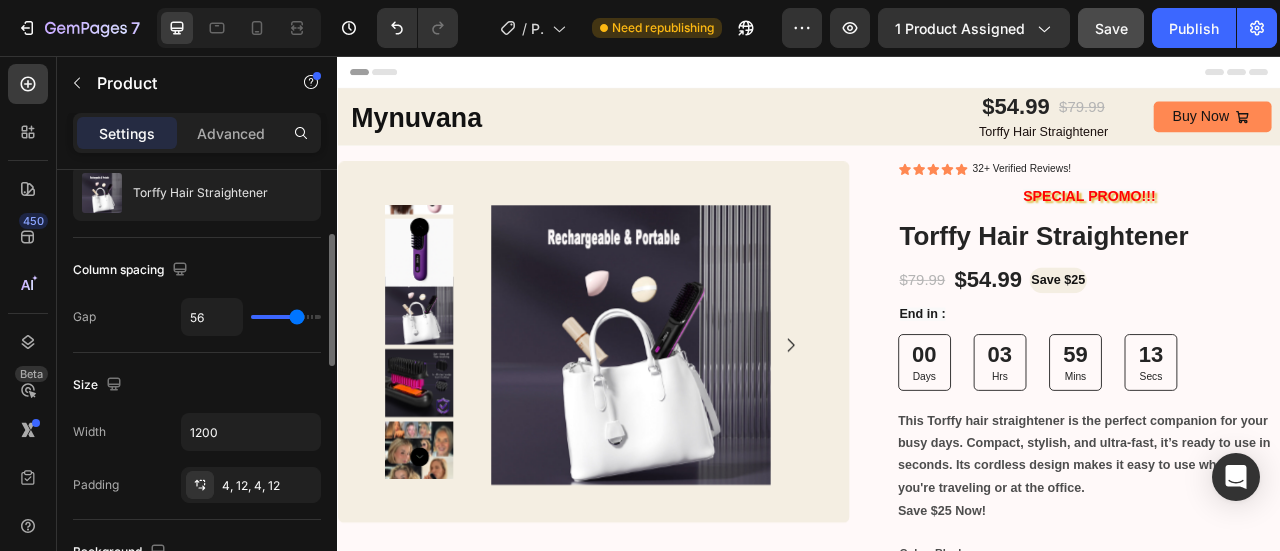 scroll, scrollTop: 208, scrollLeft: 0, axis: vertical 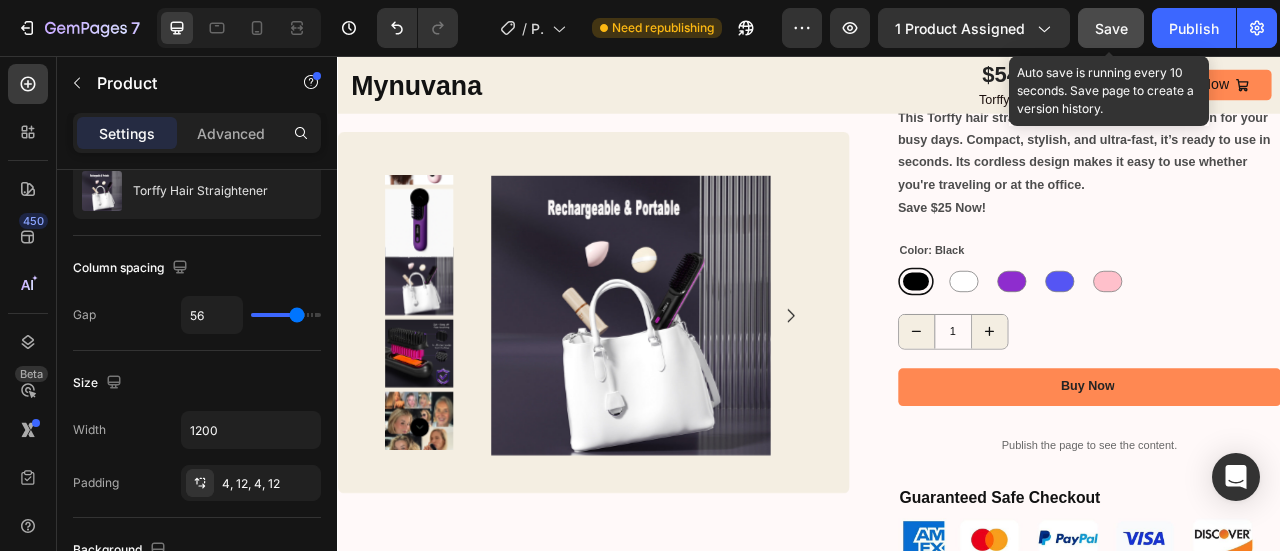 click on "Save" at bounding box center (1111, 28) 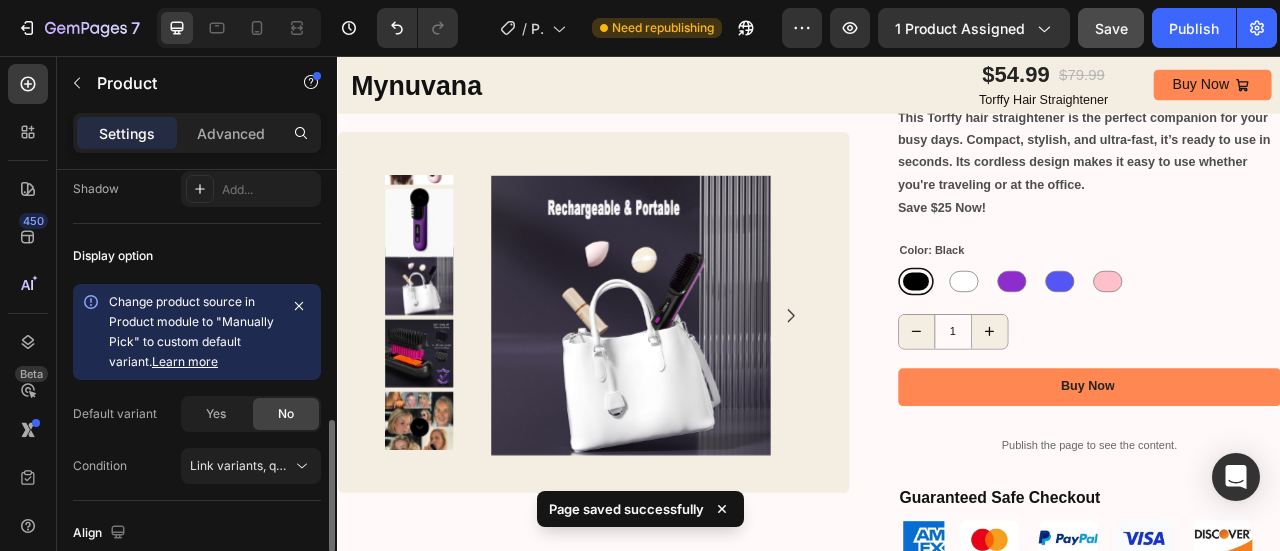 scroll, scrollTop: 0, scrollLeft: 0, axis: both 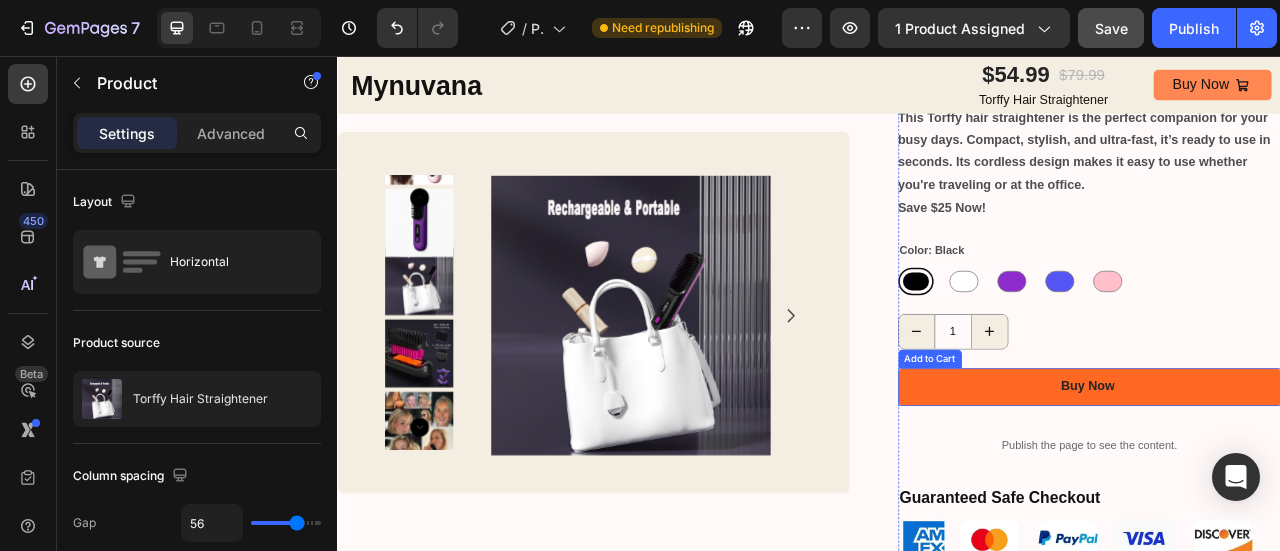 click on "Buy Now" at bounding box center (1294, 477) 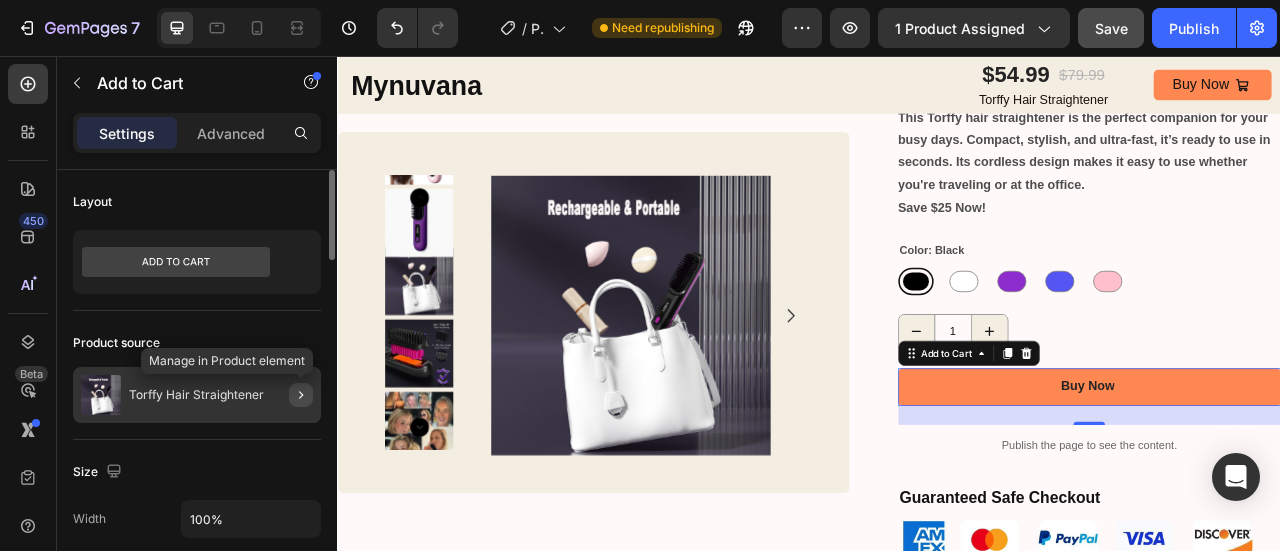 click 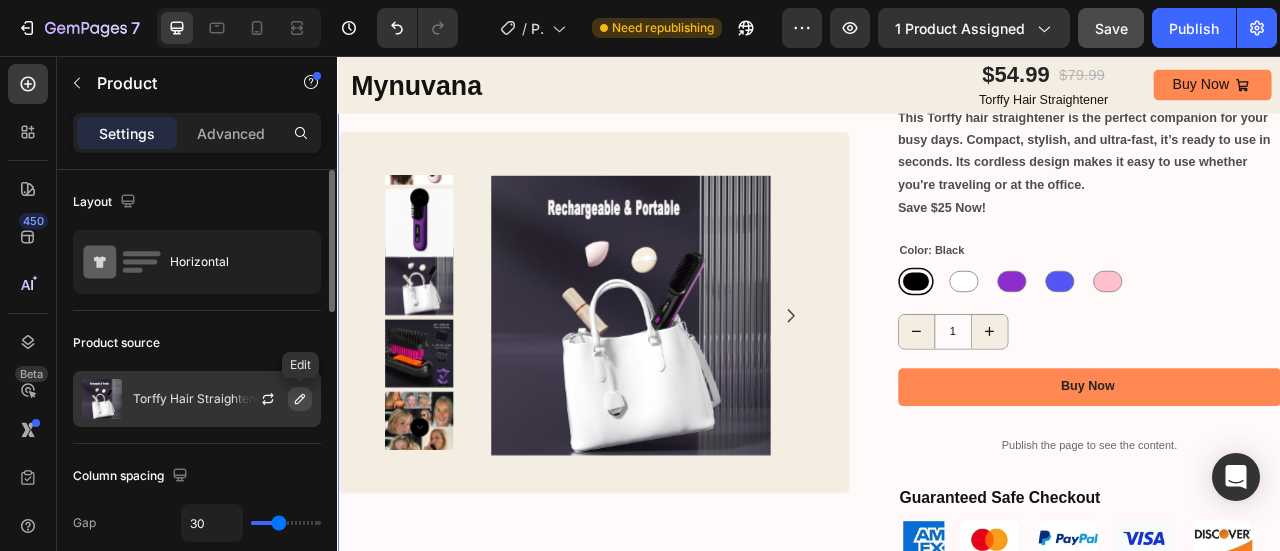 click 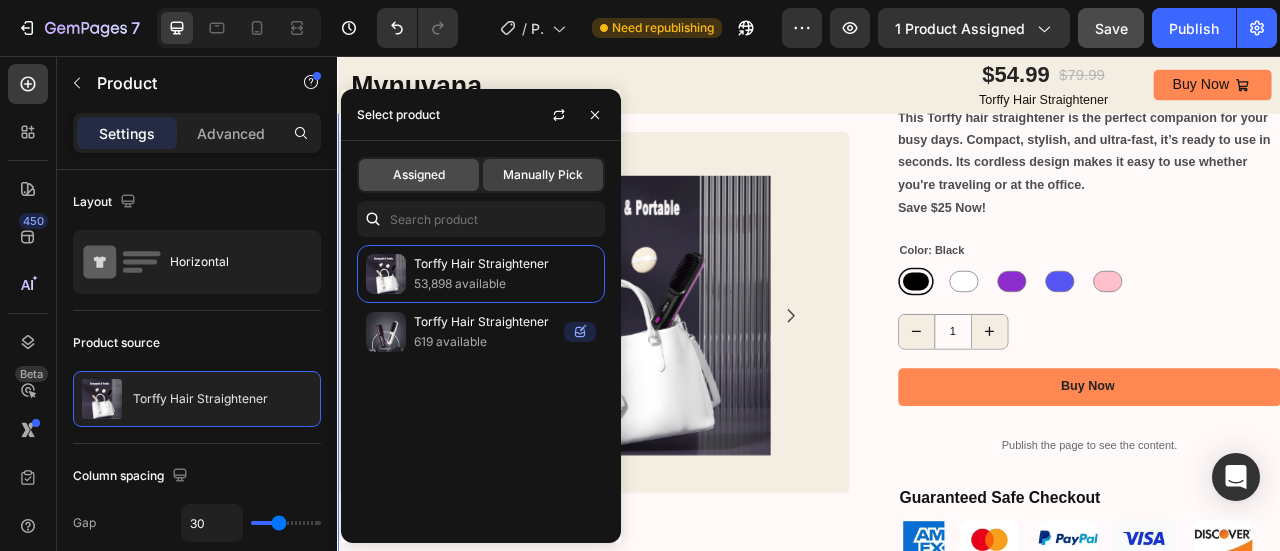 click on "Assigned" 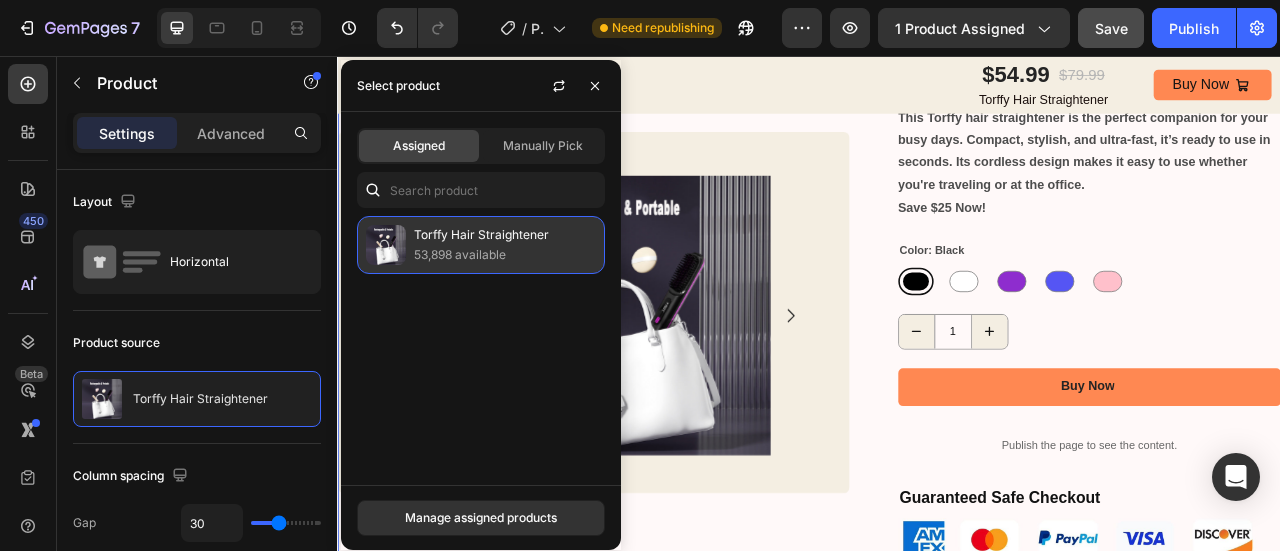 click on "53,898 available" at bounding box center (505, 255) 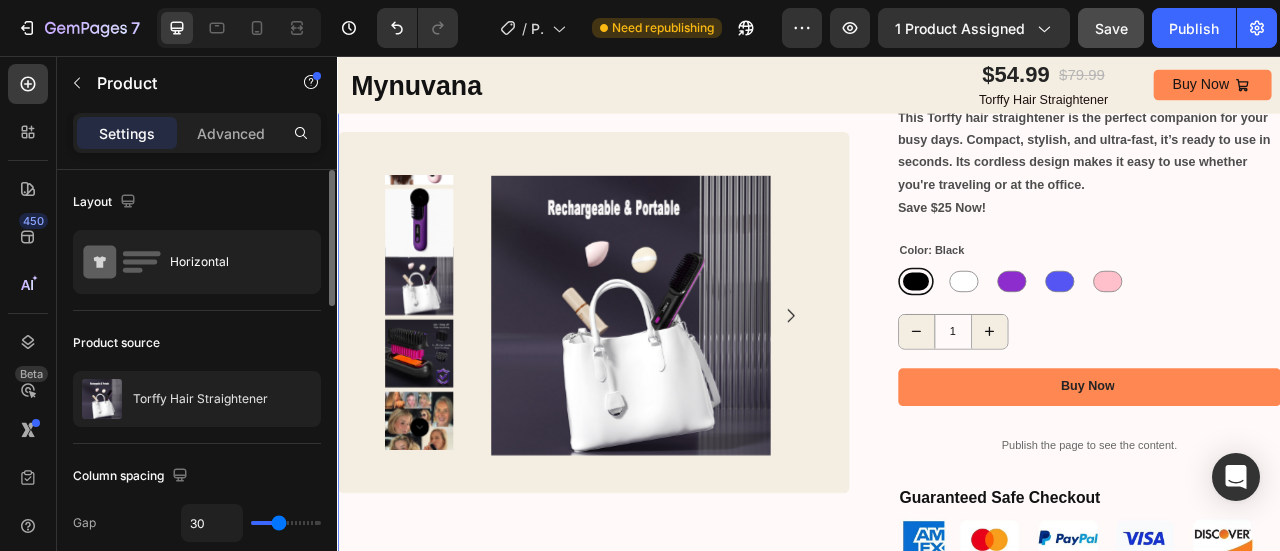 click on "Product source" at bounding box center [197, 343] 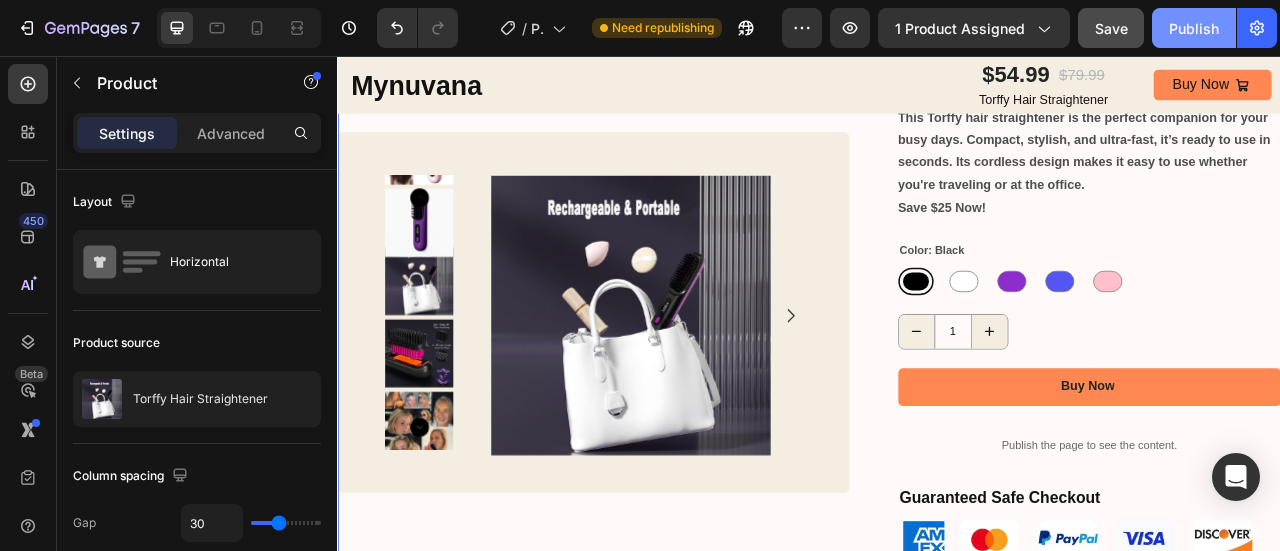click on "Publish" at bounding box center (1194, 28) 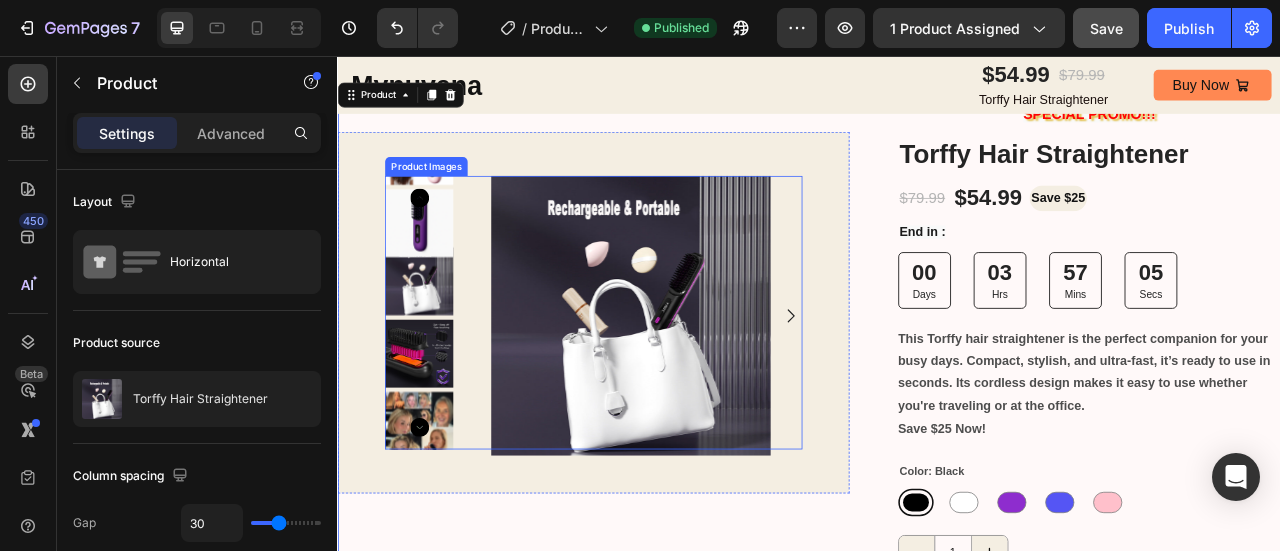 scroll, scrollTop: 0, scrollLeft: 0, axis: both 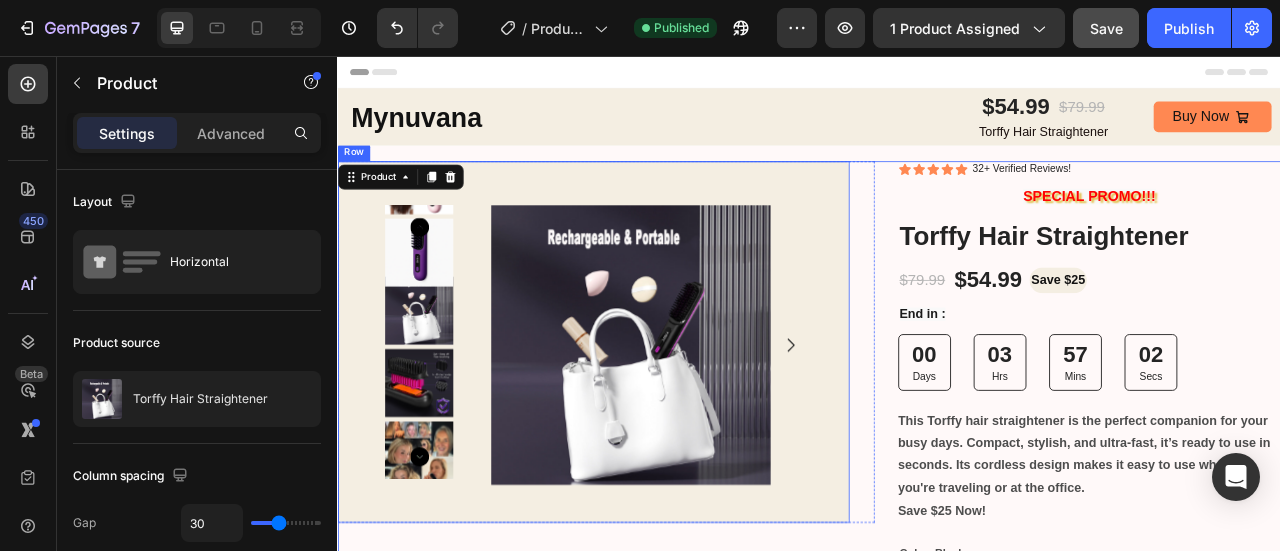 click on "Product Images Row" at bounding box center (662, 420) 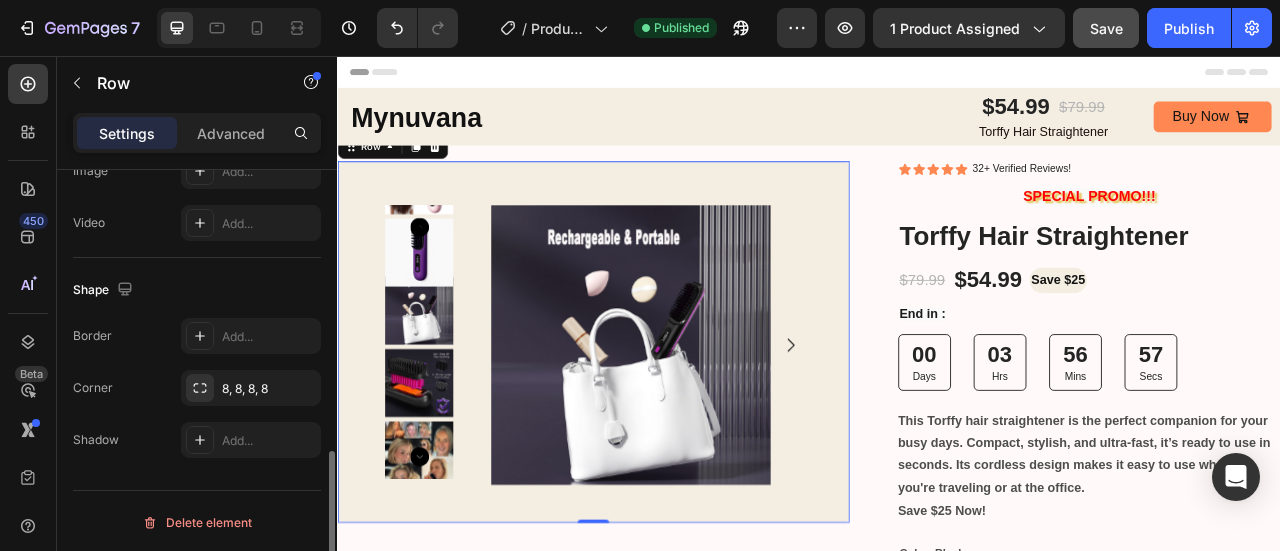 scroll, scrollTop: 0, scrollLeft: 0, axis: both 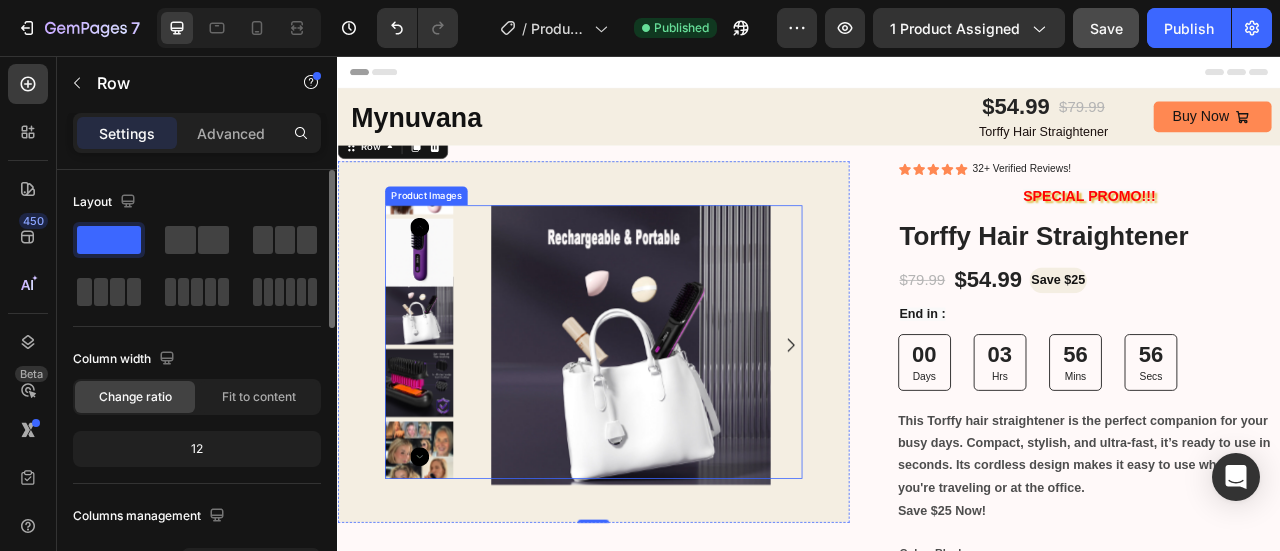 click at bounding box center (709, 423) 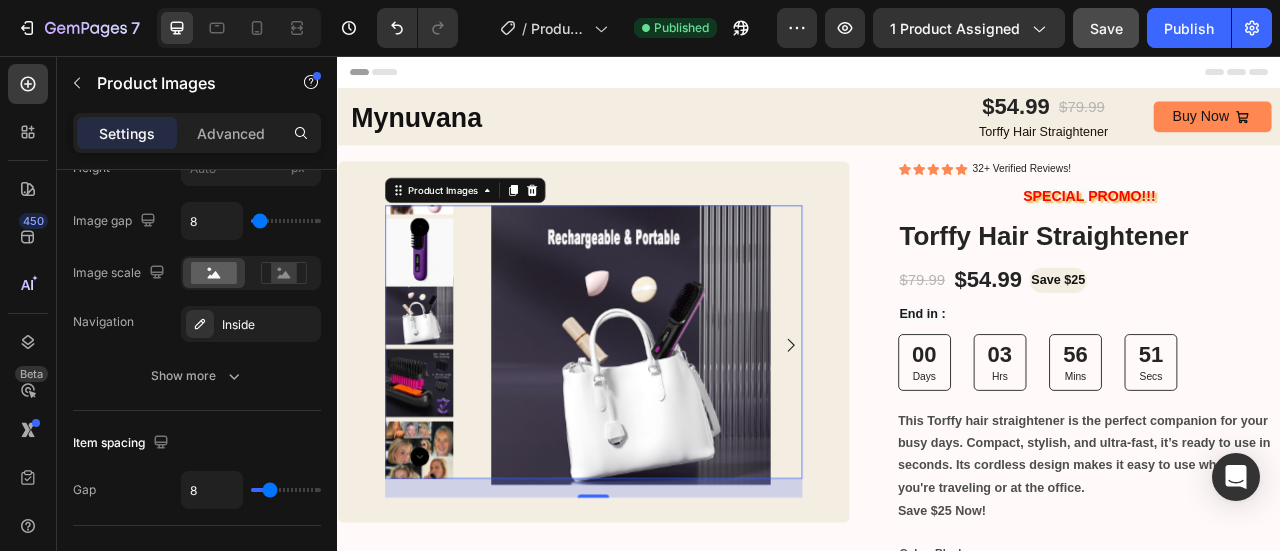 scroll, scrollTop: 1120, scrollLeft: 0, axis: vertical 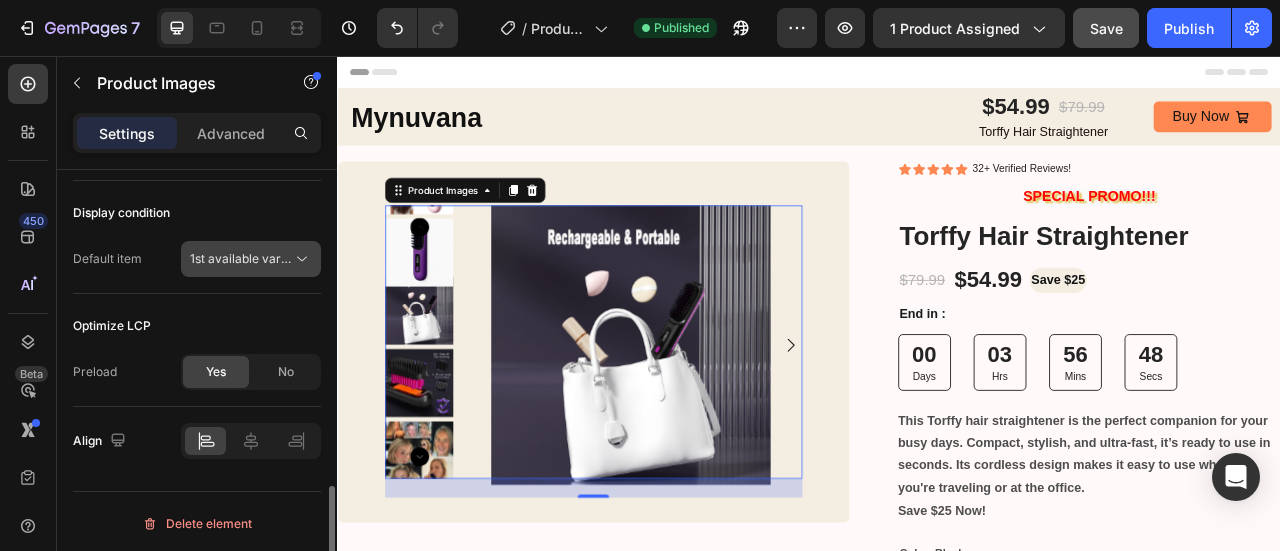 click on "1st available variant" 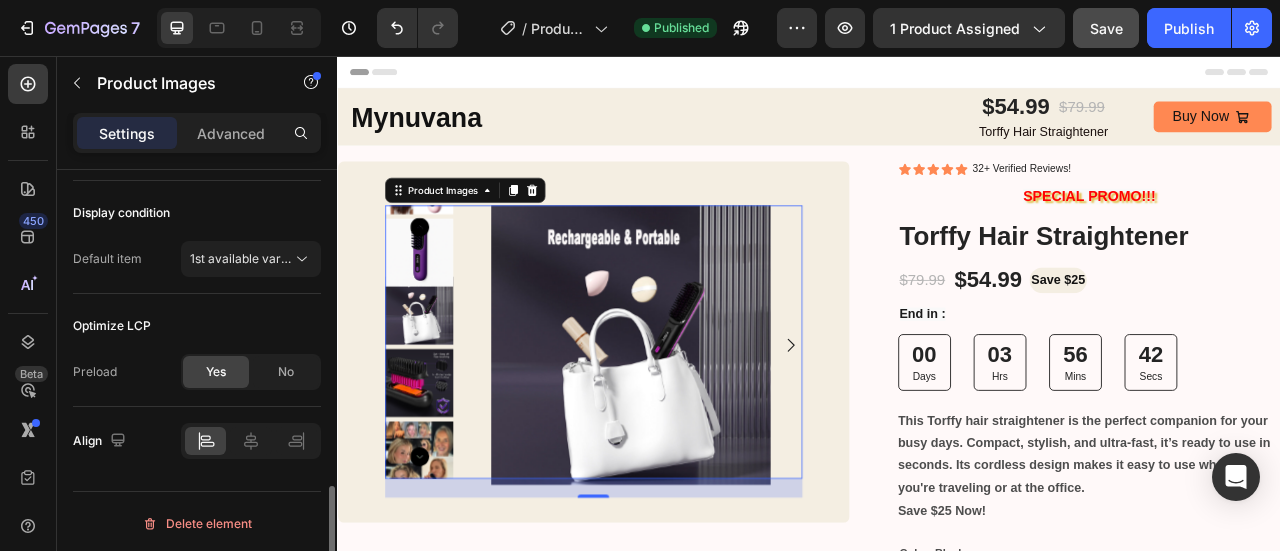 click on "Display condition" at bounding box center [197, 213] 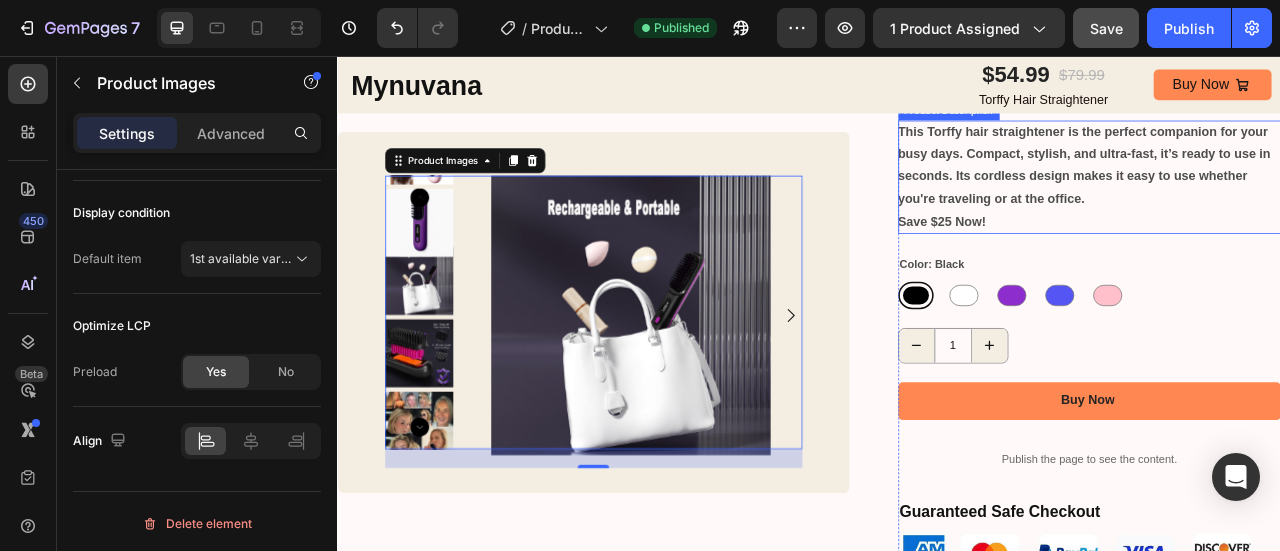 scroll, scrollTop: 369, scrollLeft: 0, axis: vertical 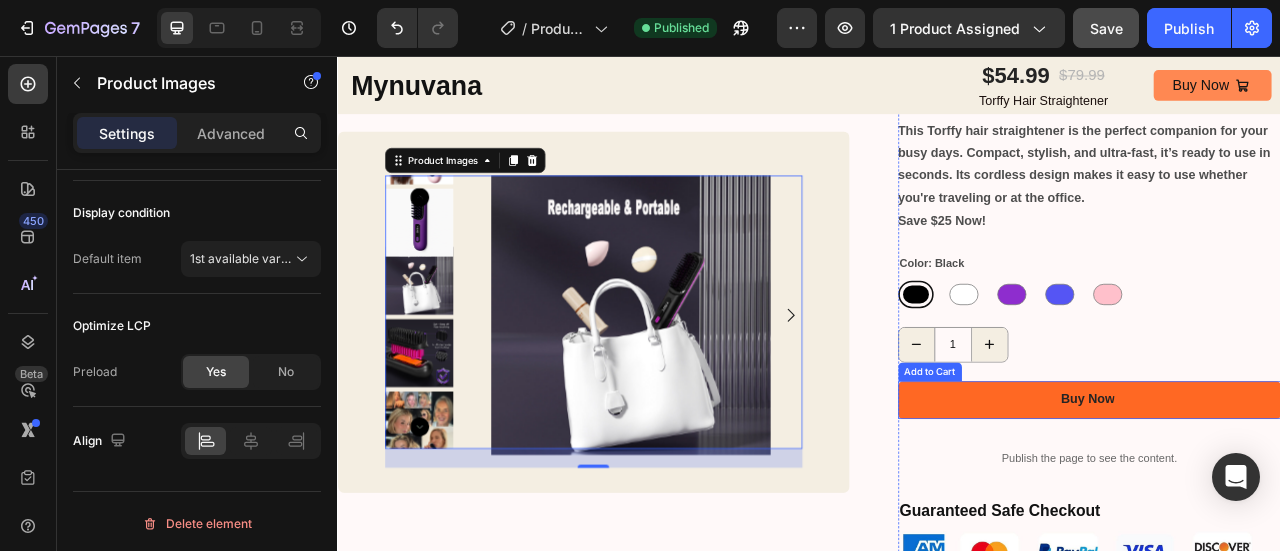 click on "Buy Now" at bounding box center [1294, 494] 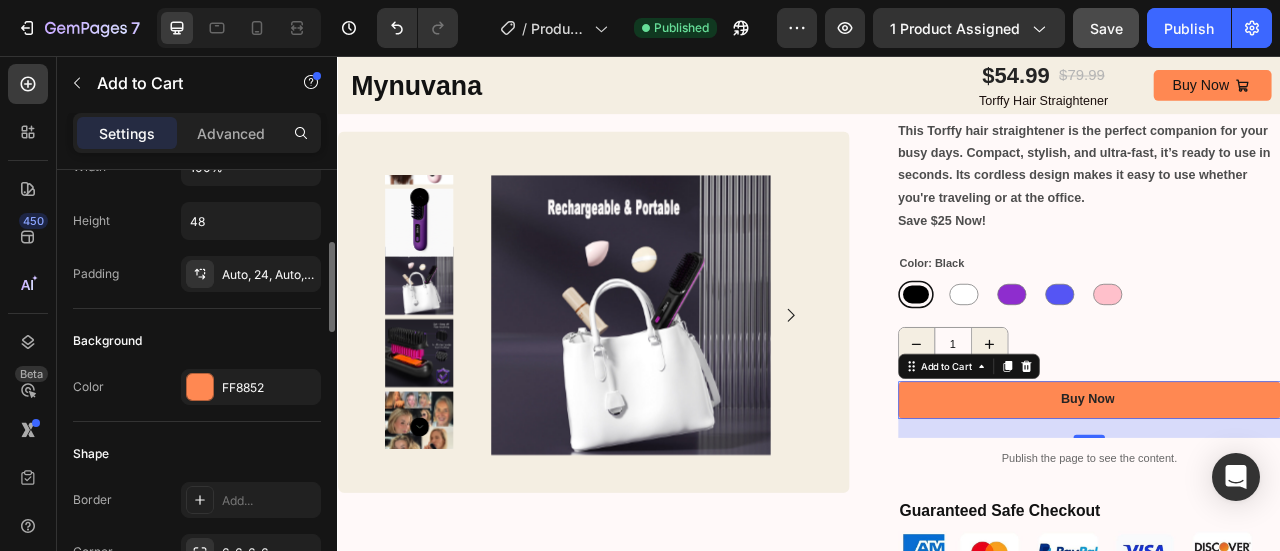 scroll, scrollTop: 0, scrollLeft: 0, axis: both 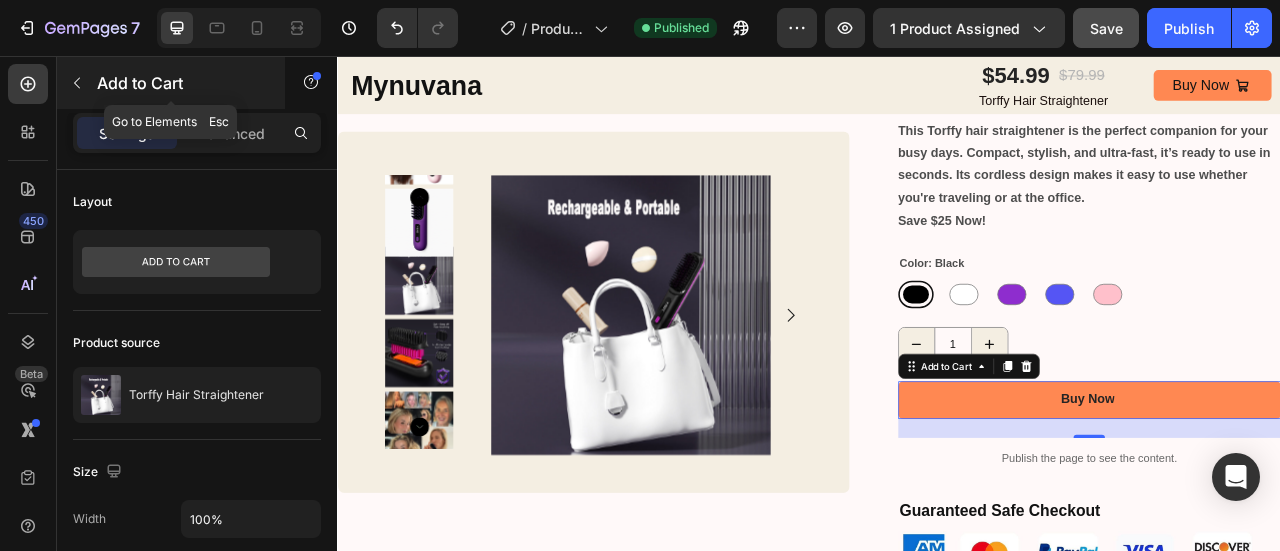 click 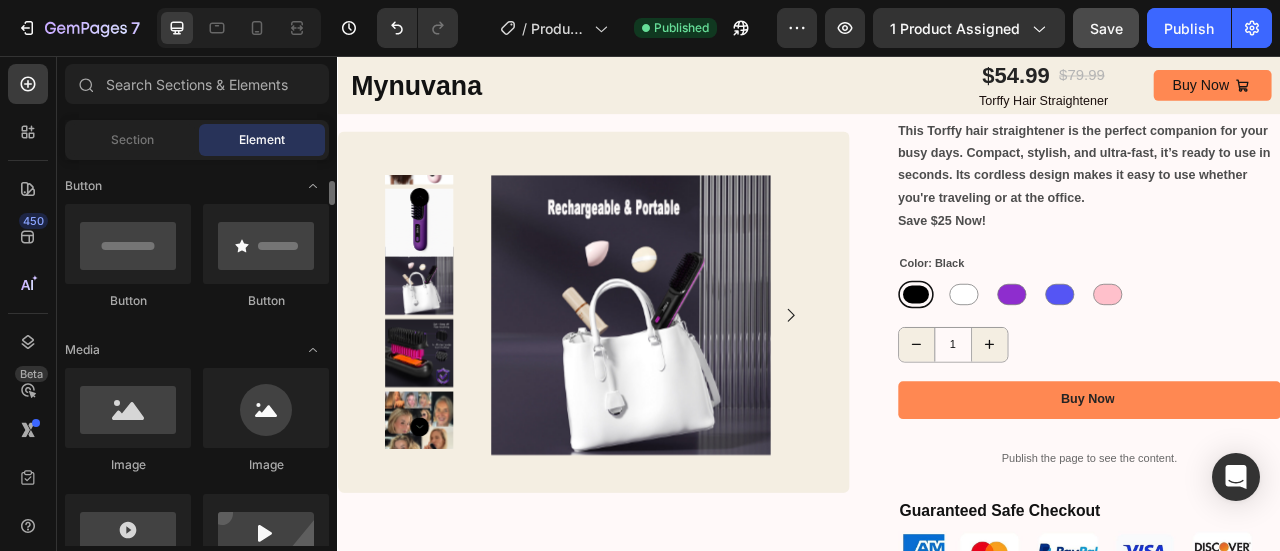 scroll, scrollTop: 446, scrollLeft: 0, axis: vertical 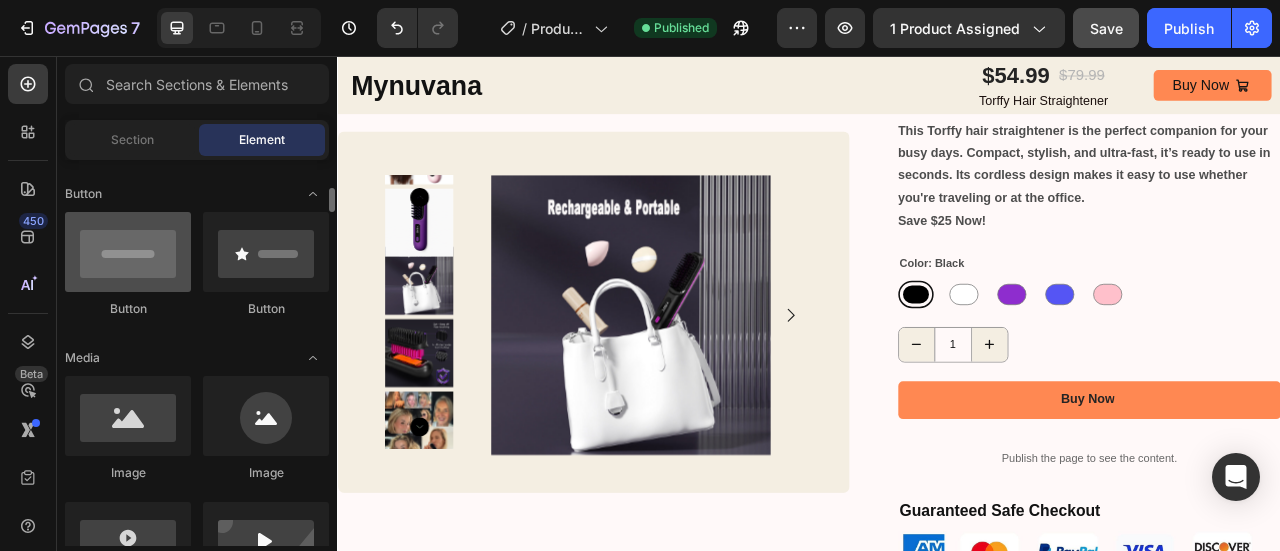 click at bounding box center (128, 252) 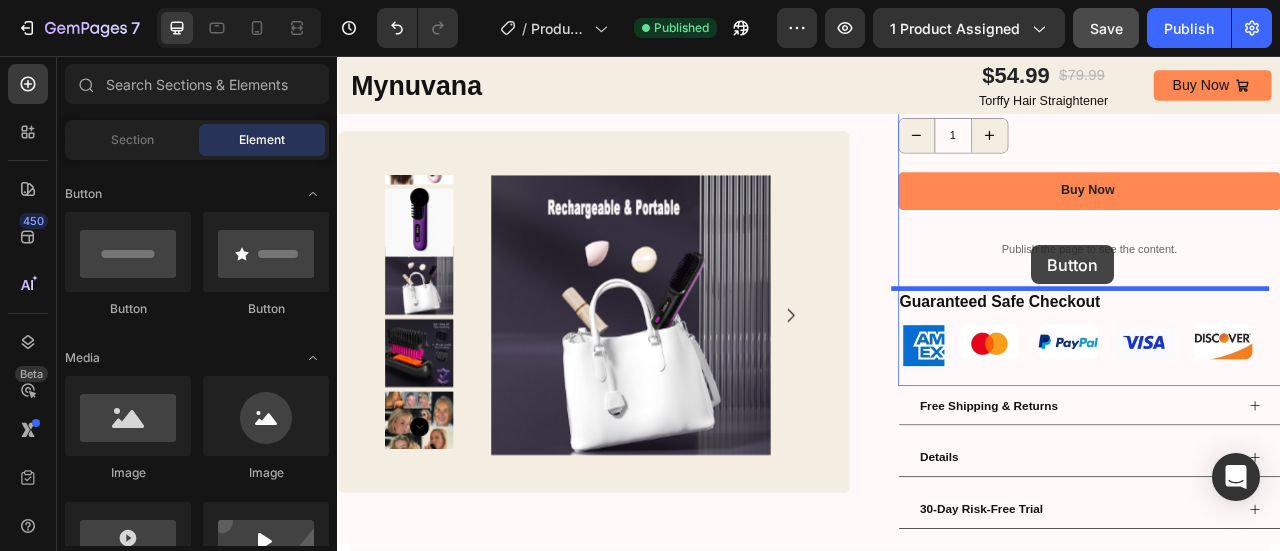 scroll, scrollTop: 662, scrollLeft: 0, axis: vertical 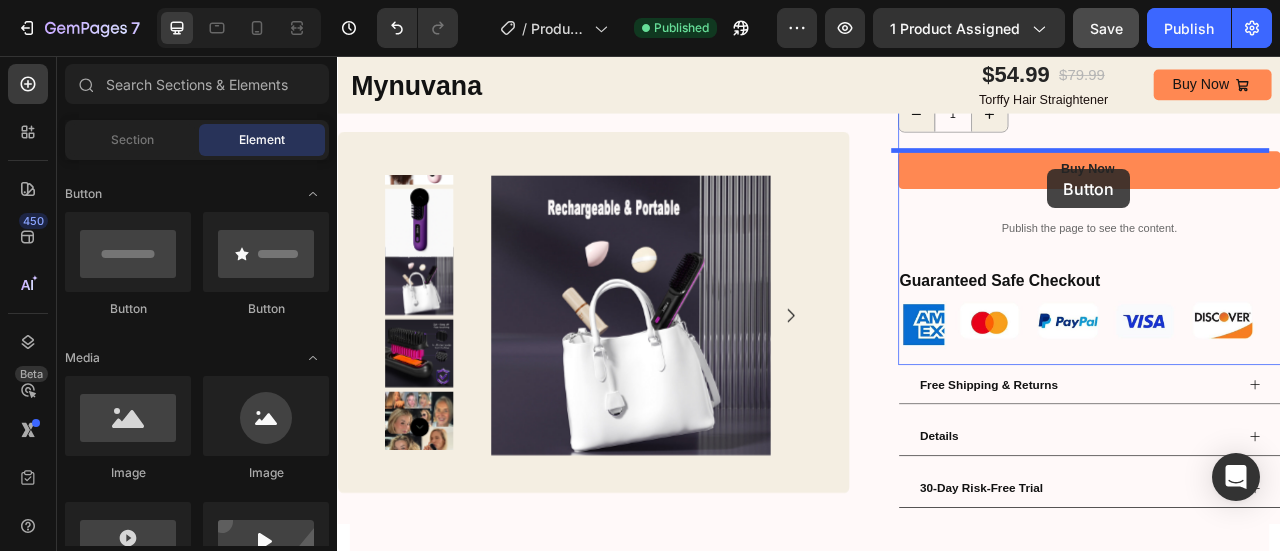 drag, startPoint x: 497, startPoint y: 321, endPoint x: 1240, endPoint y: 200, distance: 752.78815 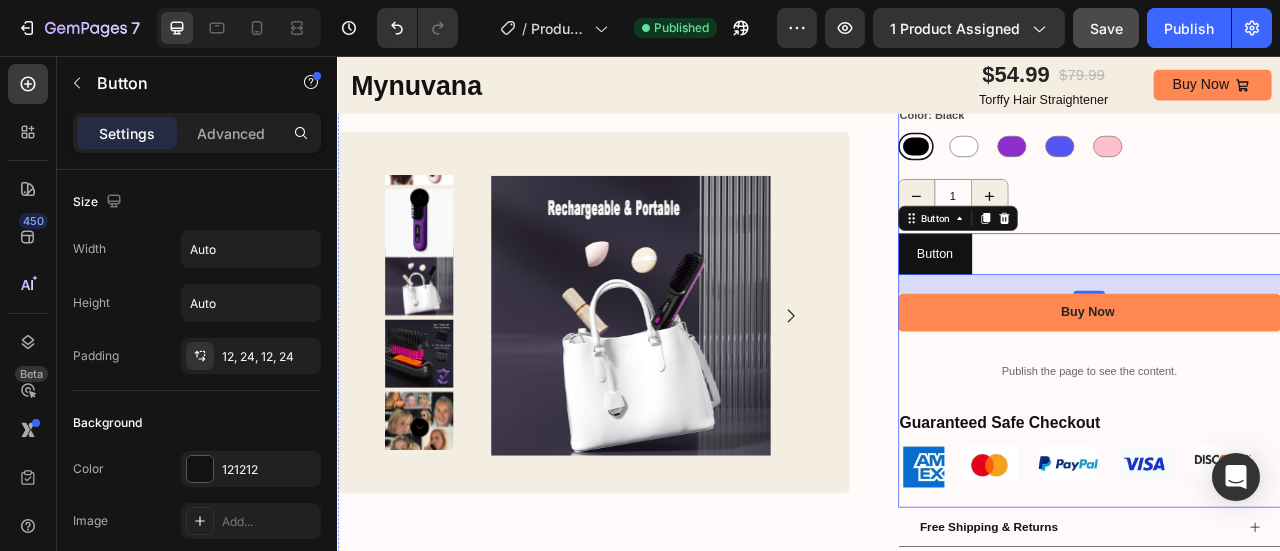 scroll, scrollTop: 557, scrollLeft: 0, axis: vertical 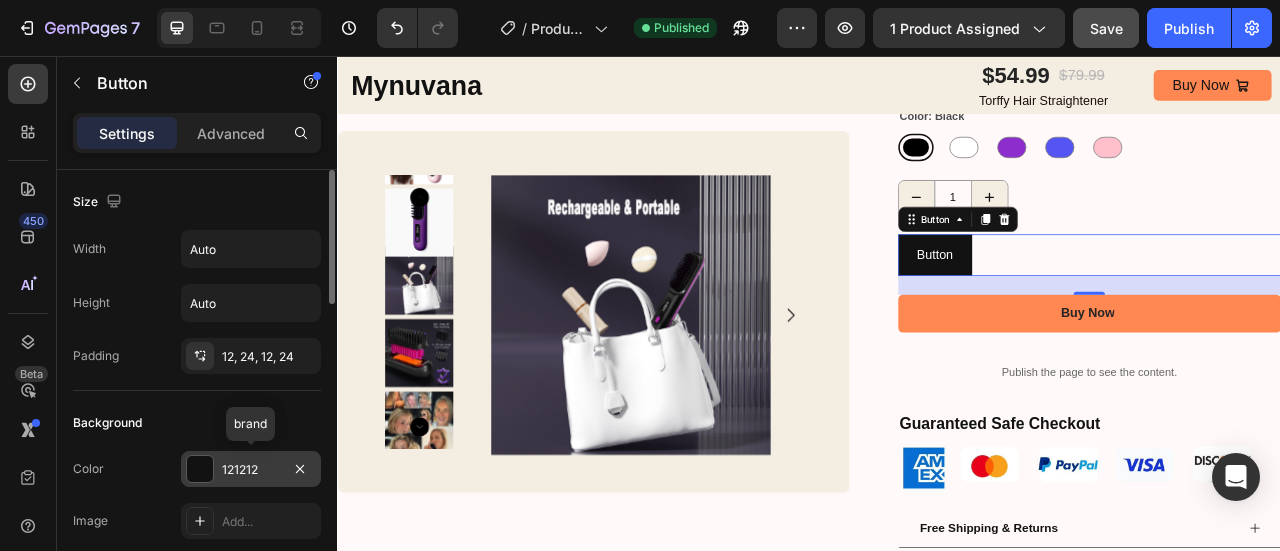 click on "121212" at bounding box center (251, 470) 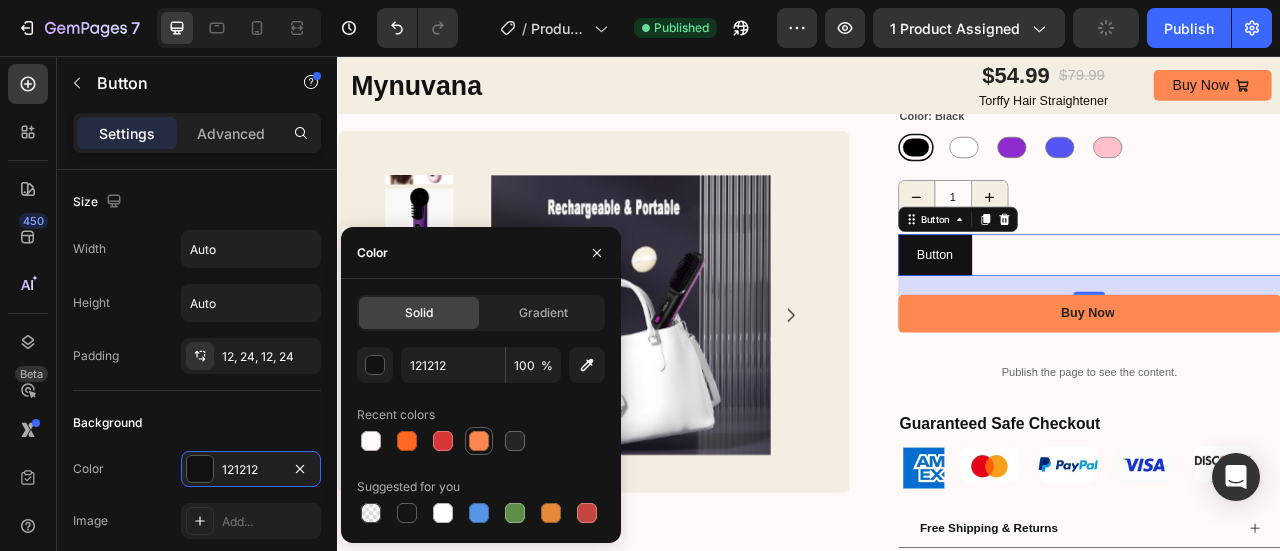 click at bounding box center (479, 441) 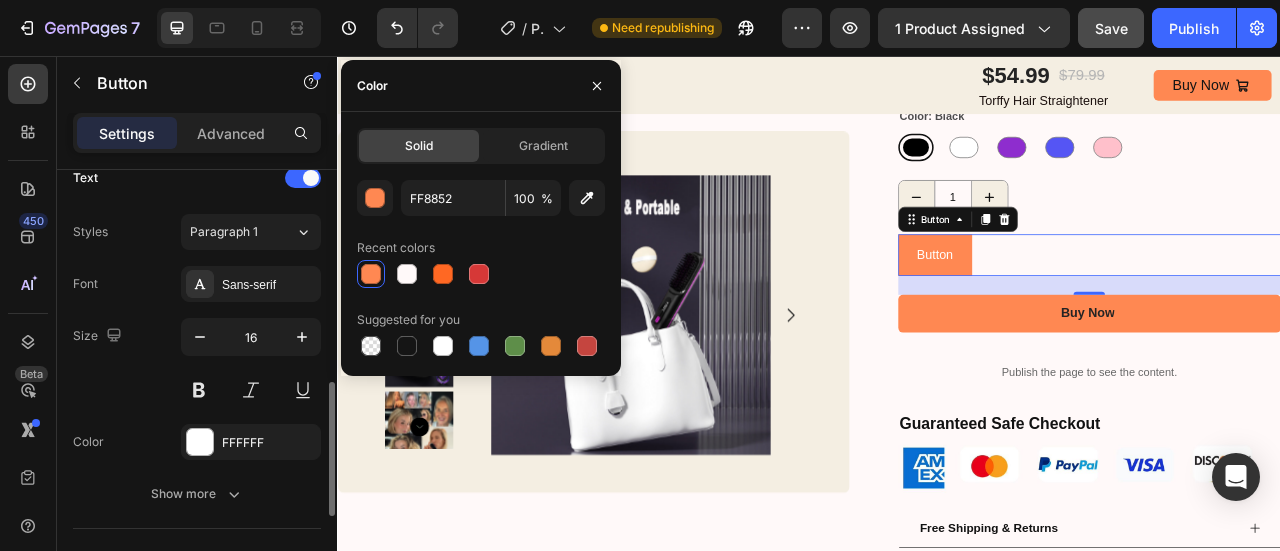 scroll, scrollTop: 693, scrollLeft: 0, axis: vertical 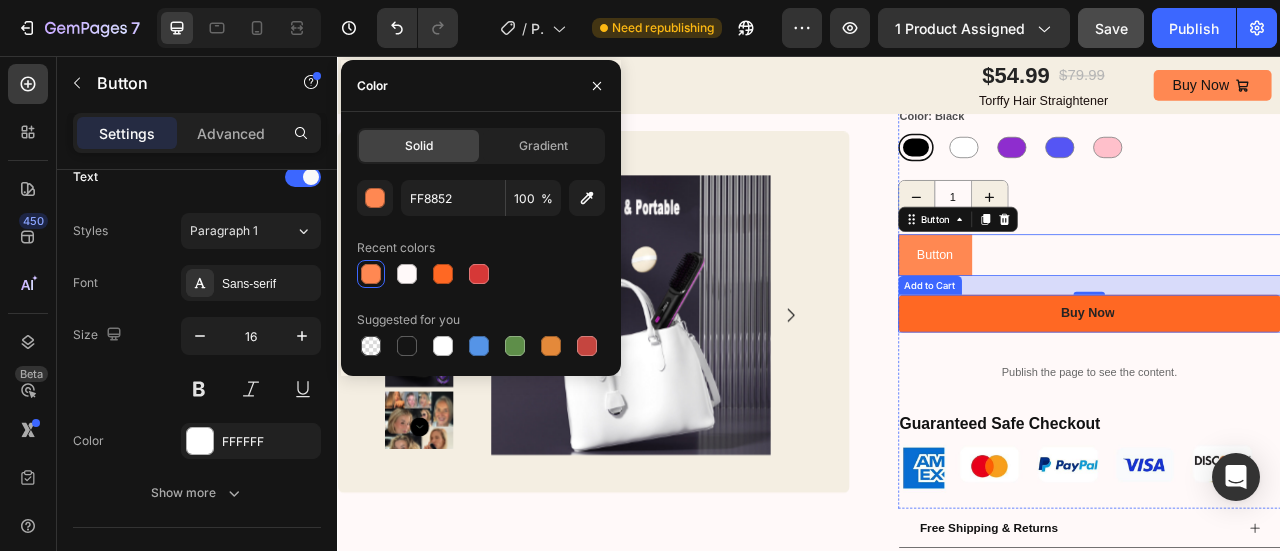 click on "Buy Now" at bounding box center (1294, 383) 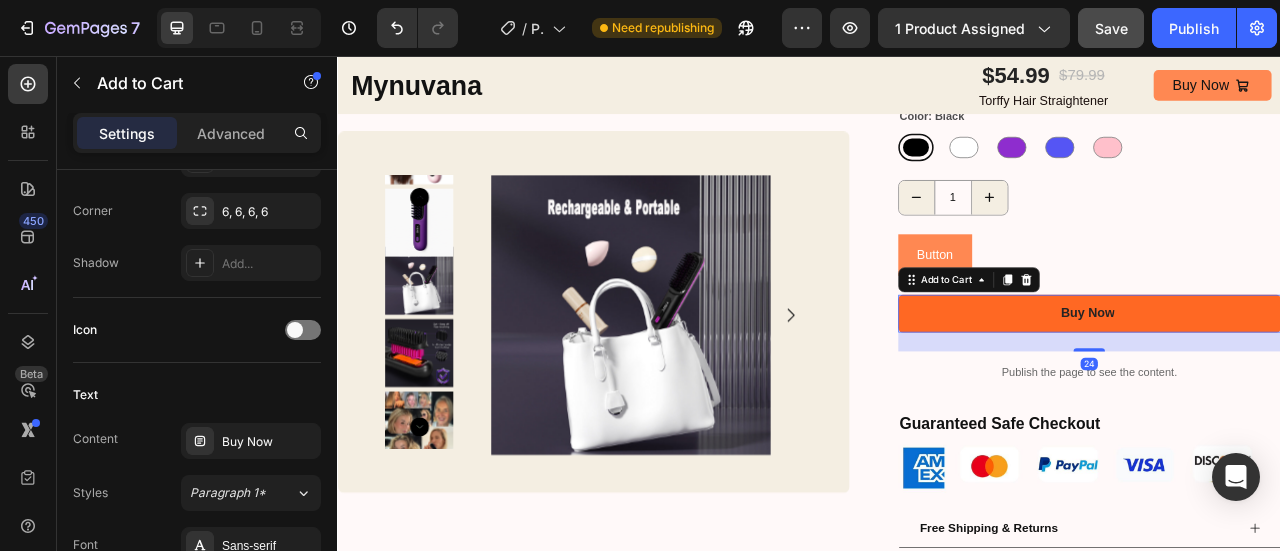 scroll, scrollTop: 0, scrollLeft: 0, axis: both 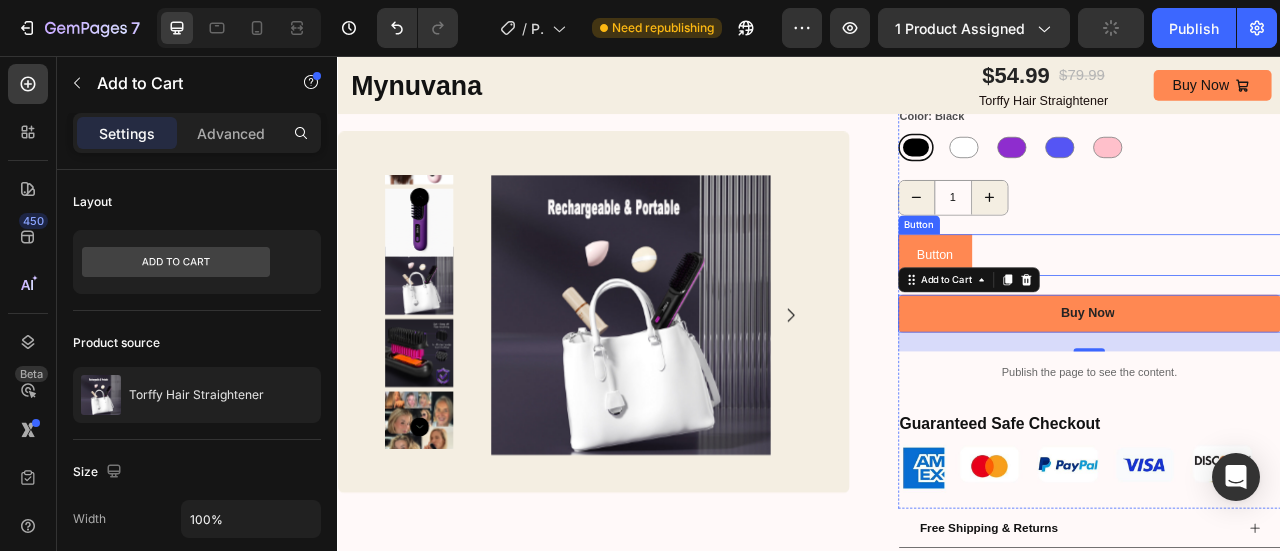 click on "Button Button" at bounding box center (1294, 308) 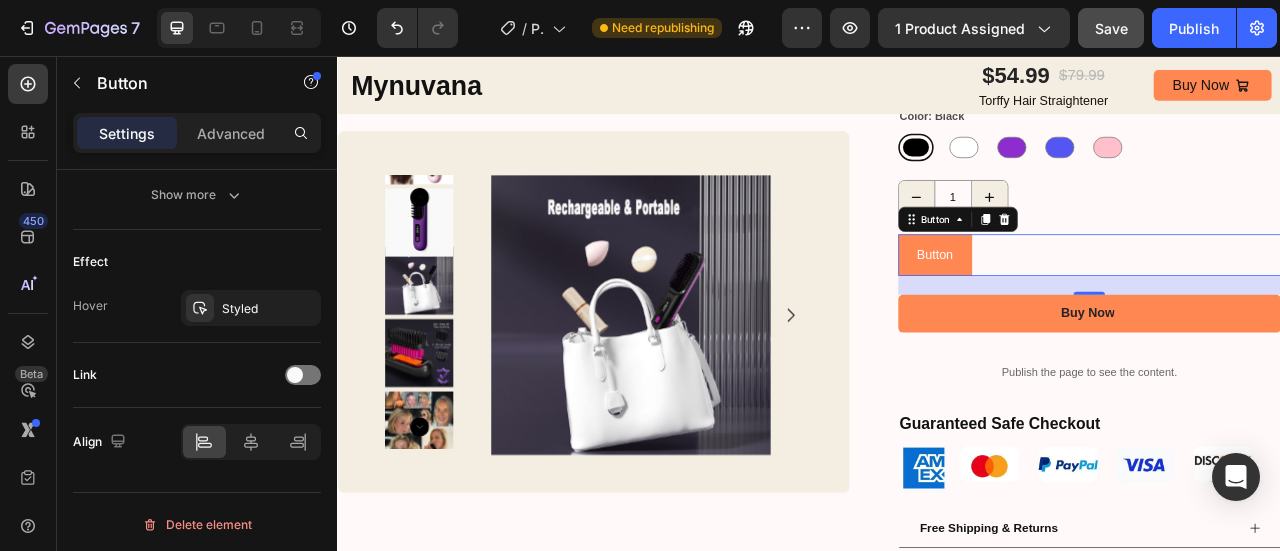 scroll, scrollTop: 0, scrollLeft: 0, axis: both 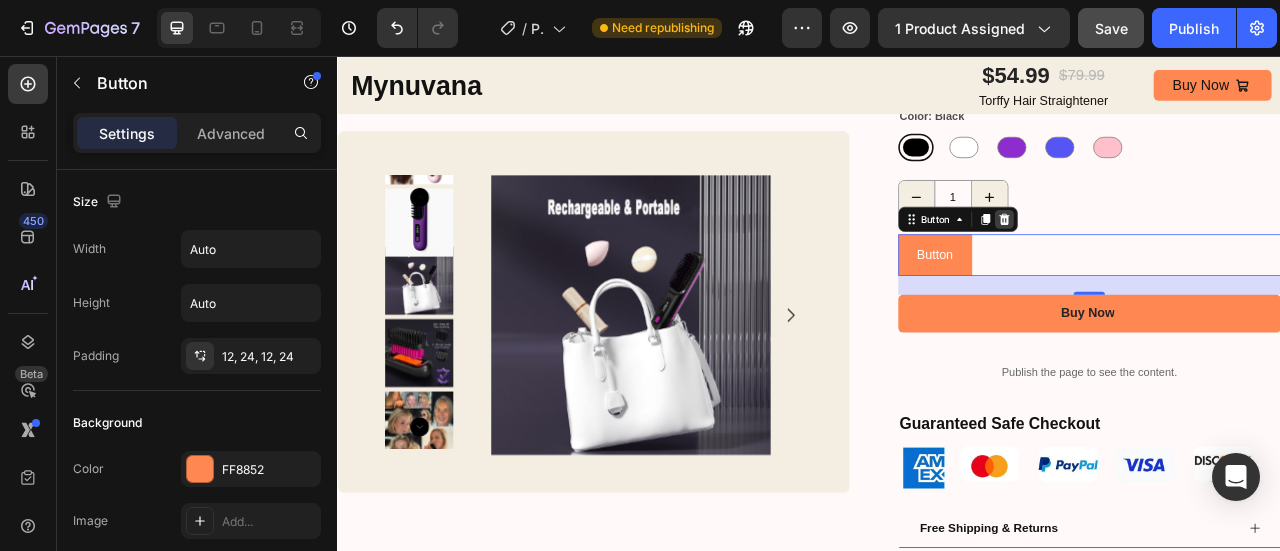 click 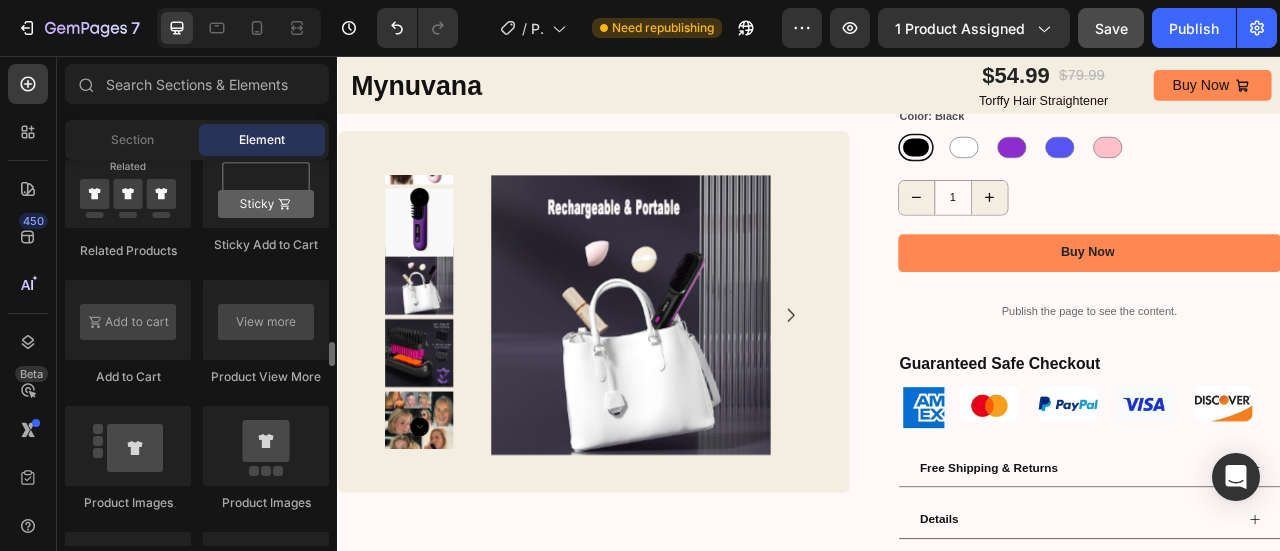 scroll, scrollTop: 2855, scrollLeft: 0, axis: vertical 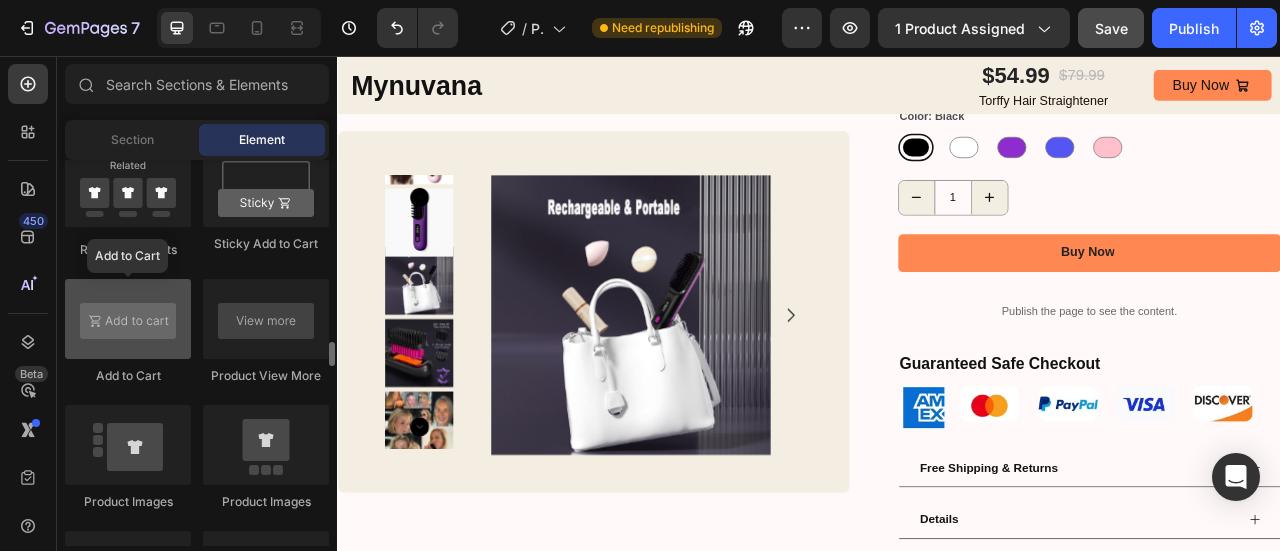 click at bounding box center (128, 319) 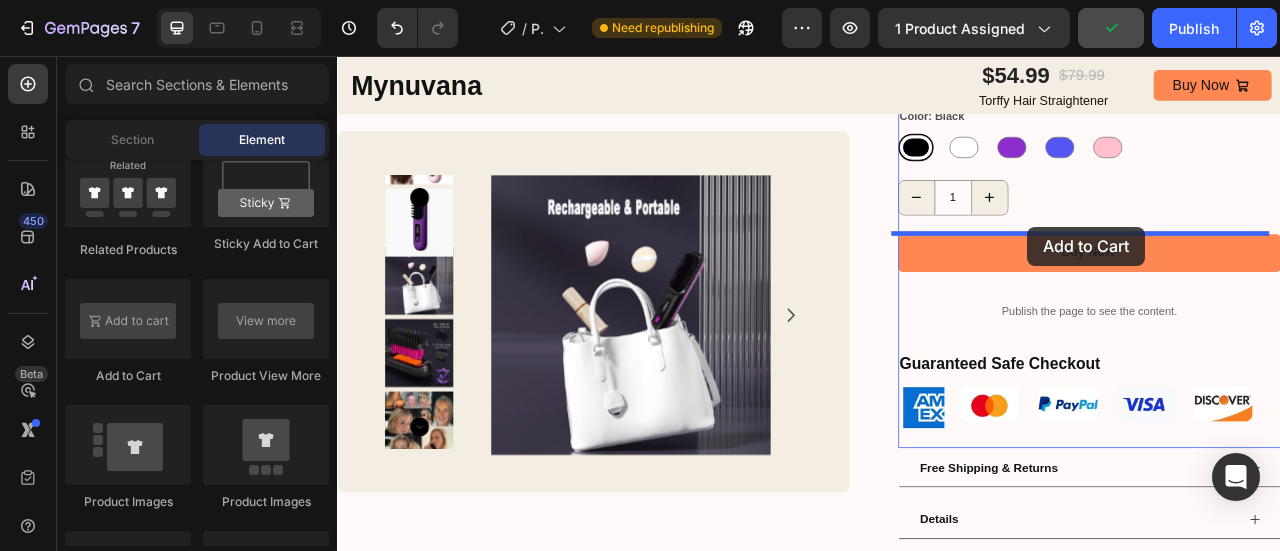 drag, startPoint x: 1135, startPoint y: 387, endPoint x: 1215, endPoint y: 273, distance: 139.26952 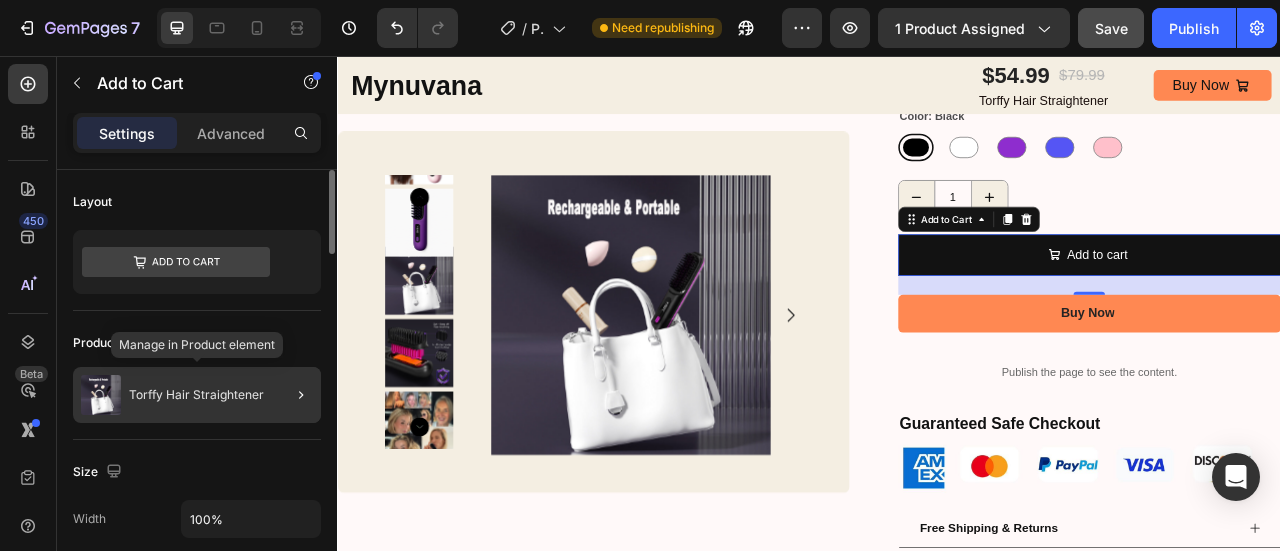 click on "Torffy Hair Straightener" at bounding box center (196, 395) 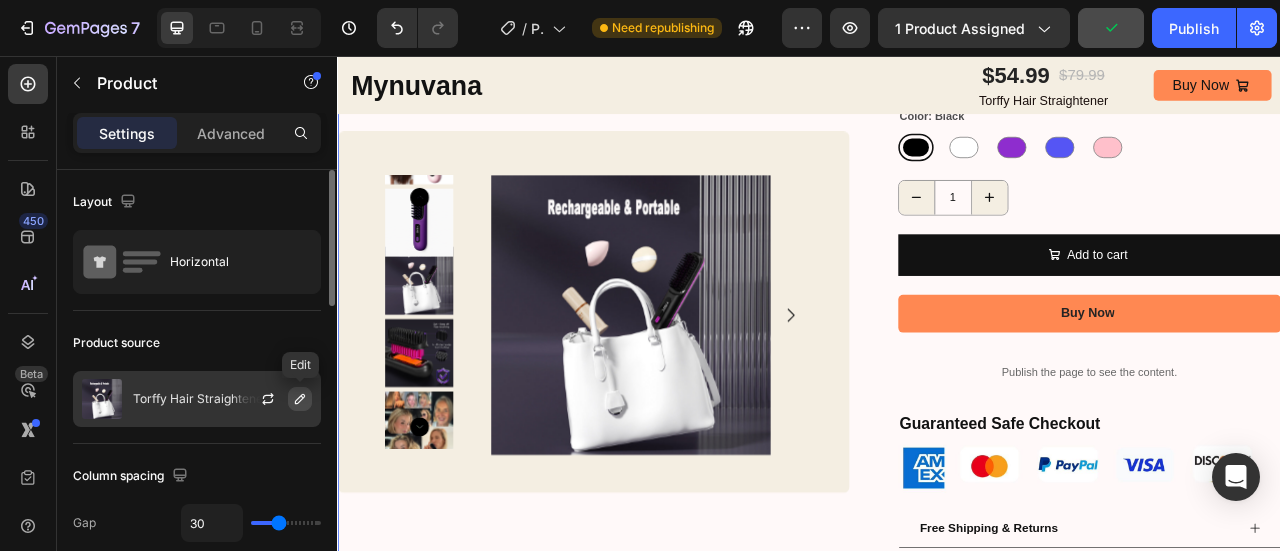click 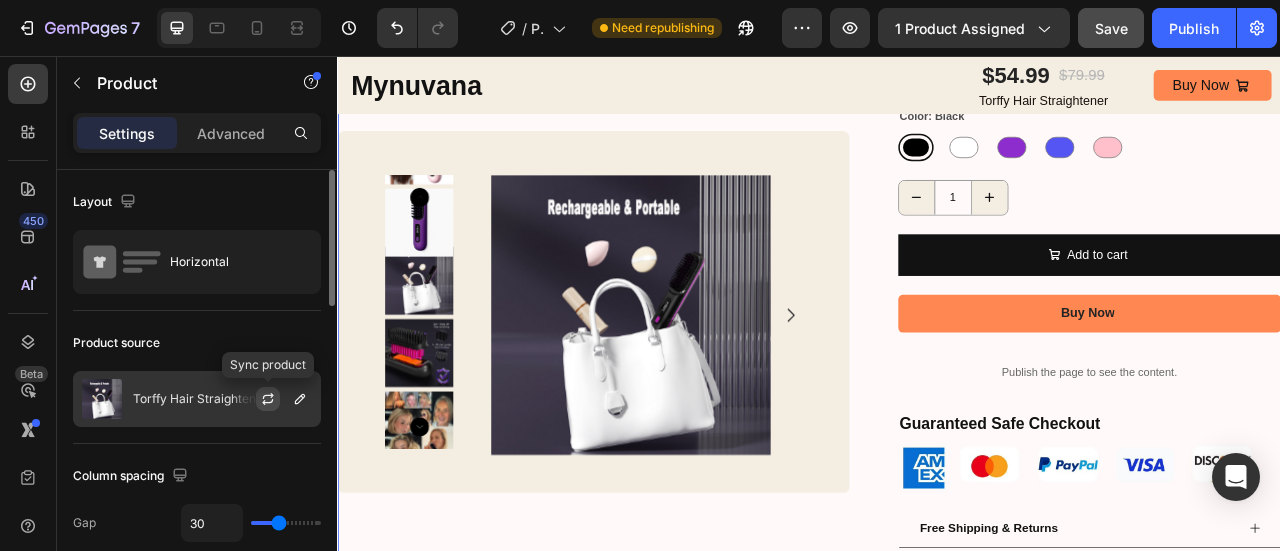 click 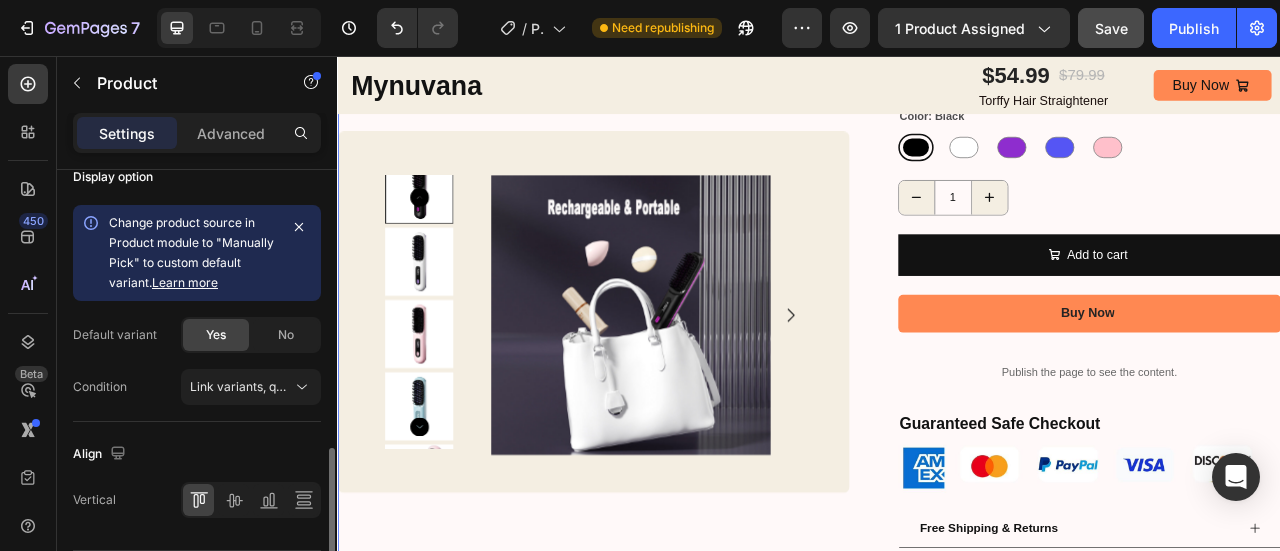 scroll, scrollTop: 907, scrollLeft: 0, axis: vertical 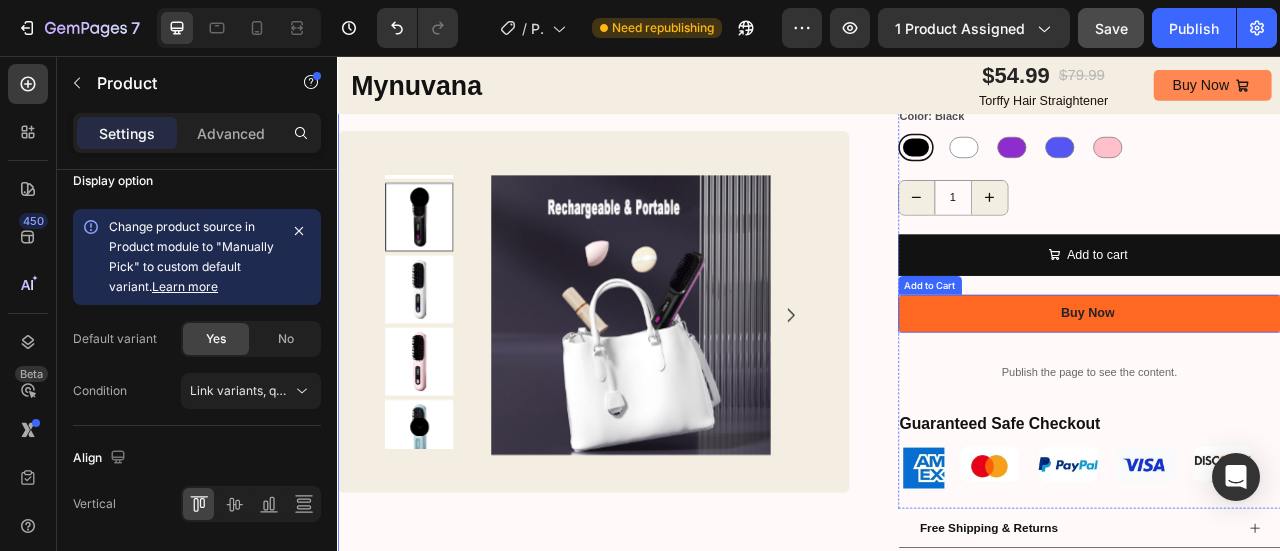 click on "Buy Now" at bounding box center (1294, 383) 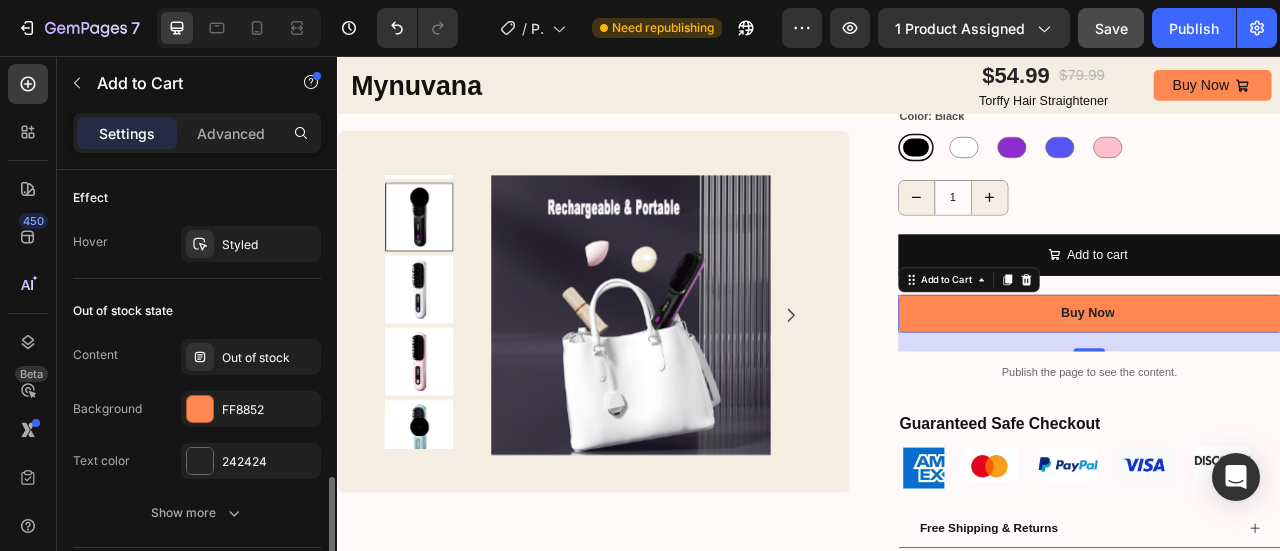 scroll, scrollTop: 1698, scrollLeft: 0, axis: vertical 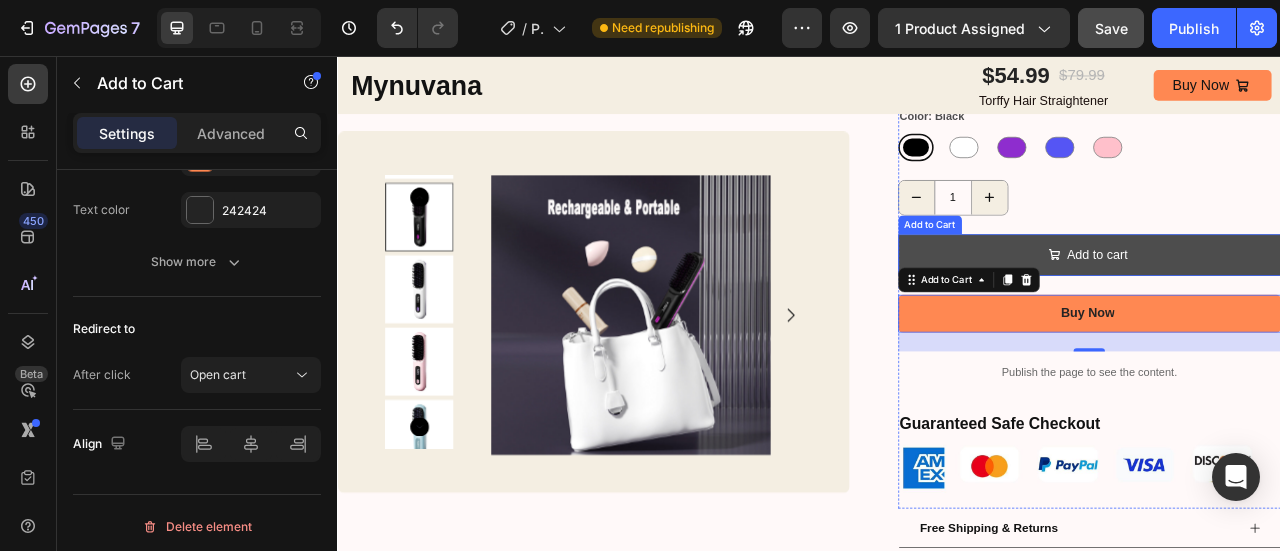 click on "Add to cart" at bounding box center [1294, 308] 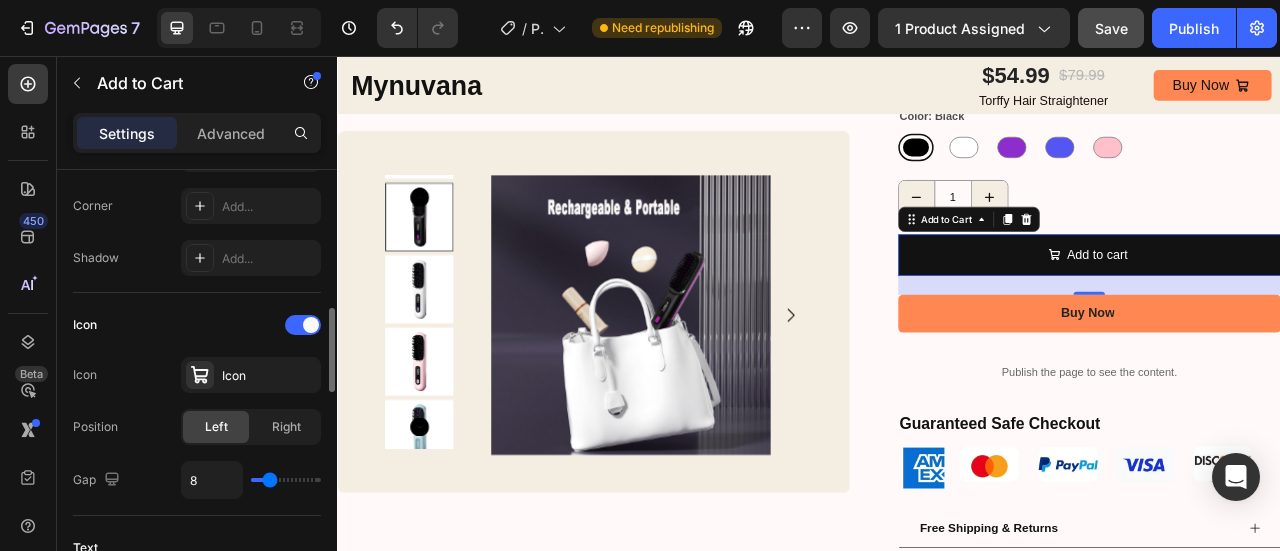 scroll, scrollTop: 697, scrollLeft: 0, axis: vertical 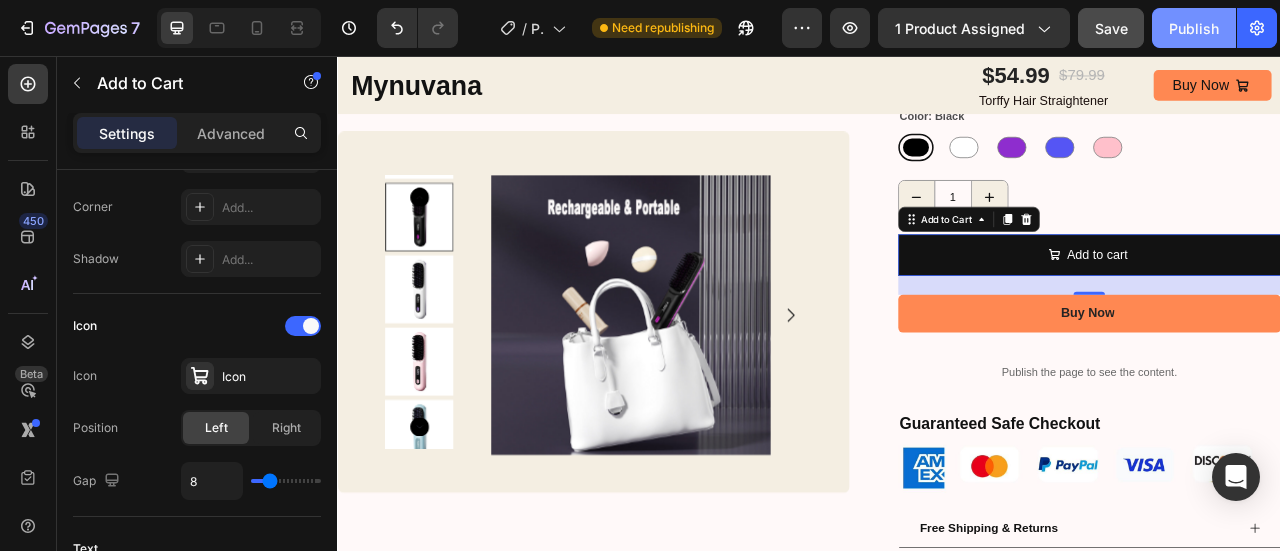click on "Publish" 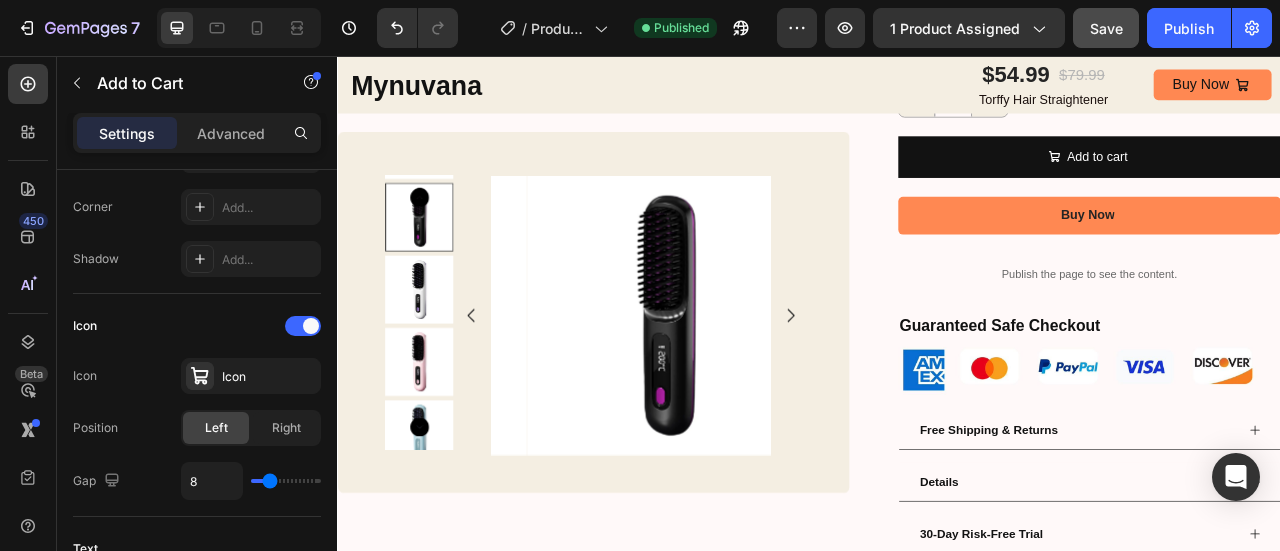 scroll, scrollTop: 662, scrollLeft: 0, axis: vertical 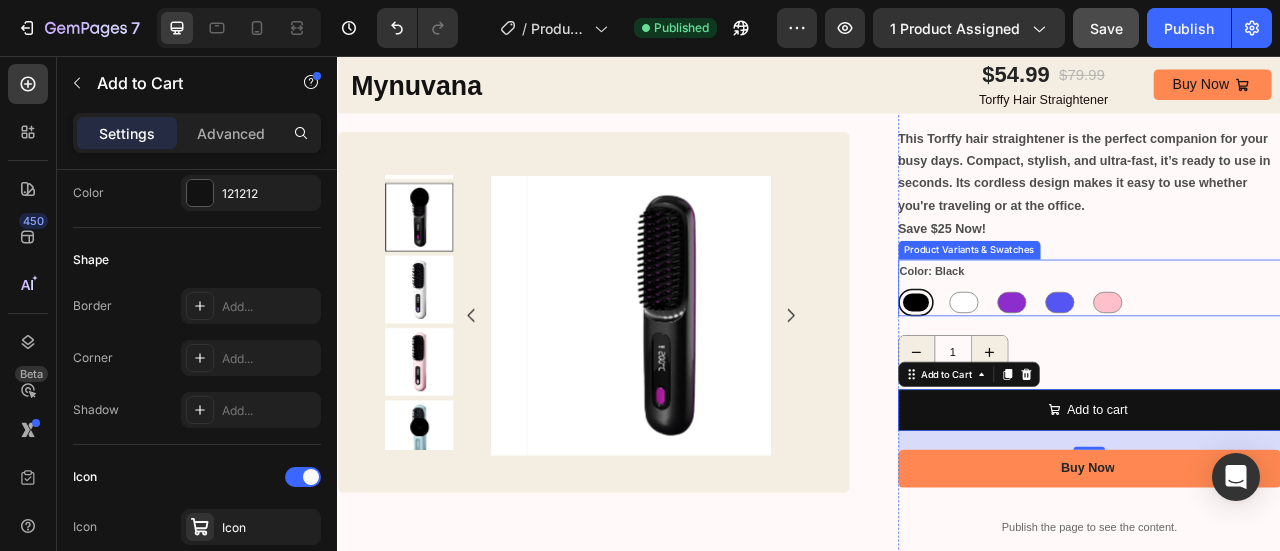 click on "Color: Black Black Black   While While   Purpl Purpl   Blue Blue   Pink Pink" at bounding box center (1294, 350) 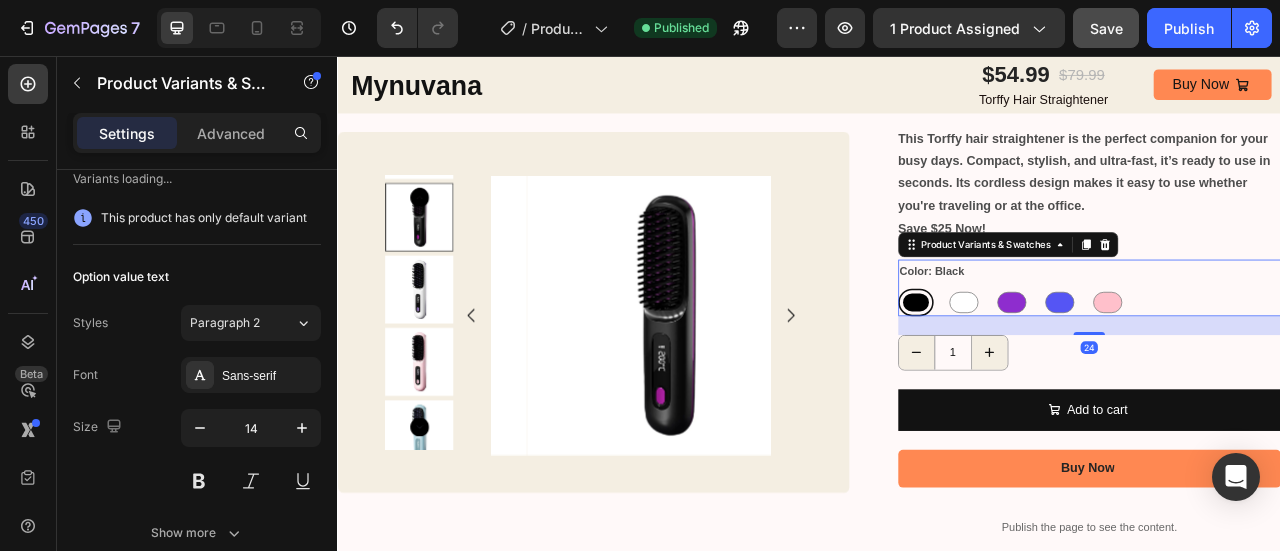 scroll, scrollTop: 0, scrollLeft: 0, axis: both 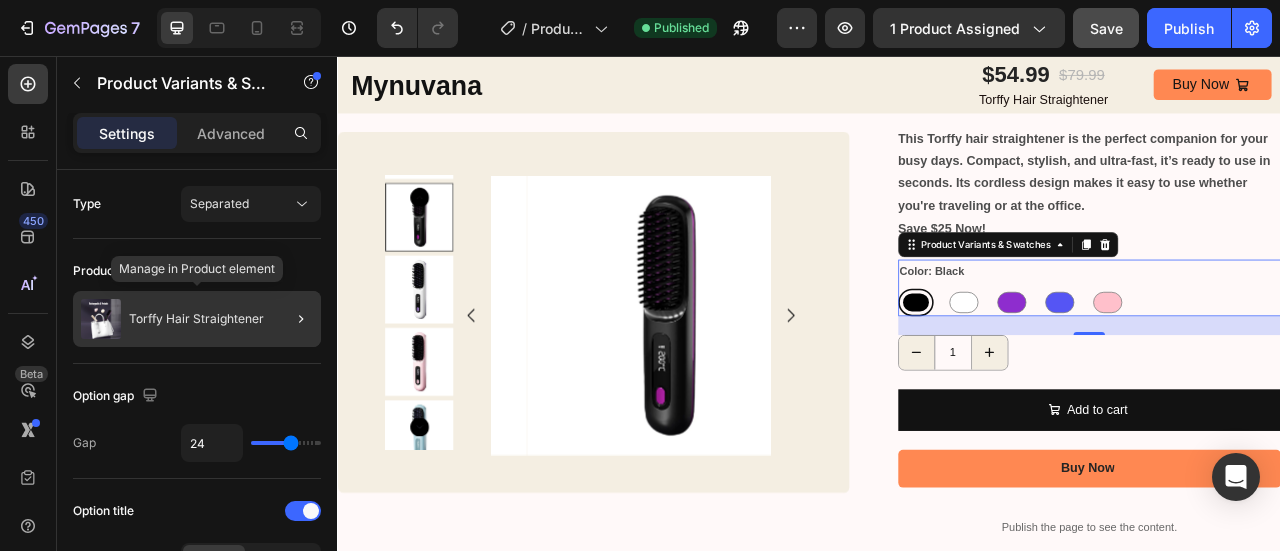 click on "Torffy Hair Straightener" 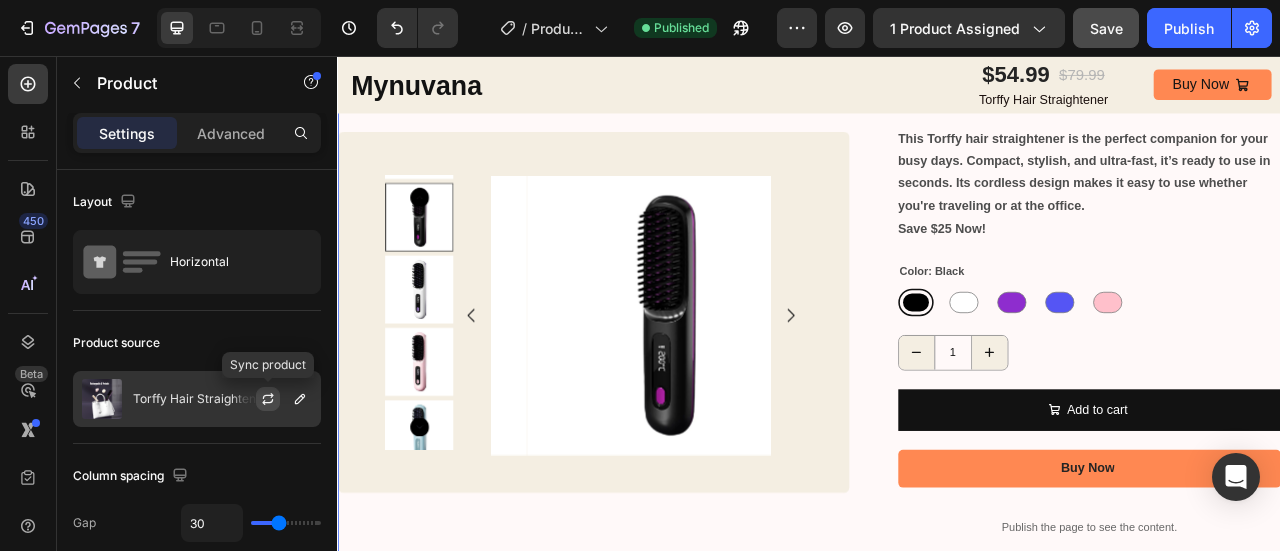 click 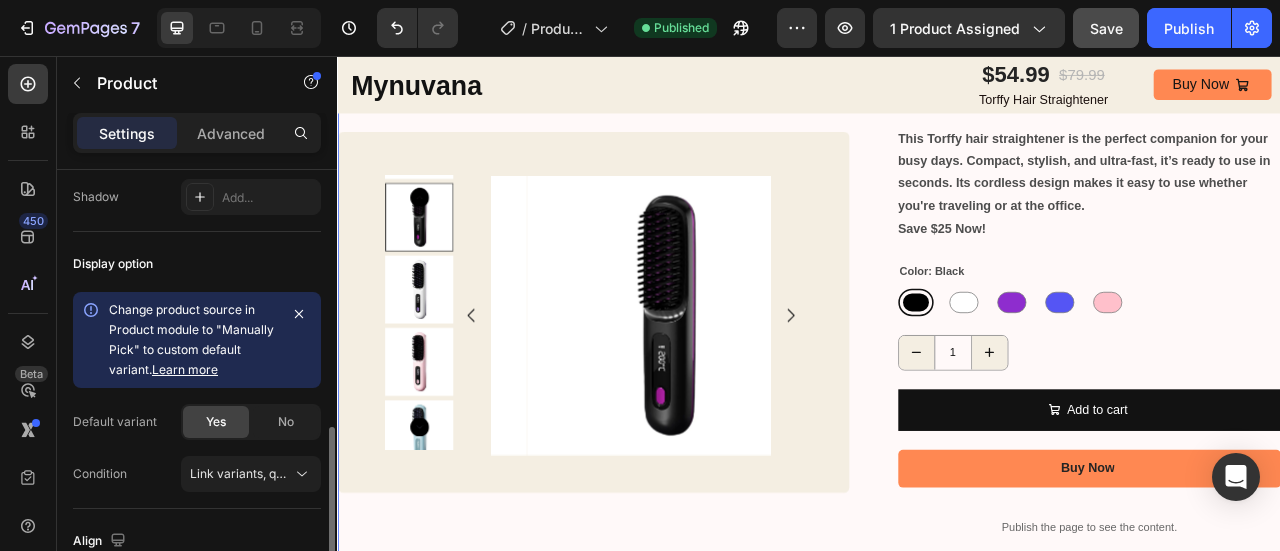 scroll, scrollTop: 824, scrollLeft: 0, axis: vertical 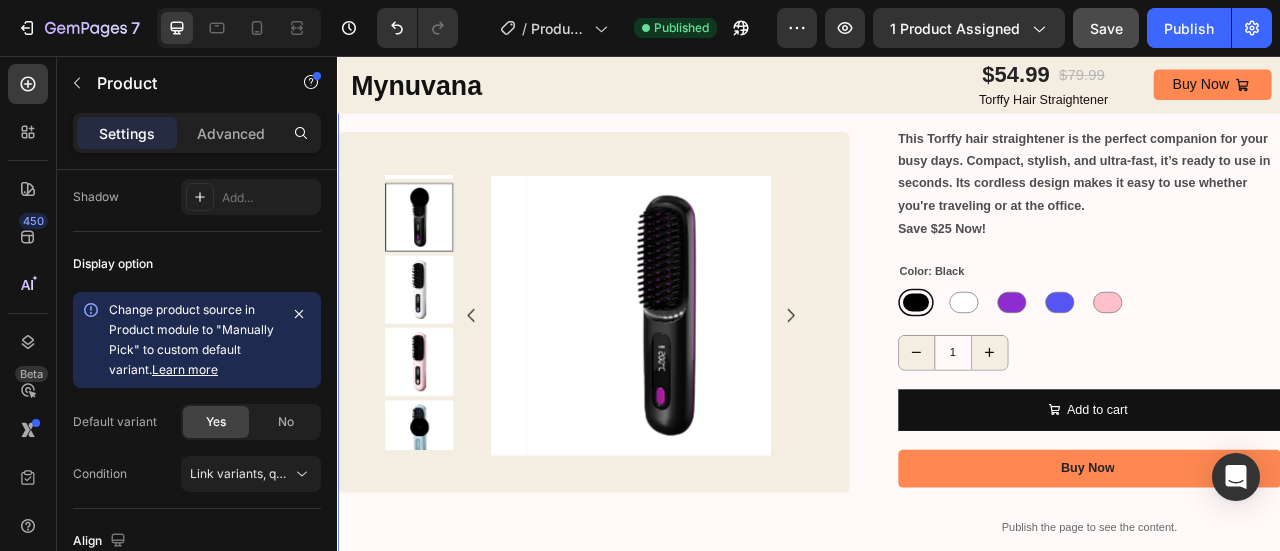 click on "Learn more" at bounding box center [185, 369] 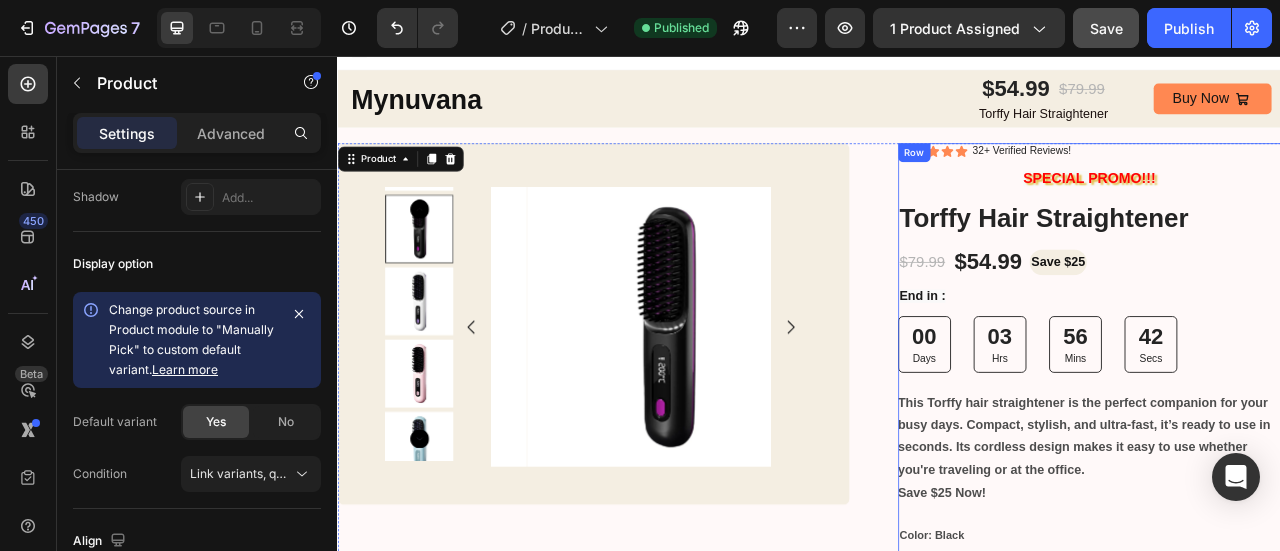 scroll, scrollTop: 19, scrollLeft: 0, axis: vertical 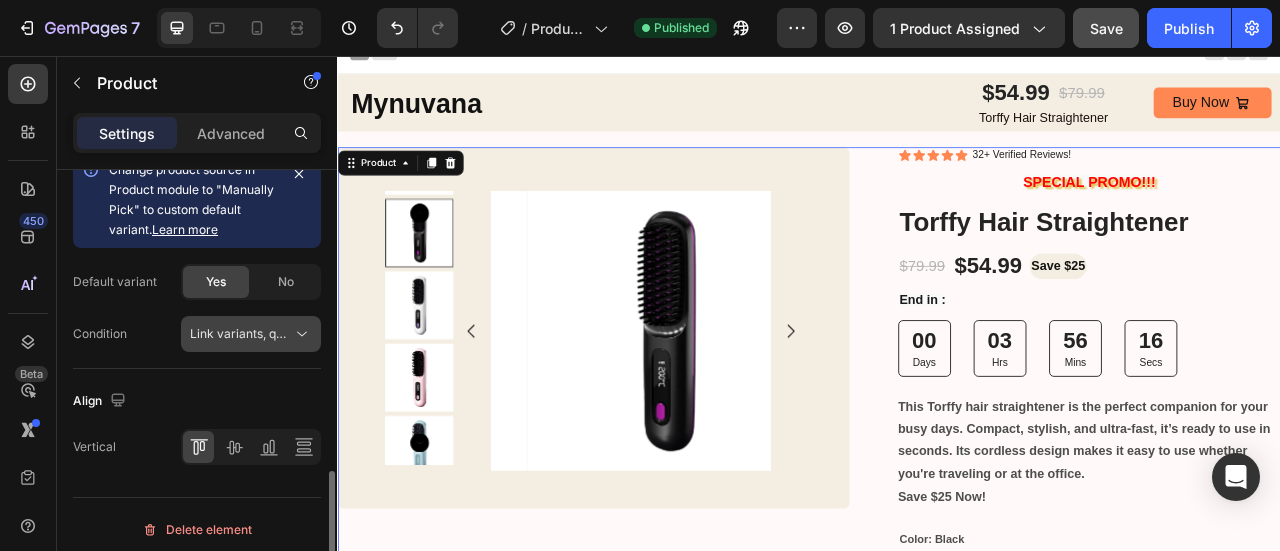 click on "Link variants, quantity <br> between same products" at bounding box center (337, 333) 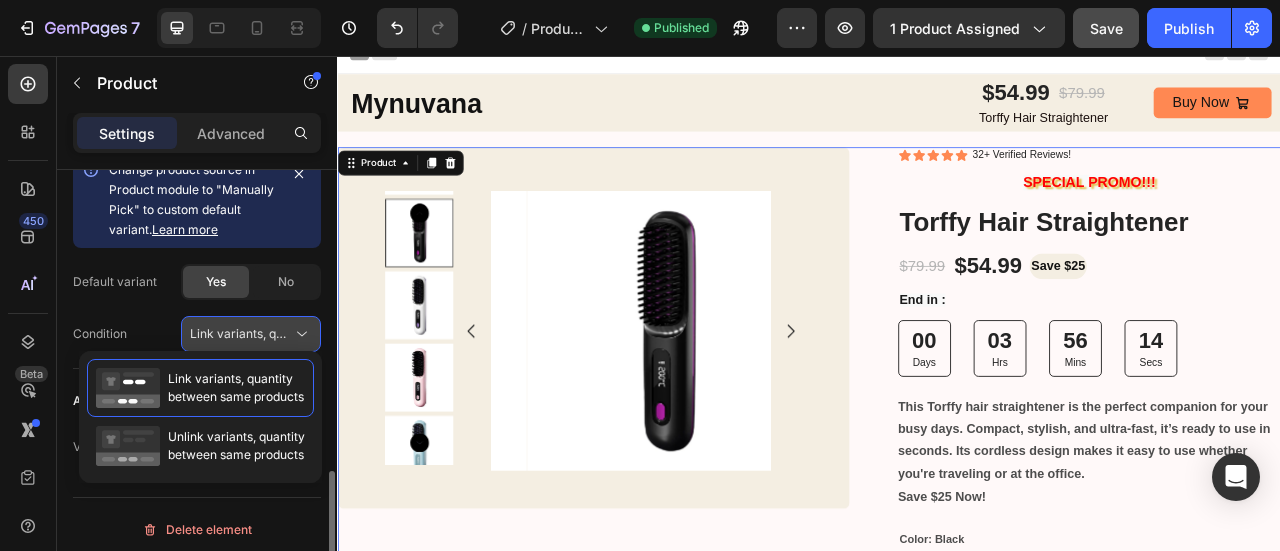 click on "Link variants, quantity <br> between same products" at bounding box center [337, 333] 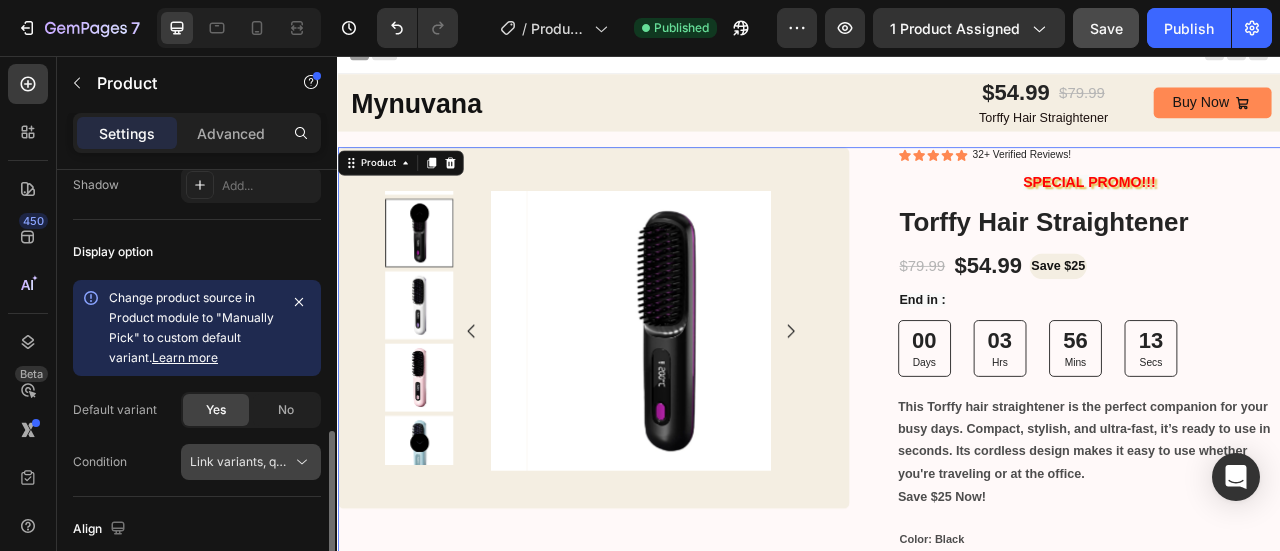 scroll, scrollTop: 778, scrollLeft: 0, axis: vertical 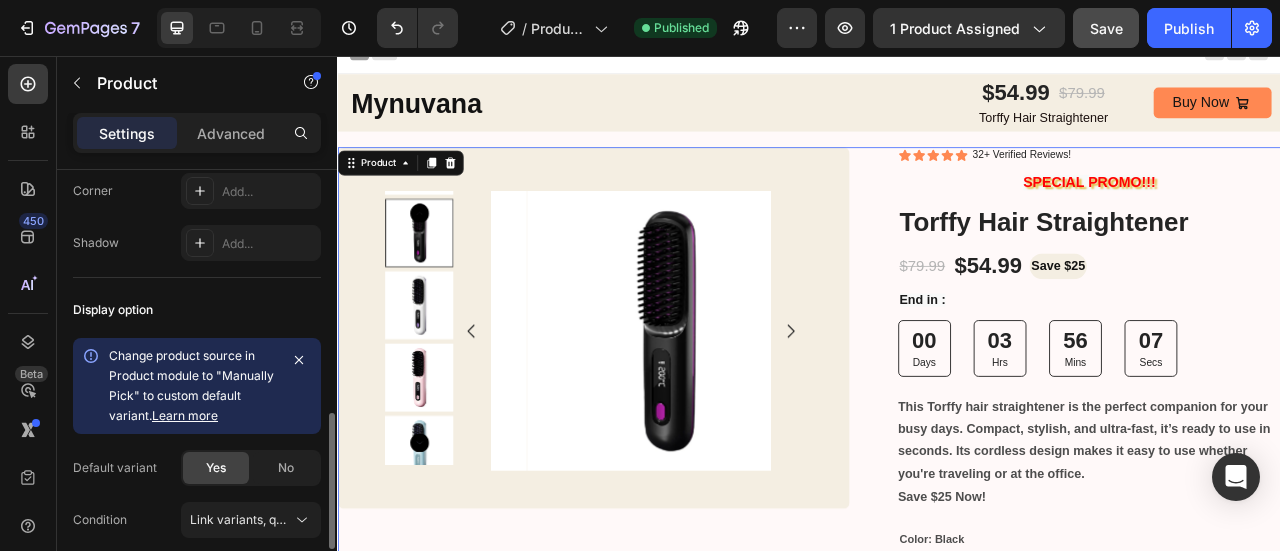 drag, startPoint x: 104, startPoint y: 347, endPoint x: 154, endPoint y: 411, distance: 81.21576 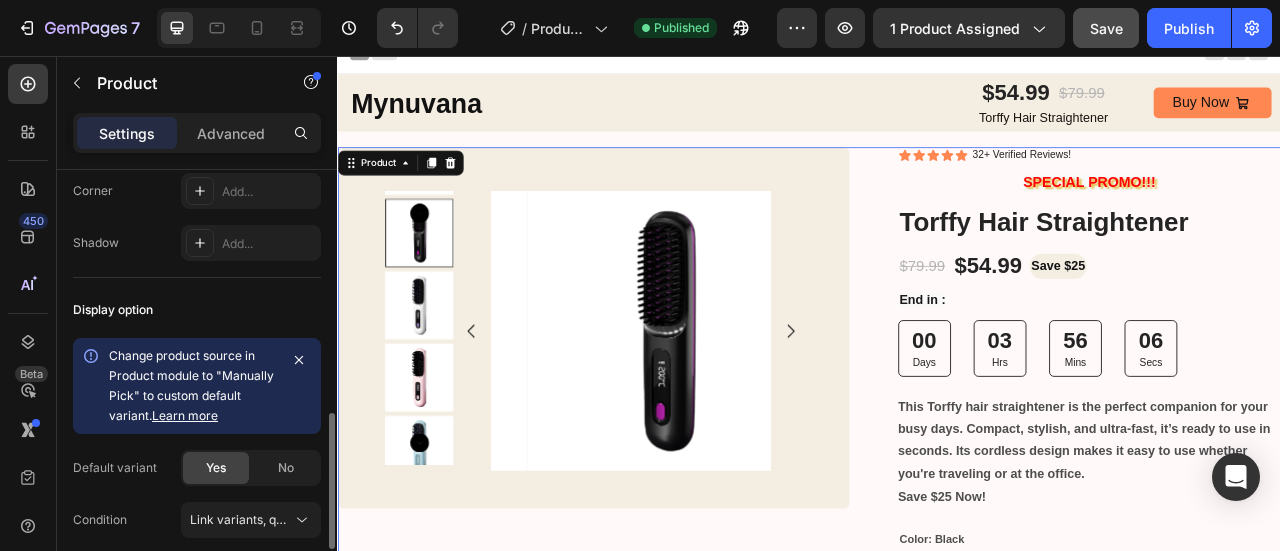 copy on "Change product source in Product module to "Manually Pick" to custom default variant." 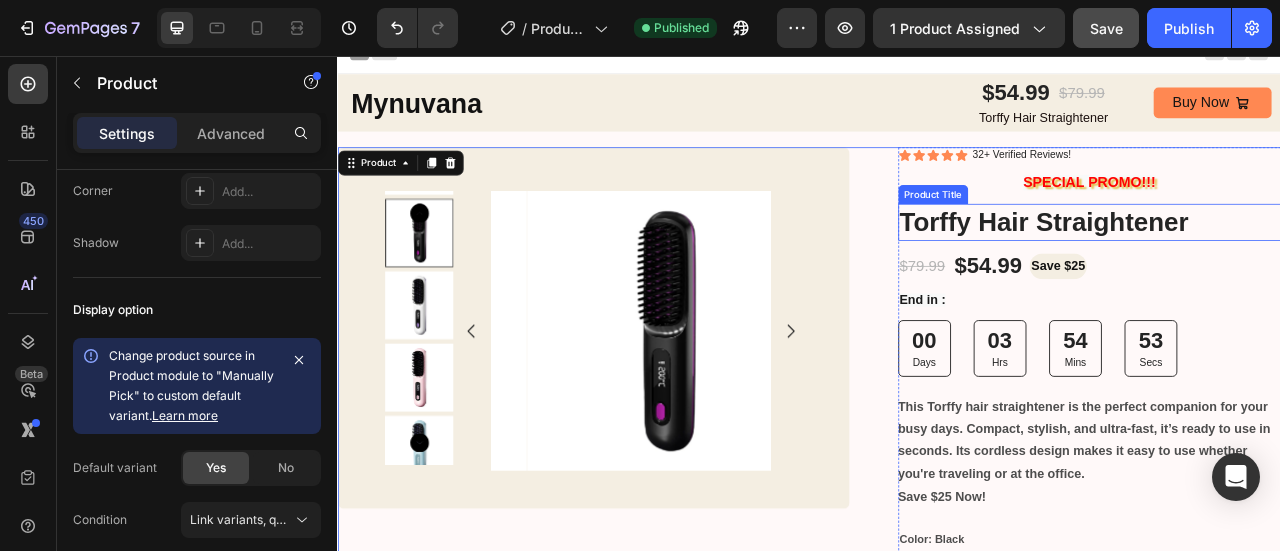 click on "Torffy Hair Straightener" at bounding box center [1294, 266] 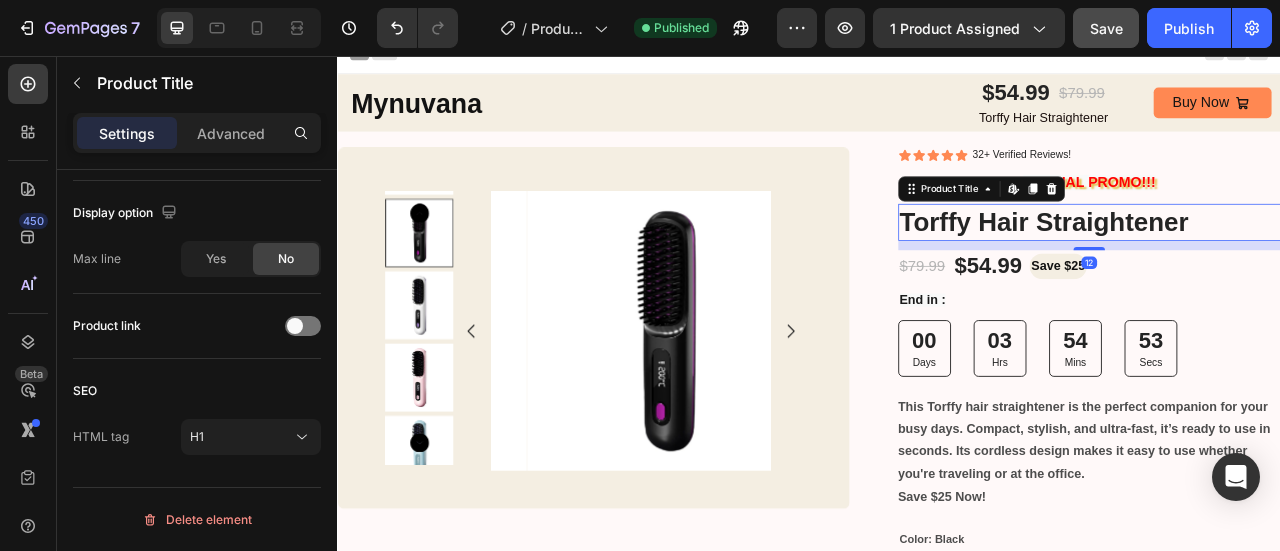 scroll, scrollTop: 0, scrollLeft: 0, axis: both 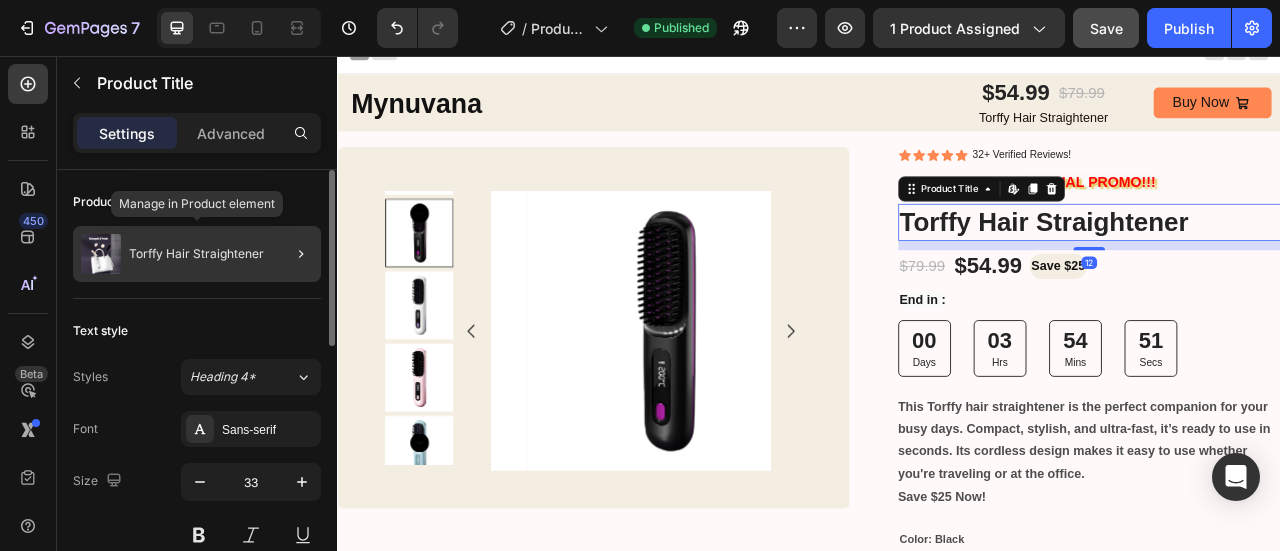 click on "Torffy Hair Straightener" 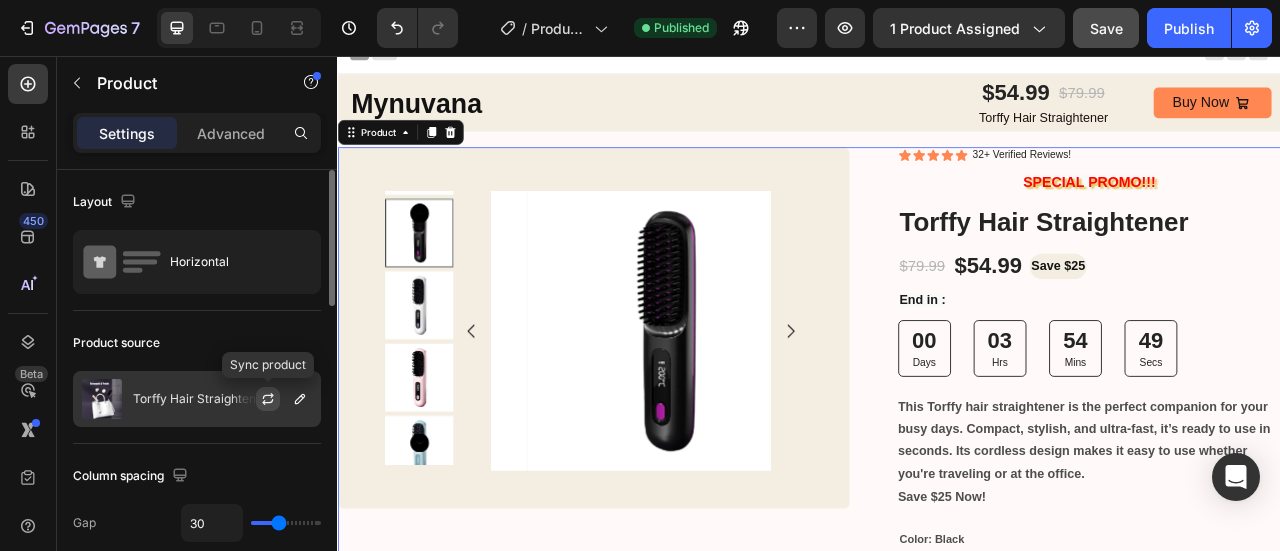 click 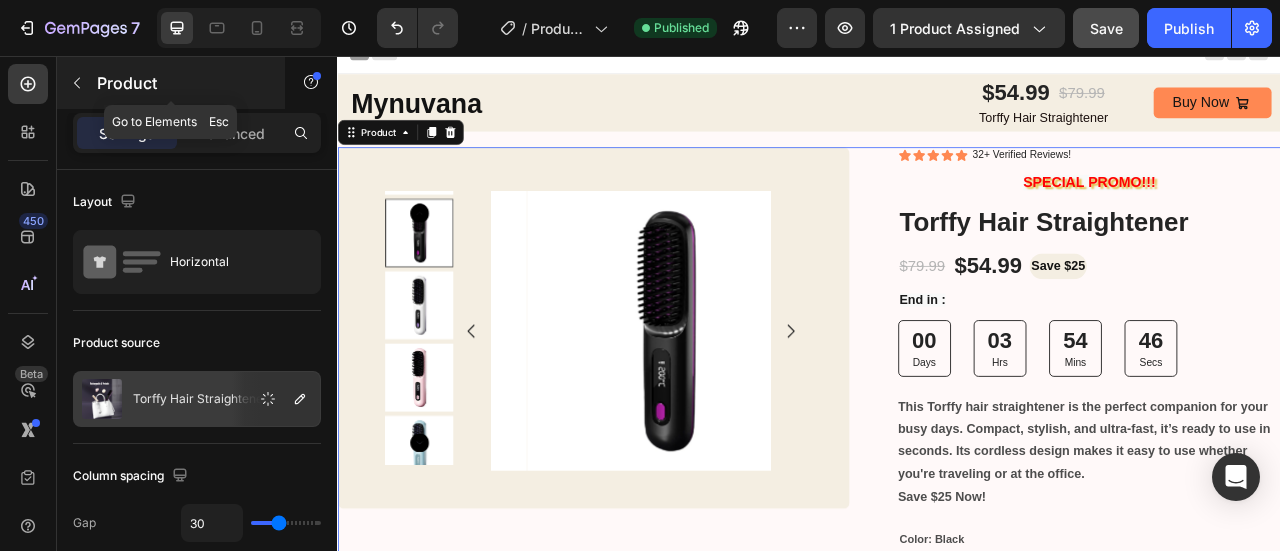 click 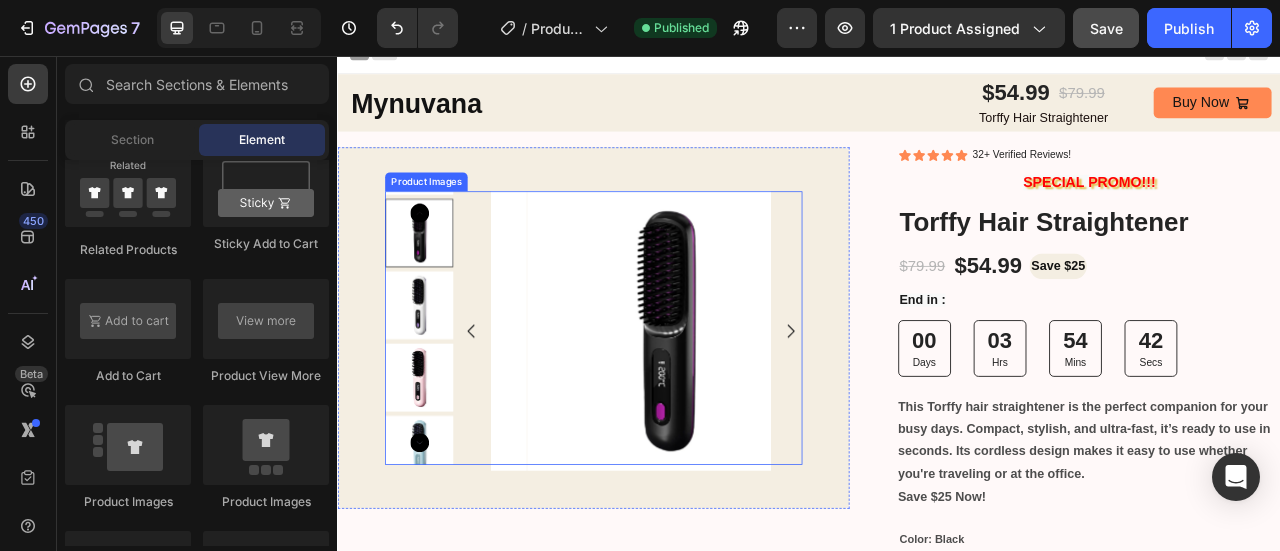 click at bounding box center (709, 404) 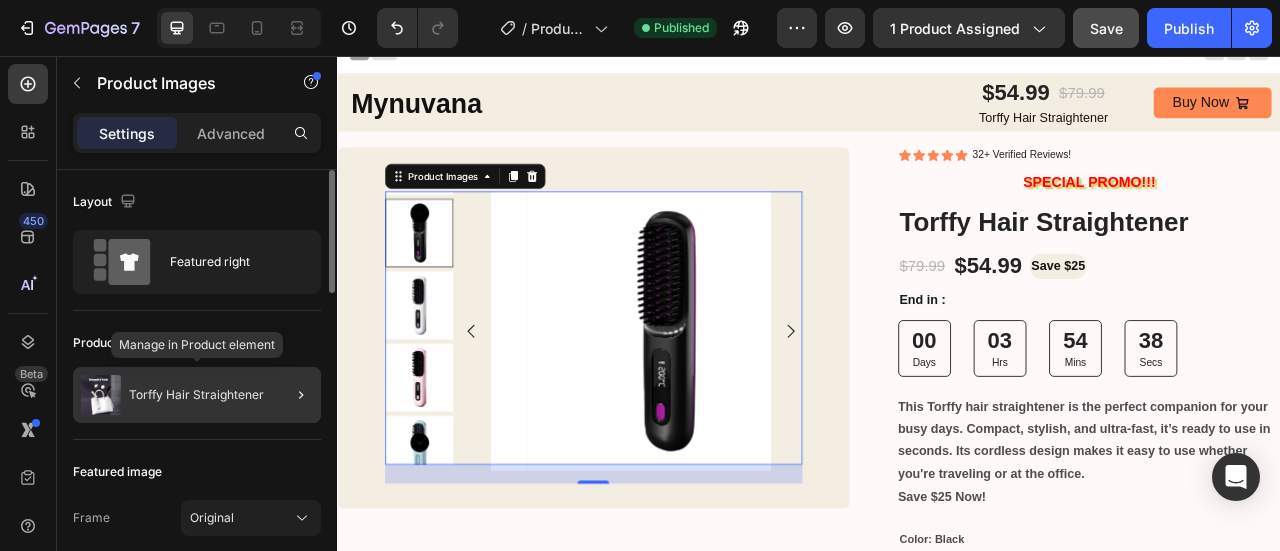 click on "Torffy Hair Straightener" at bounding box center [196, 395] 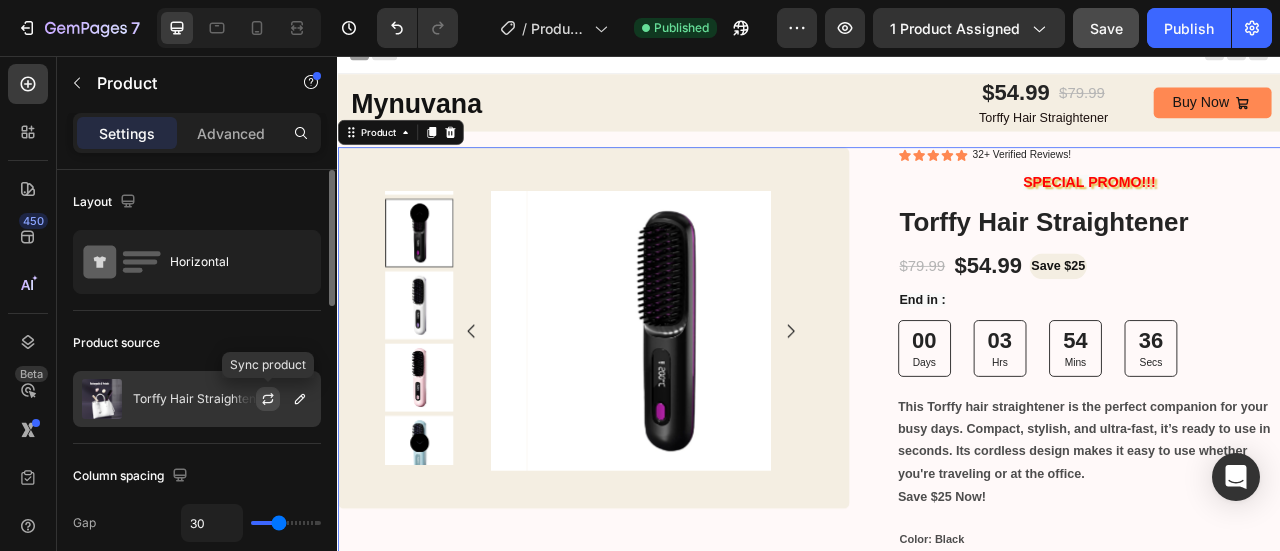 click 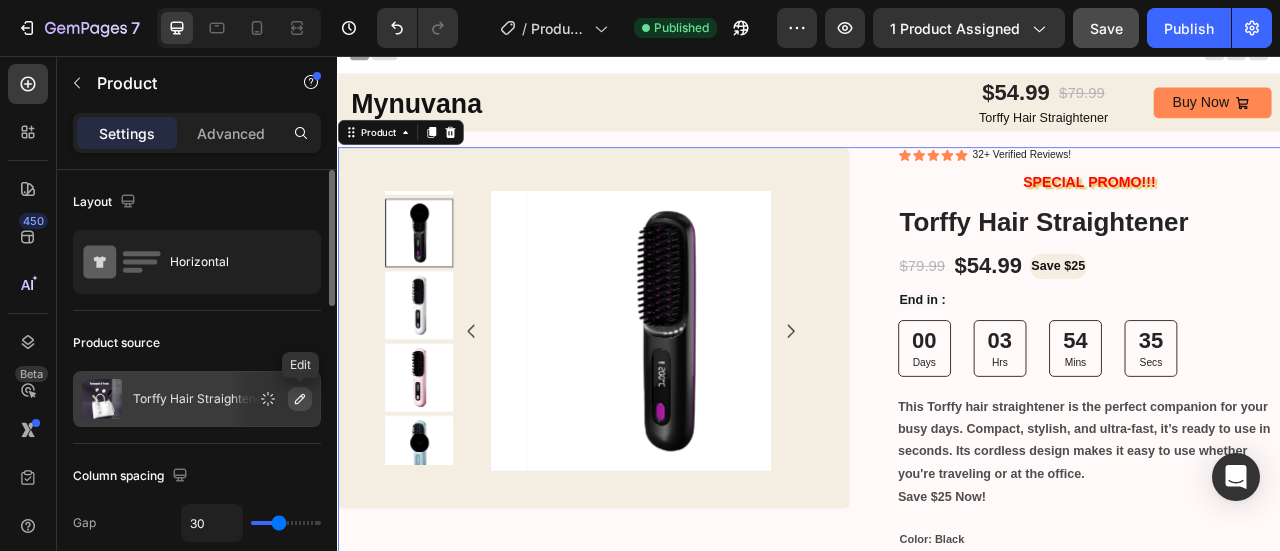 click 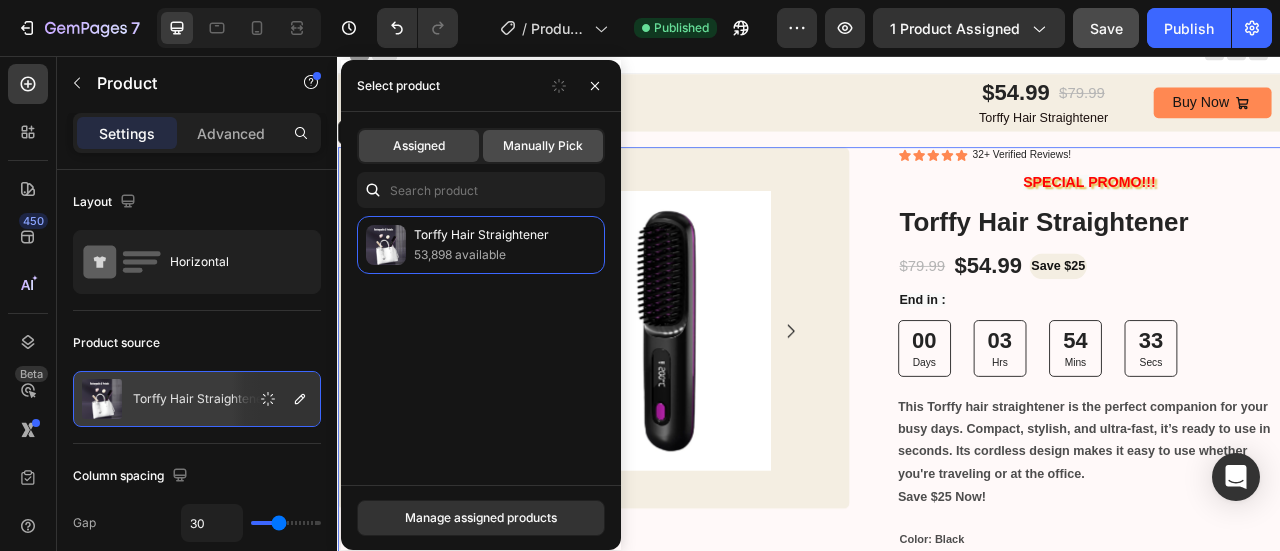 click on "Manually Pick" 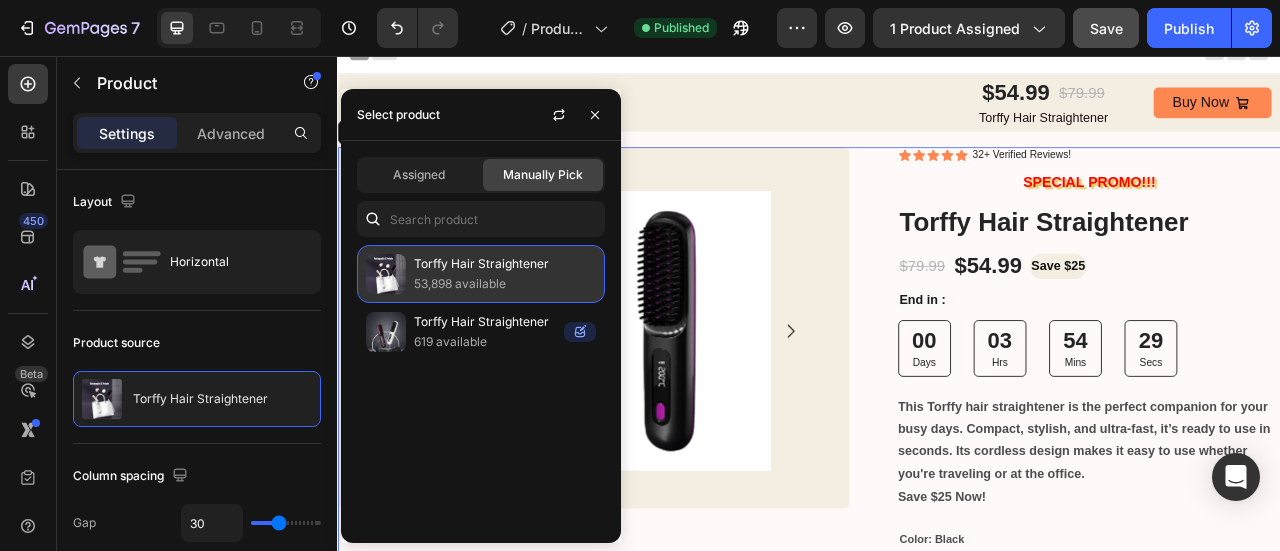 click on "53,898 available" at bounding box center [505, 284] 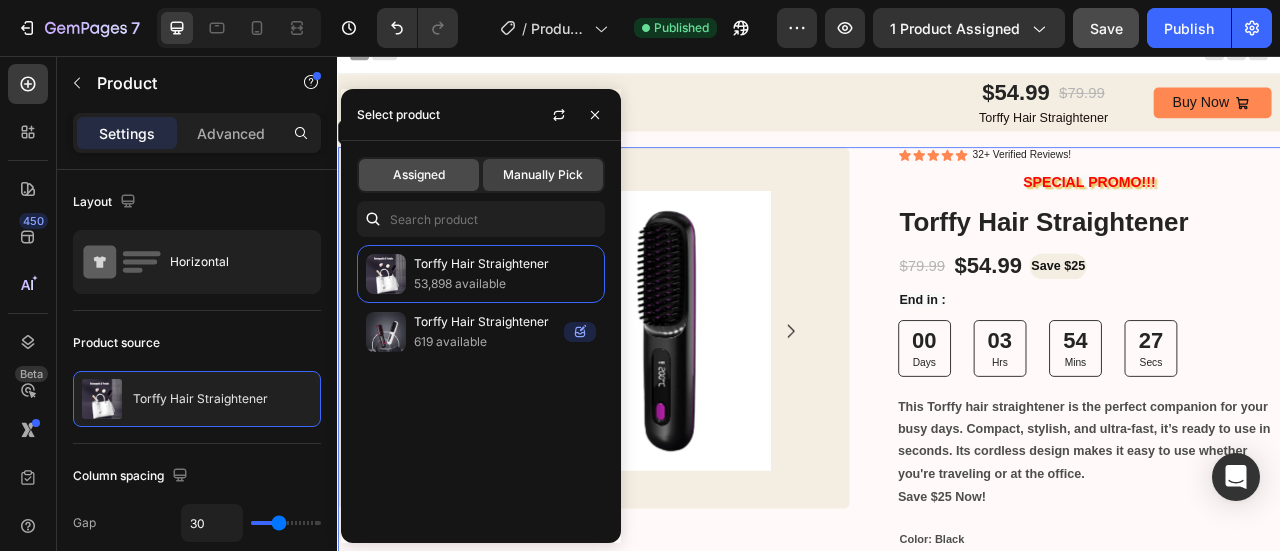 click on "Assigned" 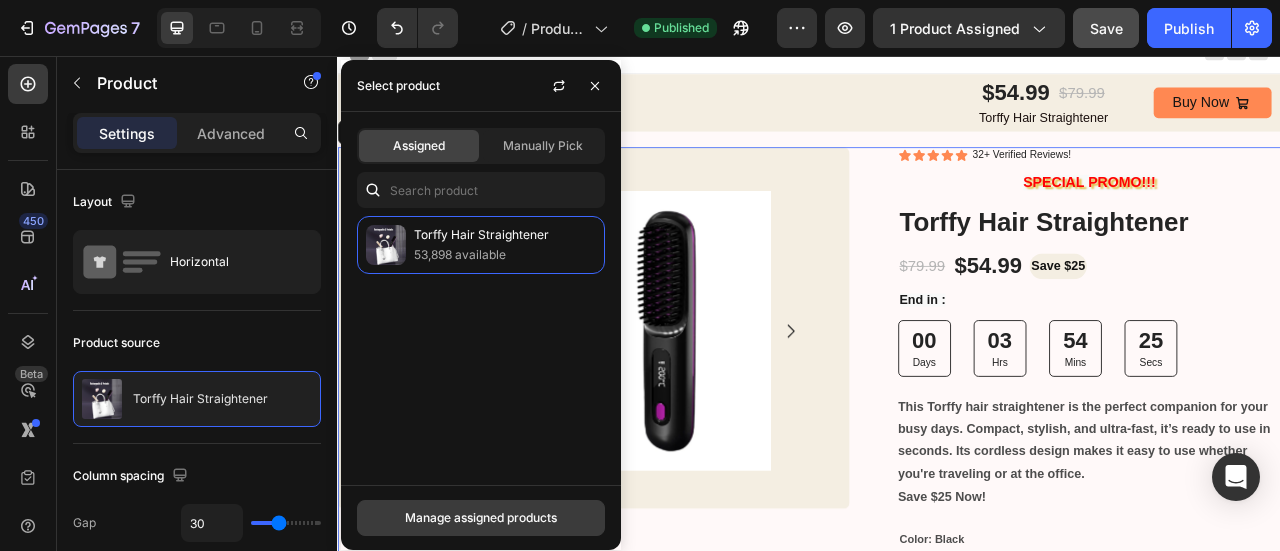 click on "Manage assigned products" at bounding box center (481, 518) 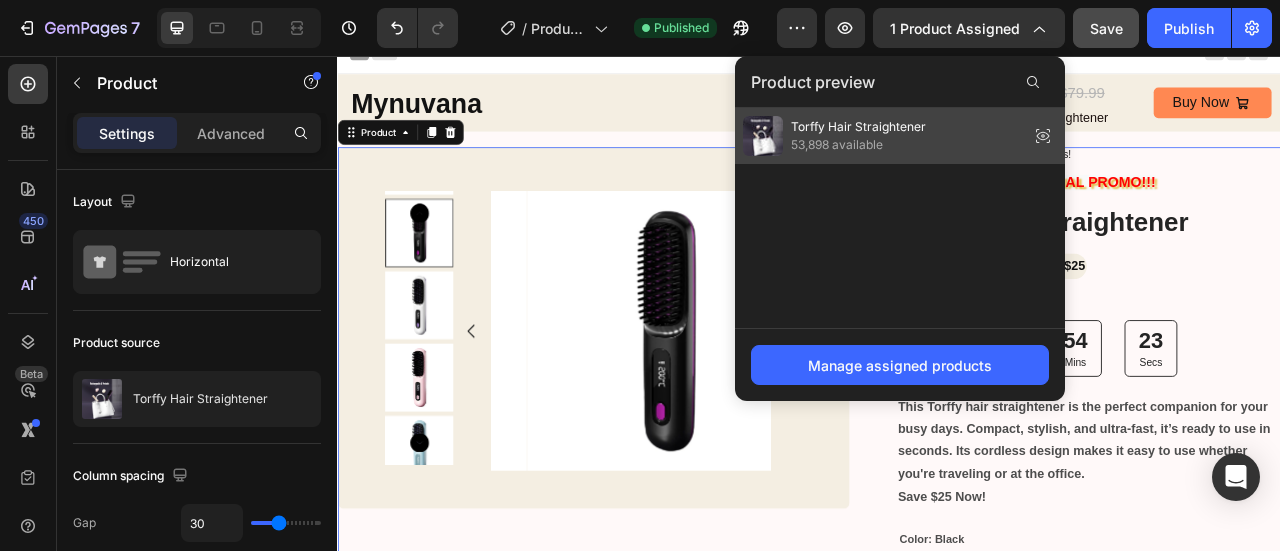 click on "53,898 available" at bounding box center (858, 145) 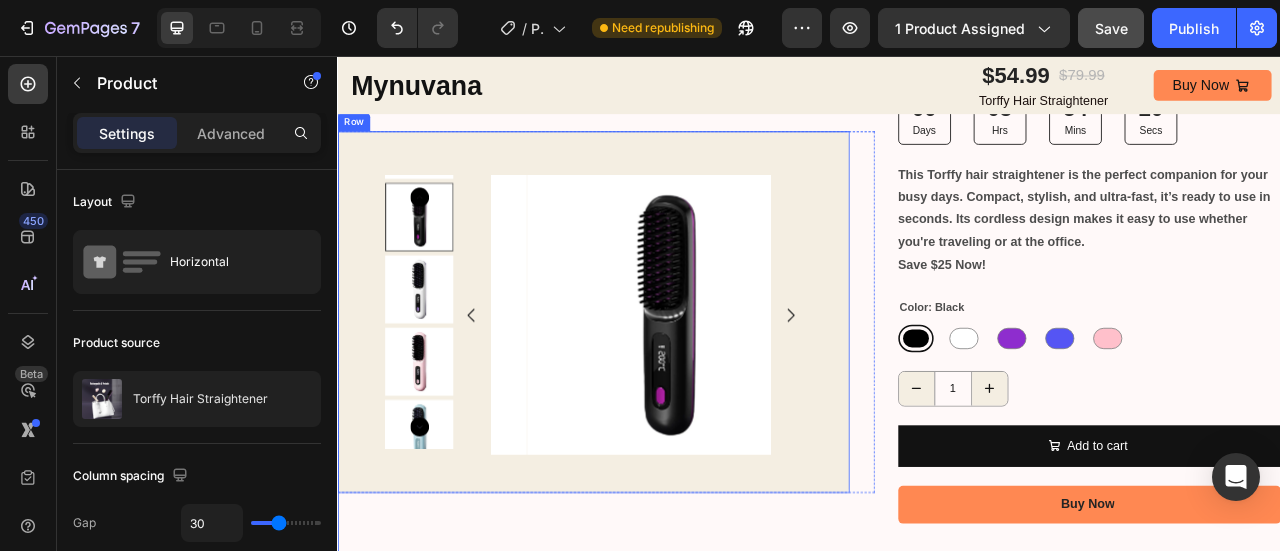 scroll, scrollTop: 0, scrollLeft: 0, axis: both 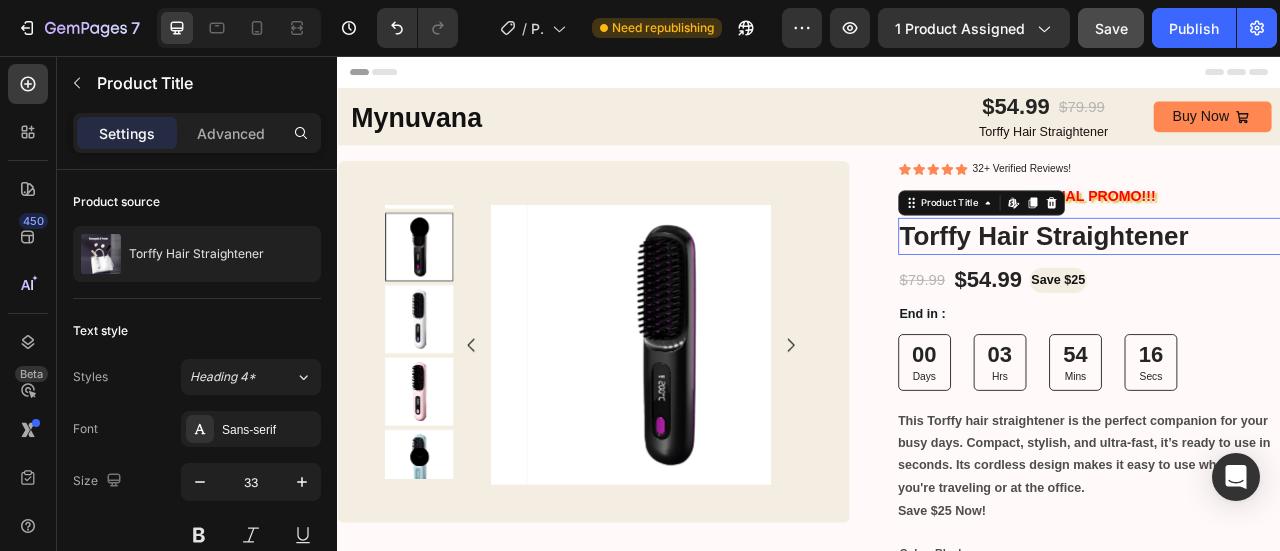 click on "Torffy Hair Straightener" at bounding box center (1294, 285) 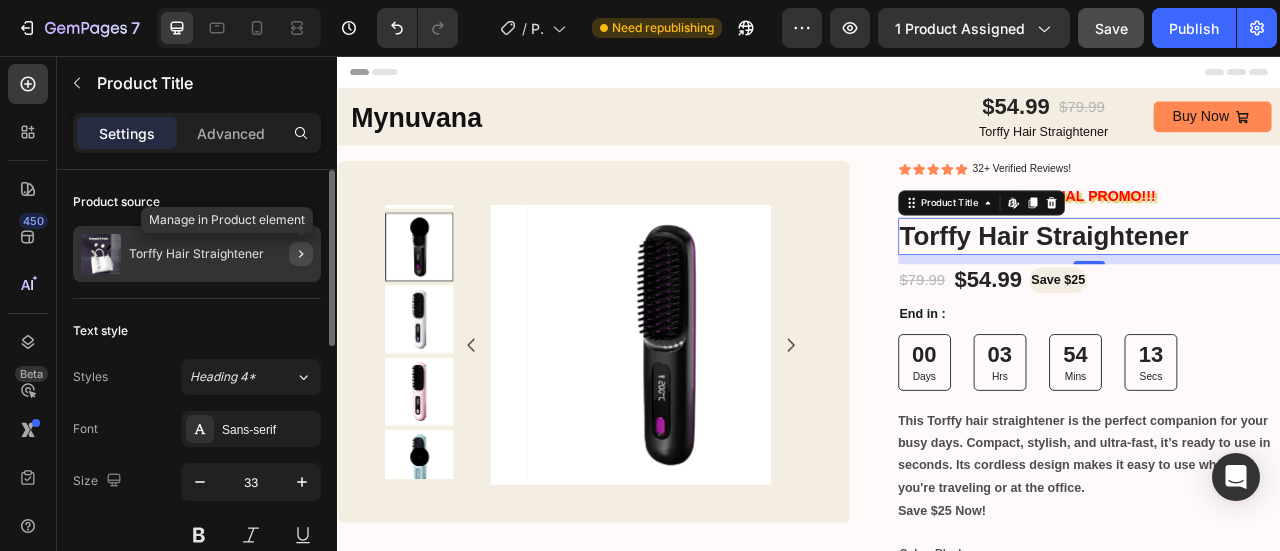 click 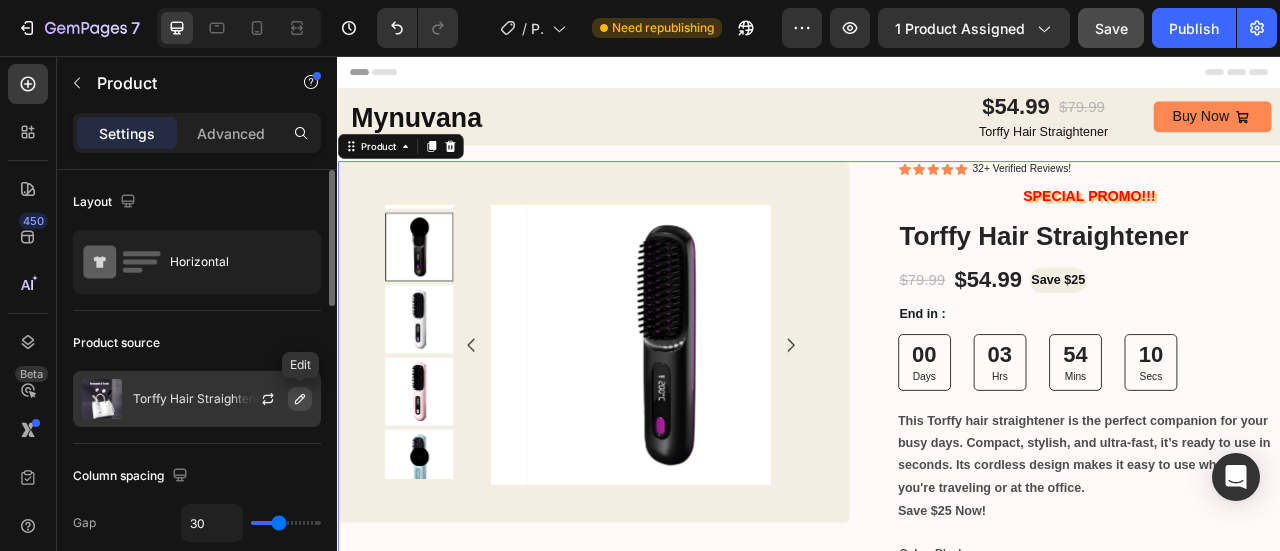 click 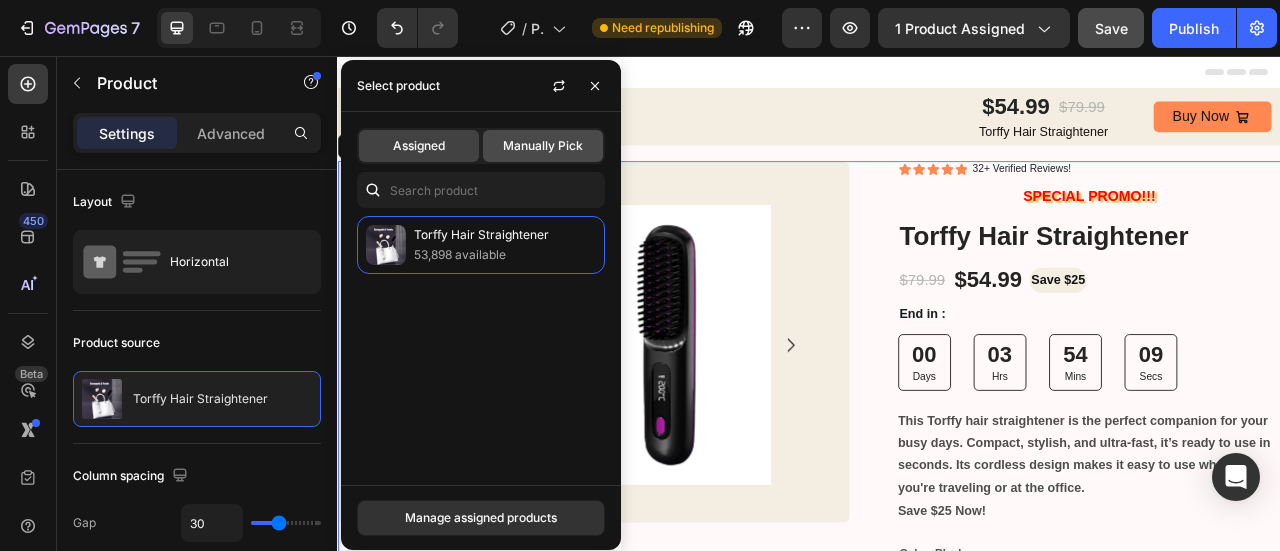 click on "Manually Pick" 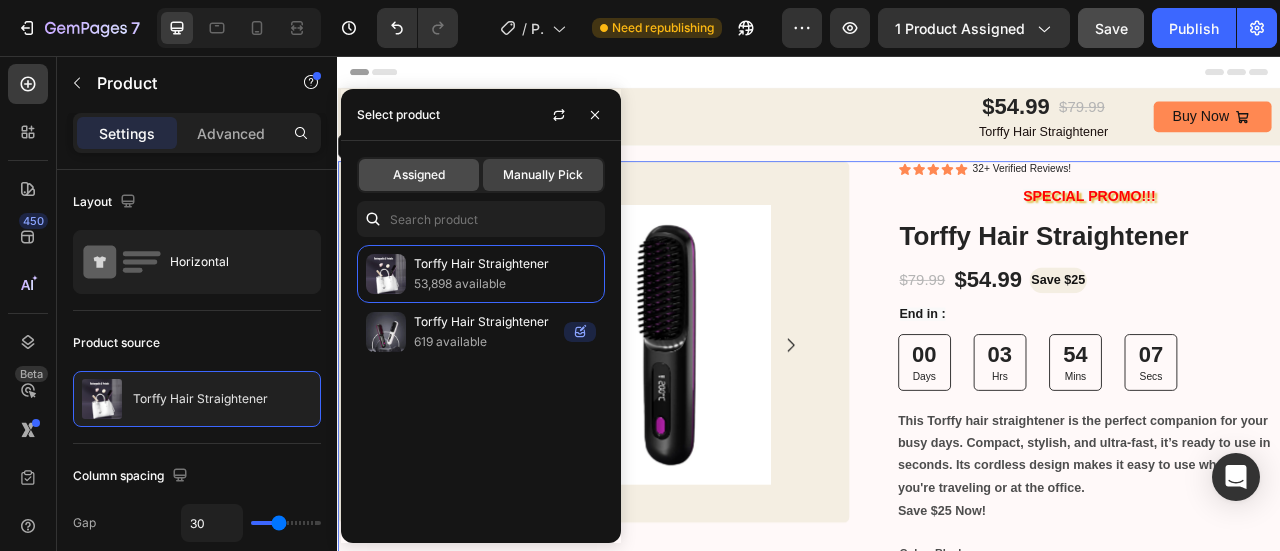 click on "Assigned" 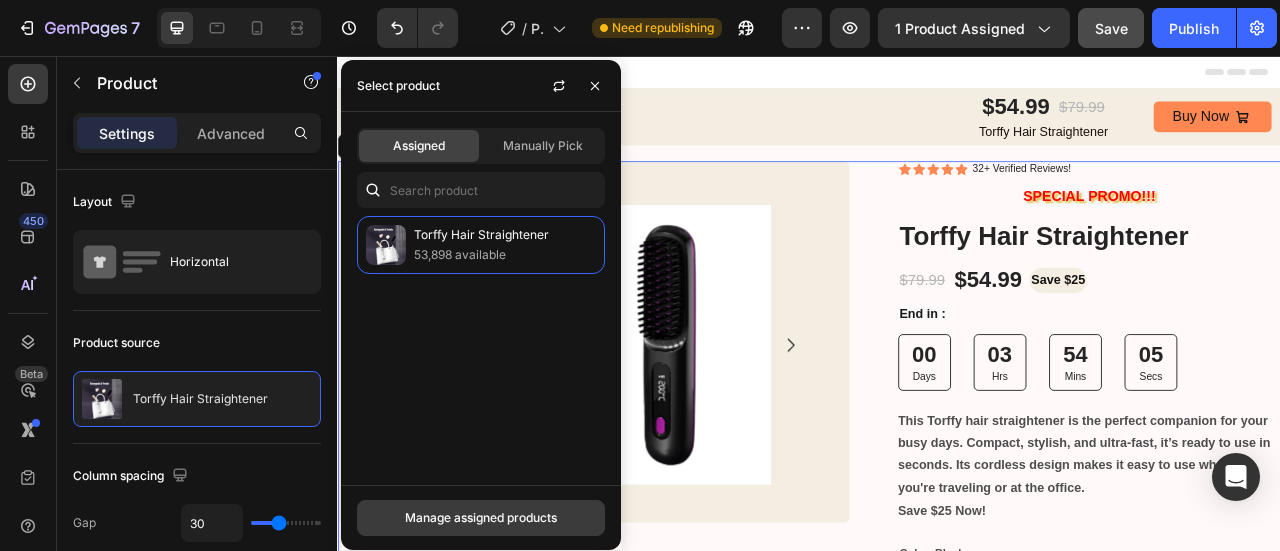 click on "Manage assigned products" at bounding box center (481, 518) 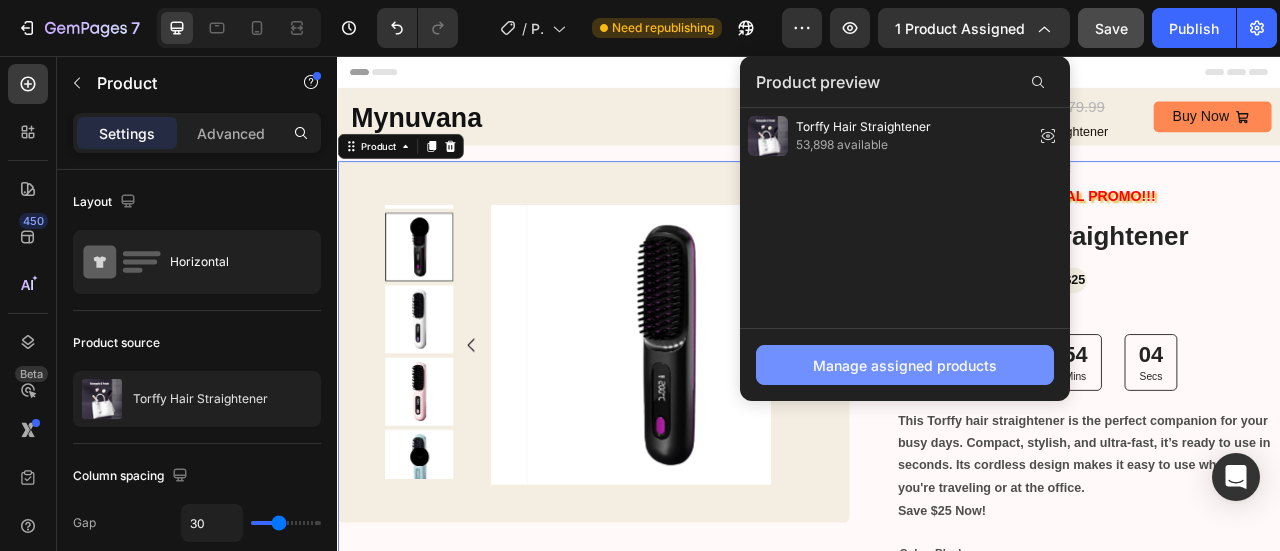 click on "Manage assigned products" at bounding box center (905, 365) 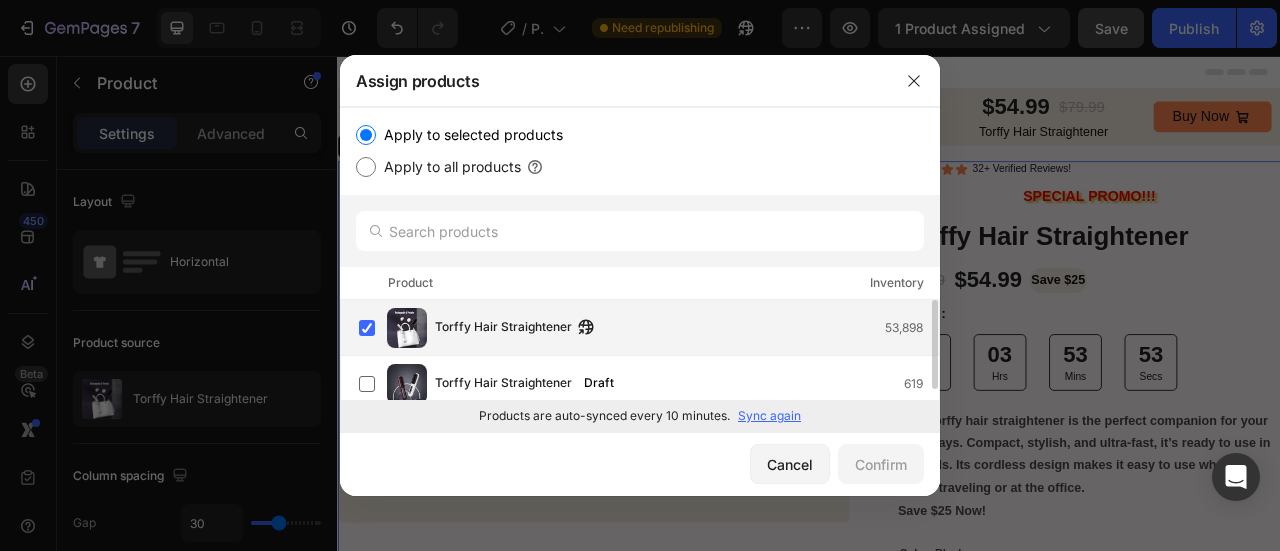 click on "Torffy Hair Straightener 53,898" at bounding box center [687, 328] 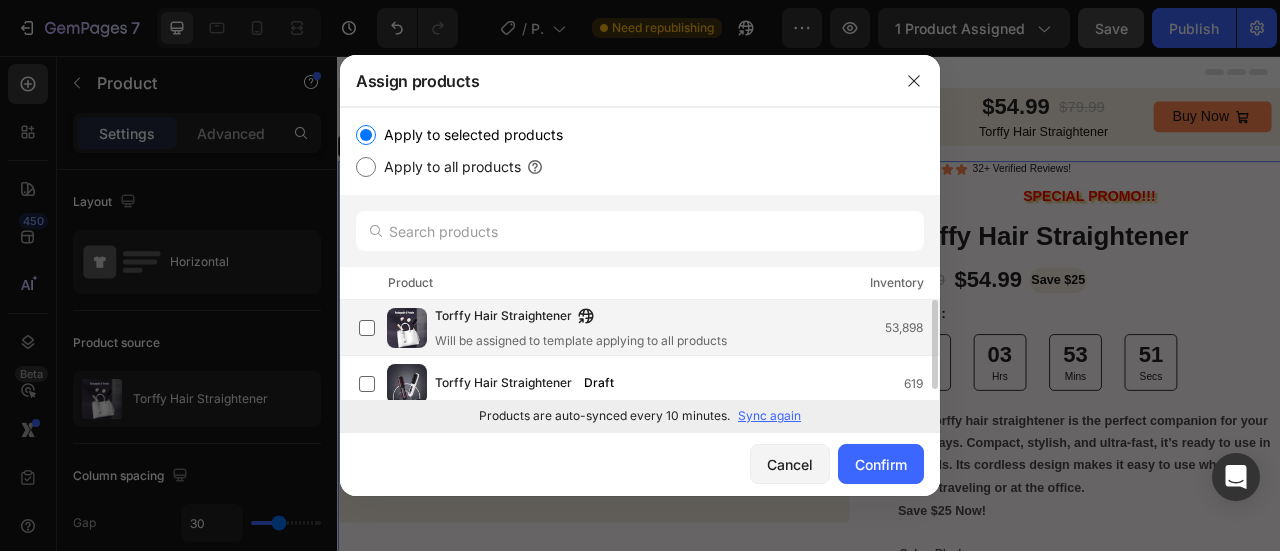 click on "Torffy Hair Straightener  Will be assigned to template applying to all products" at bounding box center (581, 328) 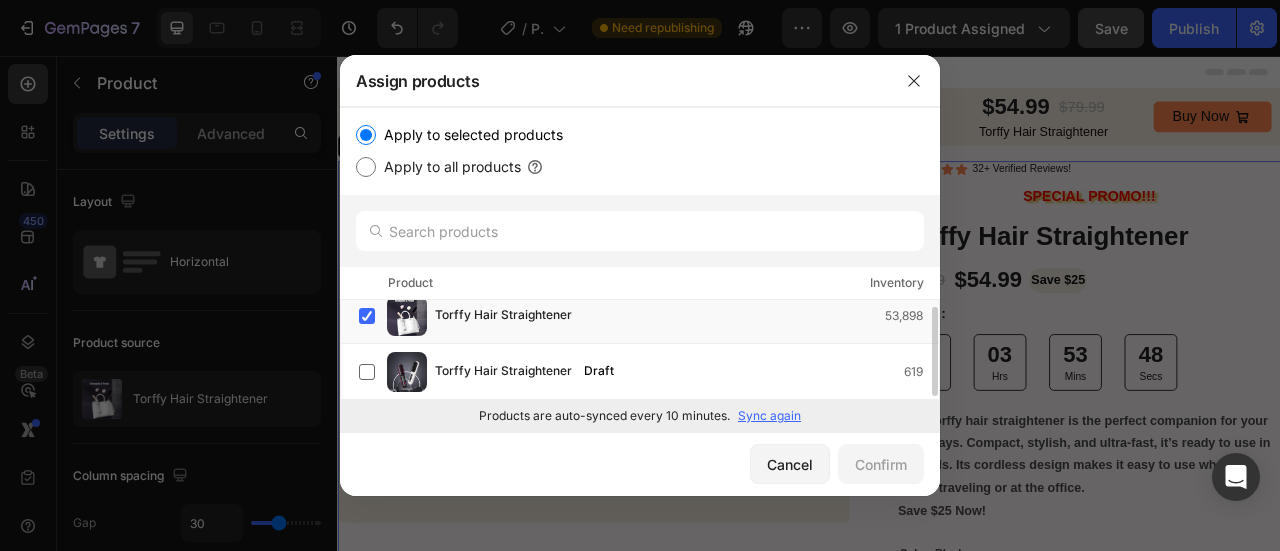scroll, scrollTop: 0, scrollLeft: 0, axis: both 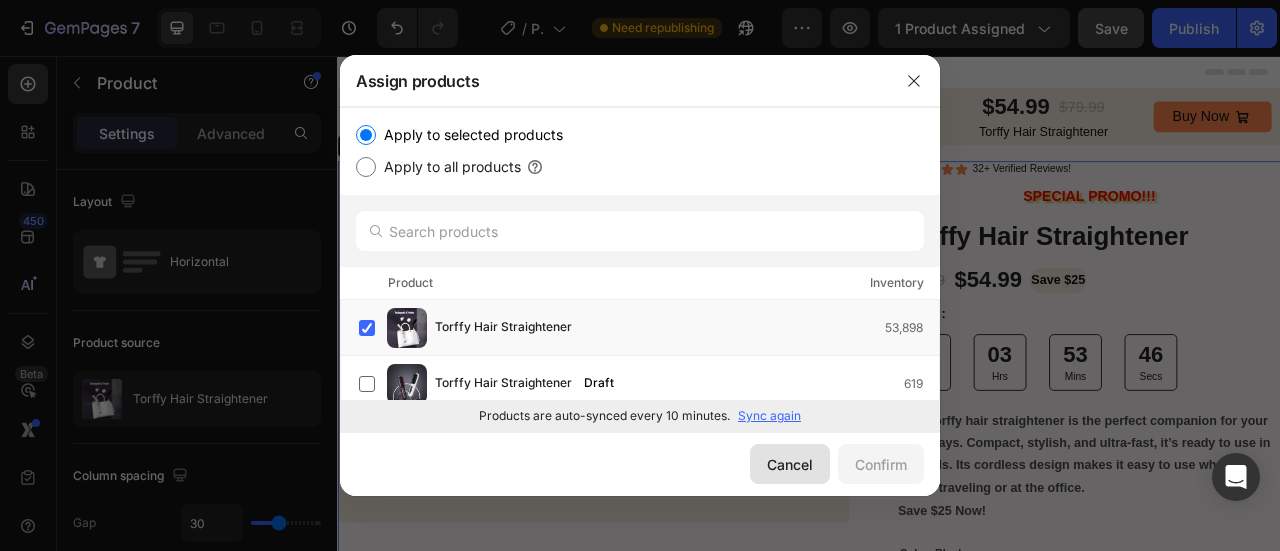 click on "Cancel" at bounding box center (790, 464) 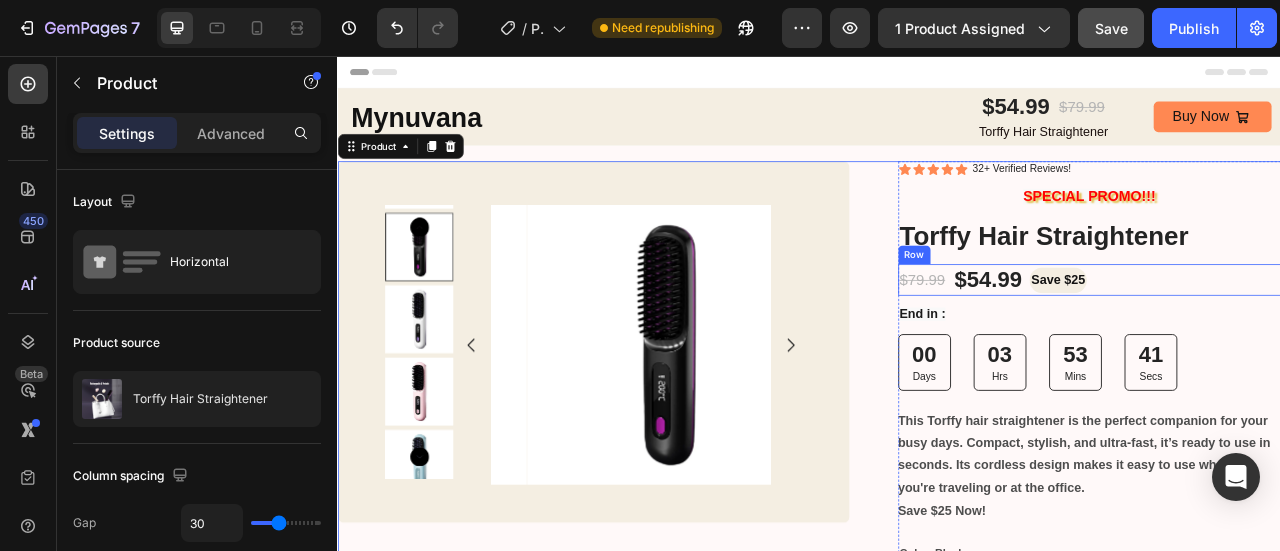 click on "$54.99 Product Price Product Price  Save $25  Text Block $79.99 Product Price Product Price Row" at bounding box center [1294, 341] 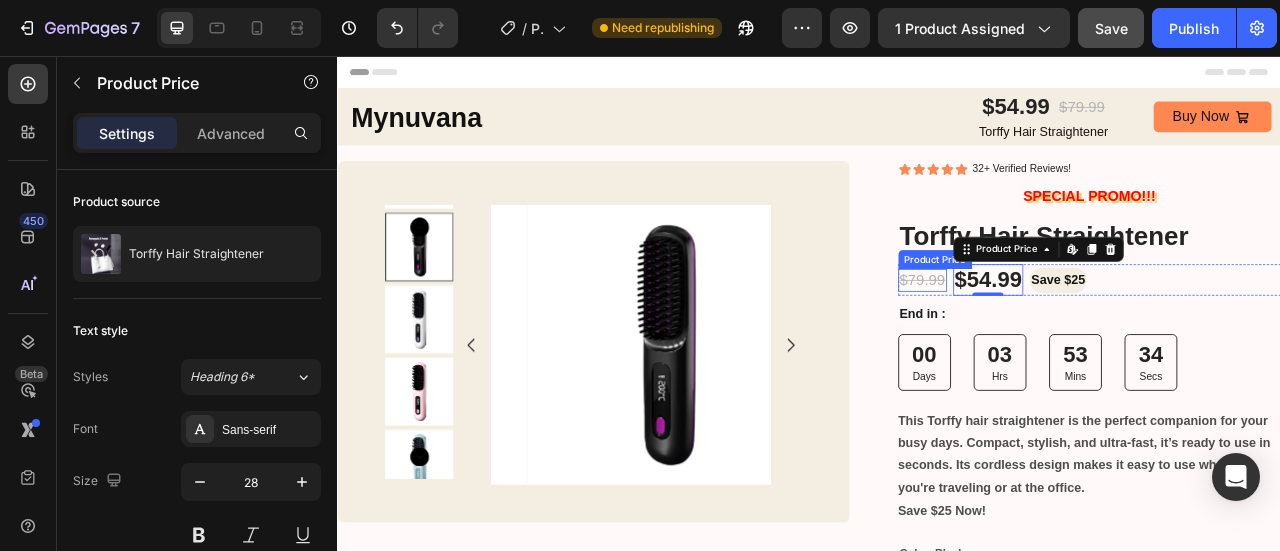 click on "$79.99" at bounding box center [1081, 341] 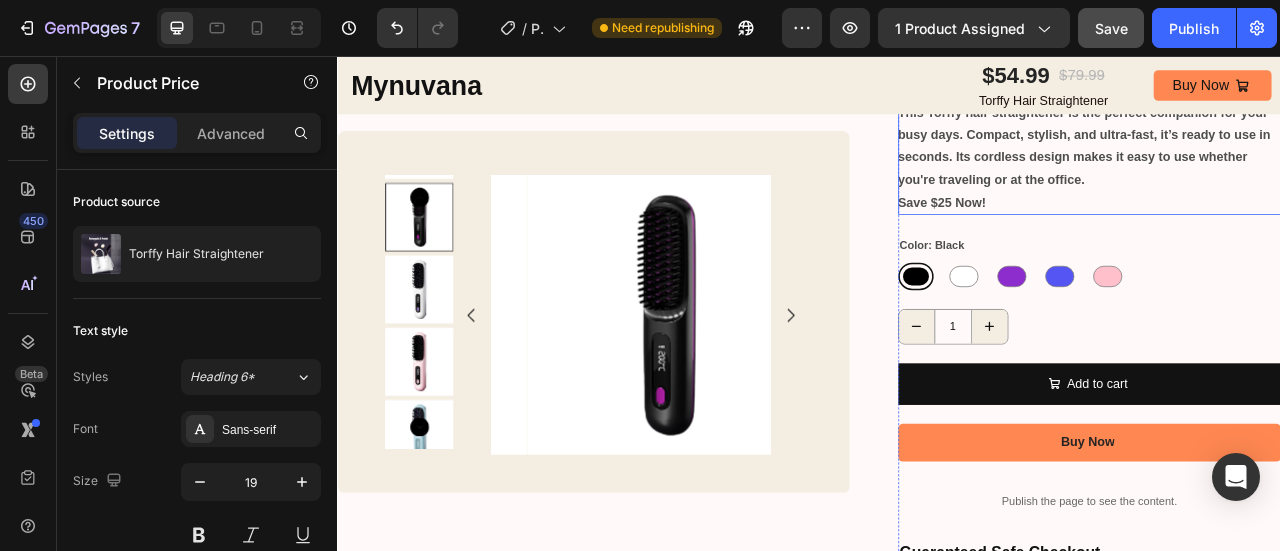 scroll, scrollTop: 658, scrollLeft: 0, axis: vertical 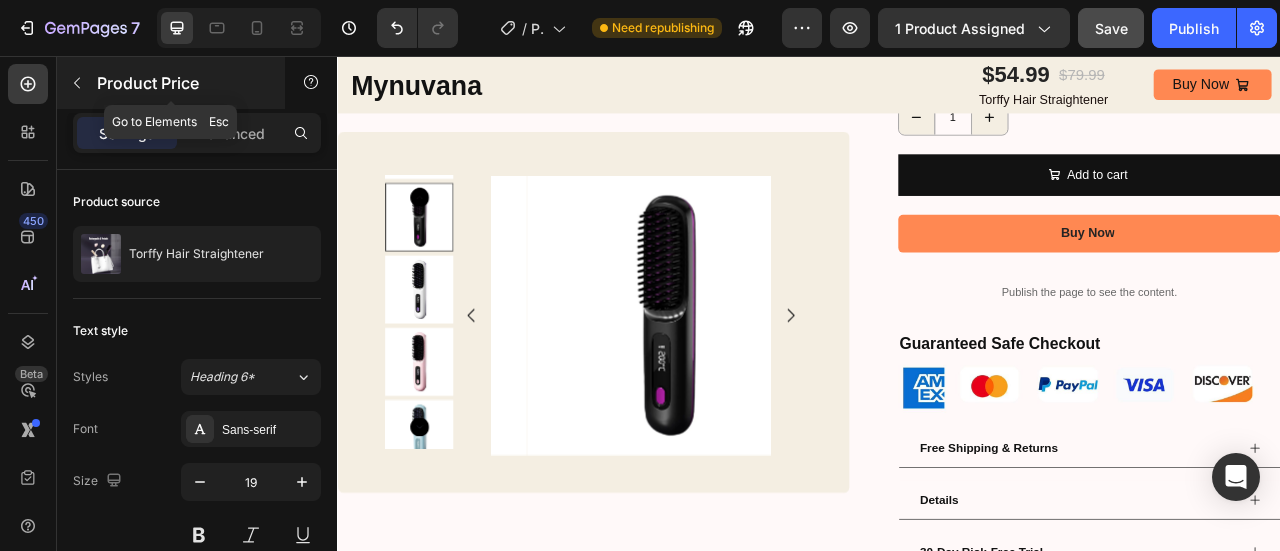 click 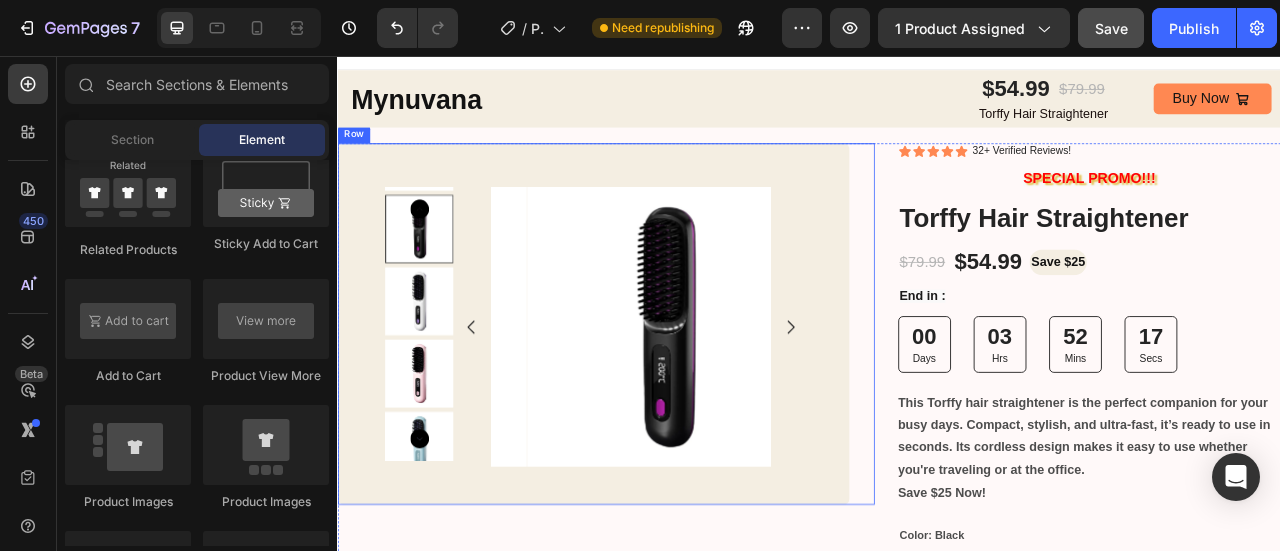 scroll, scrollTop: 0, scrollLeft: 0, axis: both 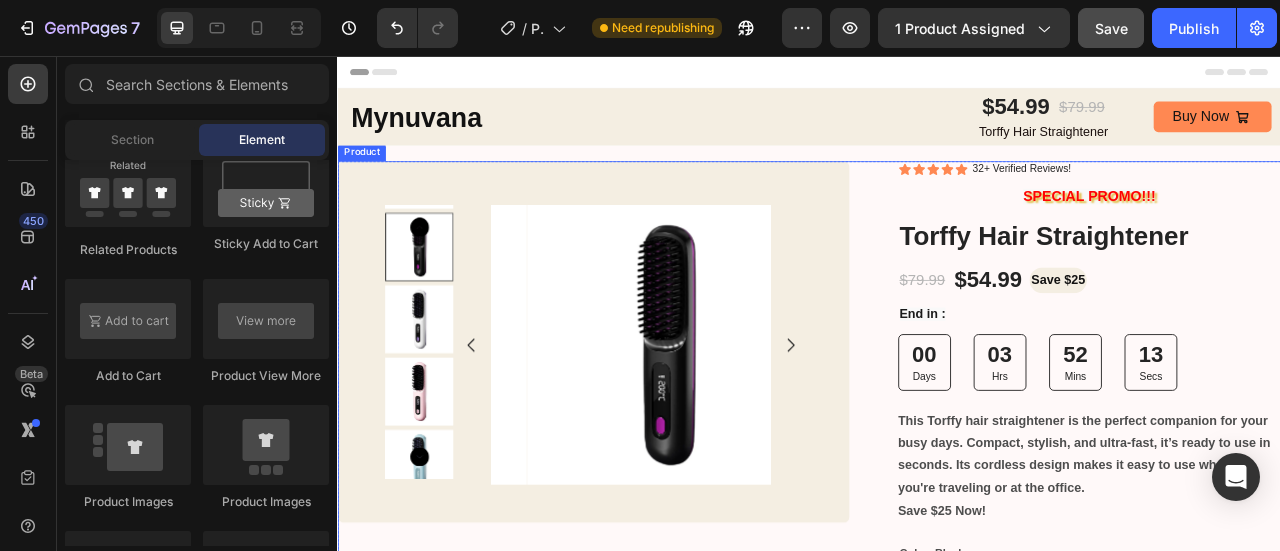 click on "Product Images Row Row
Icon
Icon
Icon
Icon
Icon Icon List 32+ Verified Reviews! Text Block Row SPECIAL PROMO!!!  Text Block Torffy Hair Straightener Product Title $54.99 Product Price Product Price  Save $25  Text Block $79.99 Product Price Product Price Row End in : Text Block 00 Days 03 Hrs 52 Mins 13 Secs Countdown Timer This Torffy hair straightener is the perfect companion for your busy days. Compact, stylish, and ultra-fast, it’s ready to use in seconds. Its cordless design makes it easy to use whether you're traveling or at the office. Save $25 Now!   Product Description Color: Black Black Black   While While   Purpl Purpl   Blue Blue   Pink Pink   Product Variants & Swatches
1
Product Quantity
Add to cart Add to Cart Buy Now Add to Cart
Publish the page to see the content." at bounding box center [937, 780] 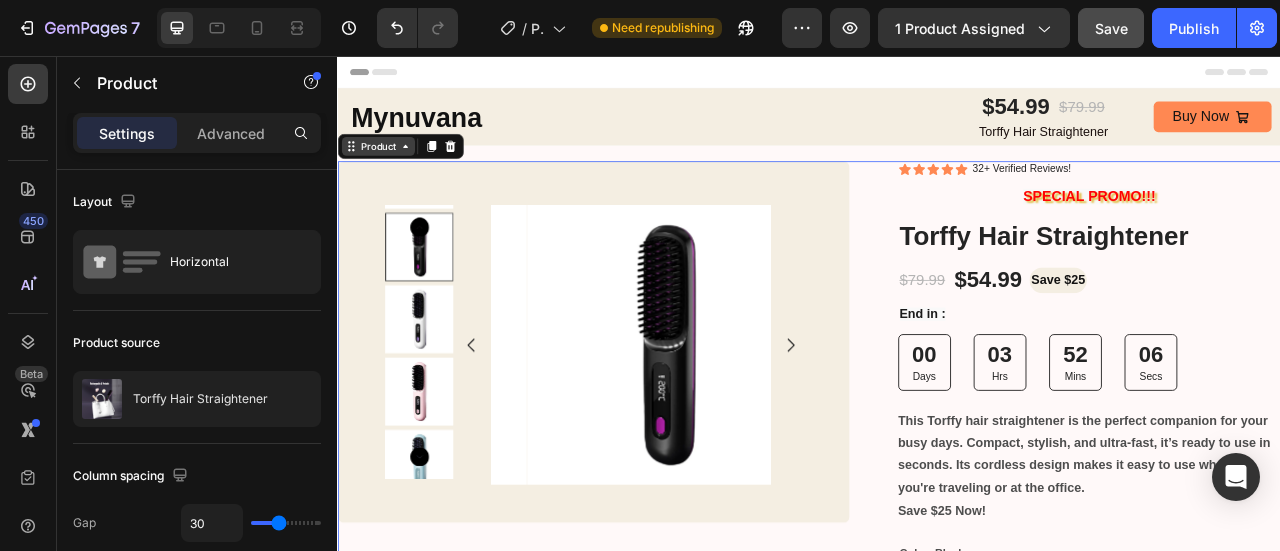 click on "Product" at bounding box center (388, 171) 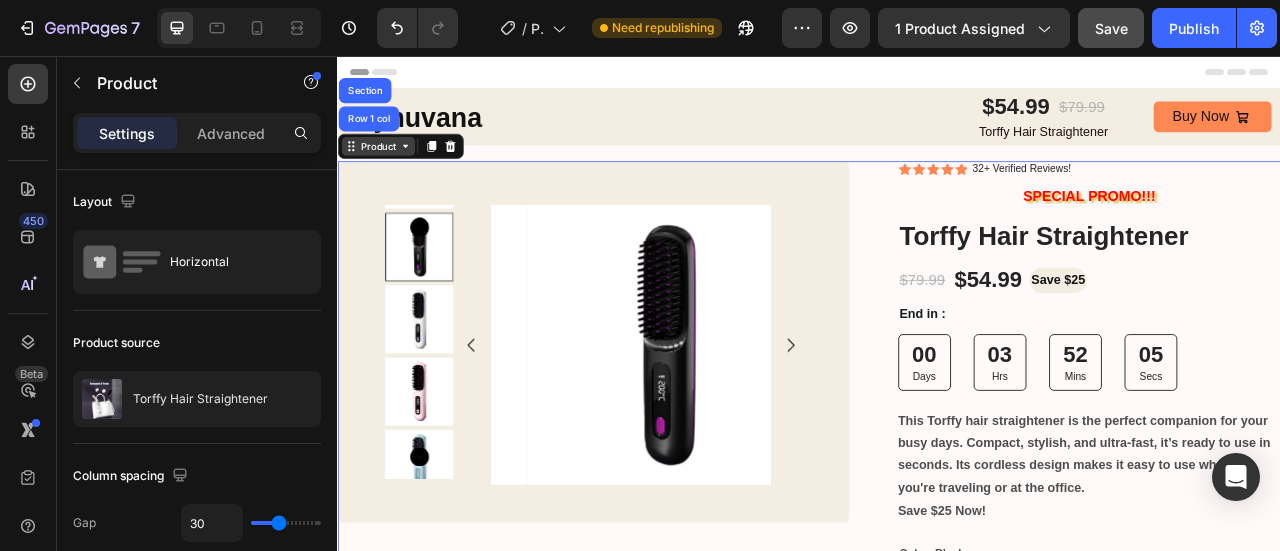 click on "Product" at bounding box center [388, 171] 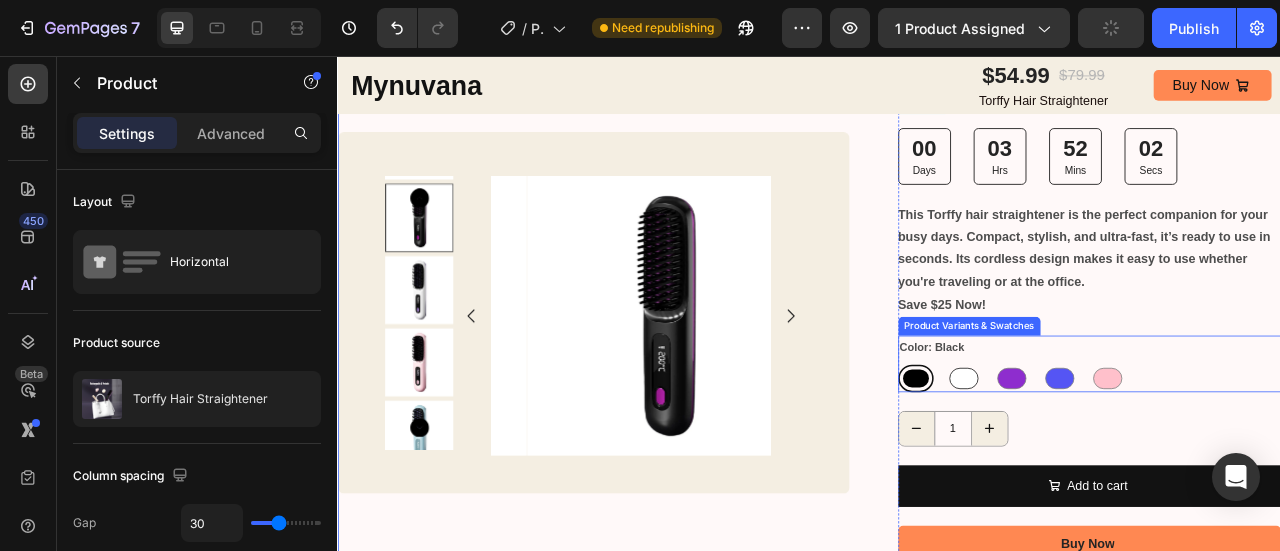 scroll, scrollTop: 282, scrollLeft: 0, axis: vertical 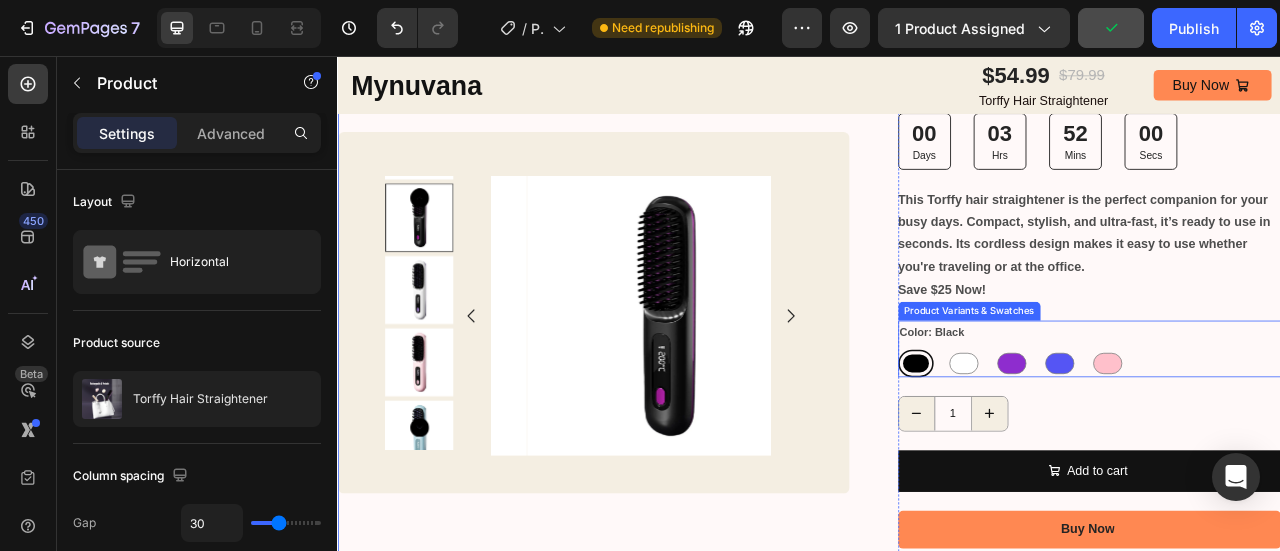 click on "Color: Black Black Black   While While   Purpl Purpl   Blue Blue   Pink Pink" at bounding box center (1294, 428) 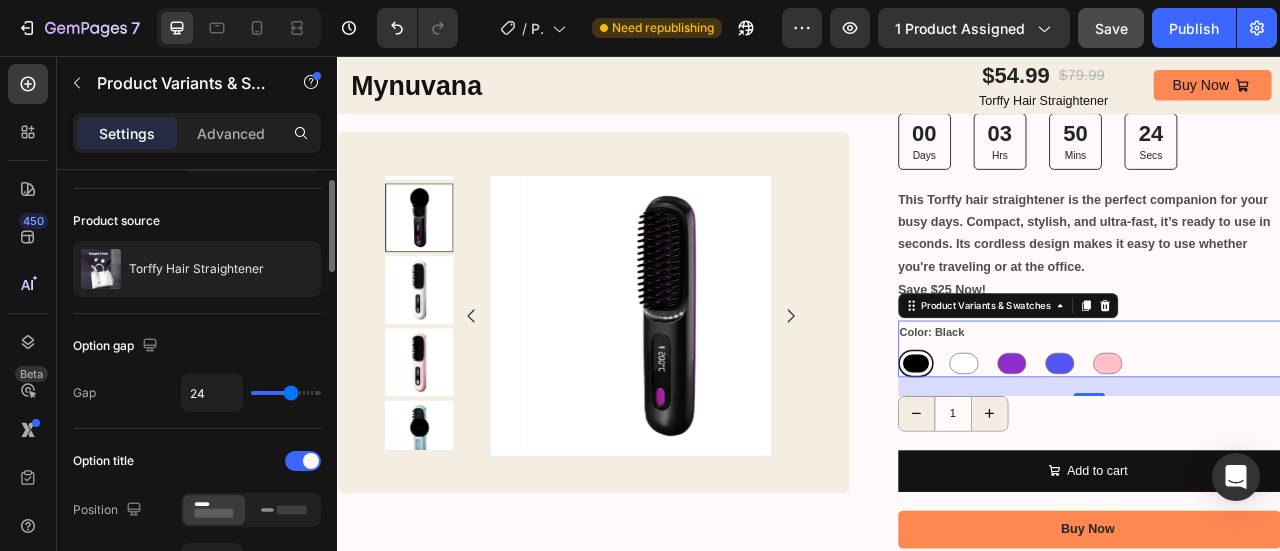 scroll, scrollTop: 0, scrollLeft: 0, axis: both 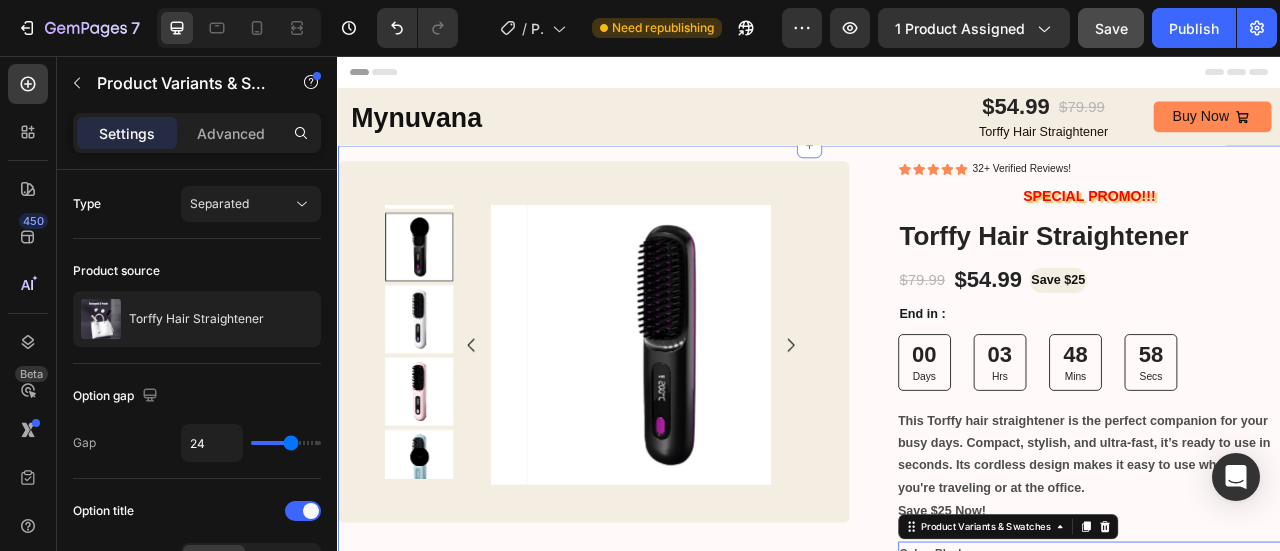 click on "Product Images Row Row
Icon
Icon
Icon
Icon
Icon Icon List 32+ Verified Reviews! Text Block Row SPECIAL PROMO!!!  Text Block Torffy Hair Straightener Product Title $54.99 Product Price Product Price  Save $25  Text Block $79.99 Product Price Product Price Row End in : Text Block 00 Days 03 Hrs 48 Mins 58 Secs Countdown Timer This Torffy hair straightener is the perfect companion for your busy days. Compact, stylish, and ultra-fast, it’s ready to use in seconds. Its cordless design makes it easy to use whether you're traveling or at the office. Save $25 Now!   Product Description Color: Black Black Black   While While   Purpl Purpl   Blue Blue   Pink Pink   Product Variants & Swatches   24
1
Product Quantity
Add to cart Add to Cart Buy Now Add to Cart
Custom Code Guaranteed Safe Checkout" at bounding box center [937, 780] 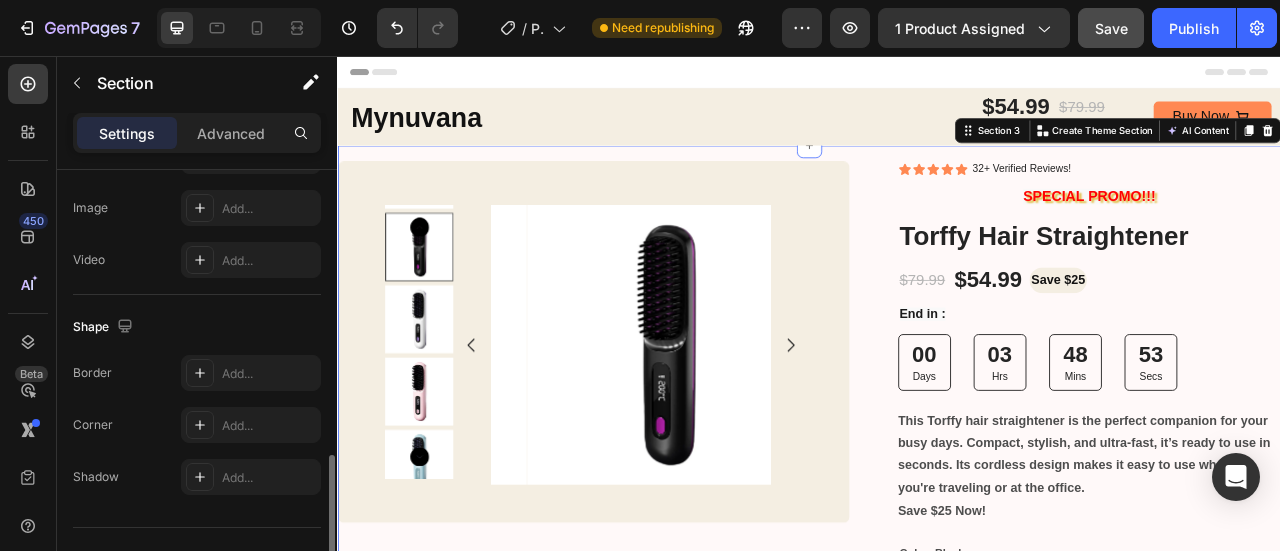 scroll, scrollTop: 779, scrollLeft: 0, axis: vertical 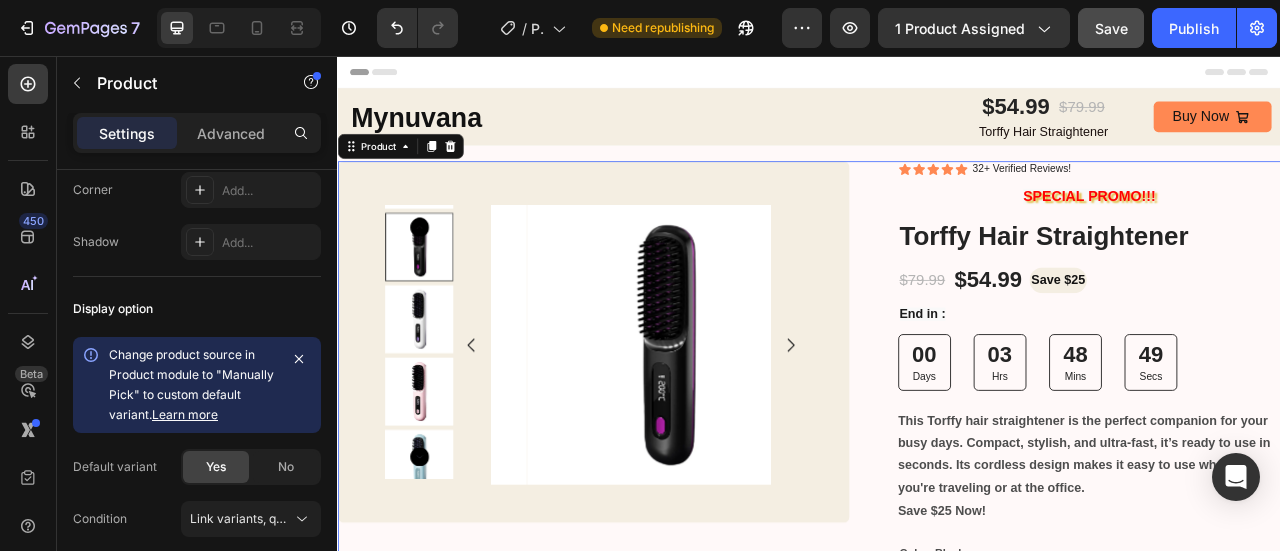 click on "Product Images Row Row
Icon
Icon
Icon
Icon
Icon Icon List 32+ Verified Reviews! Text Block Row SPECIAL PROMO!!!  Text Block Torffy Hair Straightener Product Title $54.99 Product Price Product Price  Save $25  Text Block $79.99 Product Price Product Price Row End in : Text Block 00 Days 03 Hrs 48 Mins 49 Secs Countdown Timer This Torffy hair straightener is the perfect companion for your busy days. Compact, stylish, and ultra-fast, it’s ready to use in seconds. Its cordless design makes it easy to use whether you're traveling or at the office. Save $25 Now!   Product Description Color: Black Black Black   While While   Purpl Purpl   Blue Blue   Pink Pink   Product Variants & Swatches
1
Product Quantity
Add to cart Add to Cart Buy Now Add to Cart
Publish the page to see the content." at bounding box center [937, 780] 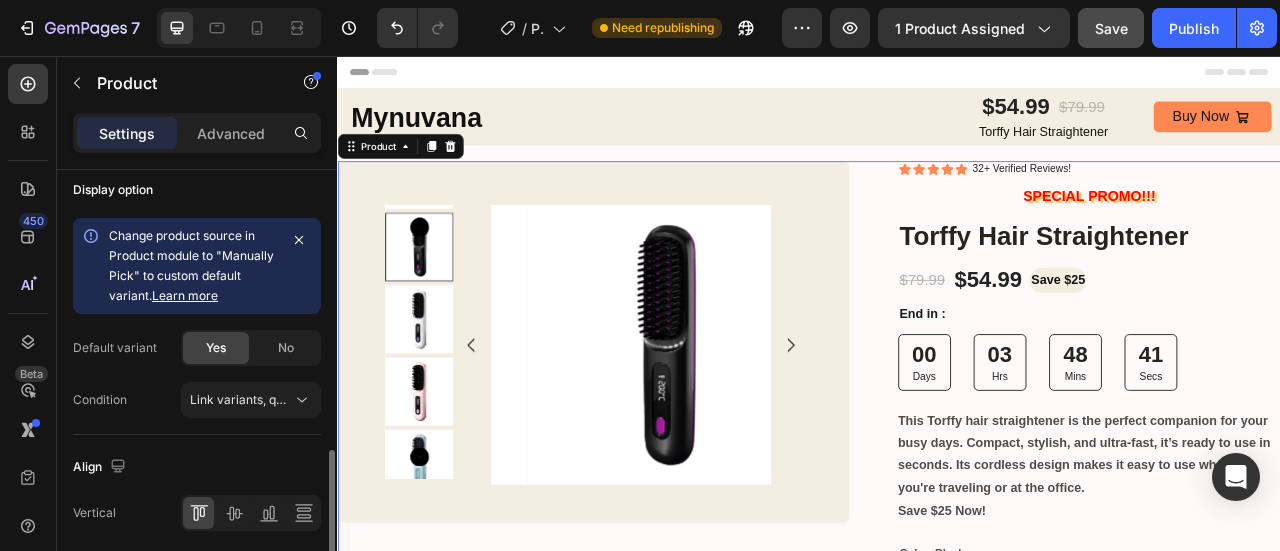 scroll, scrollTop: 897, scrollLeft: 0, axis: vertical 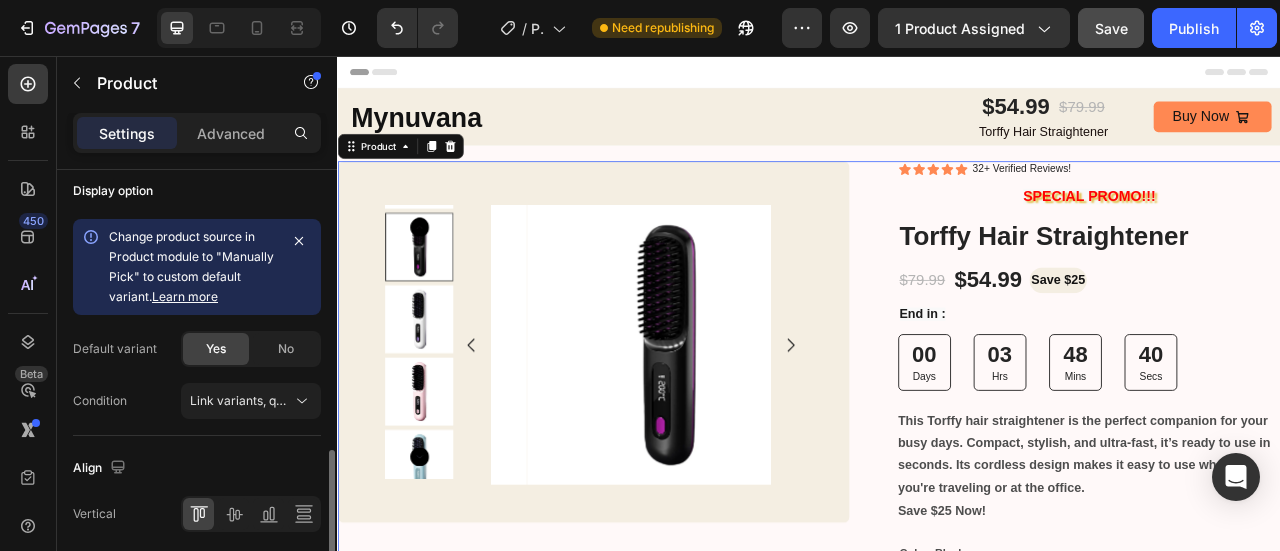click on "Link variants, quantity <br> between same products" at bounding box center (337, 400) 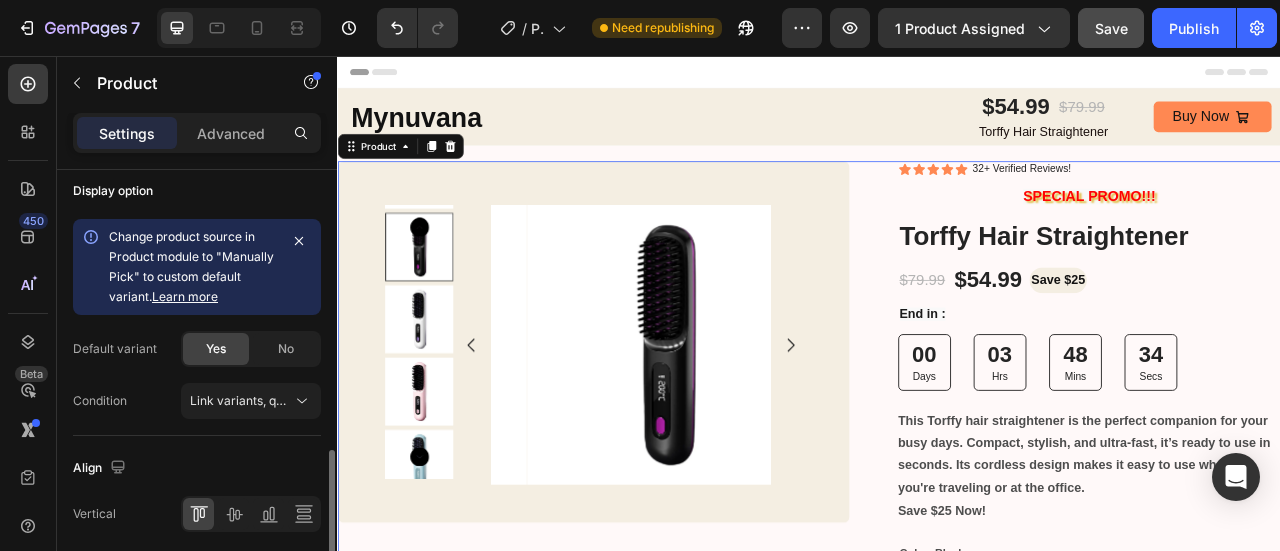 click on "Condition Link variants, quantity <br> between same products" at bounding box center [197, 401] 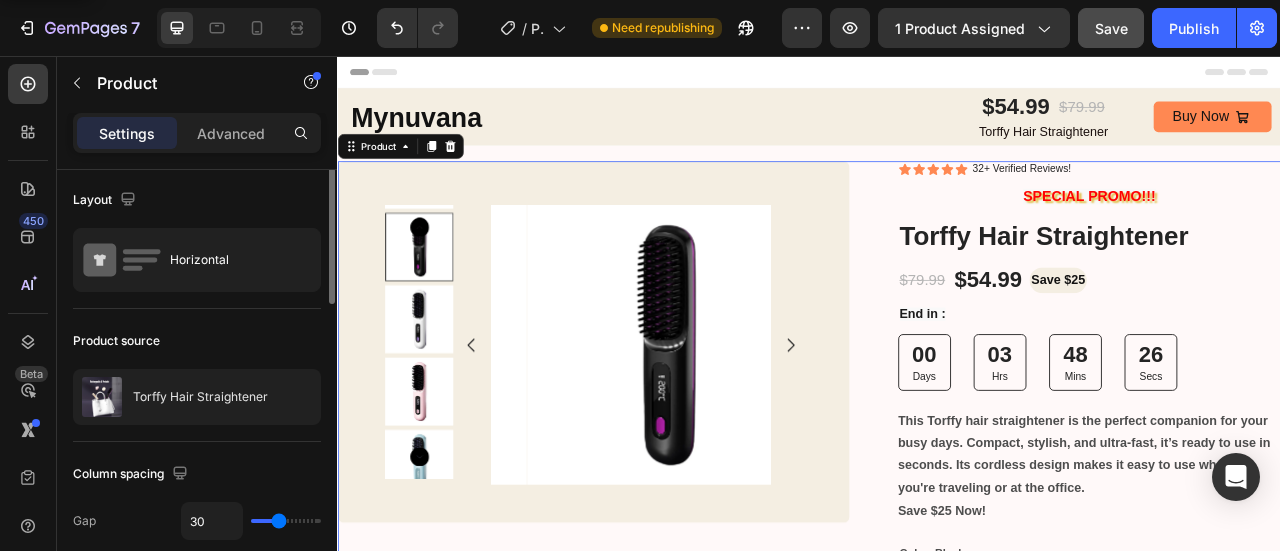 scroll, scrollTop: 0, scrollLeft: 0, axis: both 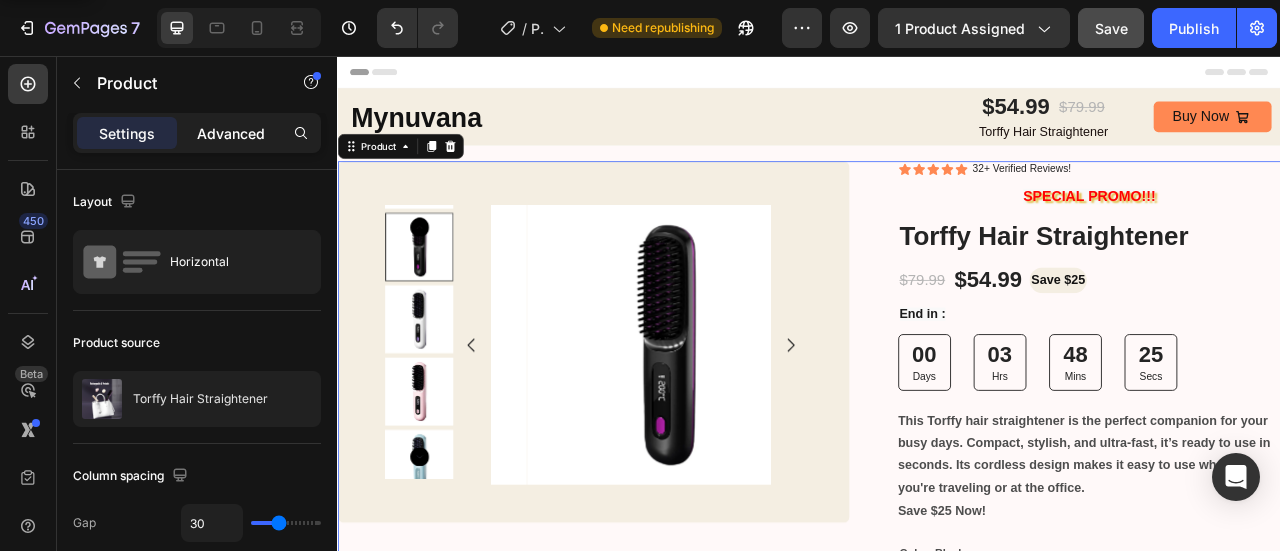 click on "Advanced" at bounding box center [231, 133] 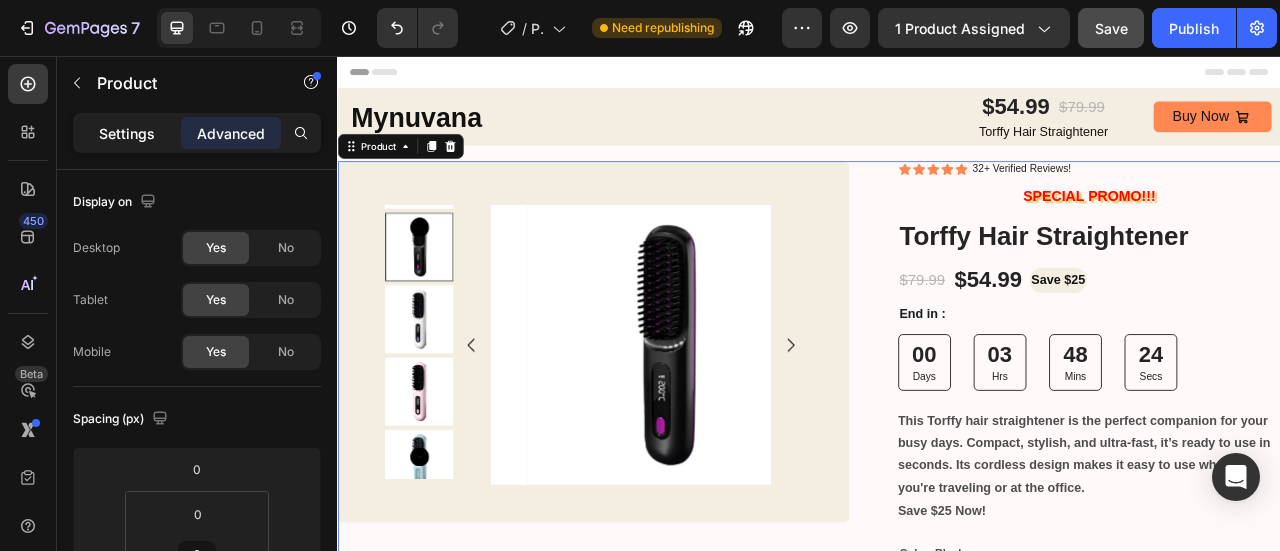 click on "Settings" at bounding box center [127, 133] 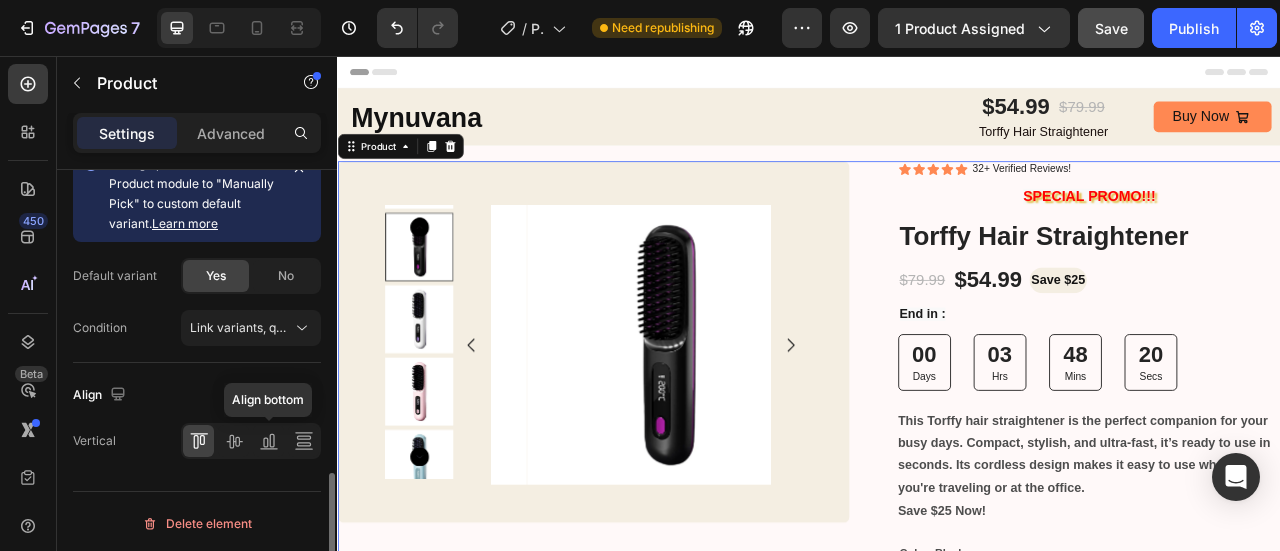 scroll, scrollTop: 970, scrollLeft: 0, axis: vertical 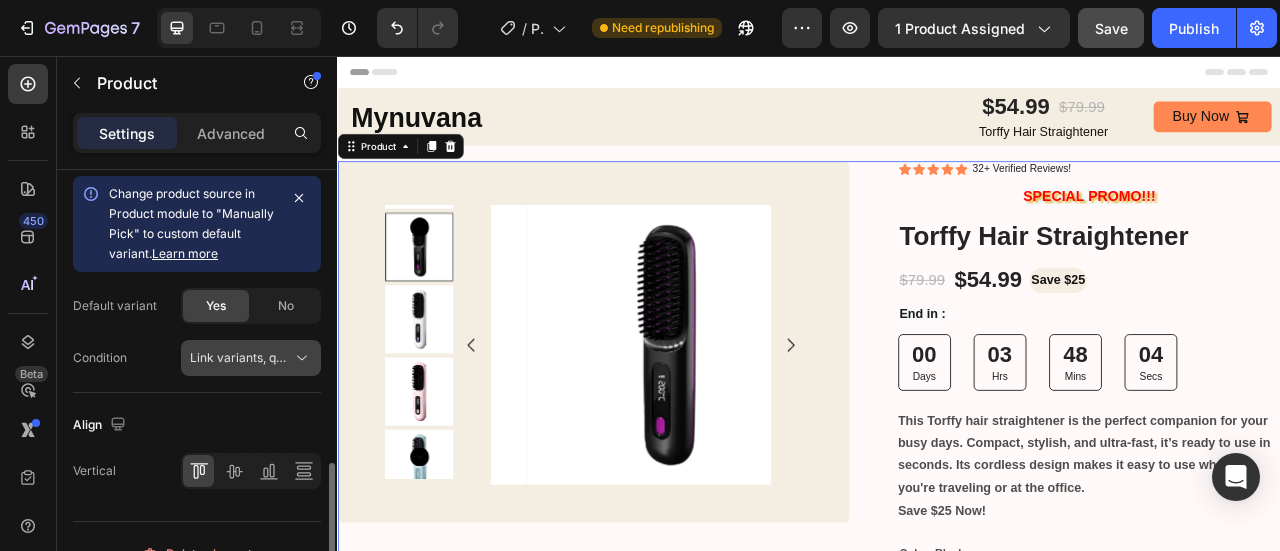 click on "Link variants, quantity <br> between same products" at bounding box center [337, 357] 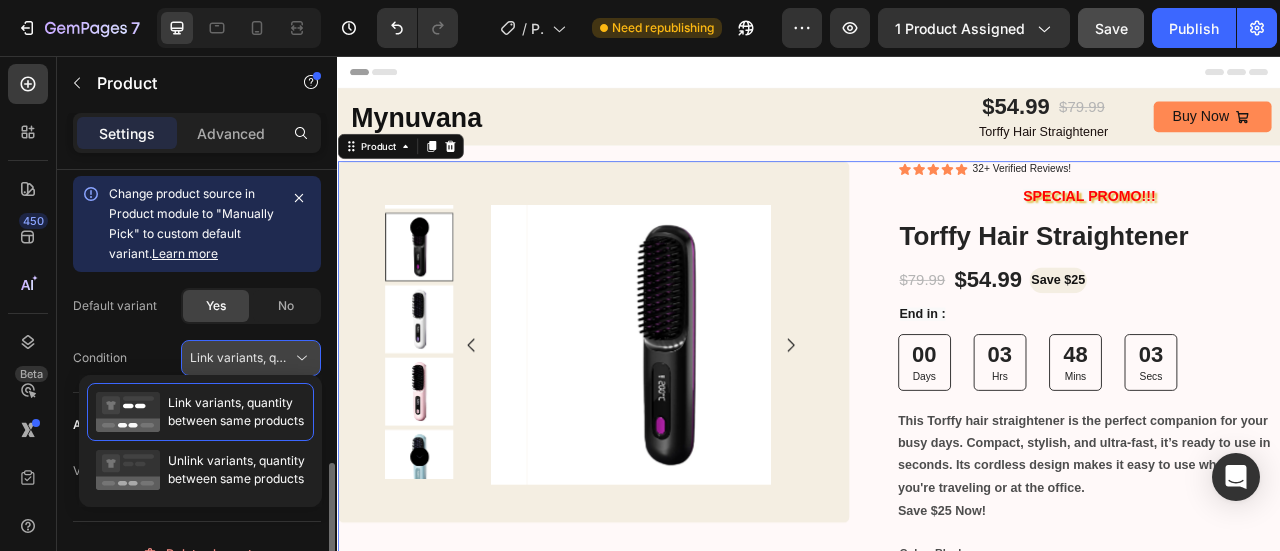 click on "Link variants, quantity <br> between same products" at bounding box center [337, 357] 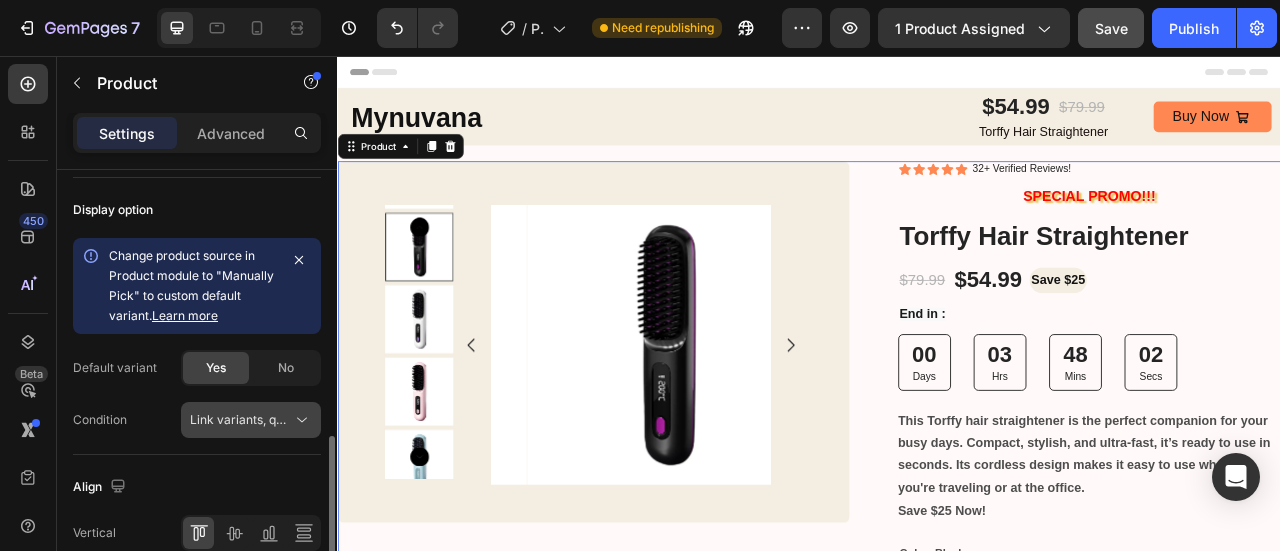 scroll, scrollTop: 855, scrollLeft: 0, axis: vertical 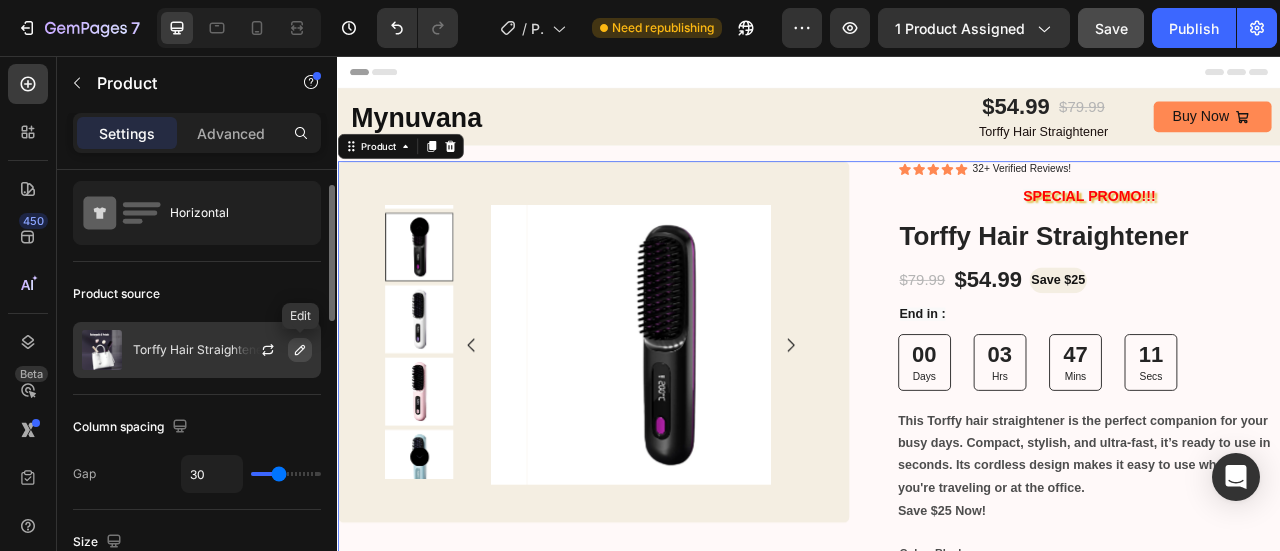 click 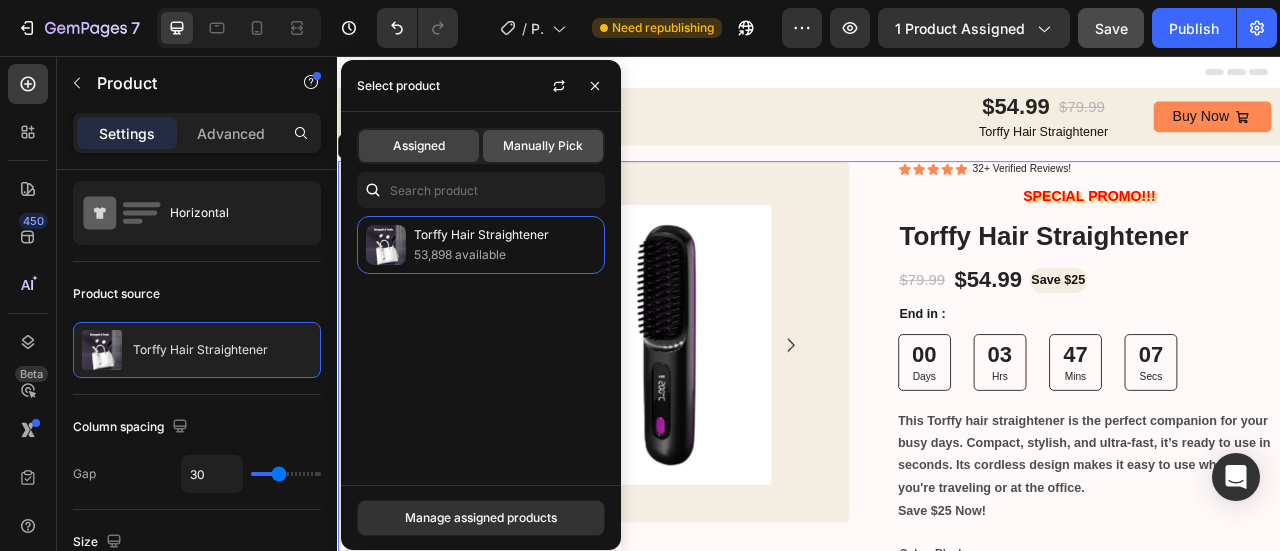 click on "Manually Pick" 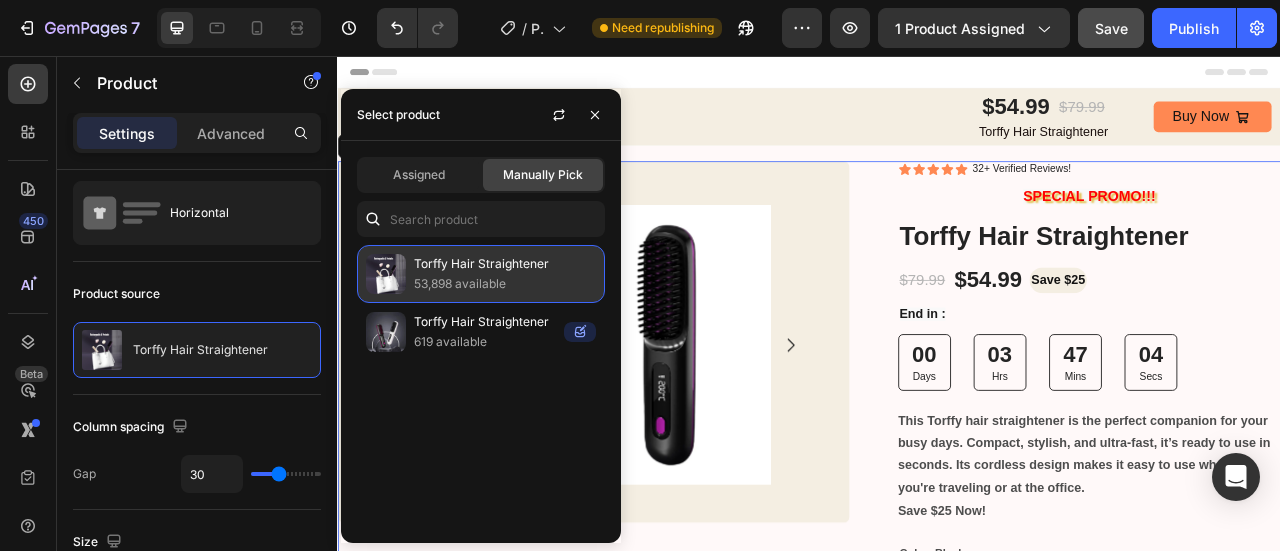 click on "53,898 available" at bounding box center (505, 284) 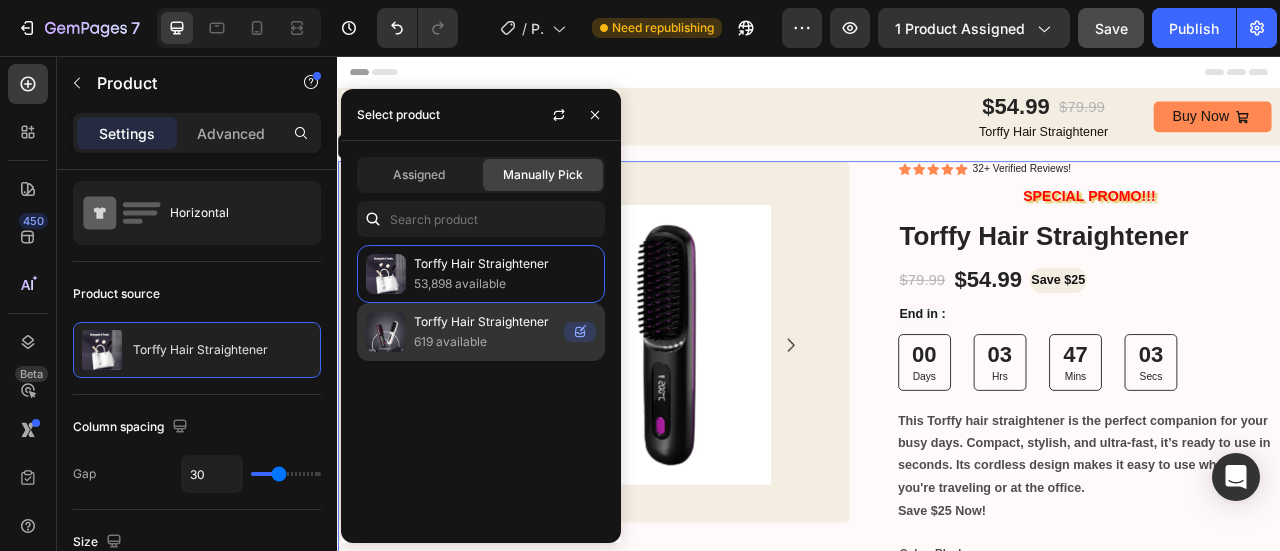 click on "Torffy Hair Straightener" at bounding box center (485, 322) 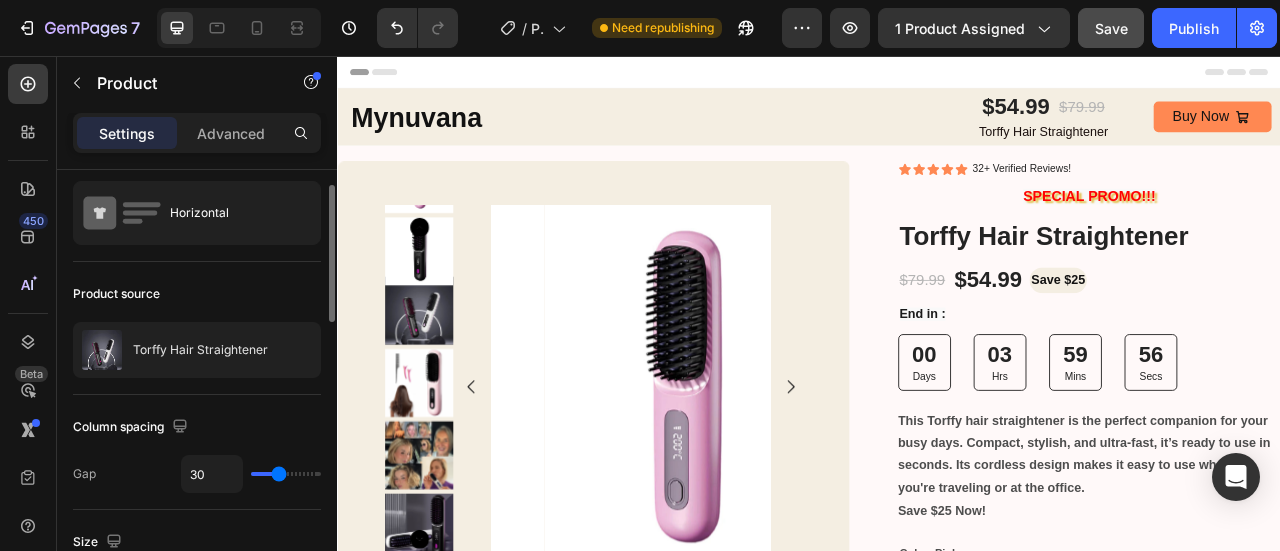 click on "Product source Torffy Hair Straightener" 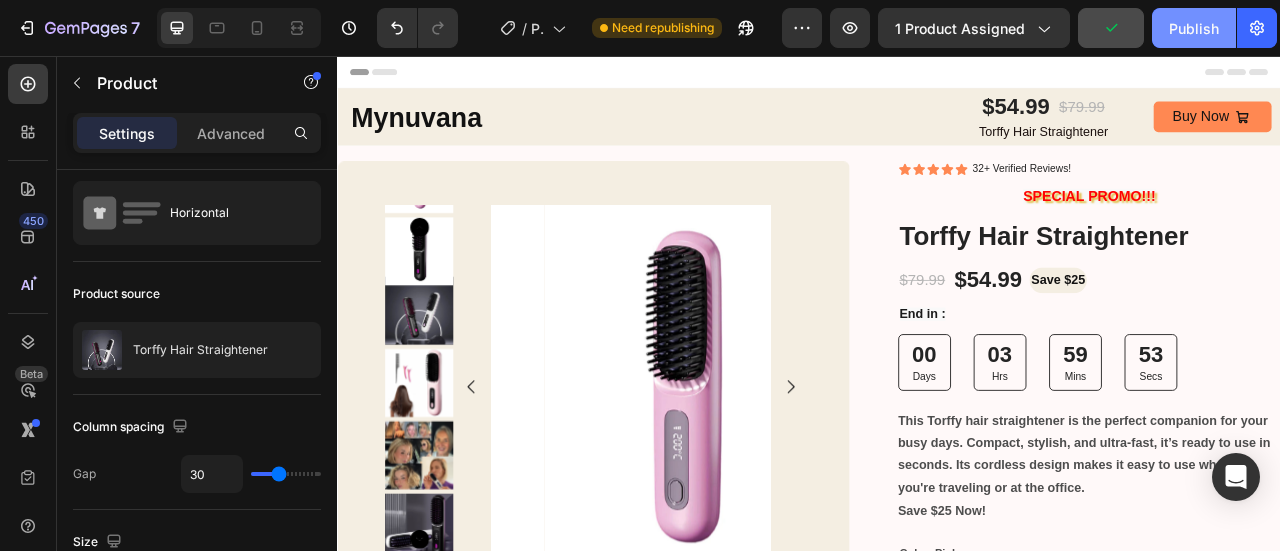 click on "Publish" at bounding box center (1194, 28) 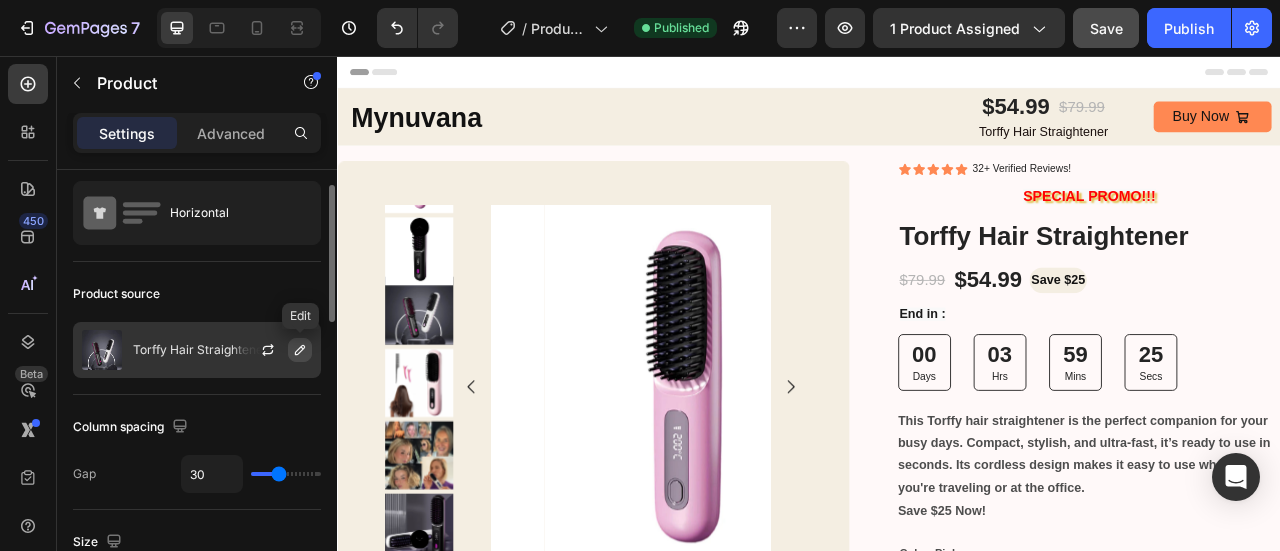 click 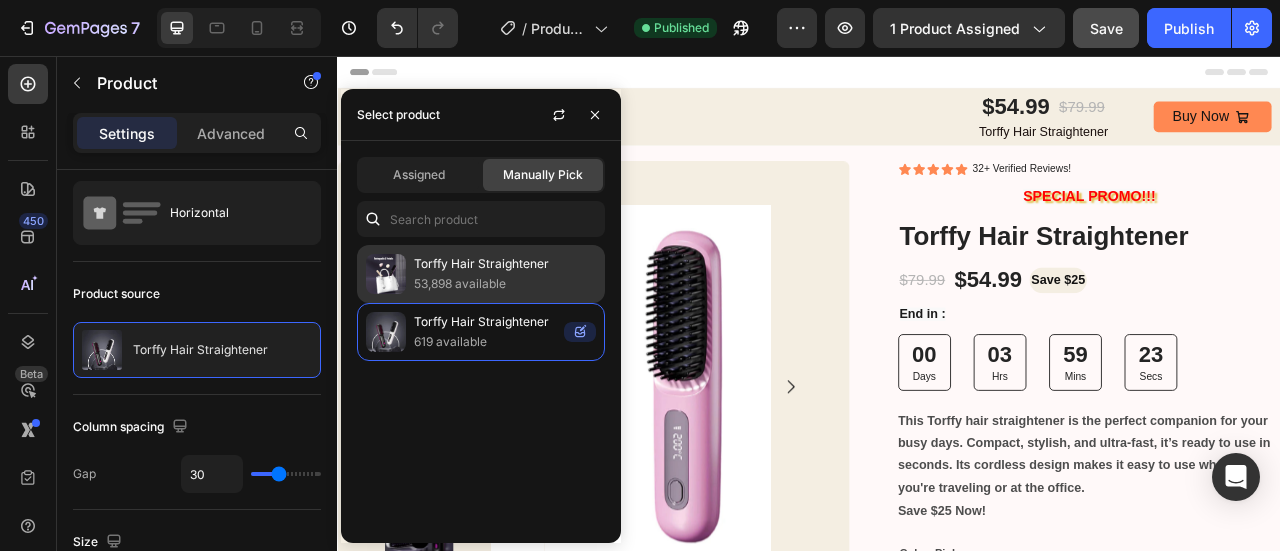 click on "53,898 available" at bounding box center (505, 284) 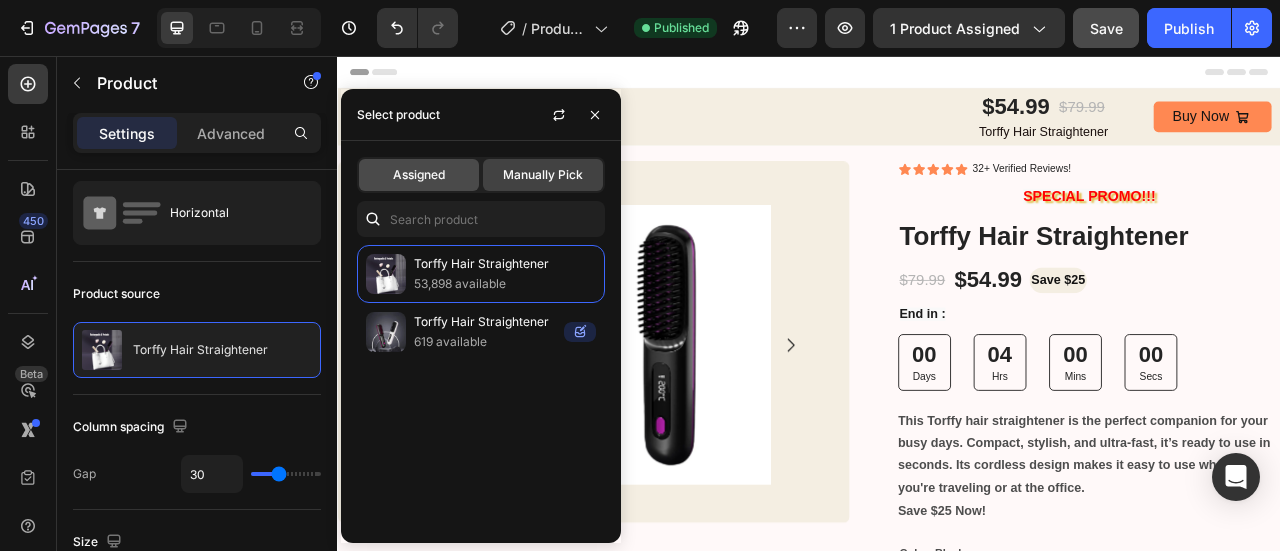 click on "Assigned" 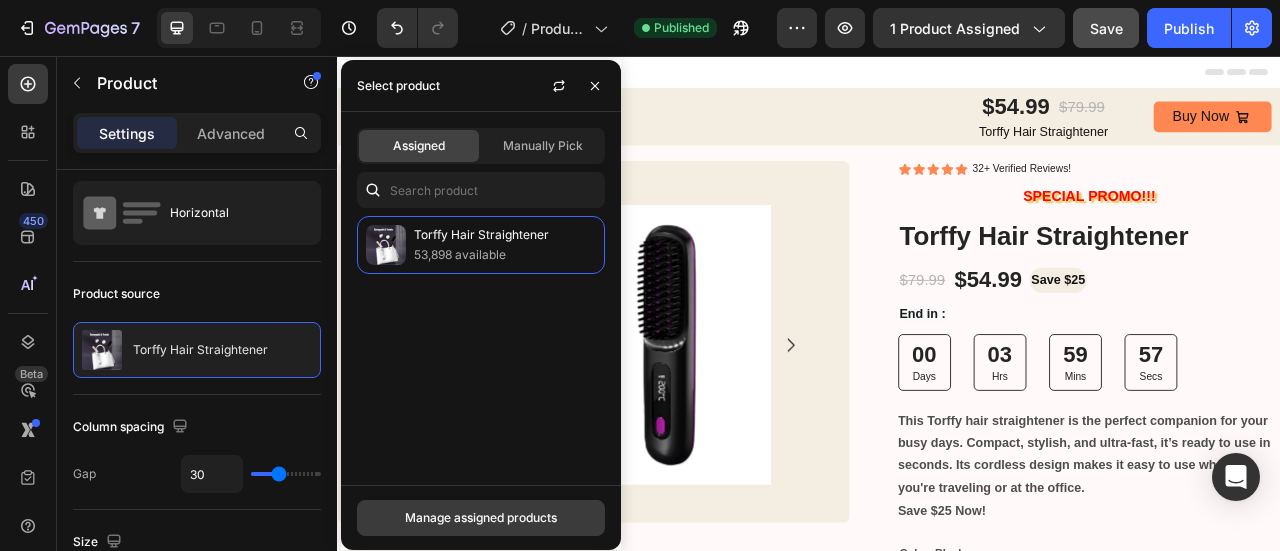 click on "Manage assigned products" at bounding box center (481, 518) 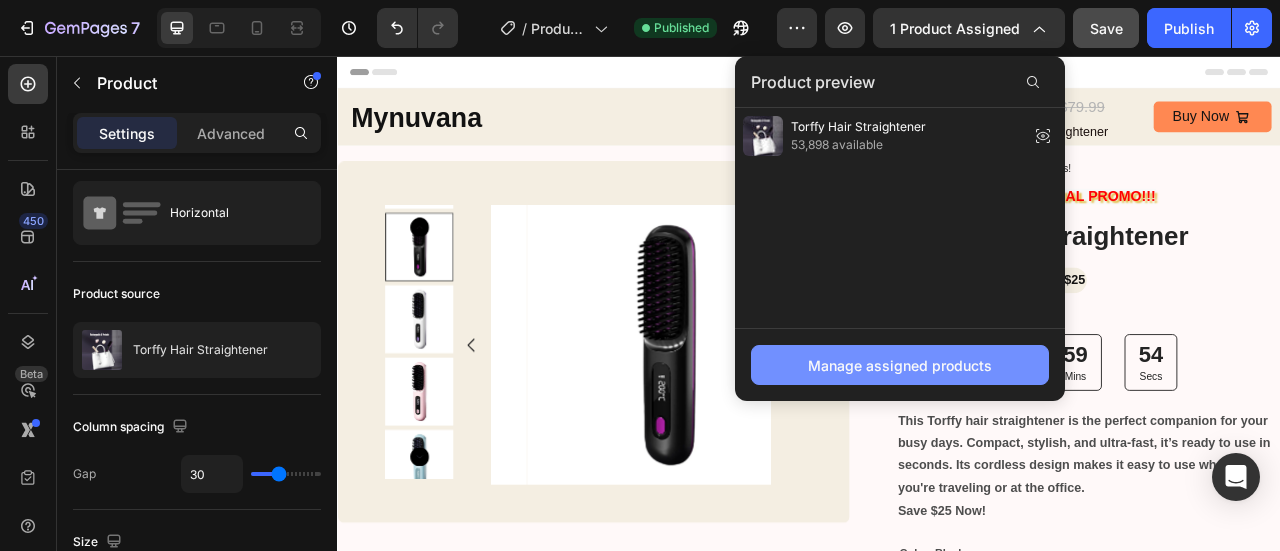 click on "Manage assigned products" at bounding box center (900, 365) 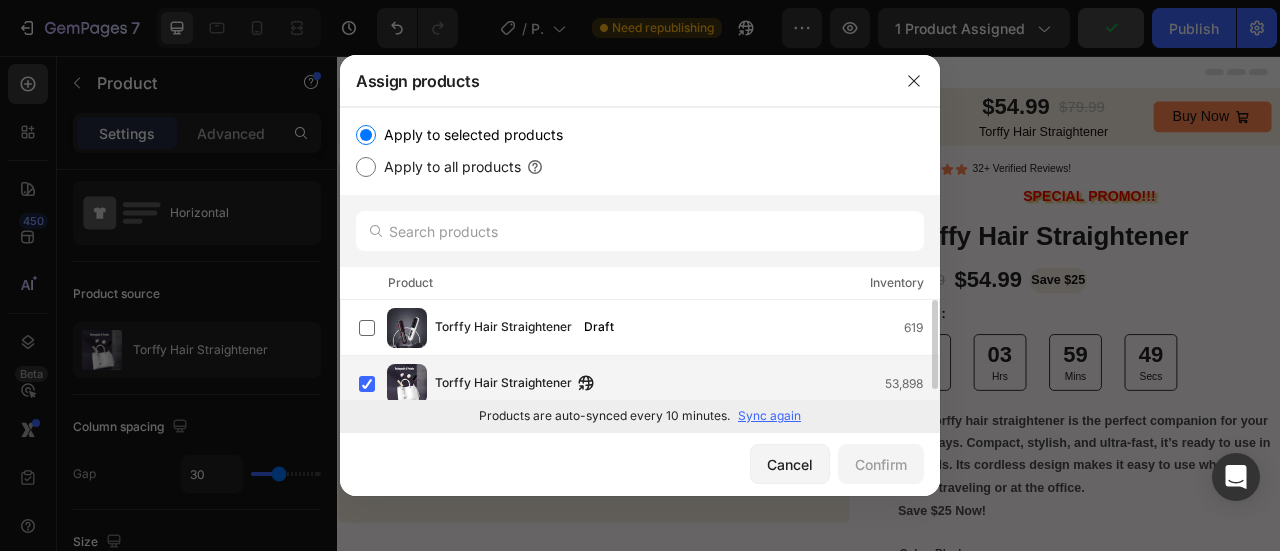 scroll, scrollTop: 0, scrollLeft: 0, axis: both 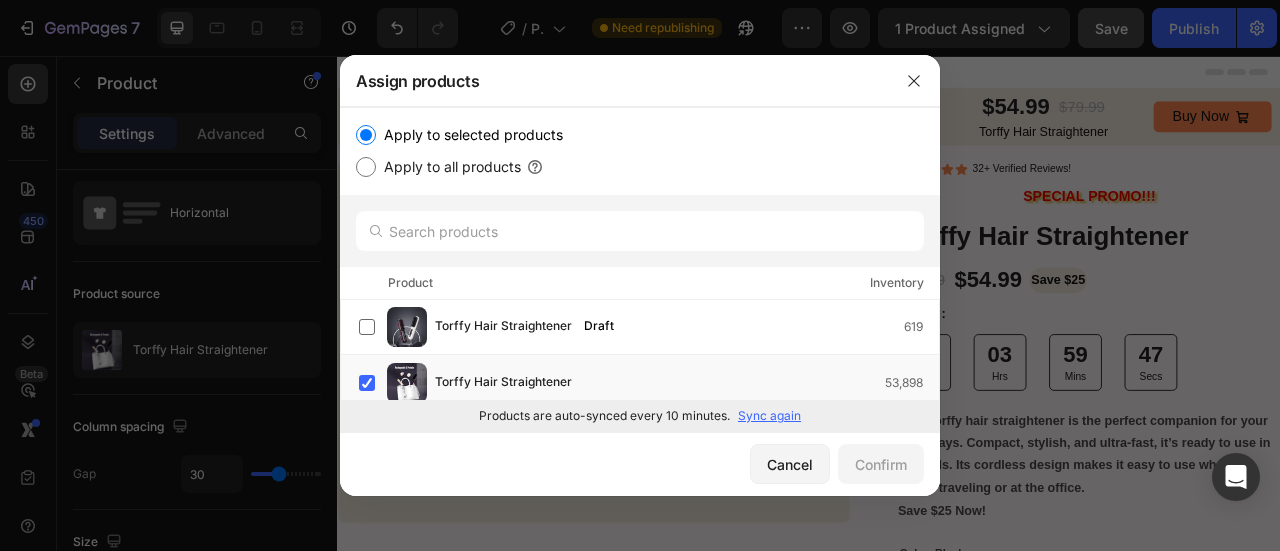 click on "Sync again" at bounding box center [769, 416] 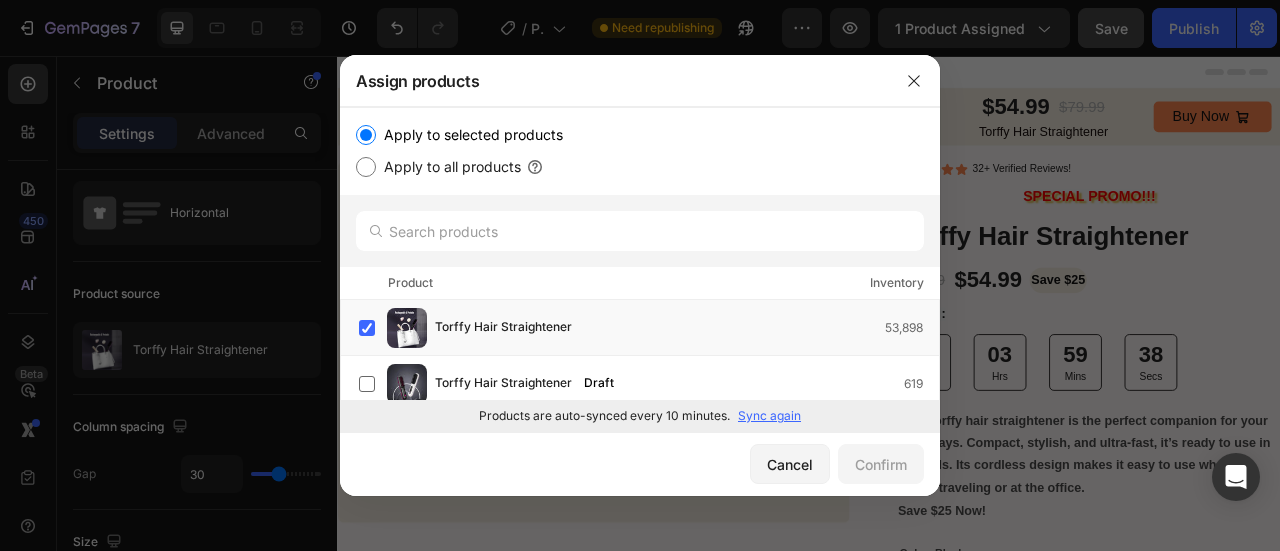 click on "Apply to all products" at bounding box center (448, 167) 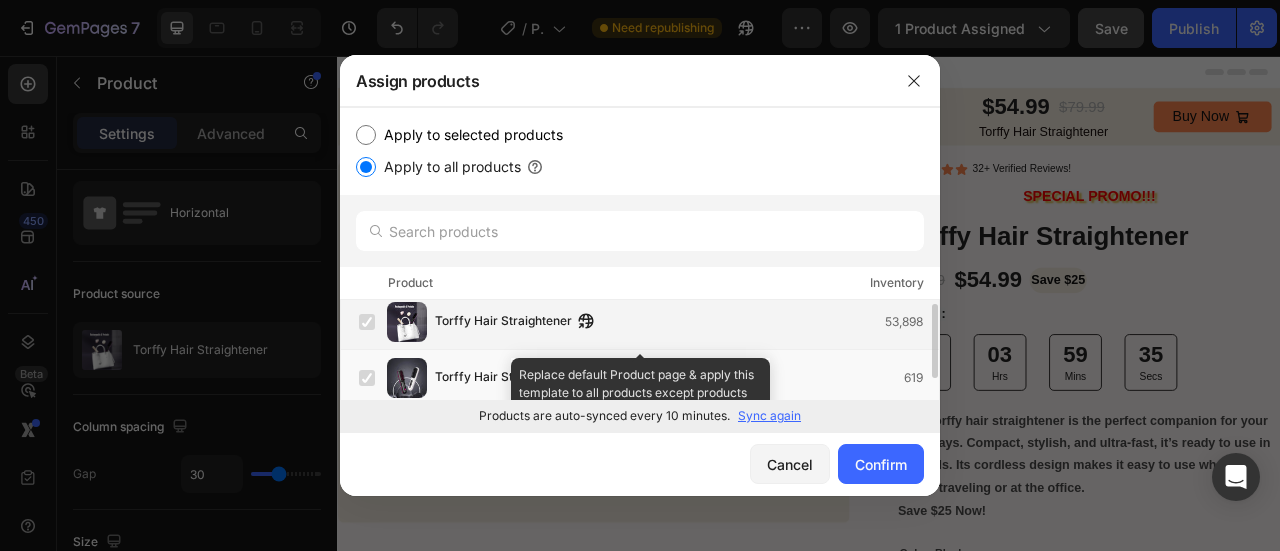 scroll, scrollTop: 6, scrollLeft: 0, axis: vertical 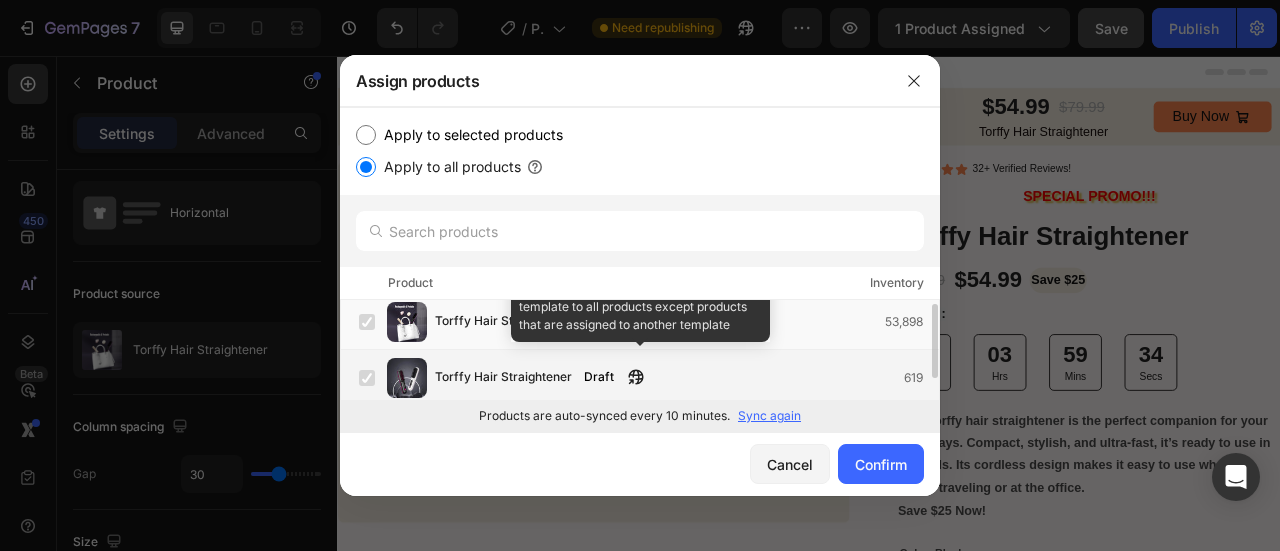 click at bounding box center [367, 378] 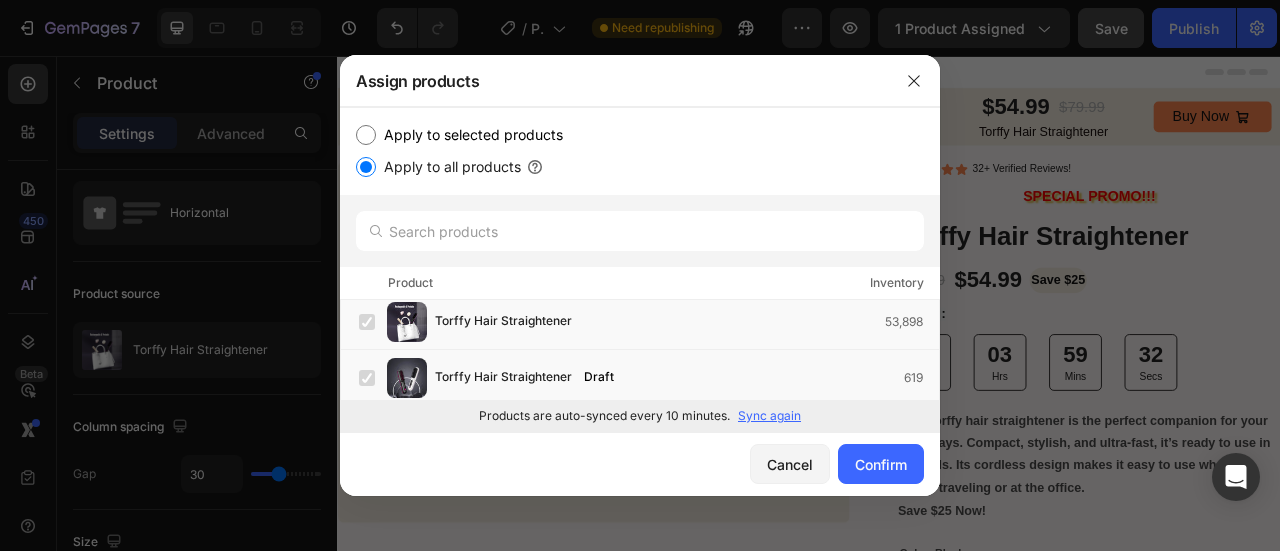 click on "Apply to selected products Apply to all products" at bounding box center (640, 151) 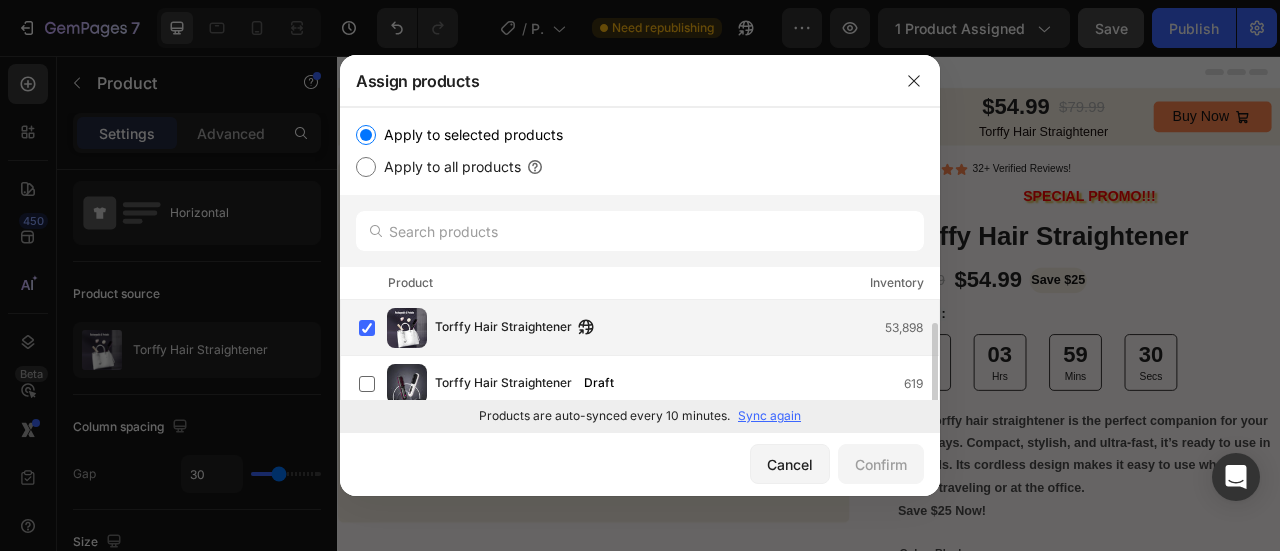 scroll, scrollTop: 12, scrollLeft: 0, axis: vertical 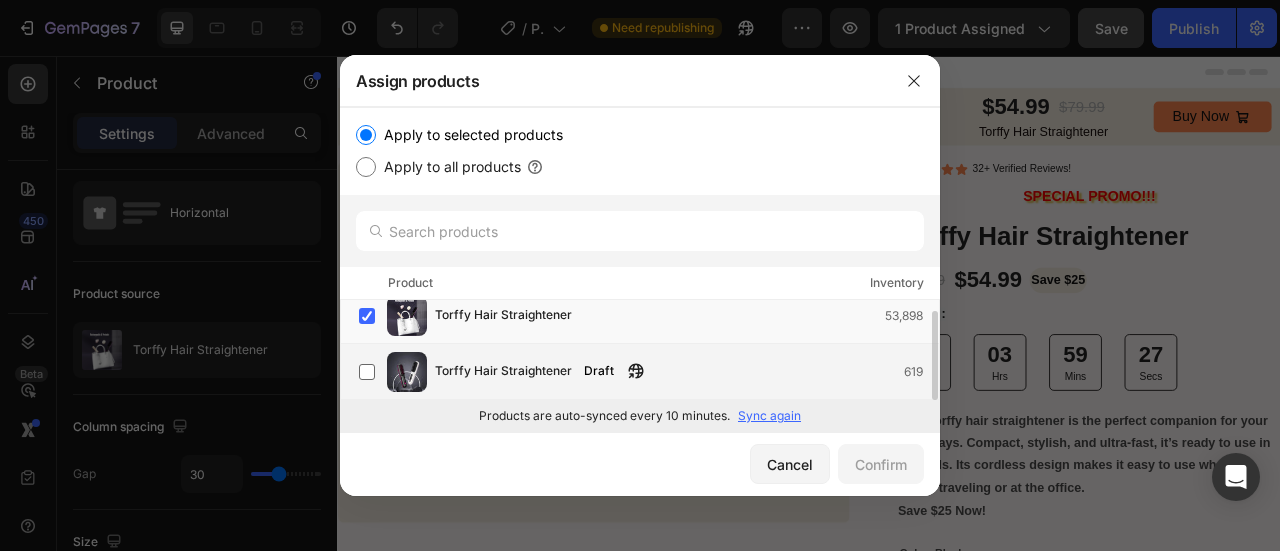 click on "Torffy Hair Straightener Draft 619" at bounding box center [687, 372] 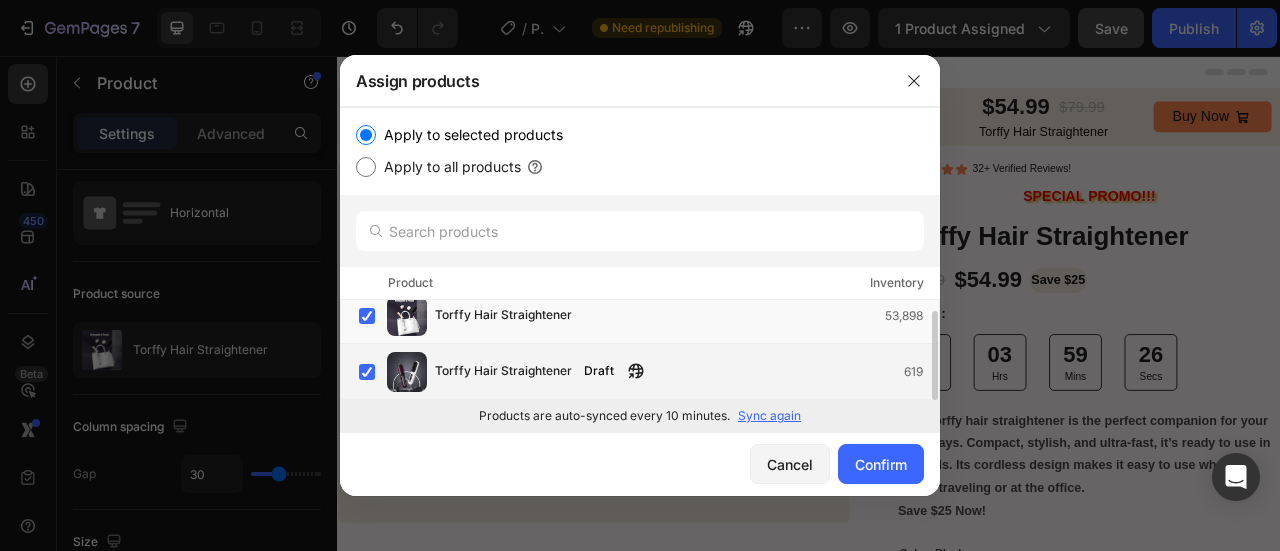 click on "Torffy Hair Straightener Draft 619" at bounding box center [687, 372] 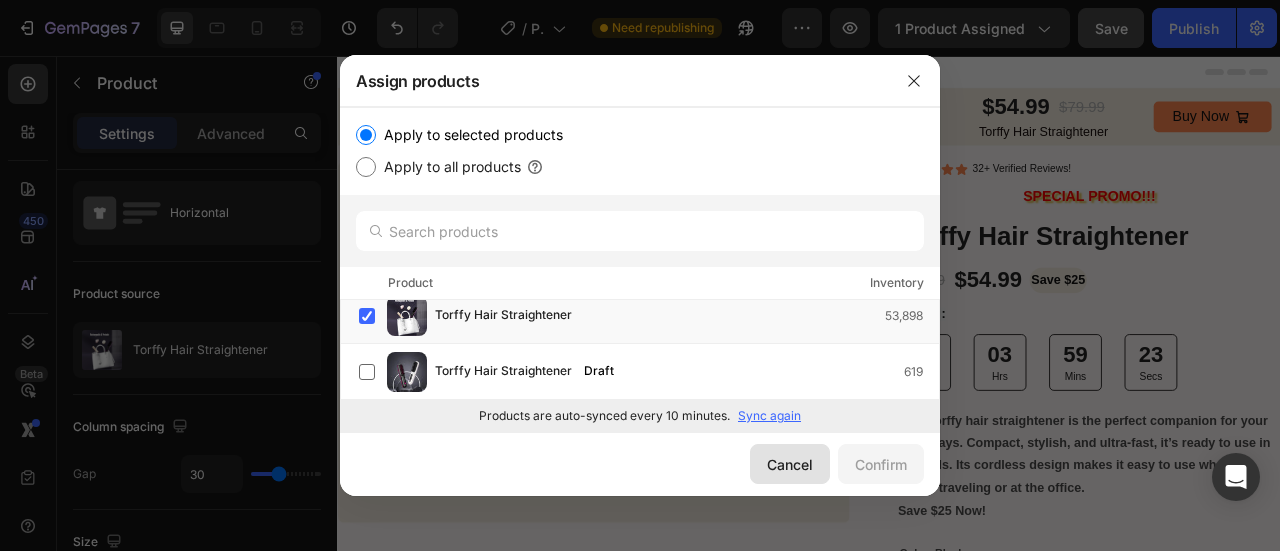 click on "Cancel" at bounding box center [790, 464] 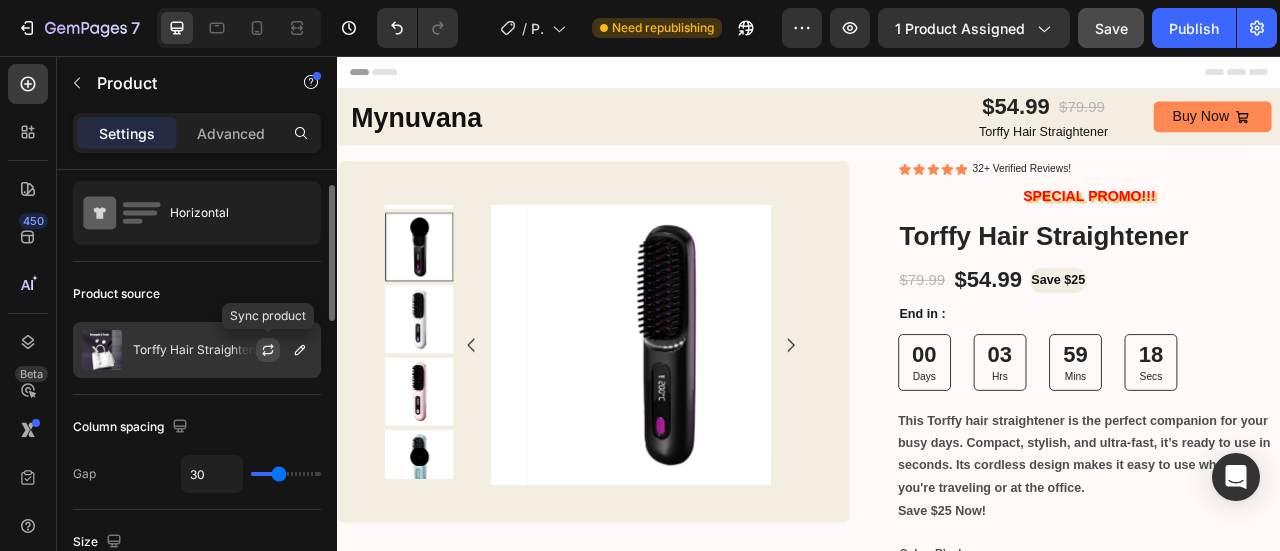 click 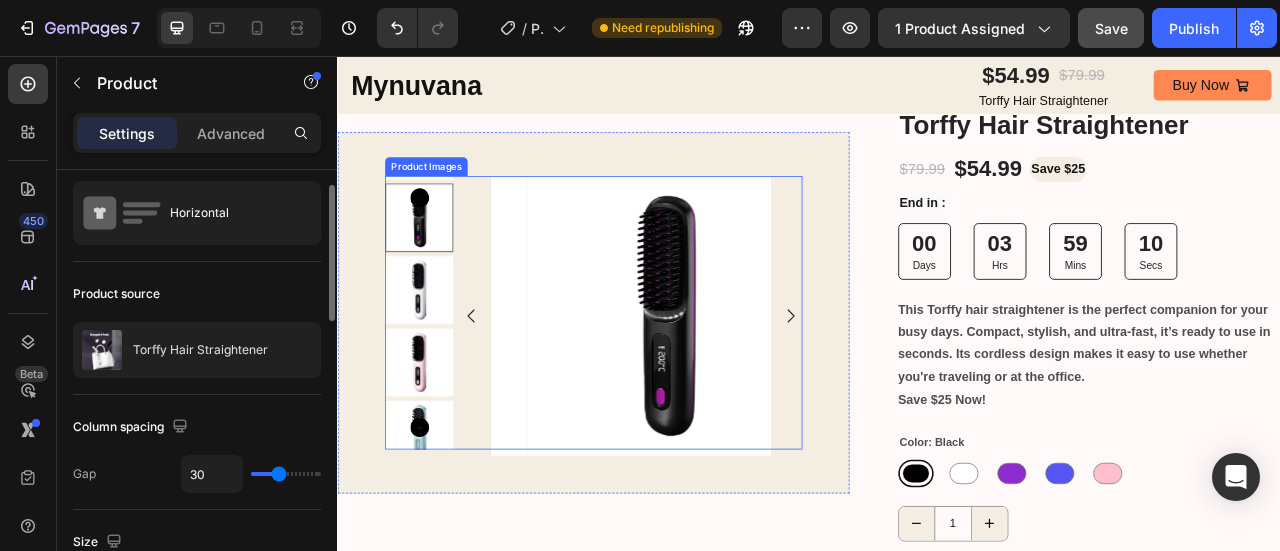 scroll, scrollTop: 141, scrollLeft: 0, axis: vertical 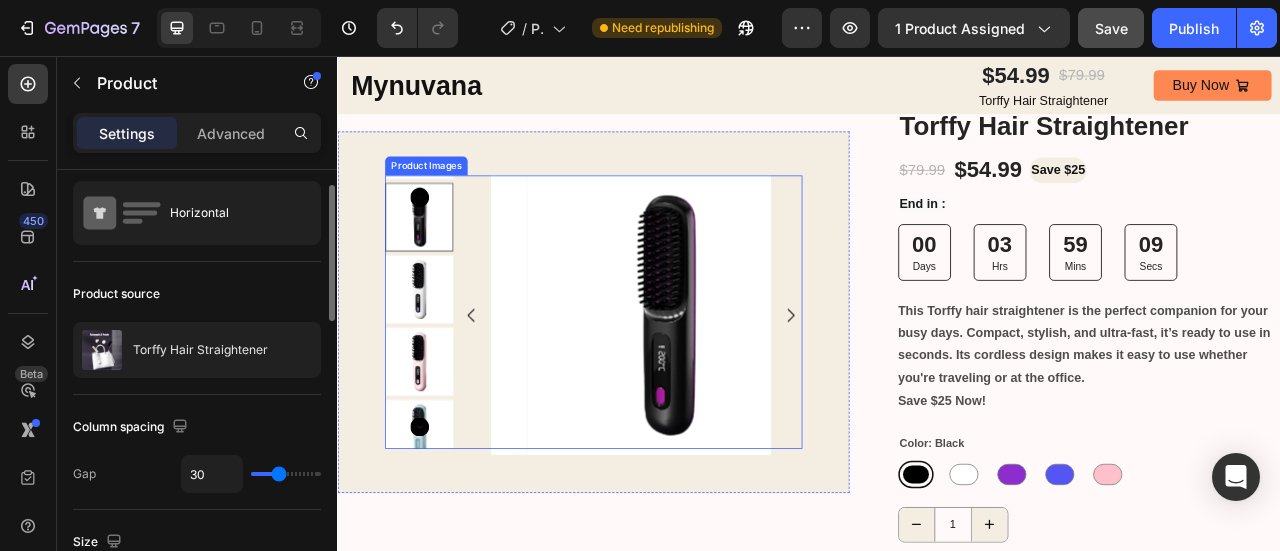 click 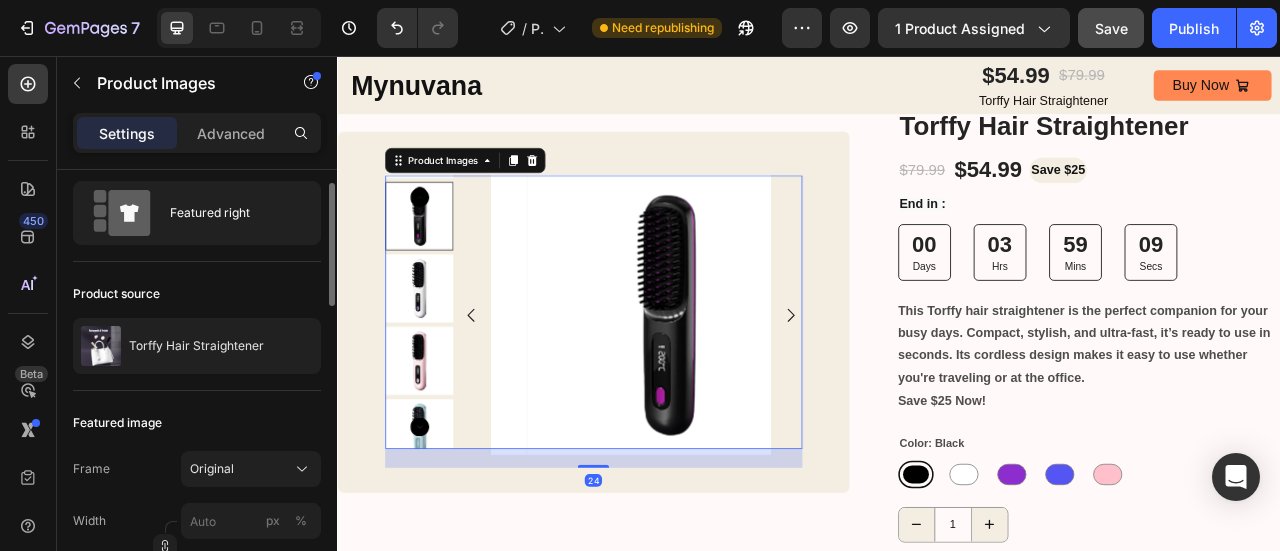scroll, scrollTop: 0, scrollLeft: 0, axis: both 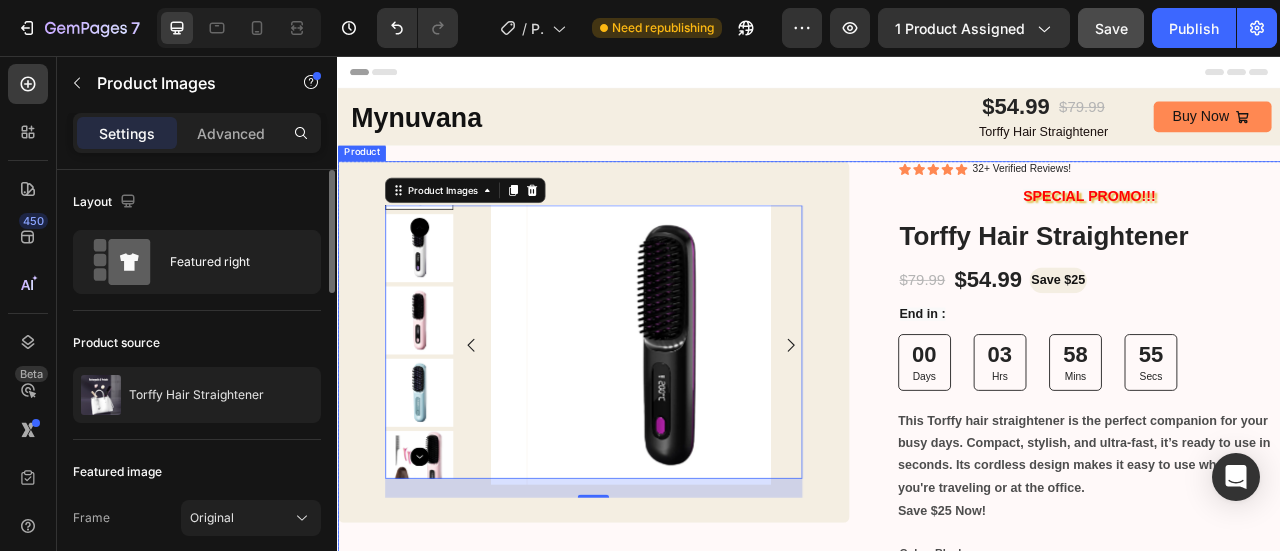 click on "Product Images   24 Row Row
Icon
Icon
Icon
Icon
Icon Icon List 32+ Verified Reviews! Text Block Row SPECIAL PROMO!!!  Text Block Torffy Hair Straightener Product Title $54.99 Product Price Product Price  Save $25  Text Block $79.99 Product Price Product Price Row End in : Text Block 00 Days 03 Hrs 58 Mins 55 Secs Countdown Timer This Torffy hair straightener is the perfect companion for your busy days. Compact, stylish, and ultra-fast, it’s ready to use in seconds. Its cordless design makes it easy to use whether you're traveling or at the office. Save $25 Now!   Product Description Color: Black Black Black   While While   Purpl Purpl   Blue Blue   Pink Pink   Product Variants & Swatches
1
Product Quantity
Add to cart Add to Cart Buy Now Add to Cart
Custom Code Guaranteed Safe Checkout" at bounding box center (937, 780) 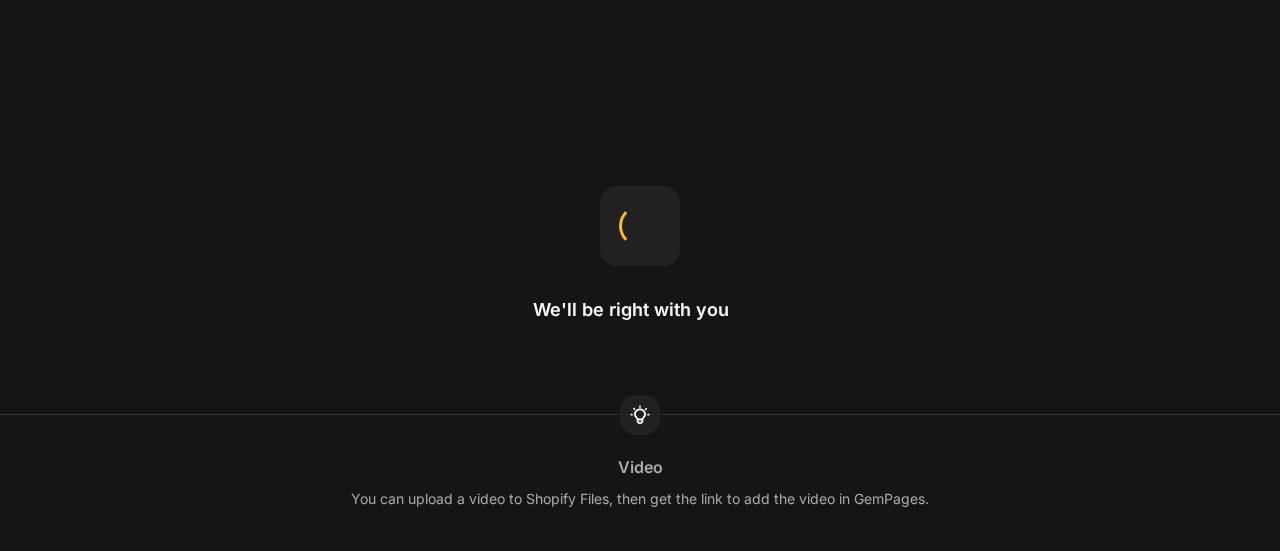 scroll, scrollTop: 0, scrollLeft: 0, axis: both 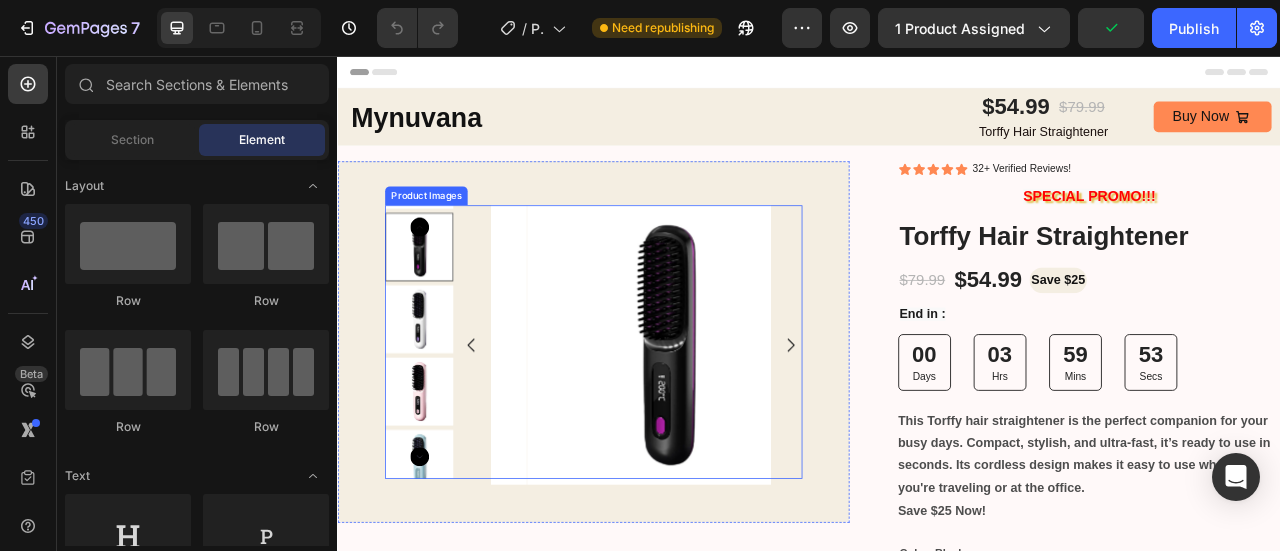 click at bounding box center (709, 423) 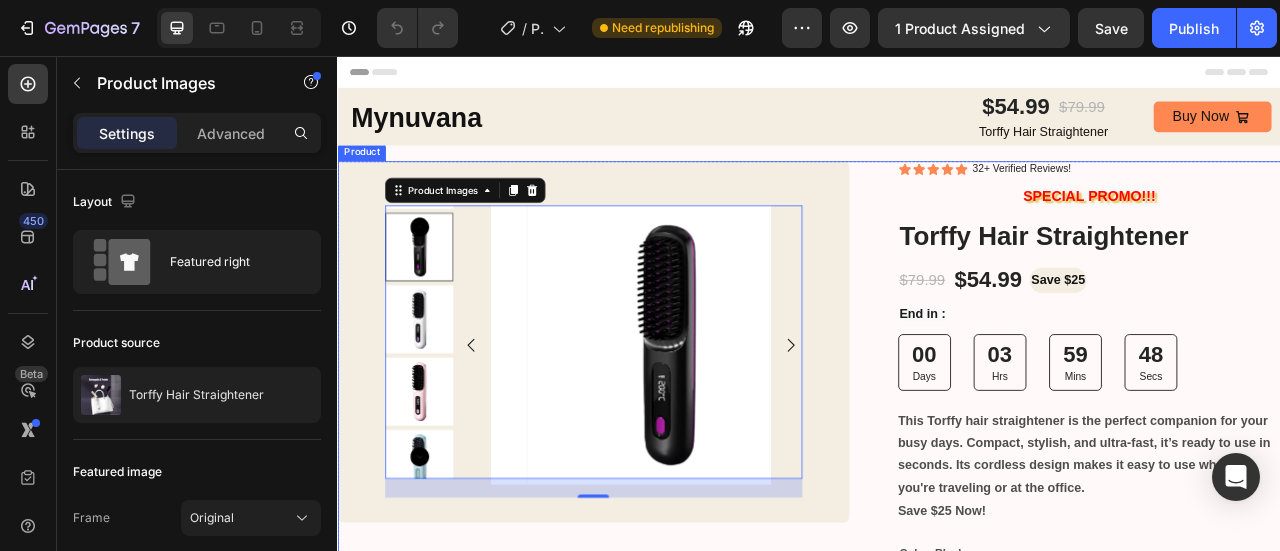 click on "Product Images   24 Row Row
Icon
Icon
Icon
Icon
Icon Icon List 32+ Verified Reviews! Text Block Row SPECIAL PROMO!!!  Text Block Torffy Hair Straightener Product Title $54.99 Product Price Product Price  Save $25  Text Block $79.99 Product Price Product Price Row End in : Text Block 00 Days 03 Hrs 59 Mins 48 Secs Countdown Timer This Torffy hair straightener is the perfect companion for your busy days. Compact, stylish, and ultra-fast, it’s ready to use in seconds. Its cordless design makes it easy to use whether you're traveling or at the office. Save $25 Now!   Product Description Color: Black Black Black   While While   Purpl Purpl   Blue Blue   Pink Pink   Product Variants & Swatches
1
Product Quantity
Add to cart Add to Cart Buy Now Add to Cart
Custom Code Guaranteed Safe Checkout" at bounding box center [937, 733] 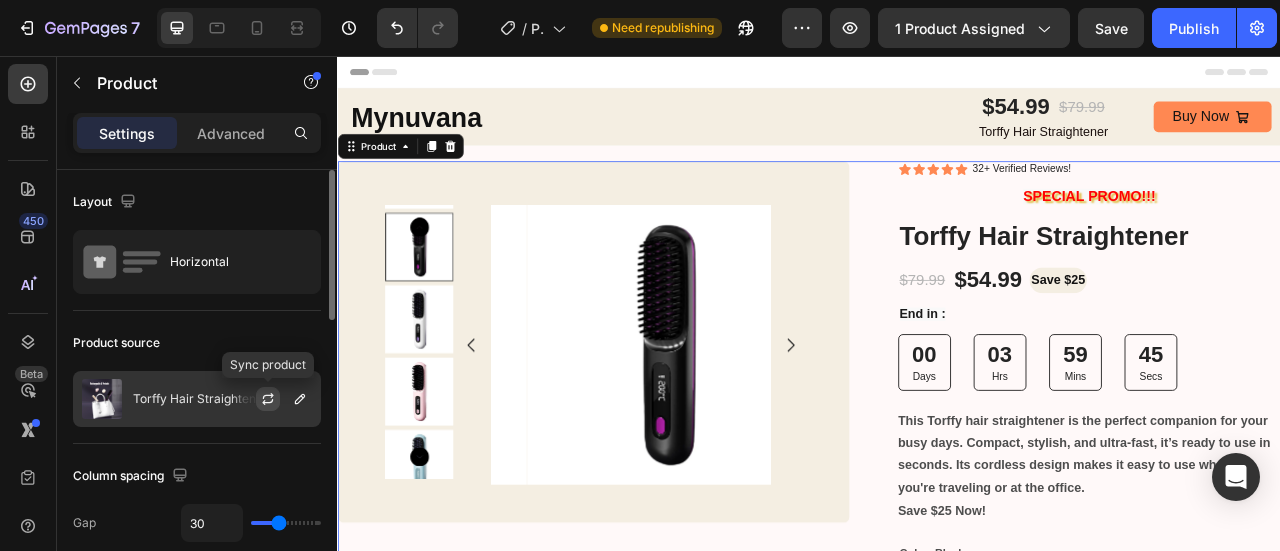 click 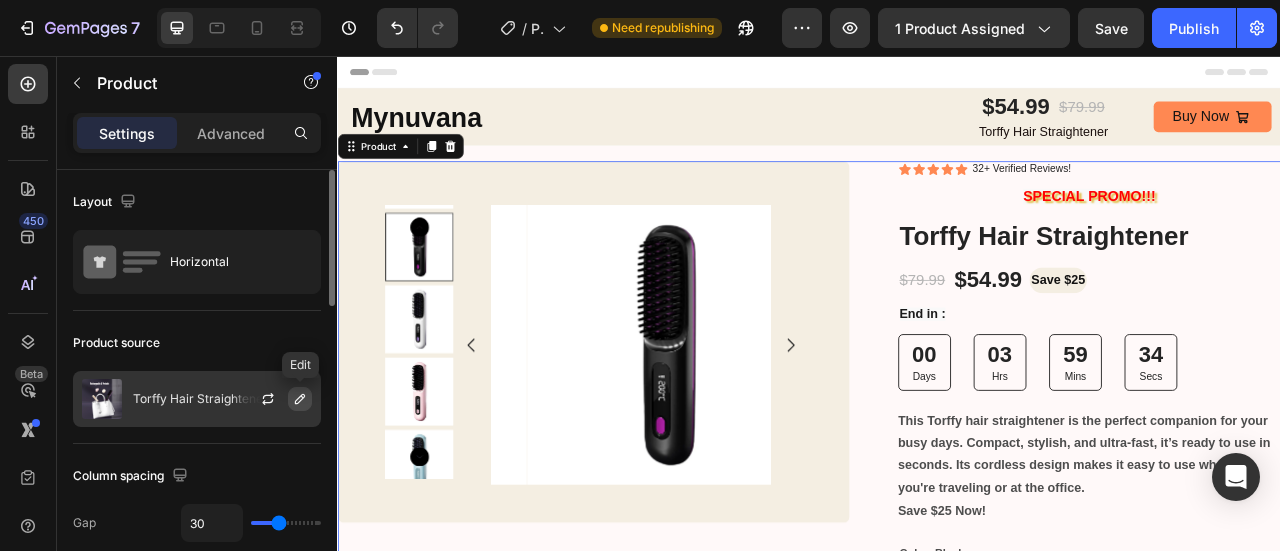 click 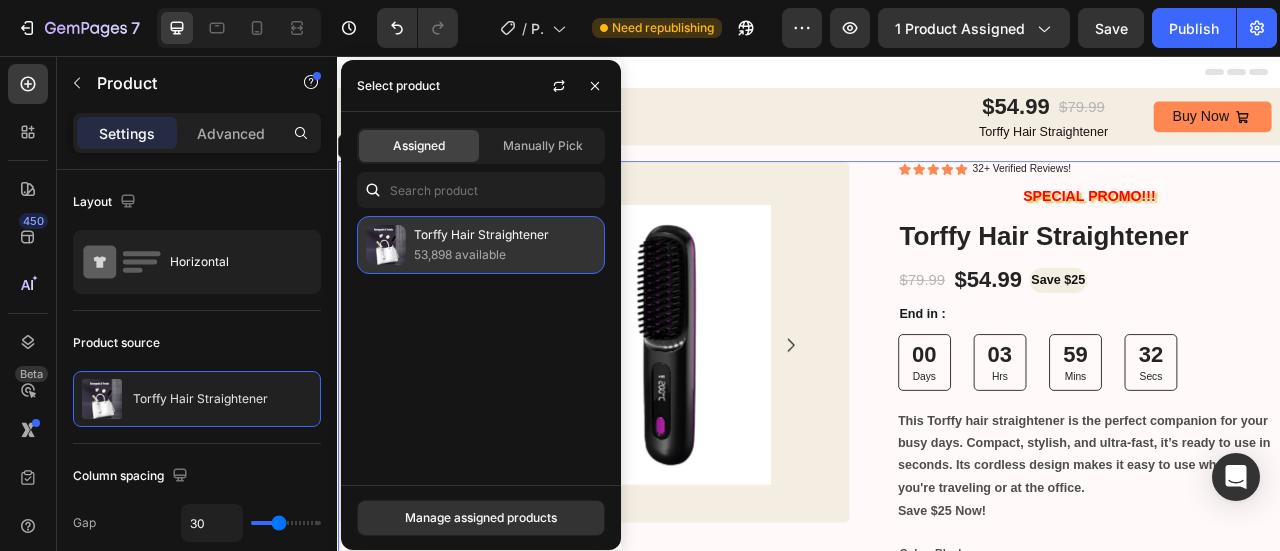 click on "53,898 available" at bounding box center [505, 255] 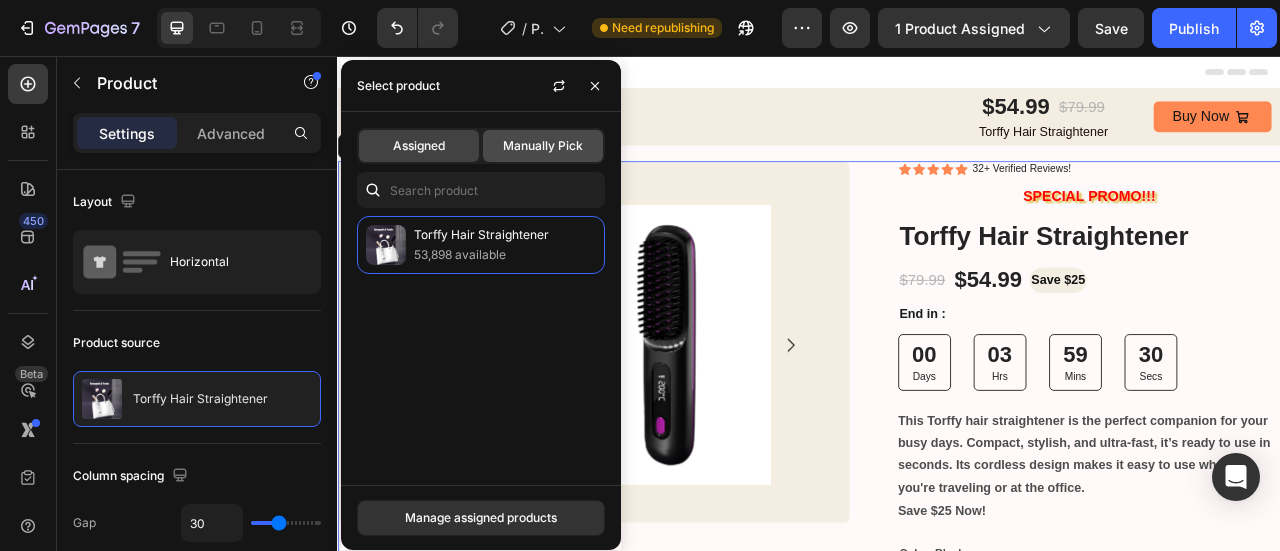 click on "Manually Pick" 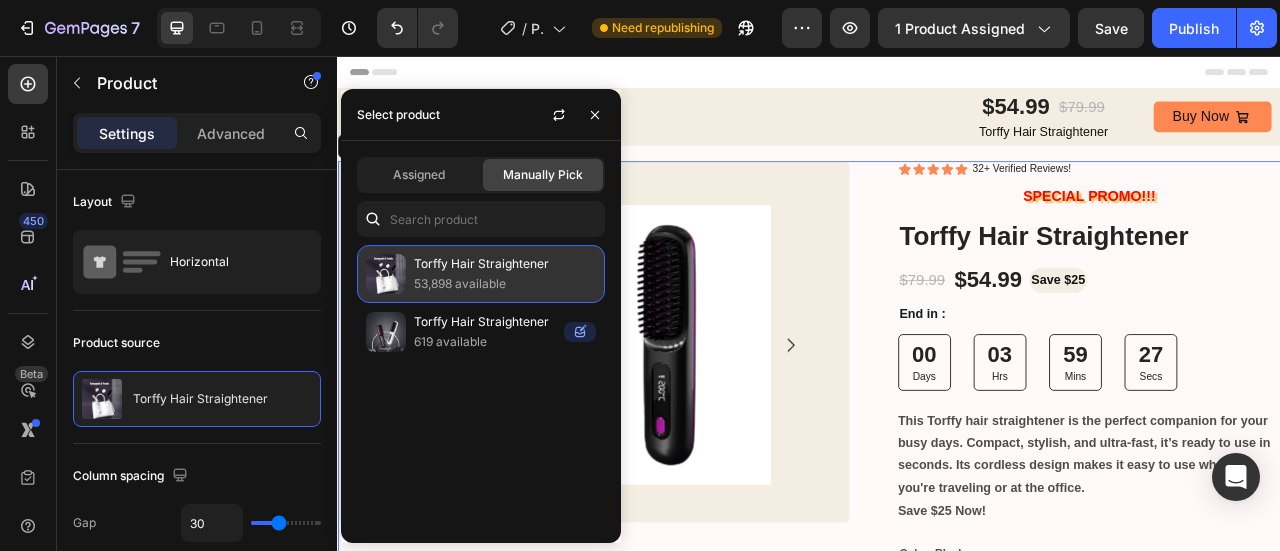 click at bounding box center [386, 274] 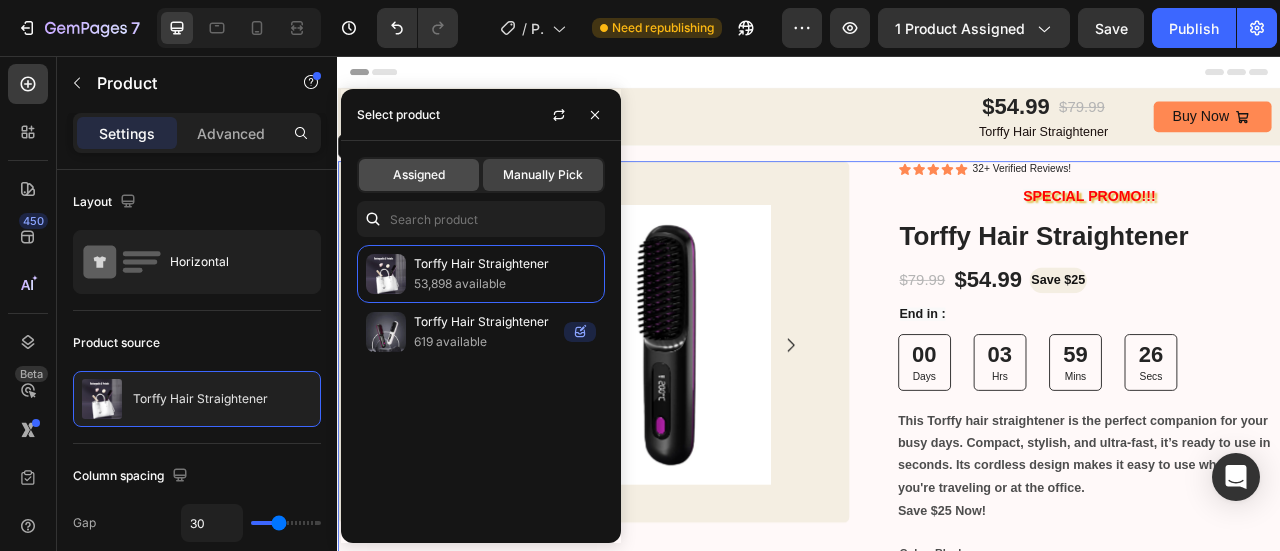 click on "Assigned" 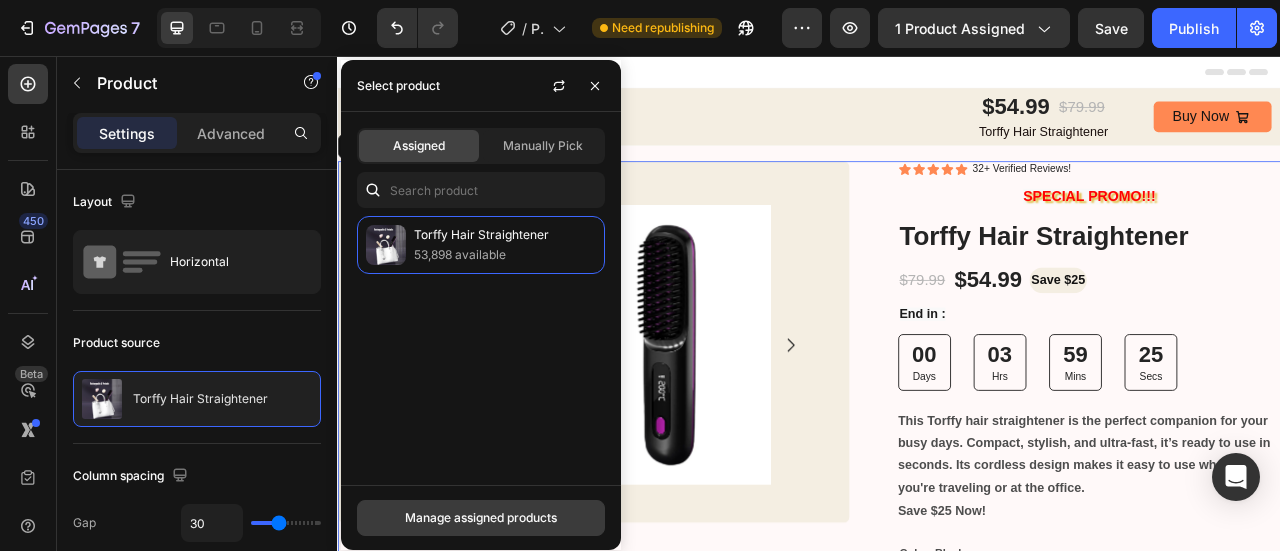 click on "Manage assigned products" at bounding box center [481, 518] 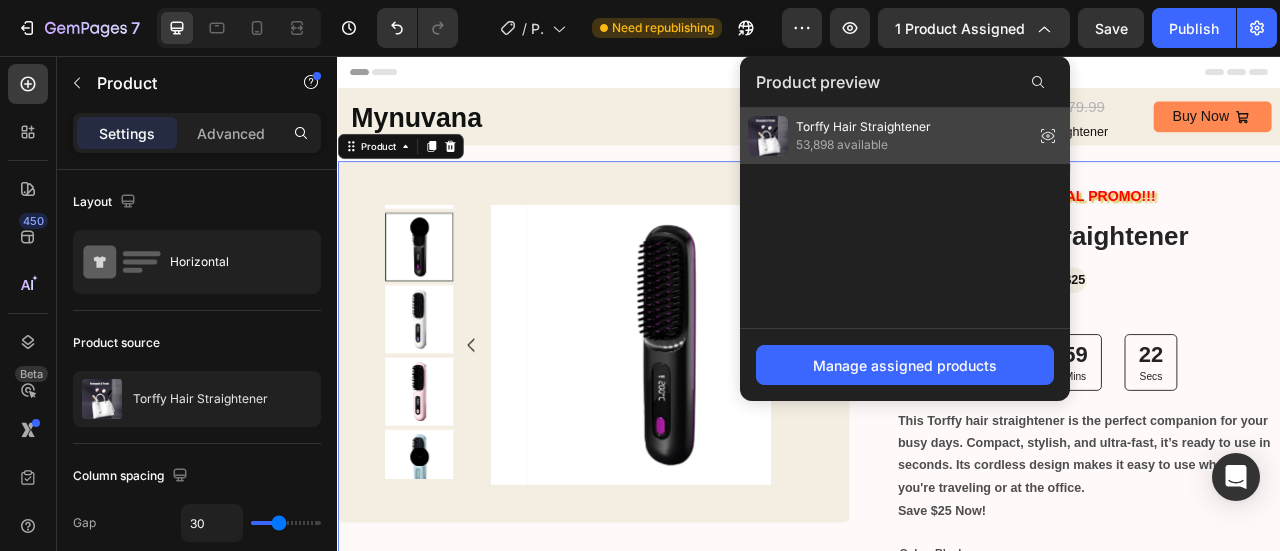 click on "Torffy Hair Straightener" at bounding box center (863, 127) 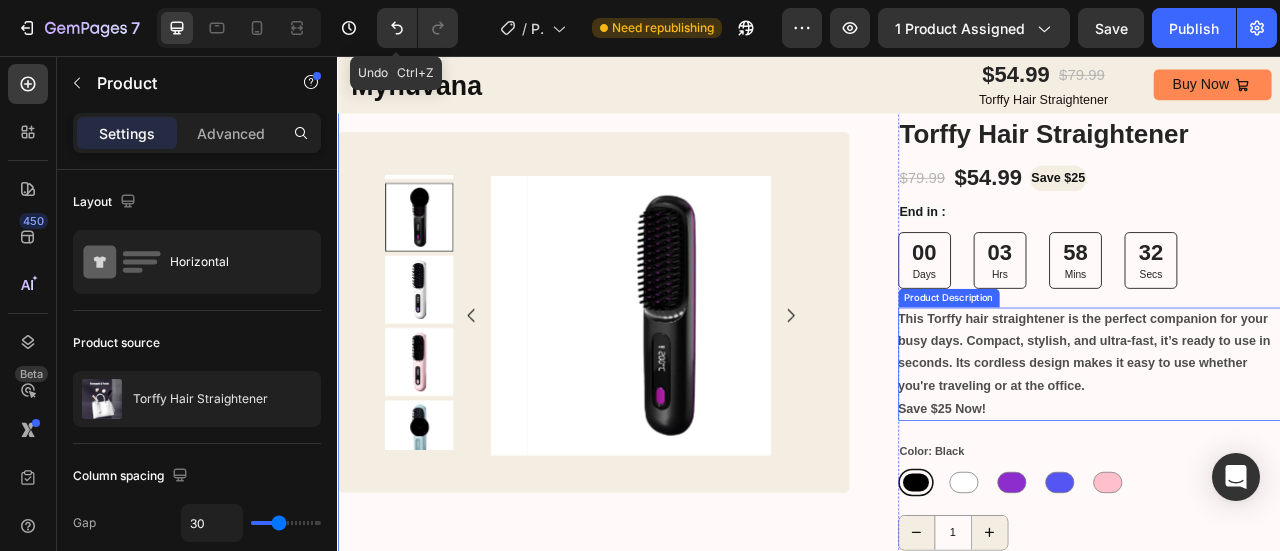 scroll, scrollTop: 0, scrollLeft: 0, axis: both 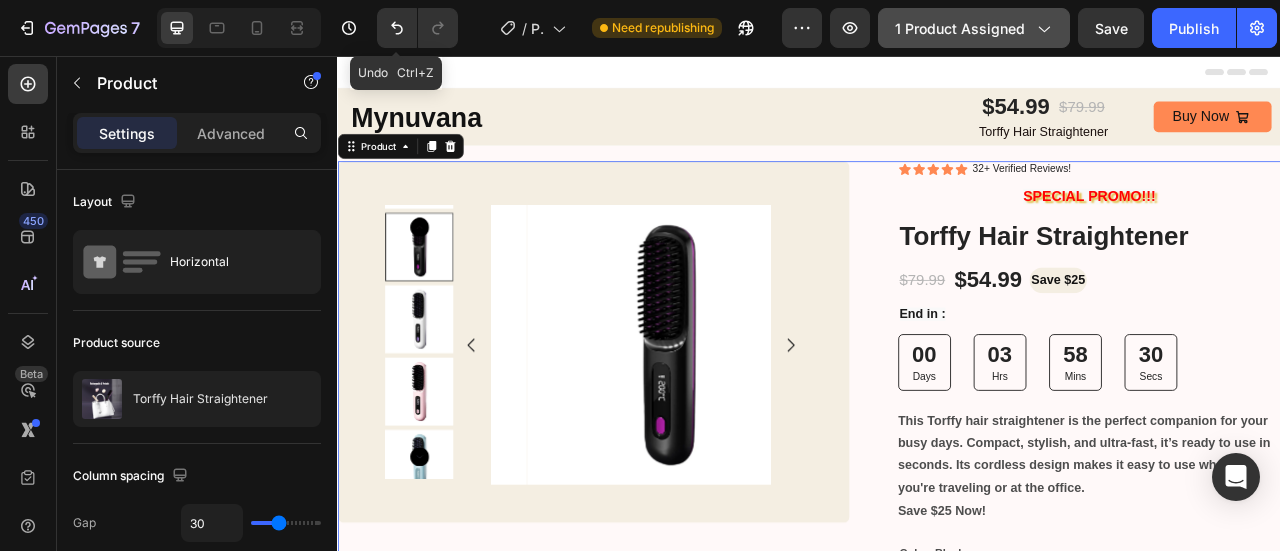 click on "1 product assigned" 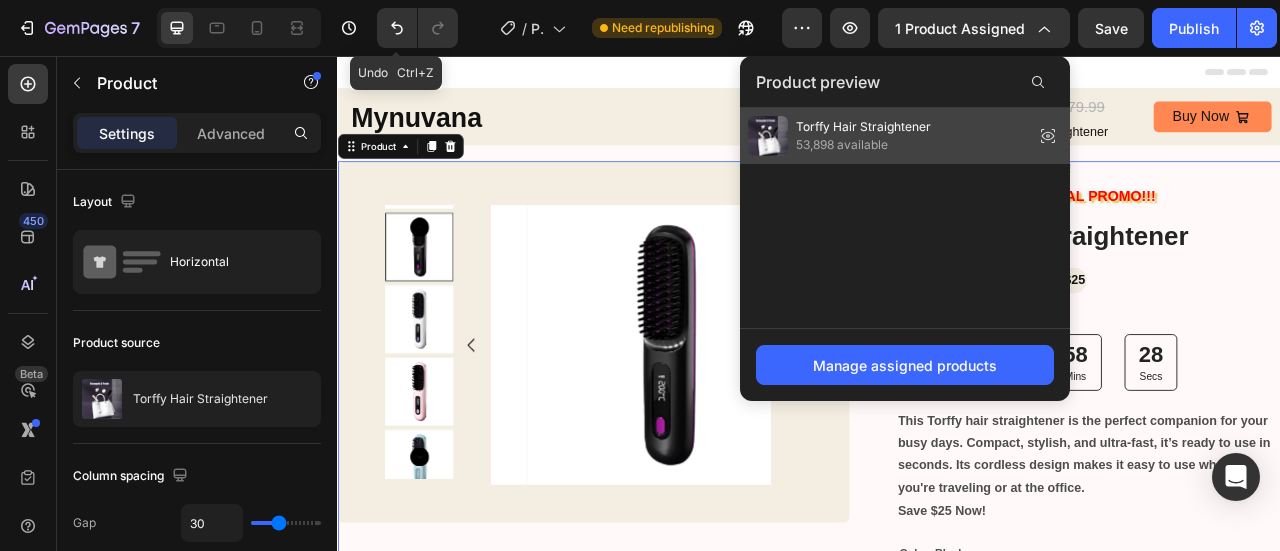 click on "53,898 available" at bounding box center [863, 145] 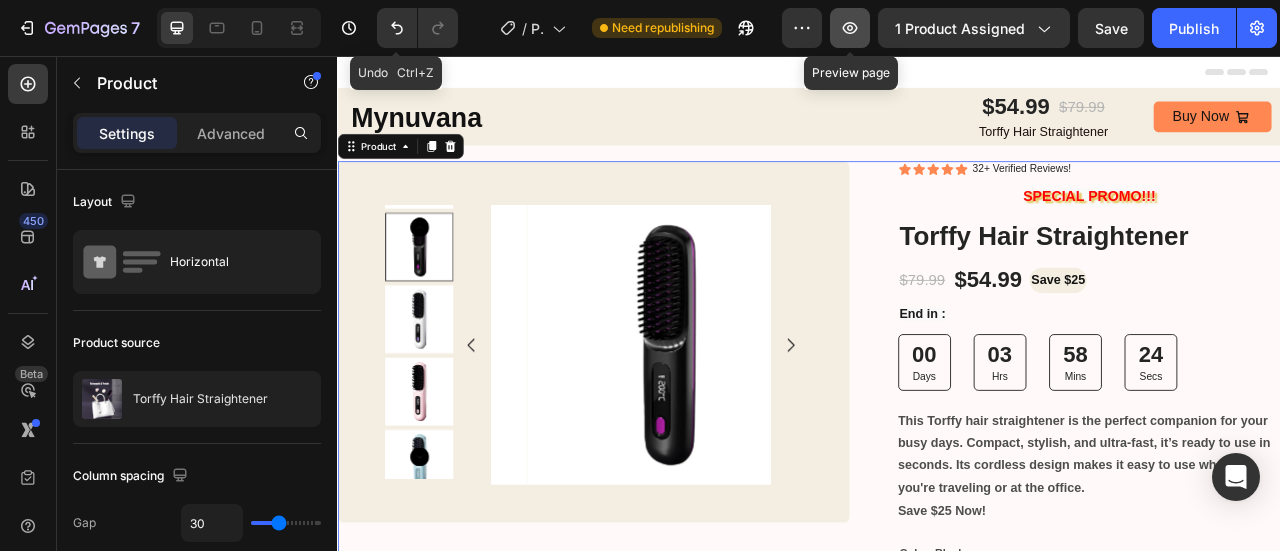 click 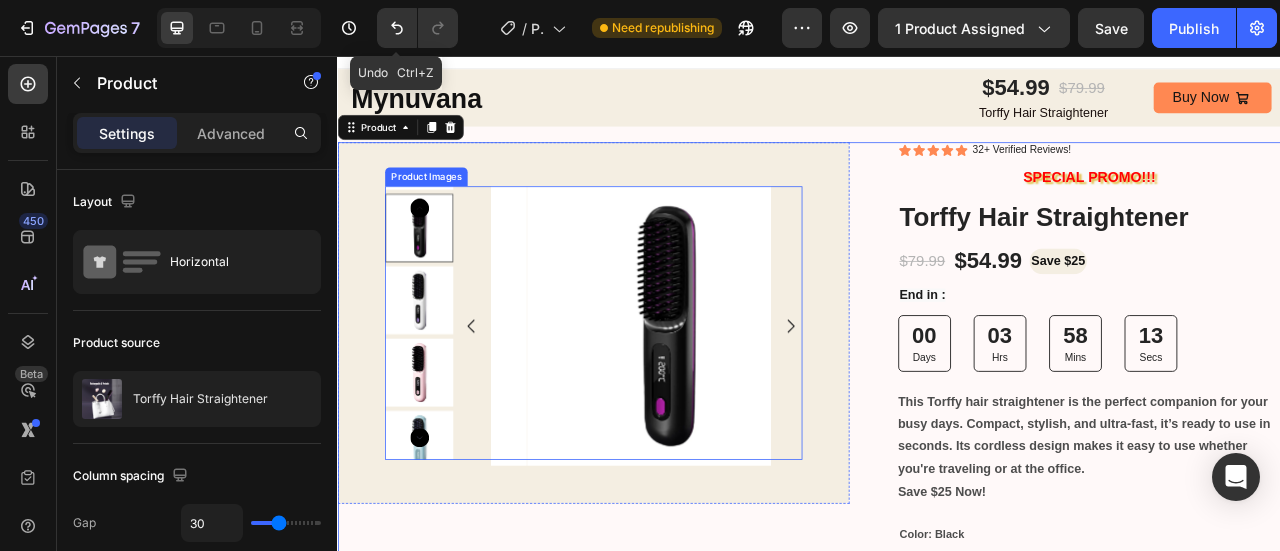 scroll, scrollTop: 26, scrollLeft: 0, axis: vertical 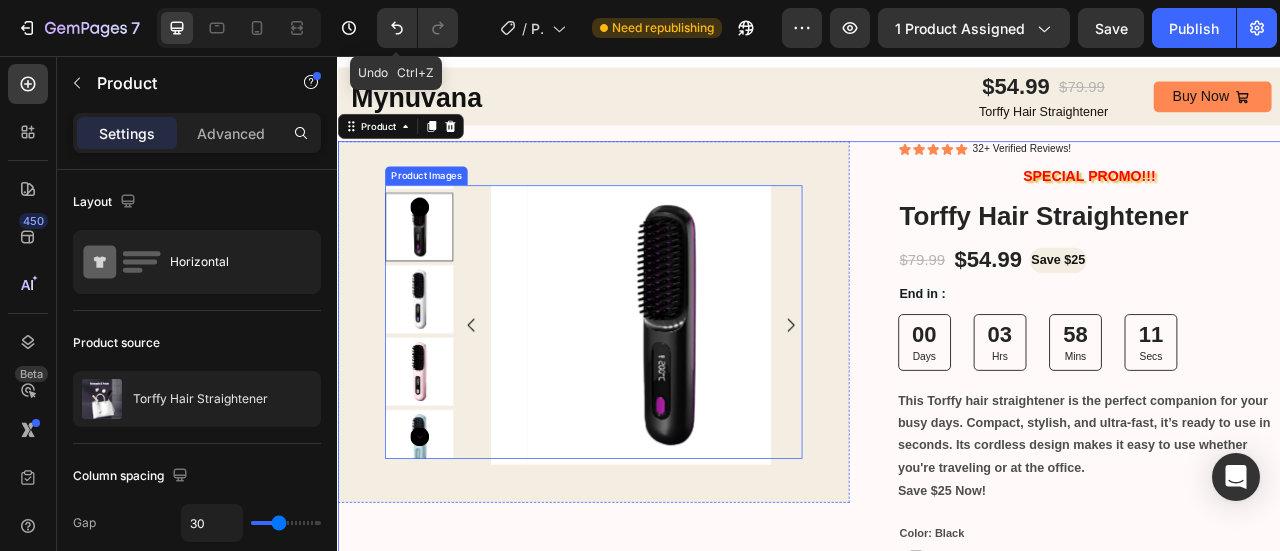 click 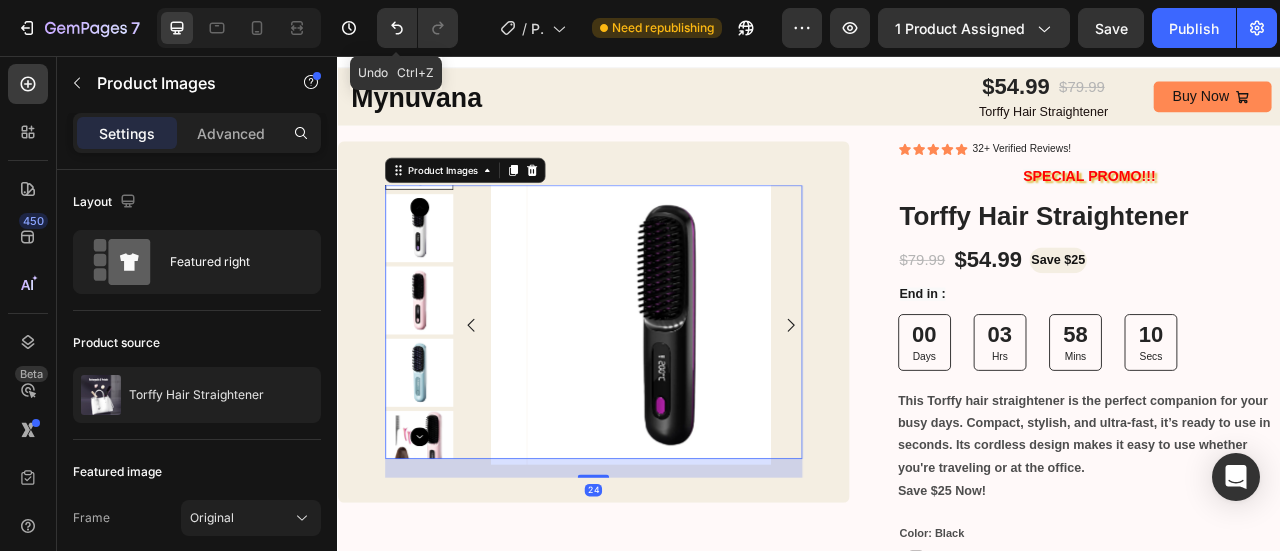 click 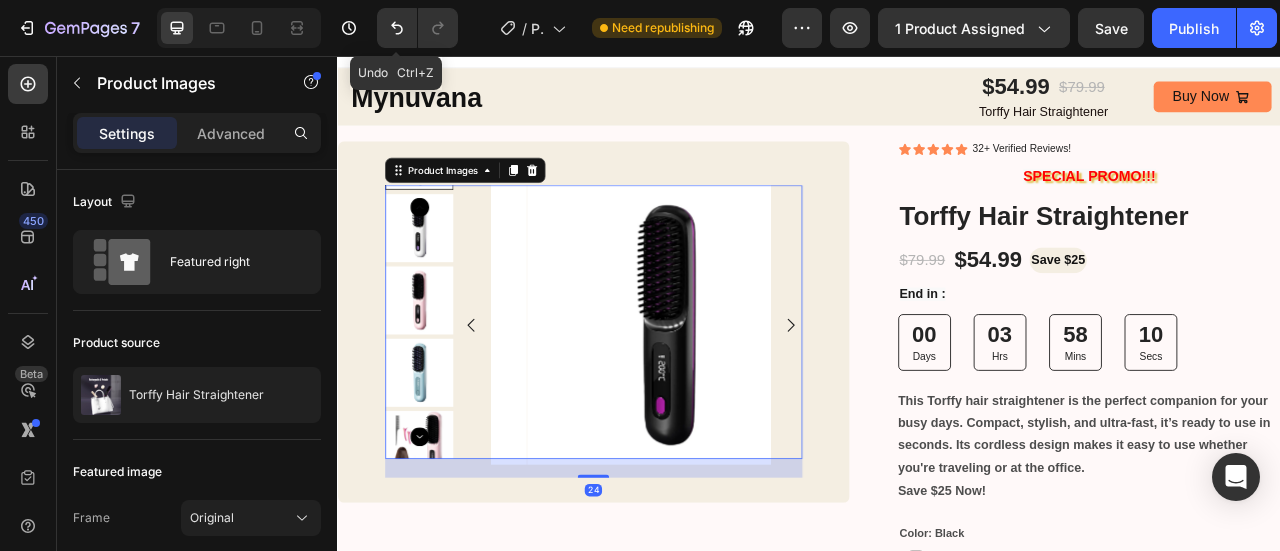 click 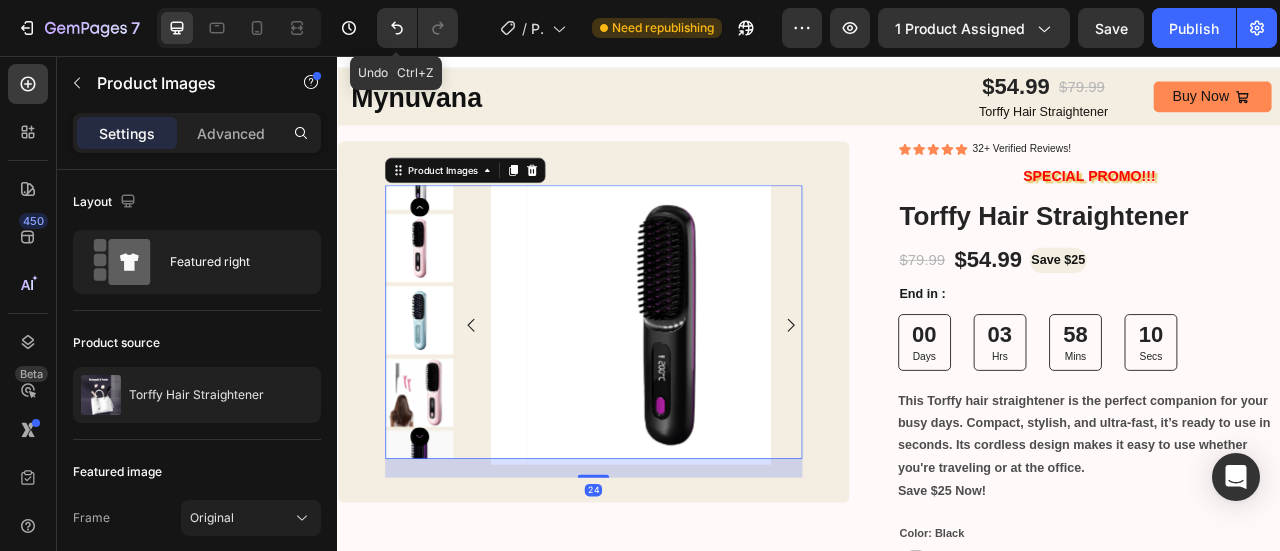click 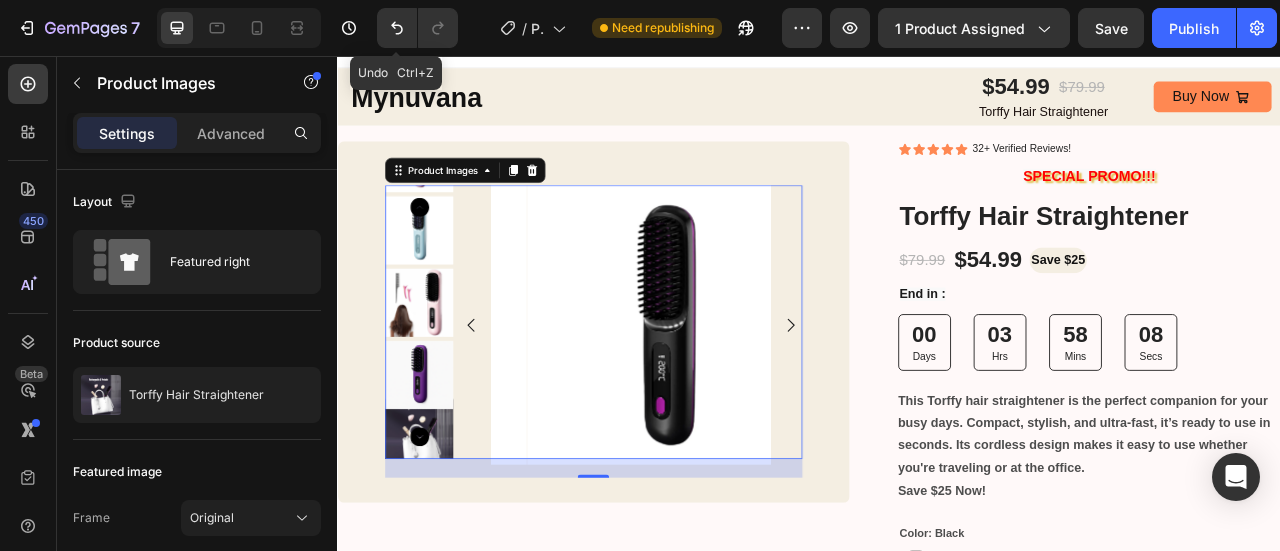 click 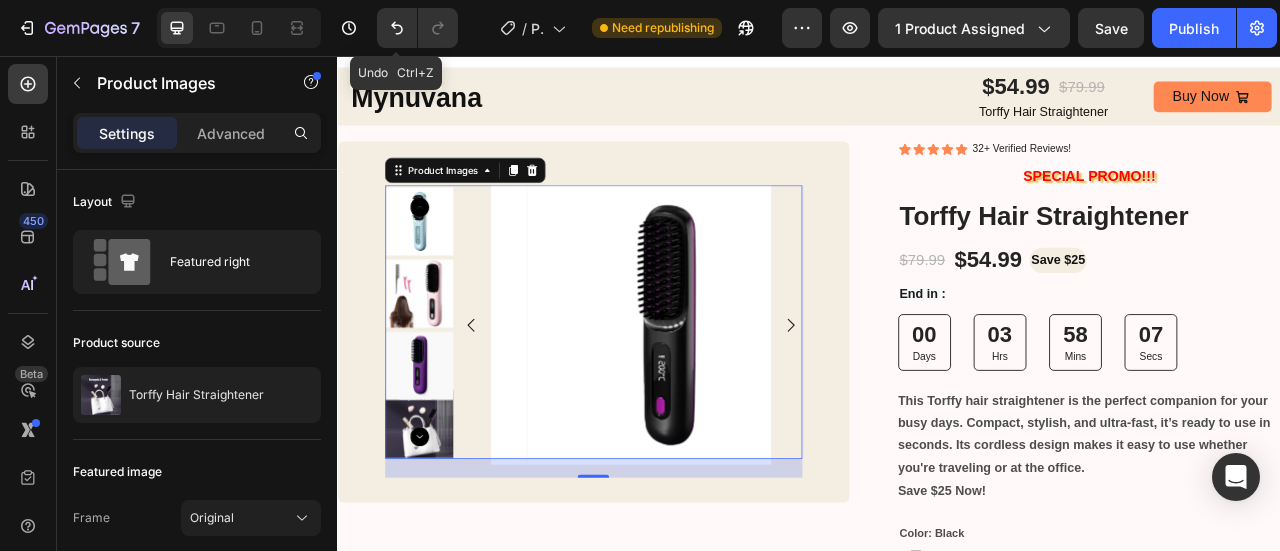click 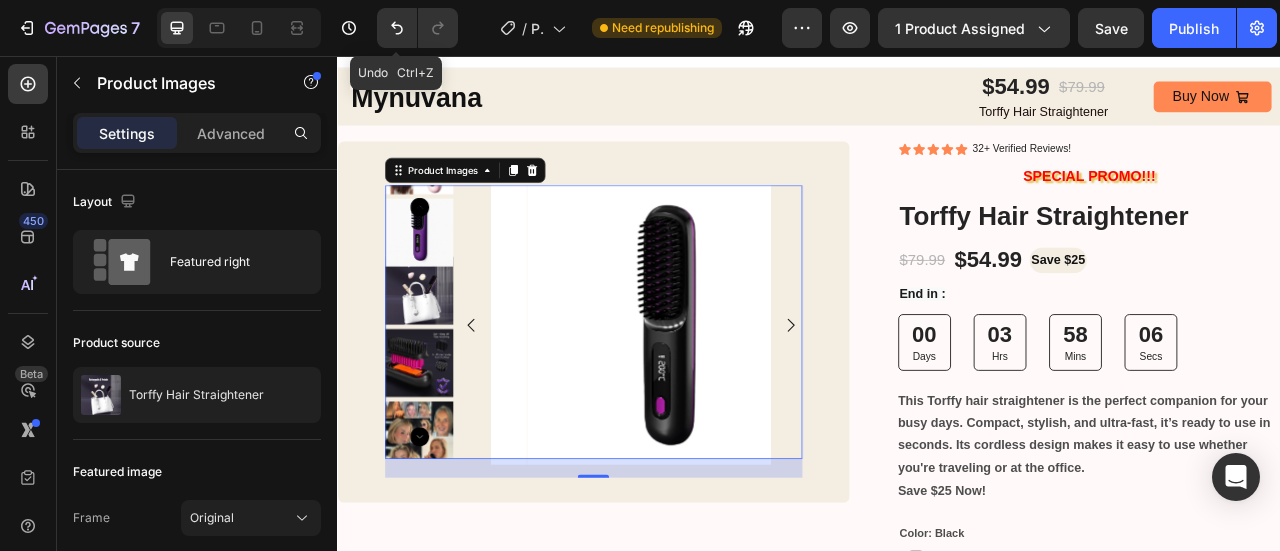 click 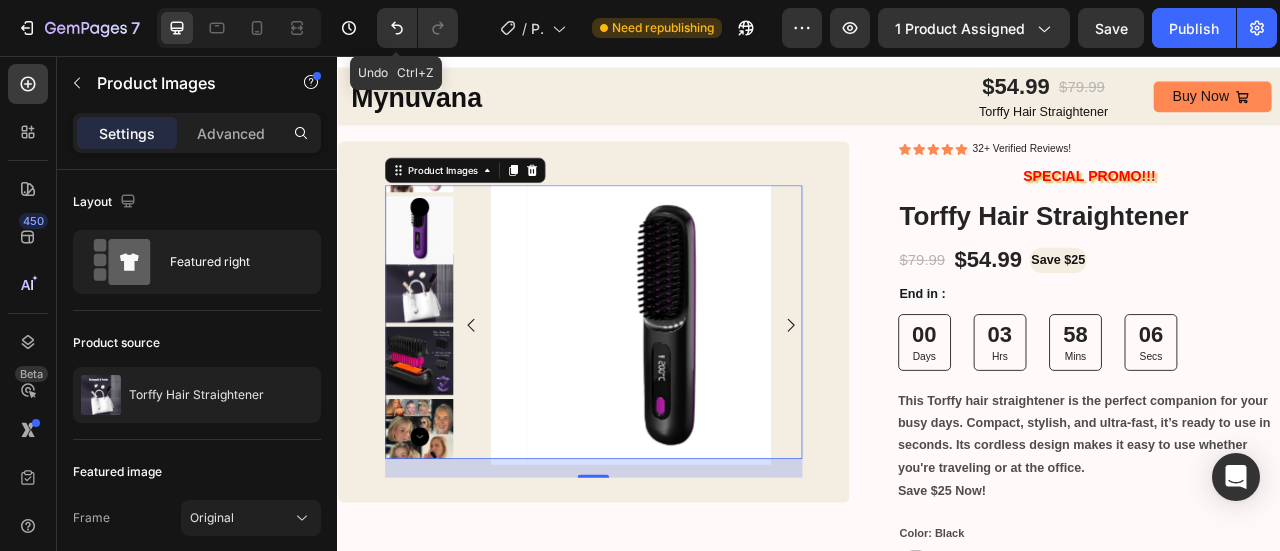 click 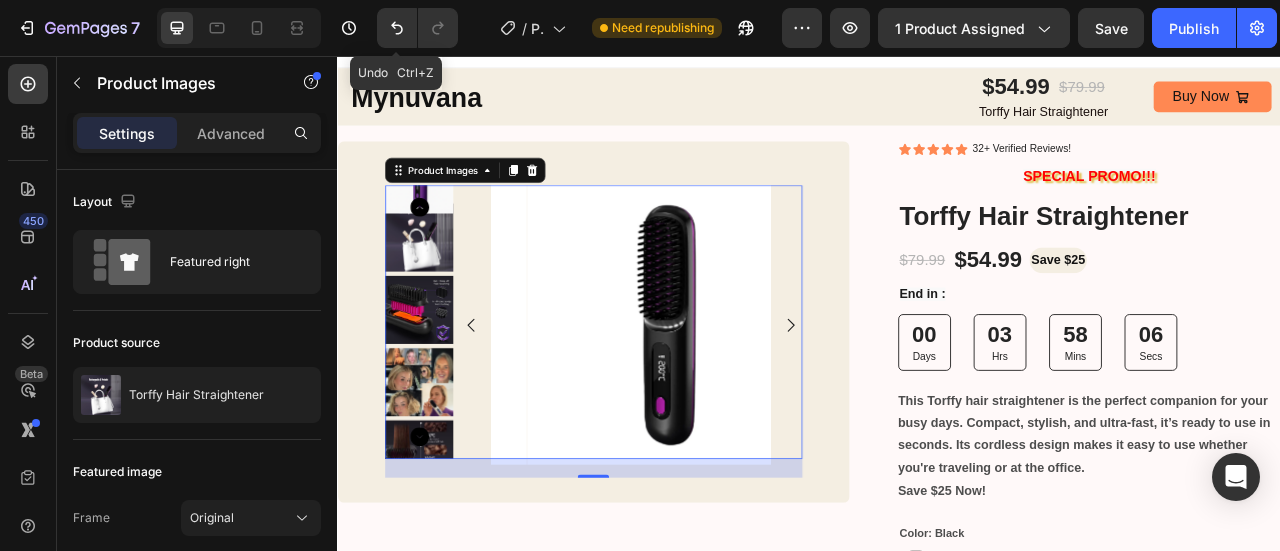 click 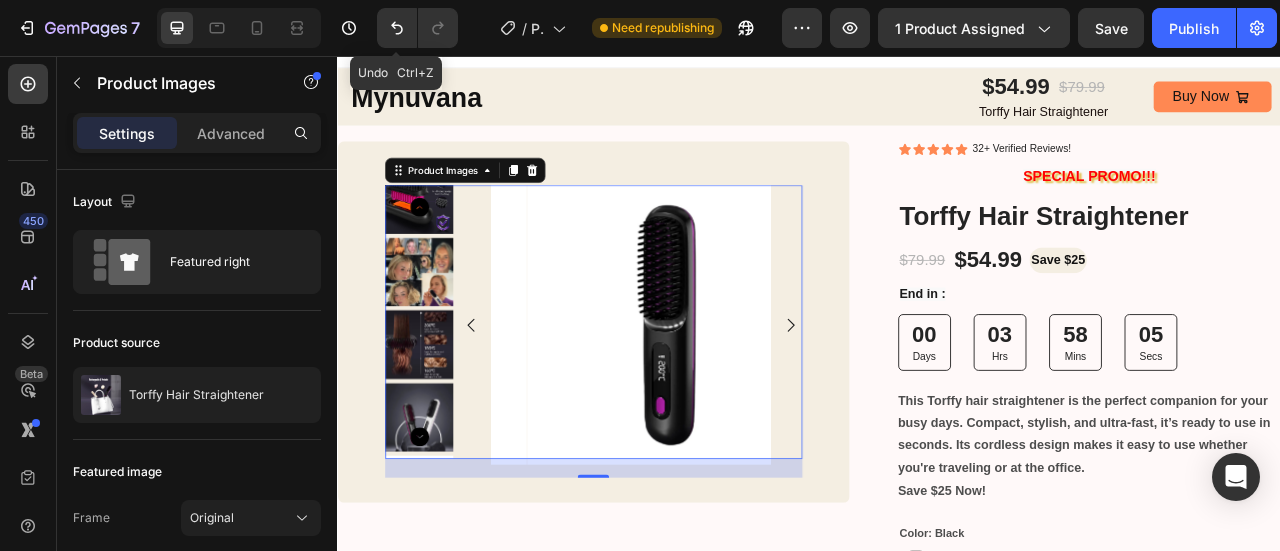 click 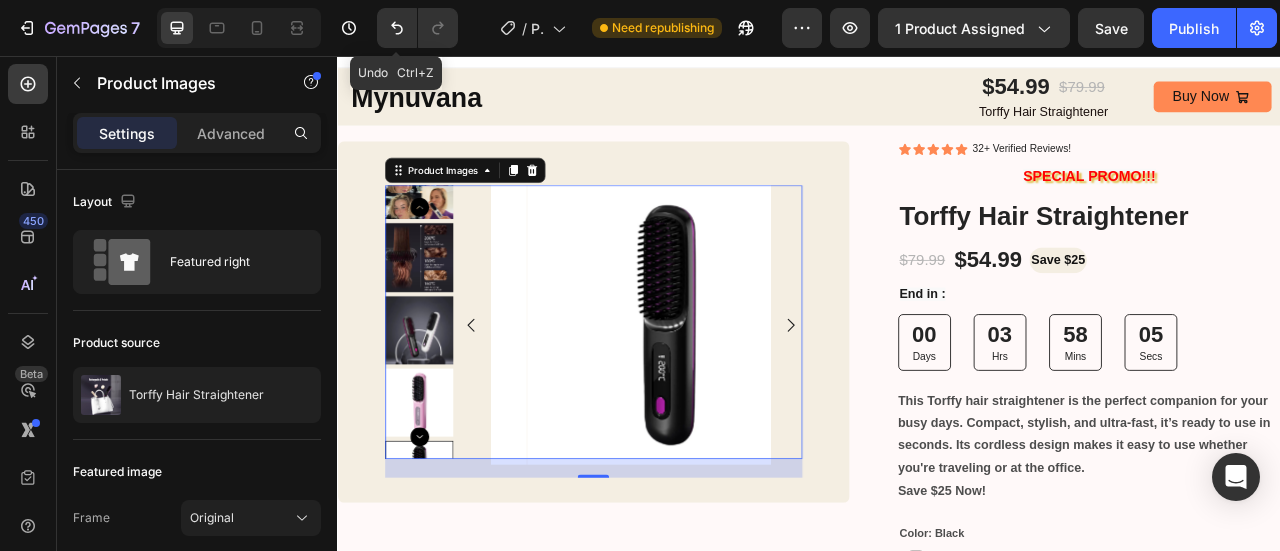 click 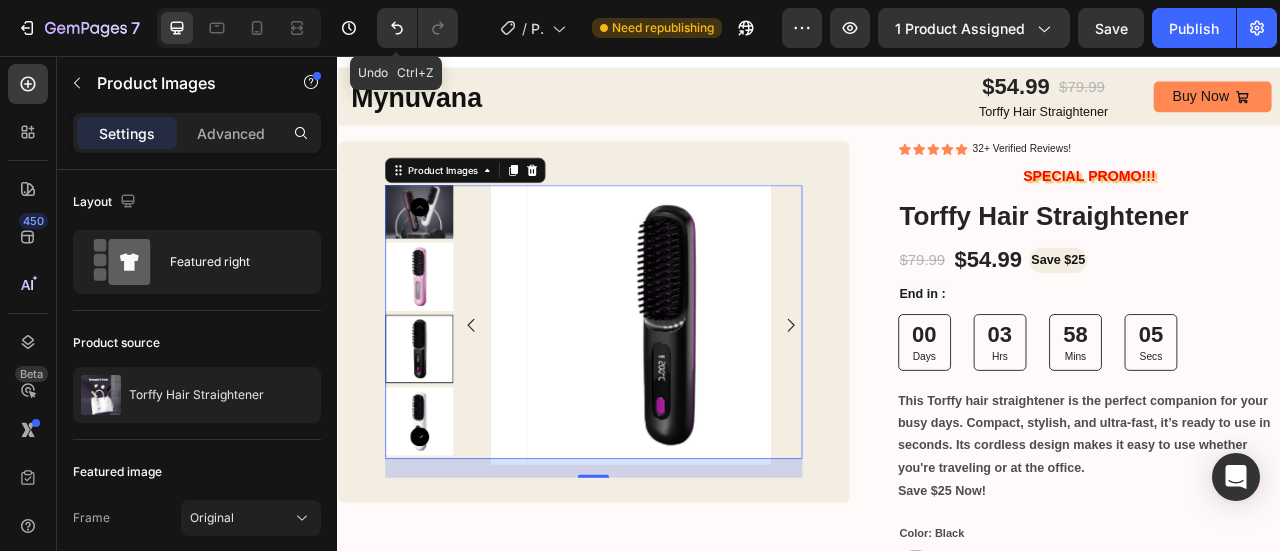 click 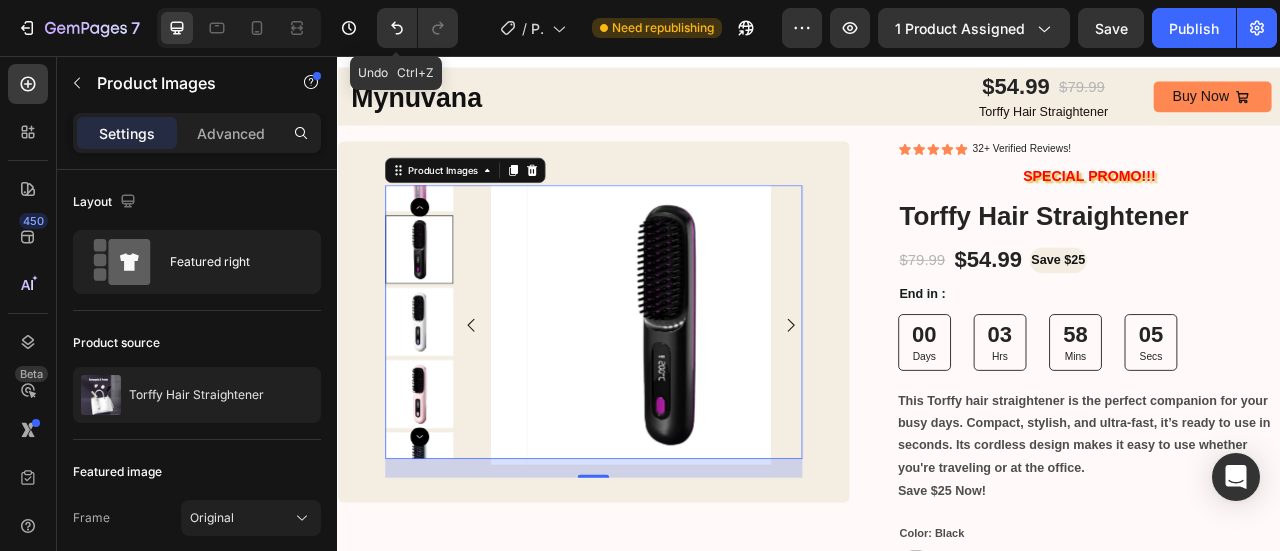 click 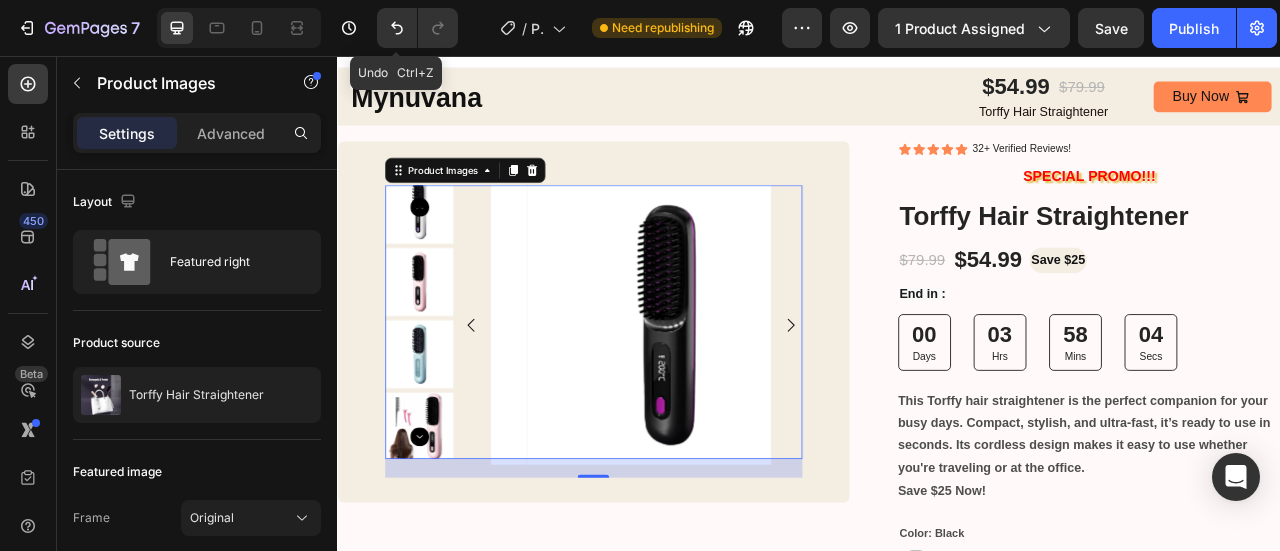 click 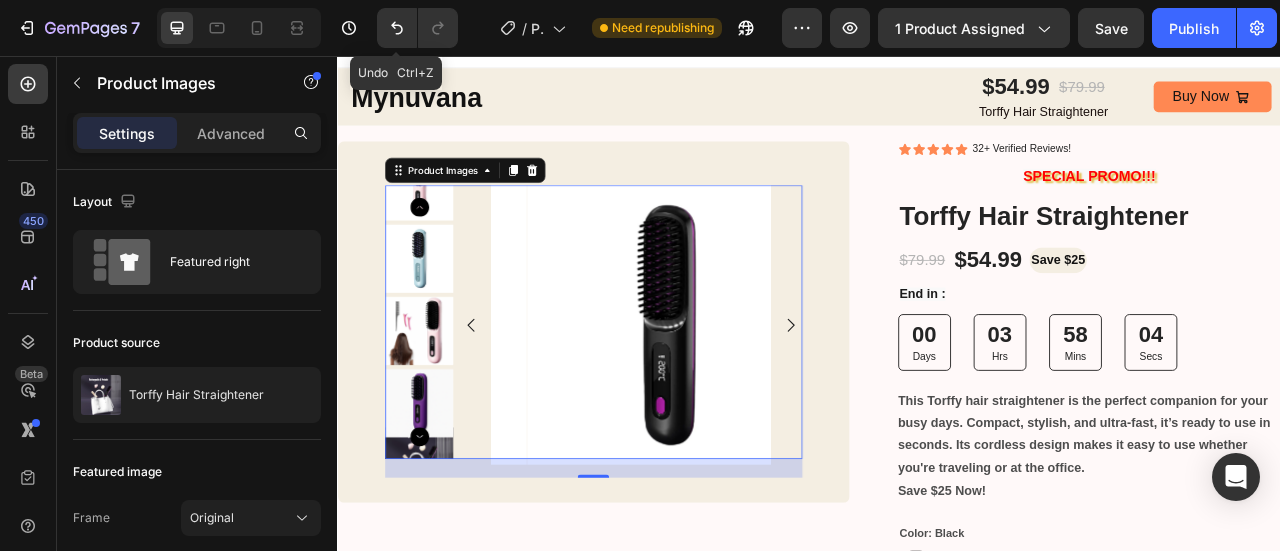 click 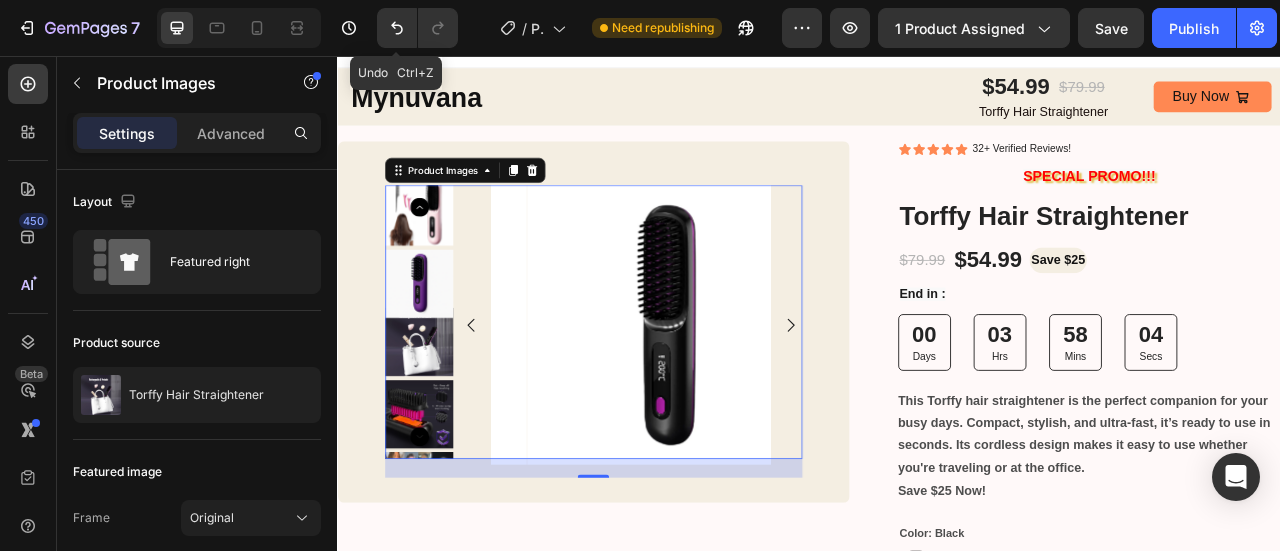 click 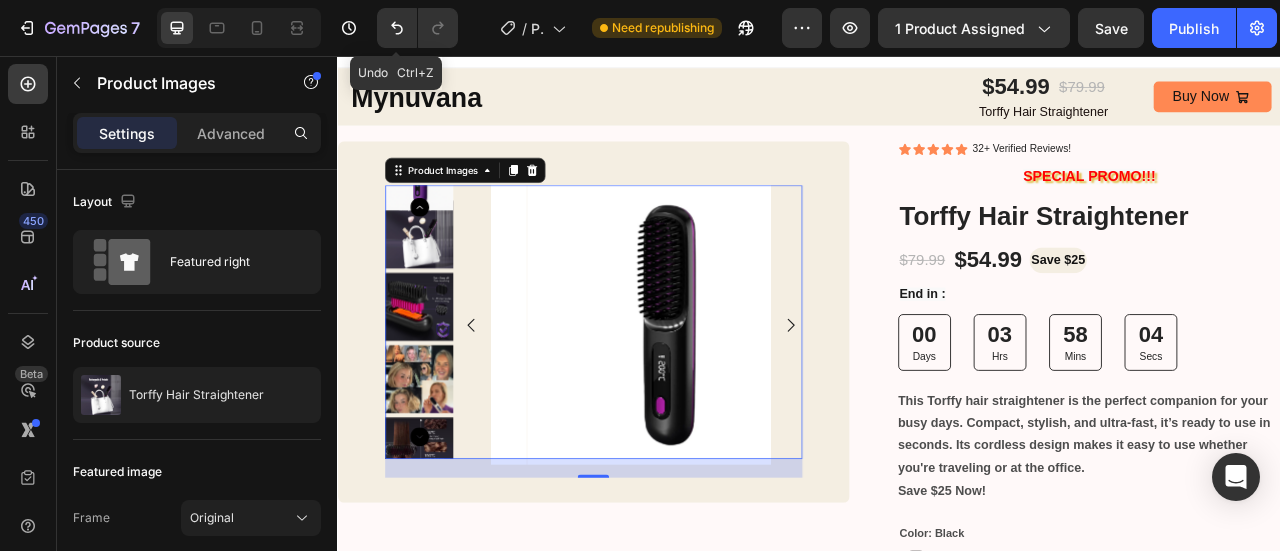 click 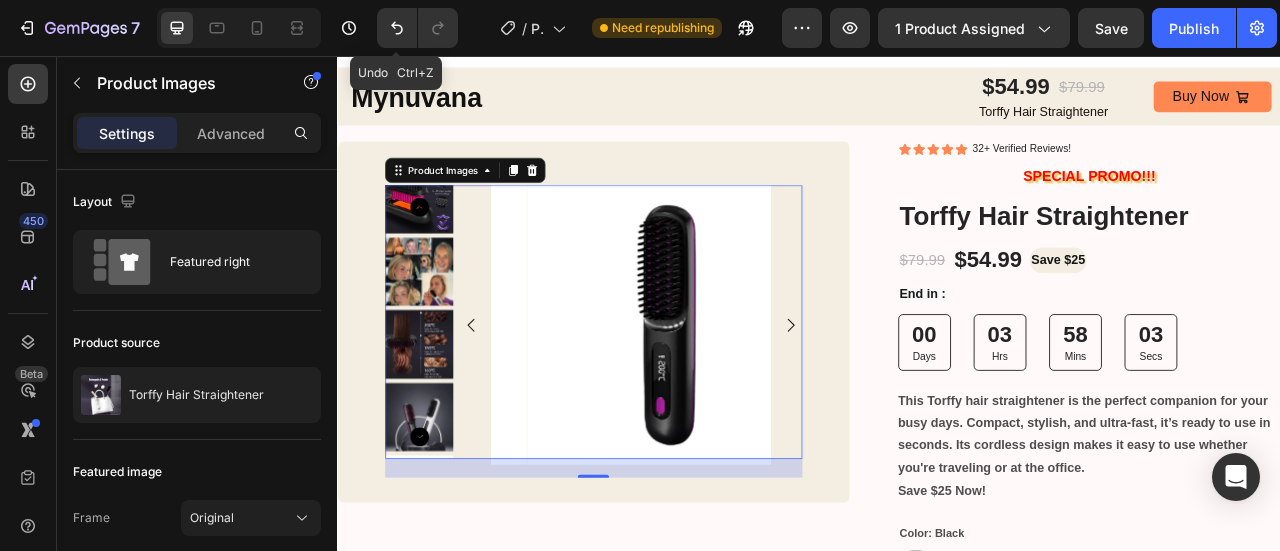 click 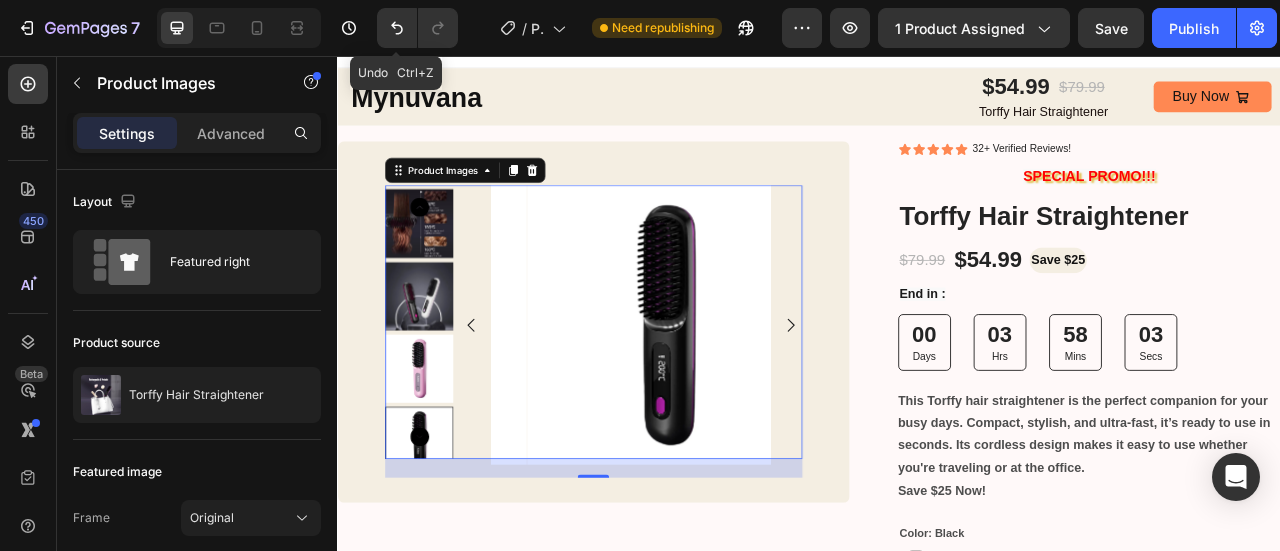 click 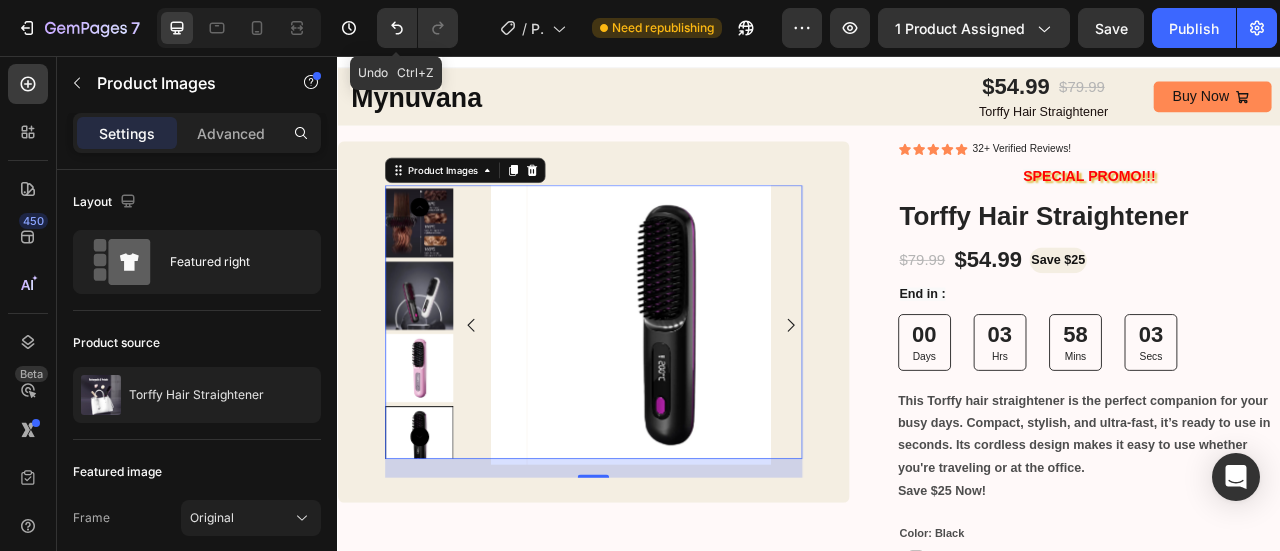 click 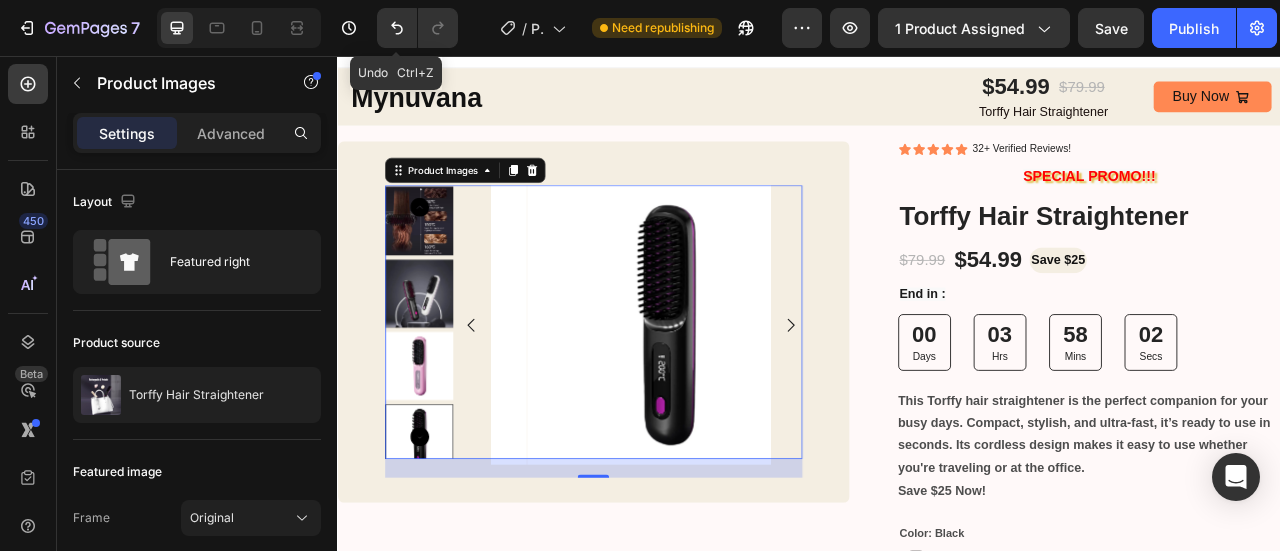 click 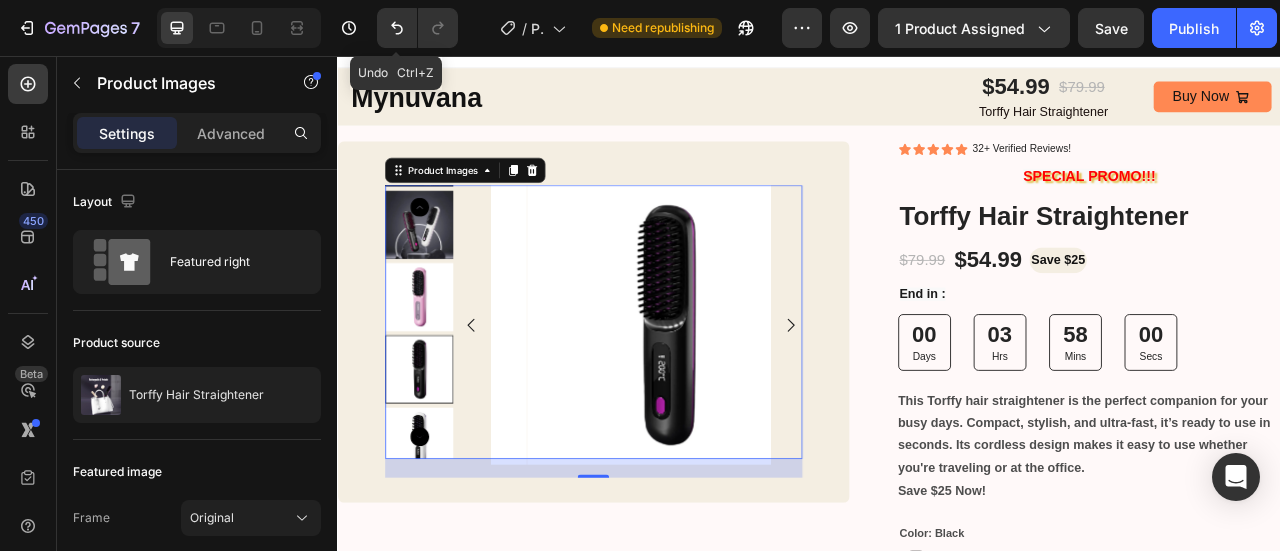 scroll, scrollTop: 0, scrollLeft: 0, axis: both 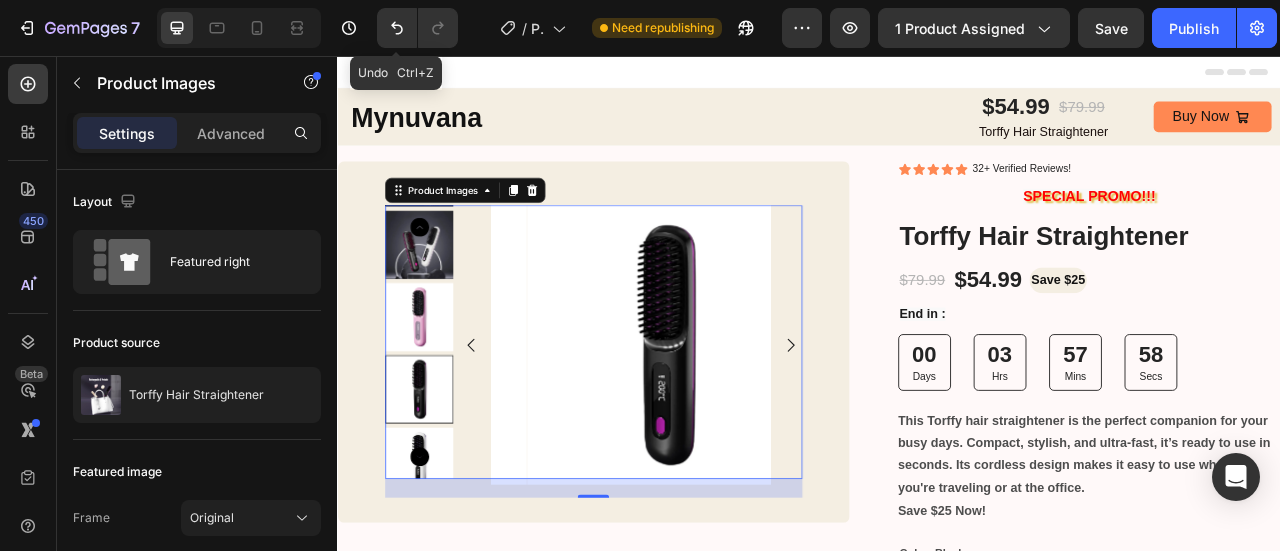 click 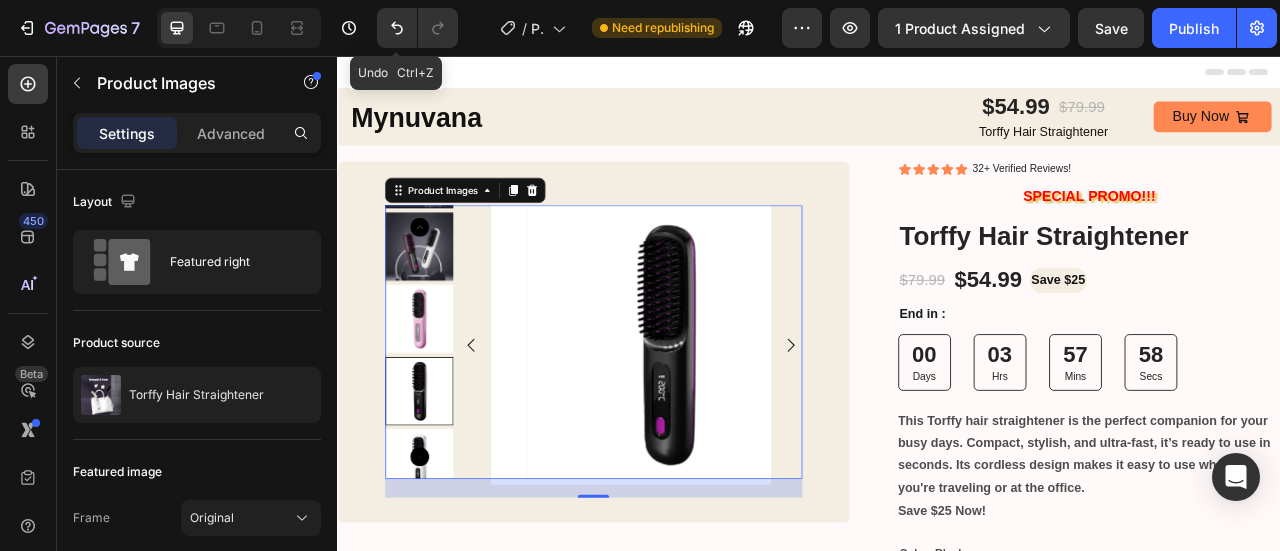 click 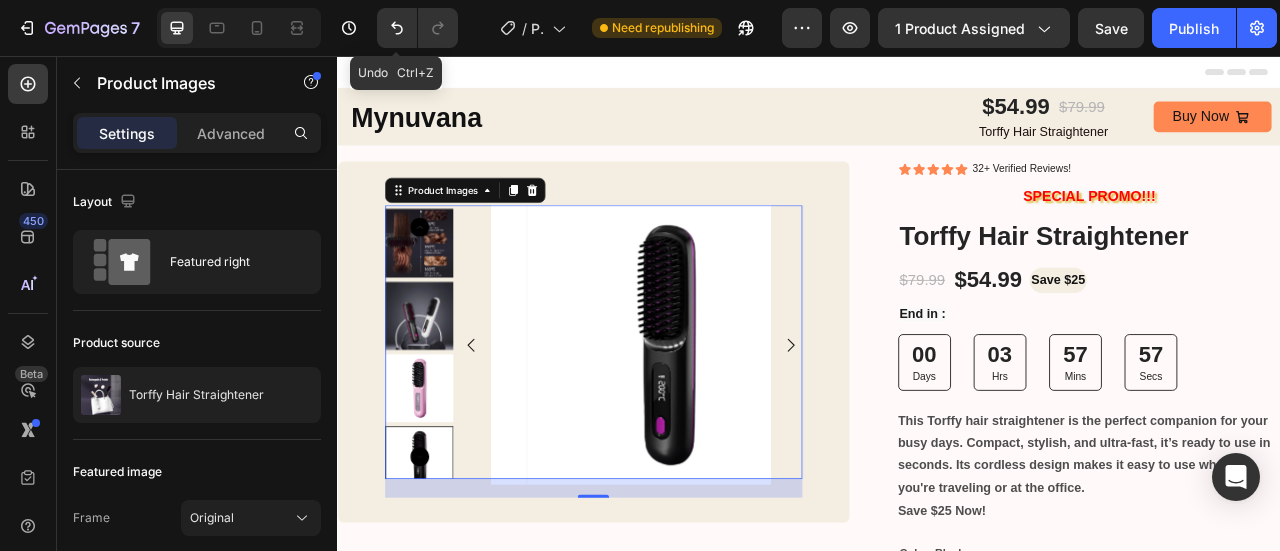 click 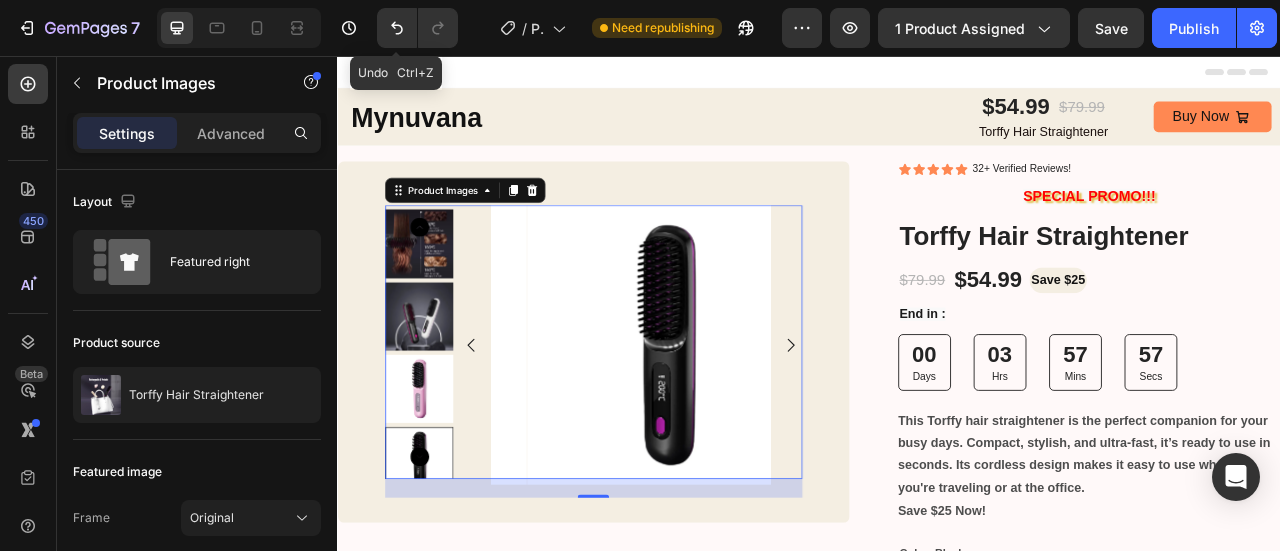 click 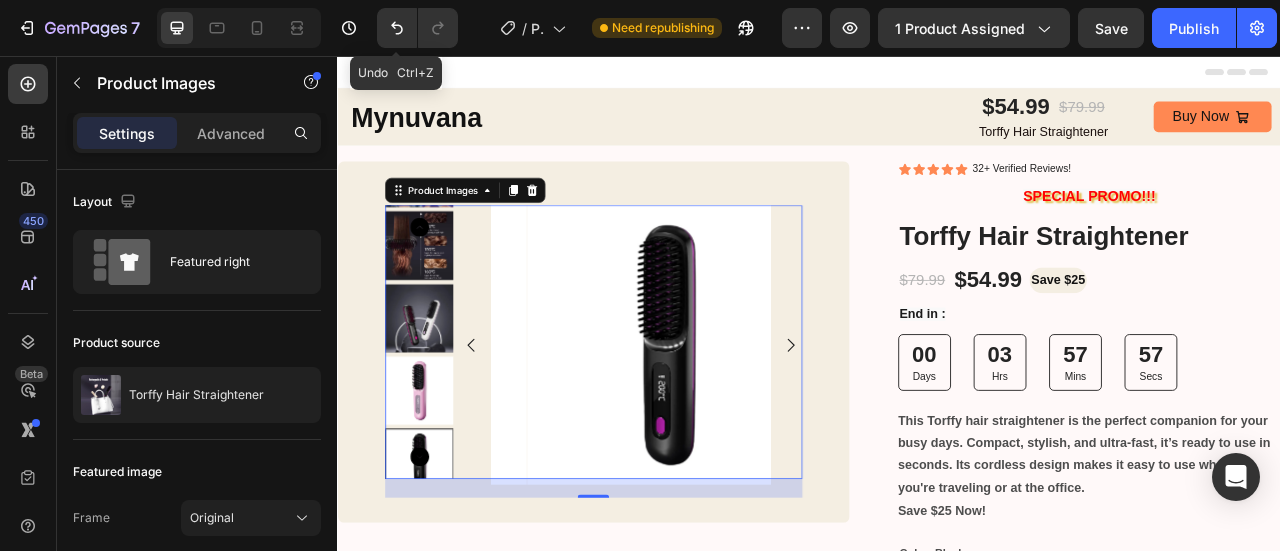 click 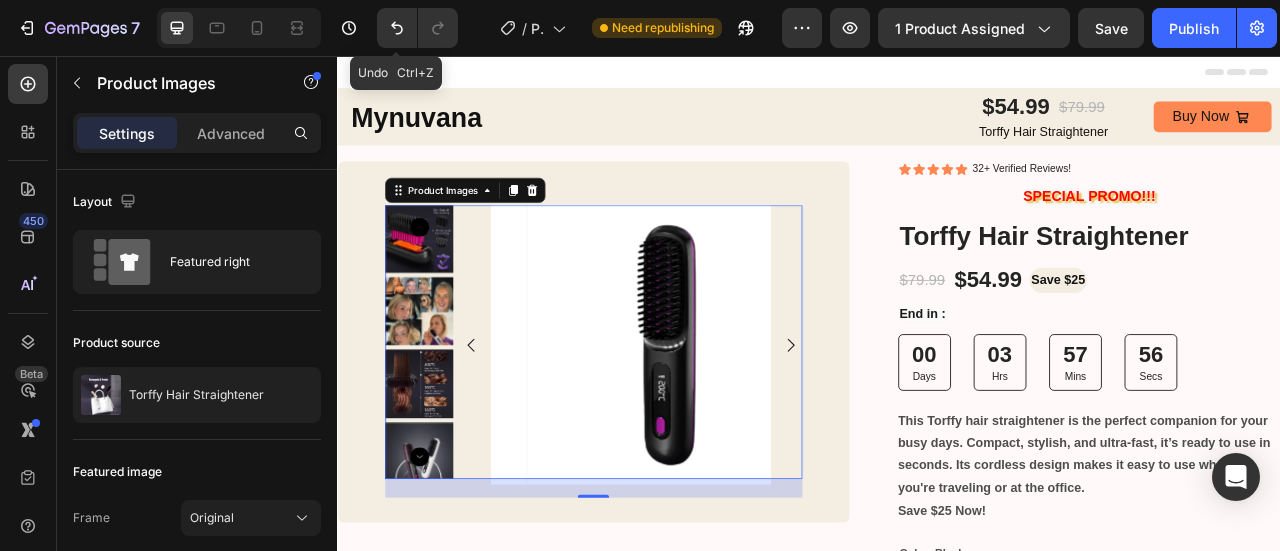 click 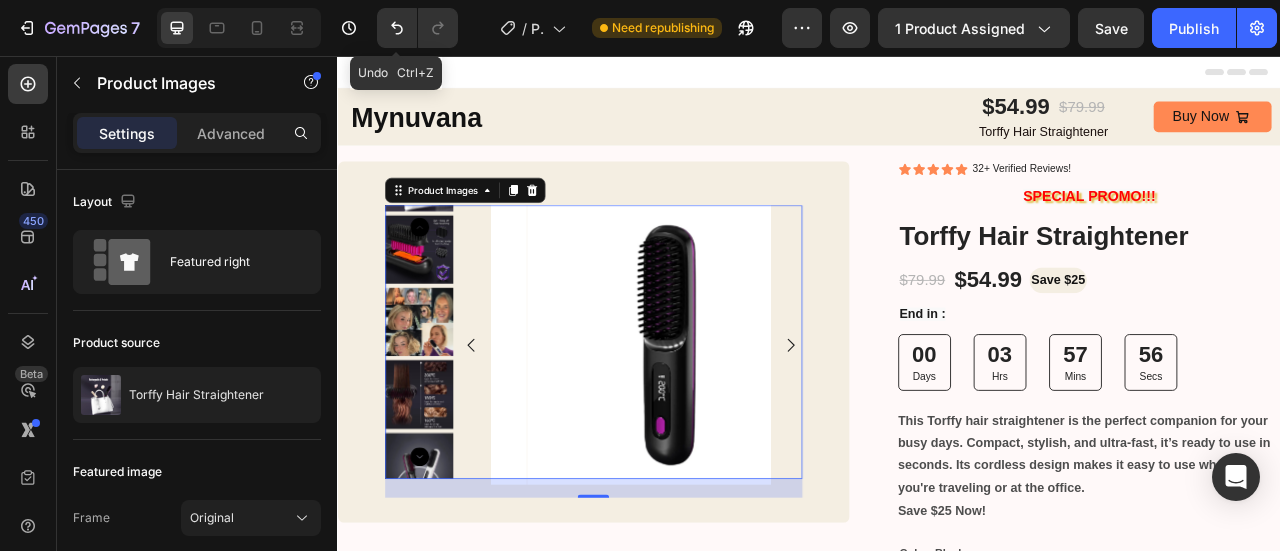 click 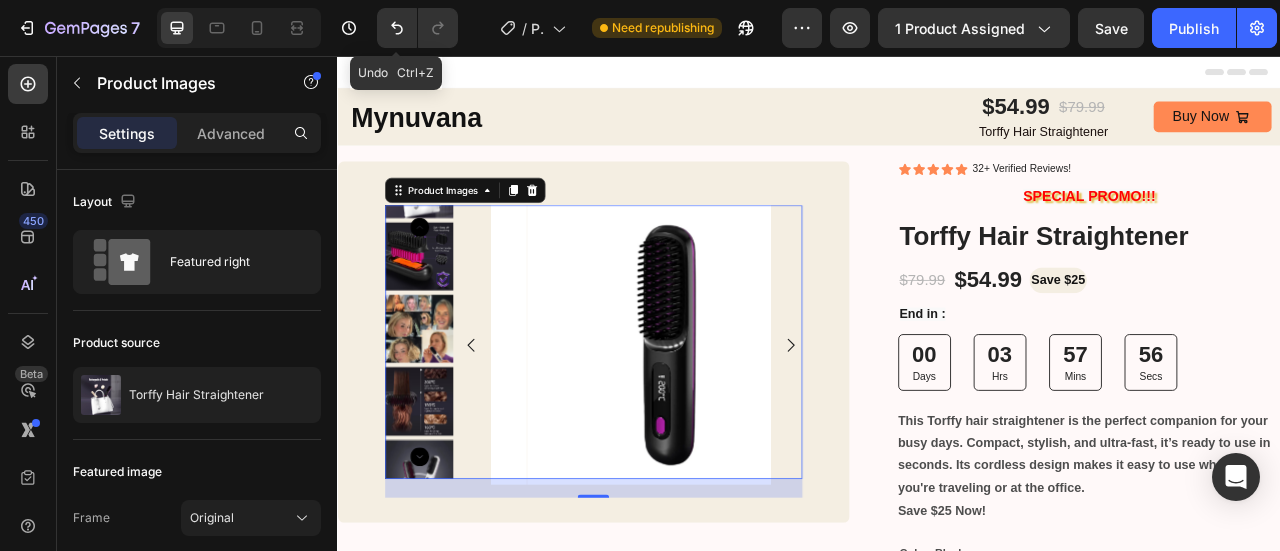 click 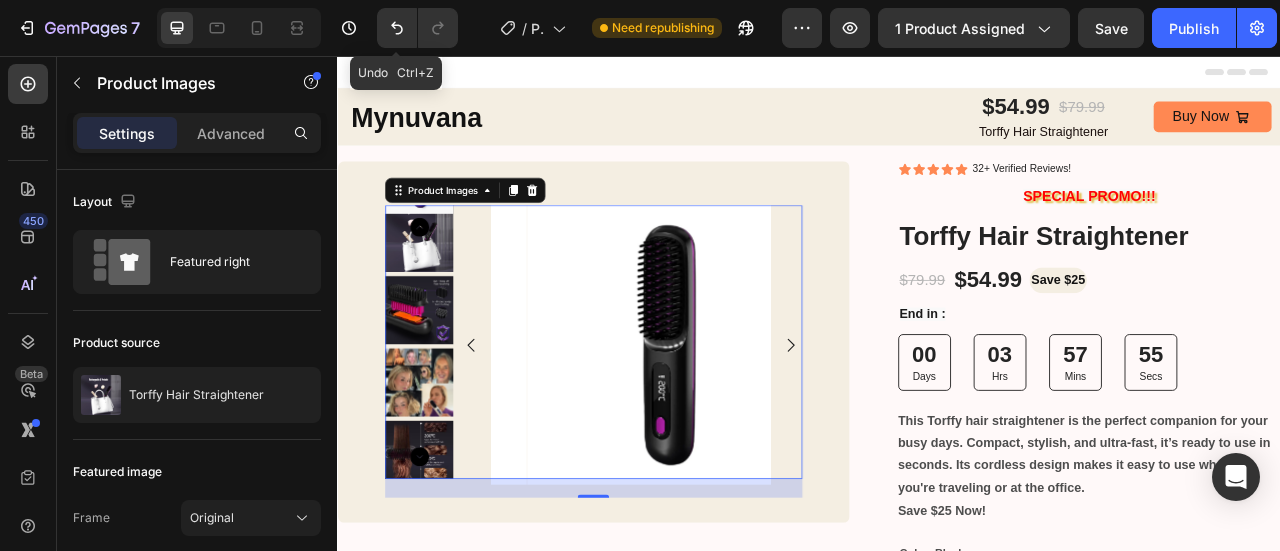 click 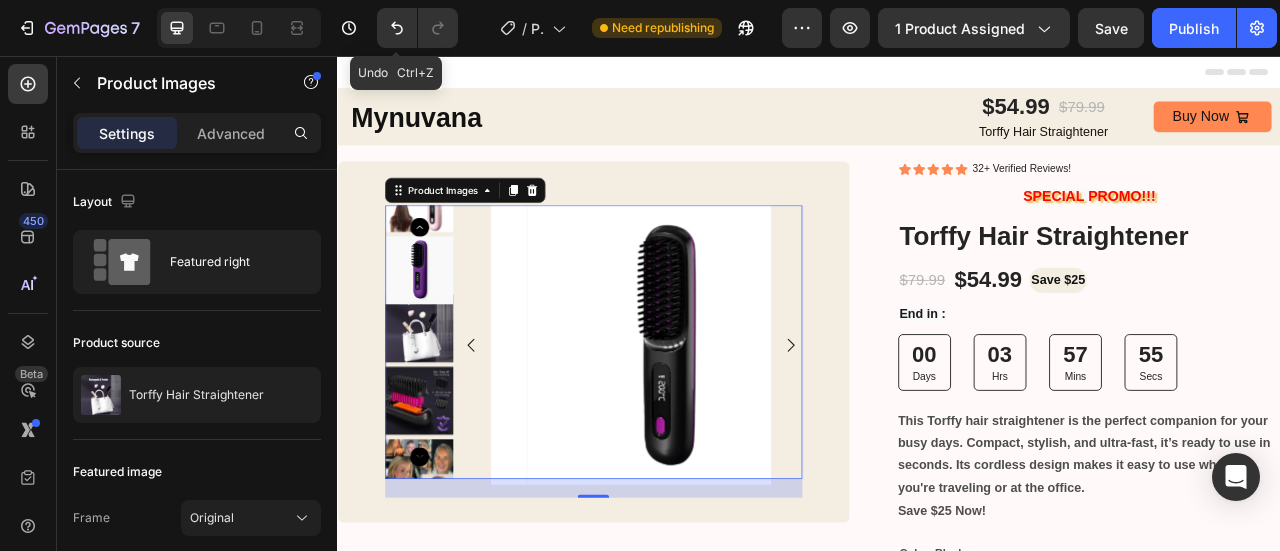 click 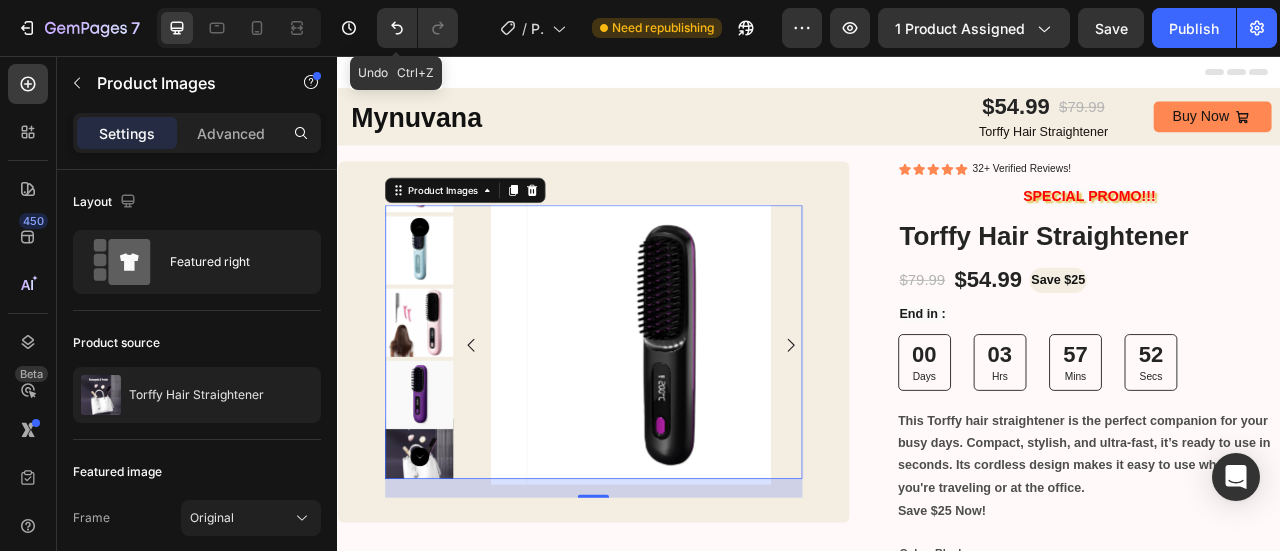 click at bounding box center (440, 561) 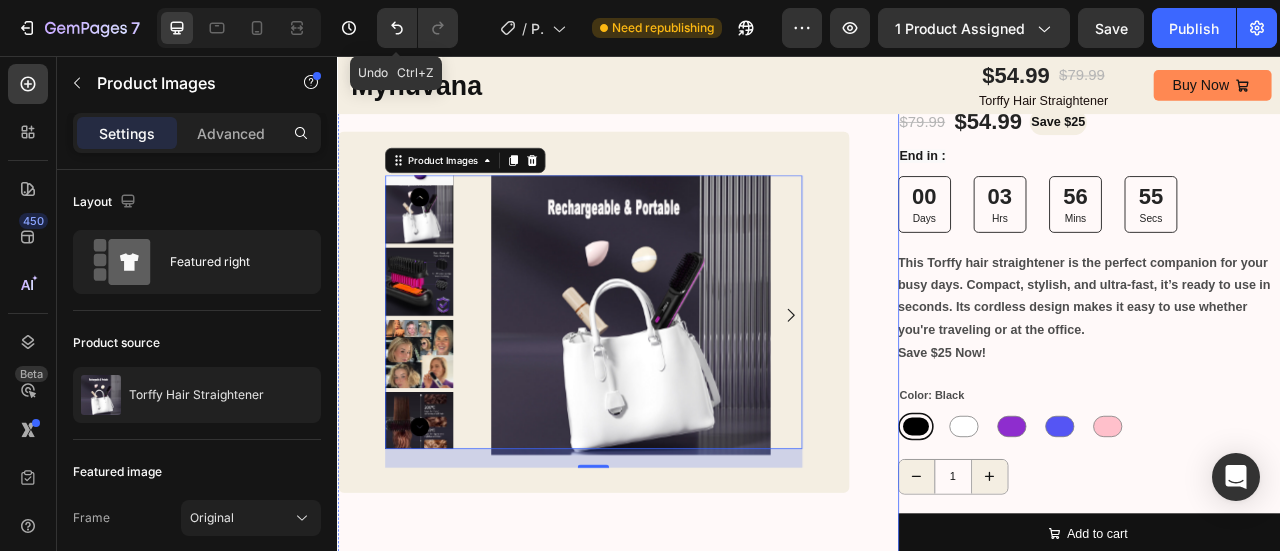 scroll, scrollTop: 0, scrollLeft: 0, axis: both 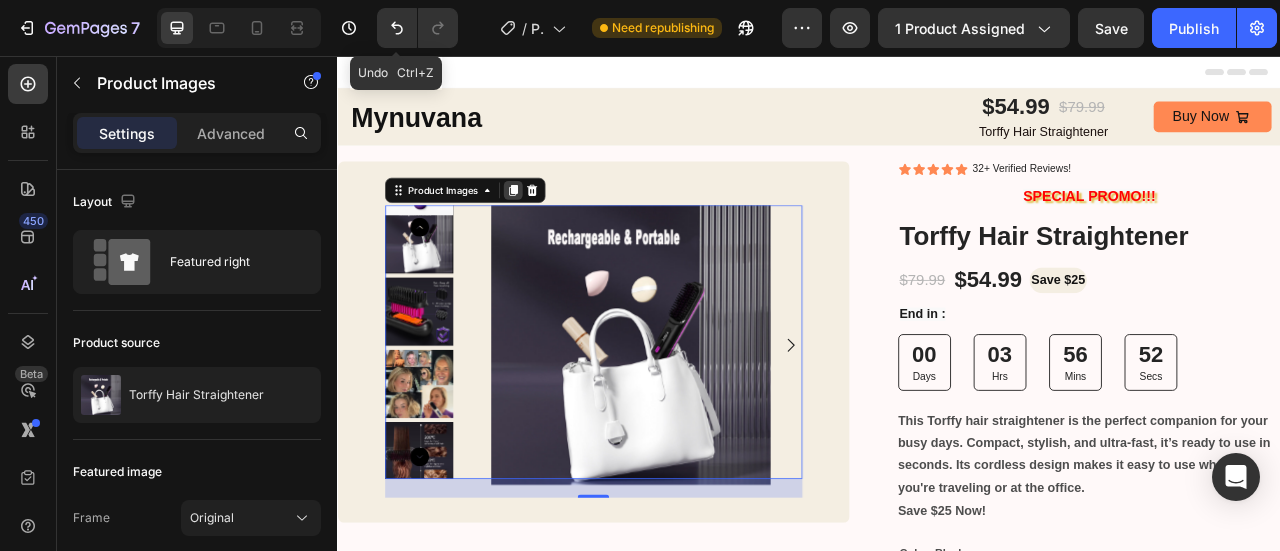 click 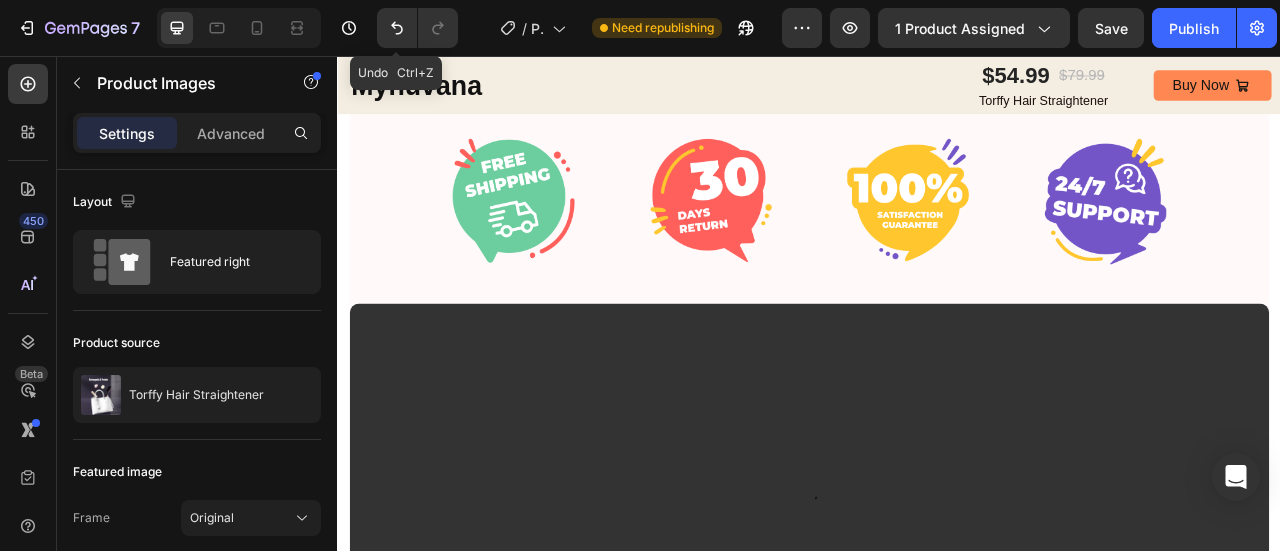 scroll, scrollTop: 1187, scrollLeft: 0, axis: vertical 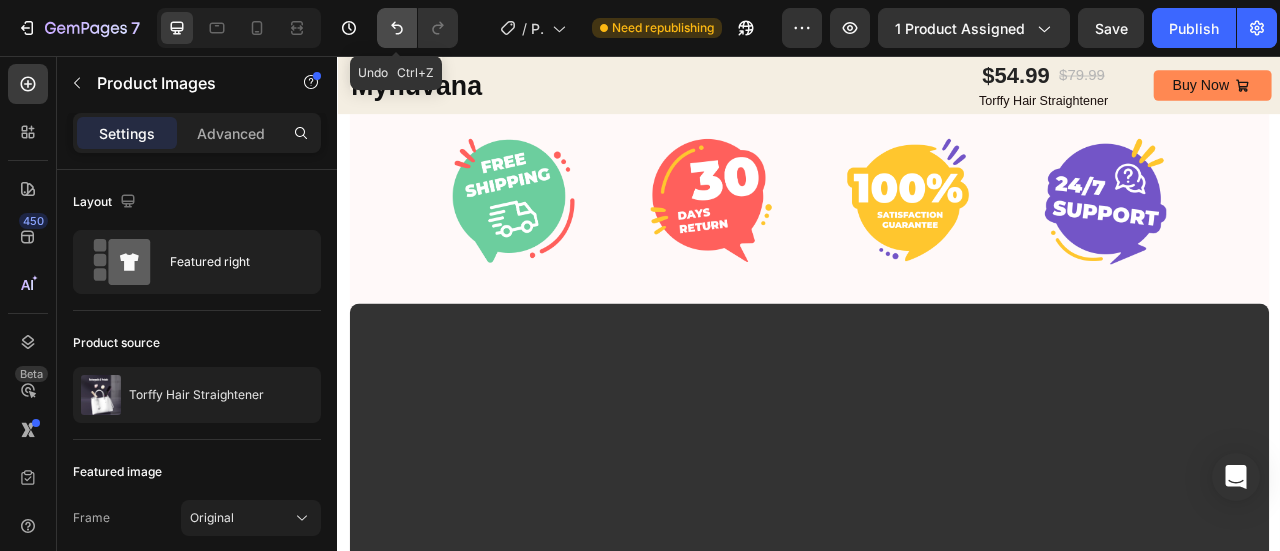 click 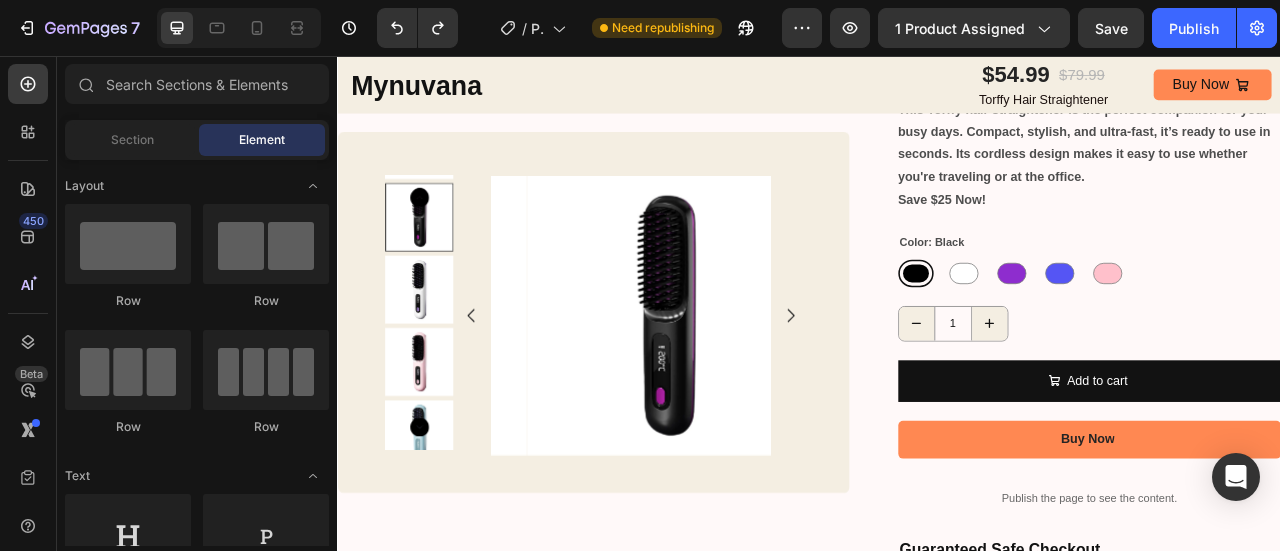 scroll, scrollTop: 0, scrollLeft: 0, axis: both 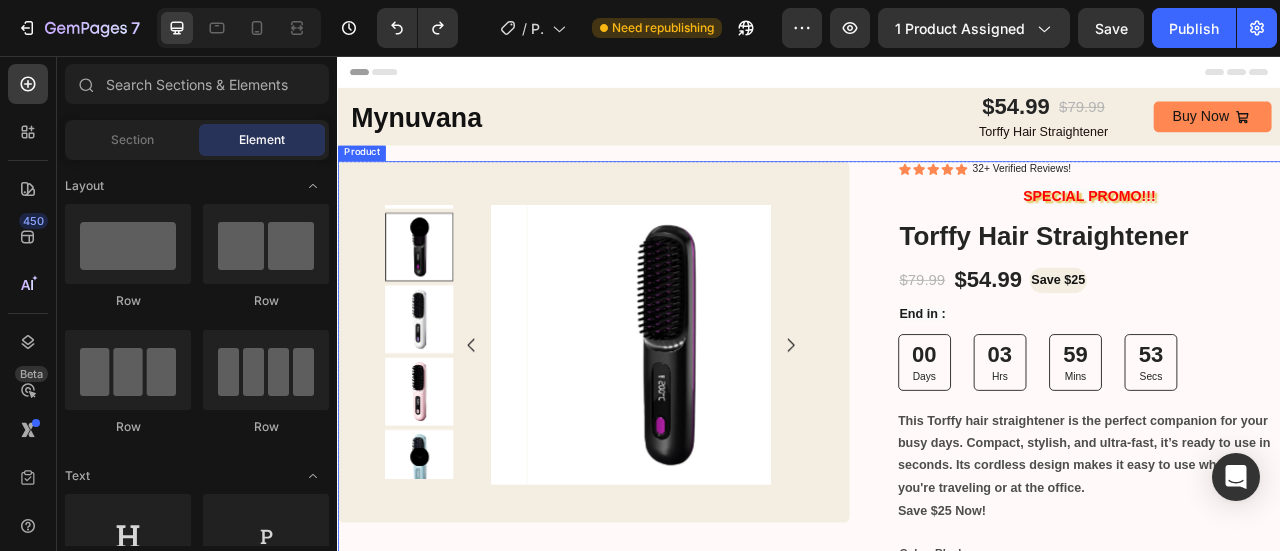 click on "Product Images Row Row
Icon
Icon
Icon
Icon
Icon Icon List 32+ Verified Reviews! Text Block Row SPECIAL PROMO!!!  Text Block Torffy Hair Straightener Product Title $54.99 Product Price Product Price  Save $25  Text Block $79.99 Product Price Product Price Row End in : Text Block 00 Days 03 Hrs 59 Mins 53 Secs Countdown Timer This Torffy hair straightener is the perfect companion for your busy days. Compact, stylish, and ultra-fast, it’s ready to use in seconds. Its cordless design makes it easy to use whether you're traveling or at the office. Save $25 Now!   Product Description Color: Black Black Black   While While   Purpl Purpl   Blue Blue   Pink Pink   Product Variants & Swatches
1
Product Quantity
Add to cart Add to Cart Buy Now Add to Cart
Publish the page to see the content." at bounding box center (937, 733) 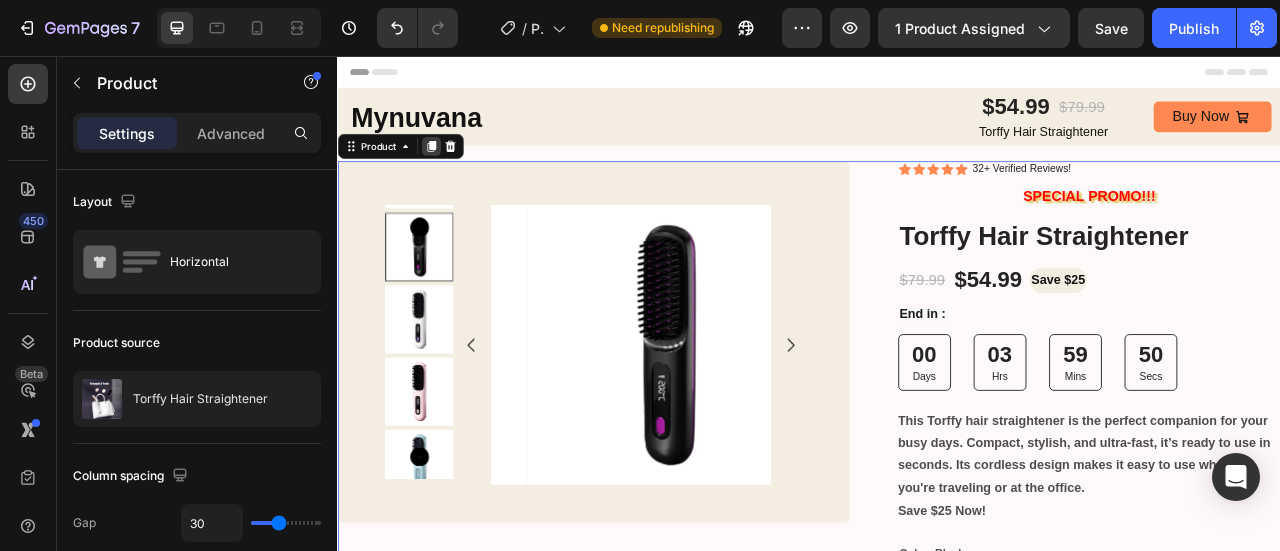 click 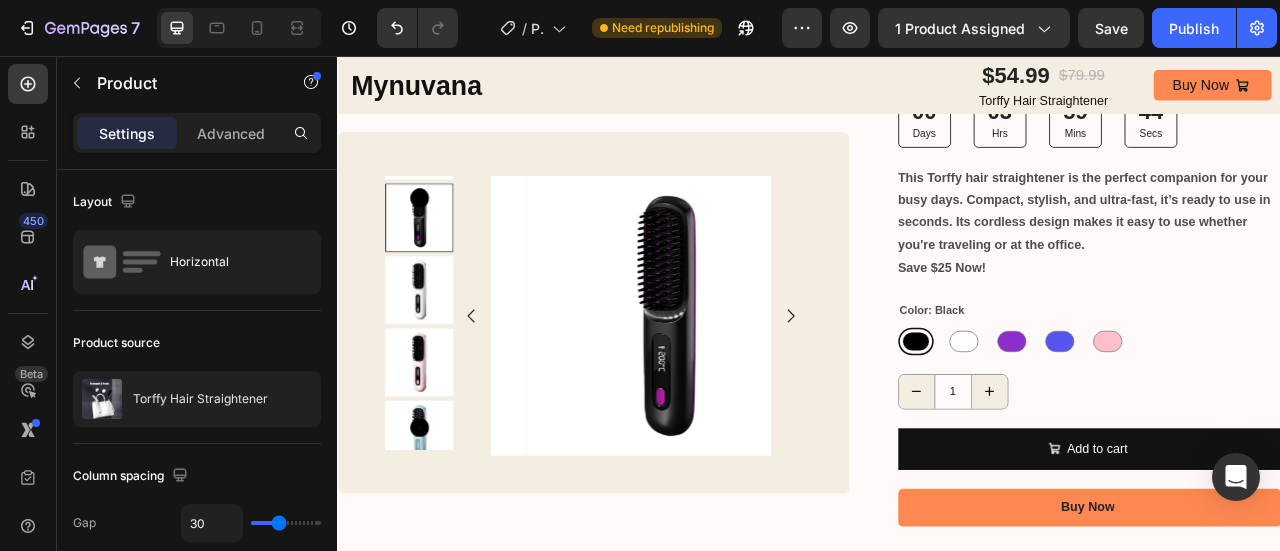 scroll, scrollTop: 0, scrollLeft: 0, axis: both 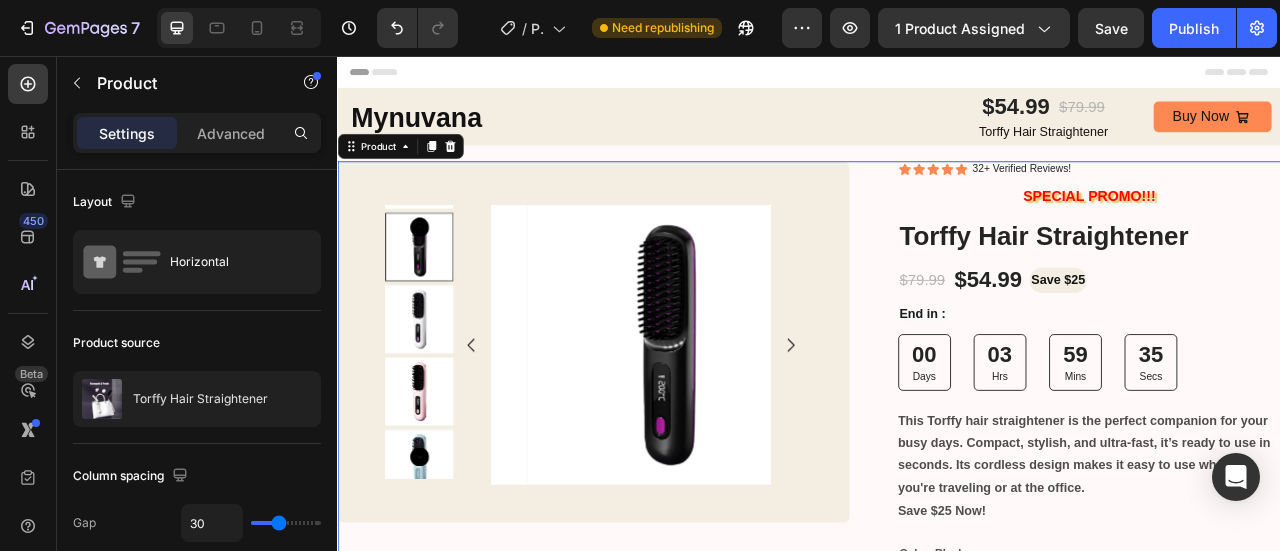 click on "Product Images Row Row
Icon
Icon
Icon
Icon
Icon Icon List 32+ Verified Reviews! Text Block Row SPECIAL PROMO!!!  Text Block Torffy Hair Straightener Product Title $54.99 Product Price Product Price  Save $25  Text Block $79.99 Product Price Product Price Row End in : Text Block 00 Days 03 Hrs 59 Mins 35 Secs Countdown Timer This Torffy hair straightener is the perfect companion for your busy days. Compact, stylish, and ultra-fast, it’s ready to use in seconds. Its cordless design makes it easy to use whether you're traveling or at the office. Save $25 Now!   Product Description Color: Black Black Black   While While   Purpl Purpl   Blue Blue   Pink Pink   Product Variants & Swatches
1
Product Quantity
Add to cart Add to Cart Buy Now Add to Cart
Publish the page to see the content." at bounding box center (937, 733) 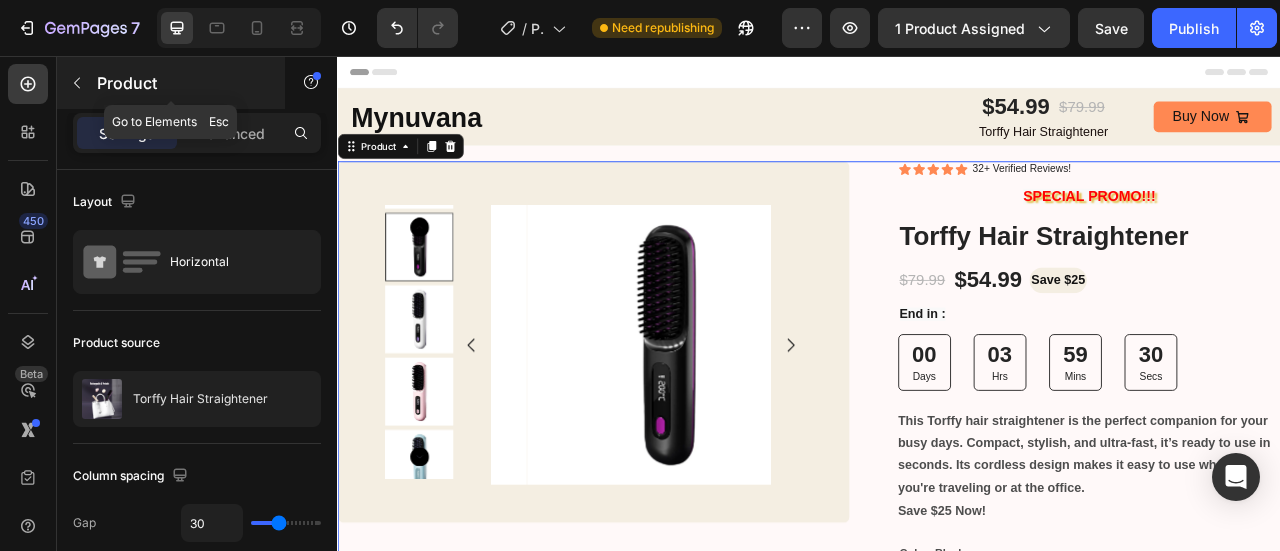click 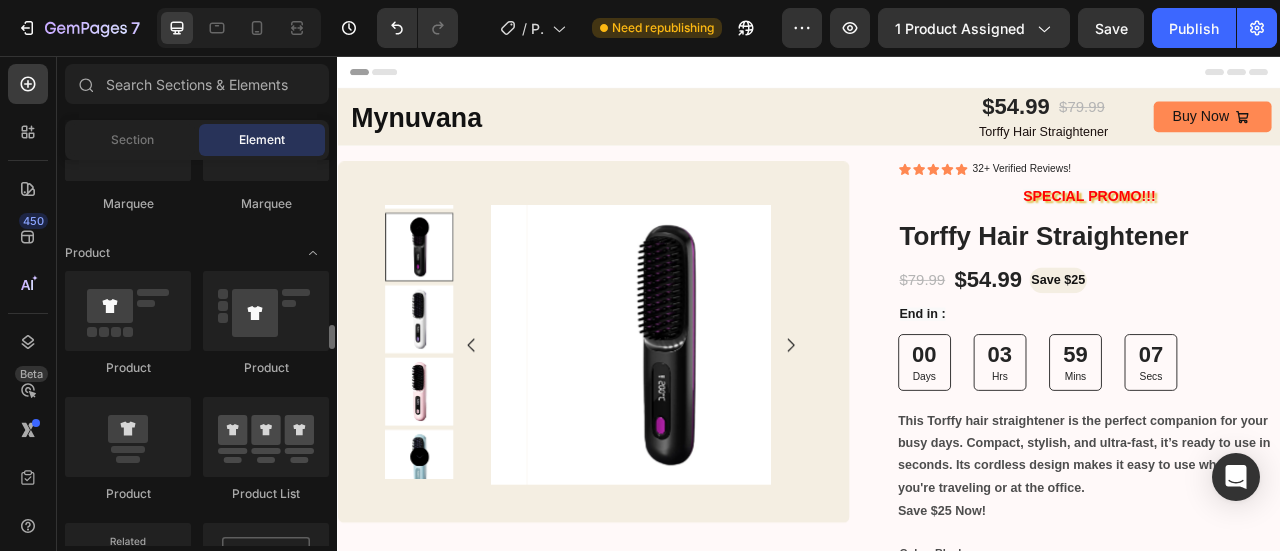 scroll, scrollTop: 2472, scrollLeft: 0, axis: vertical 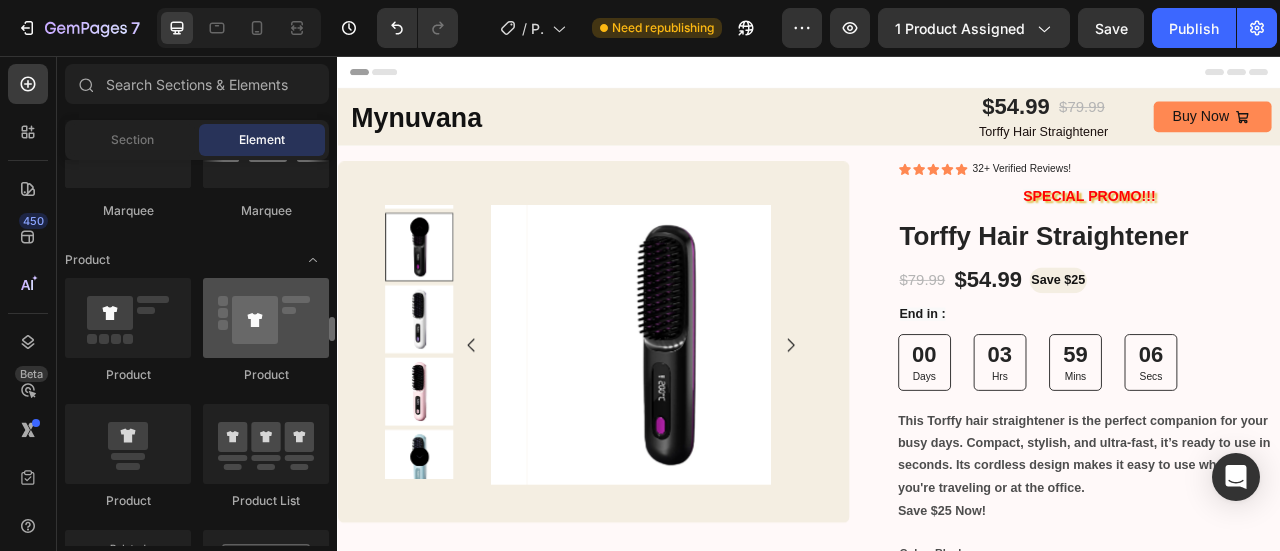 click at bounding box center [266, 318] 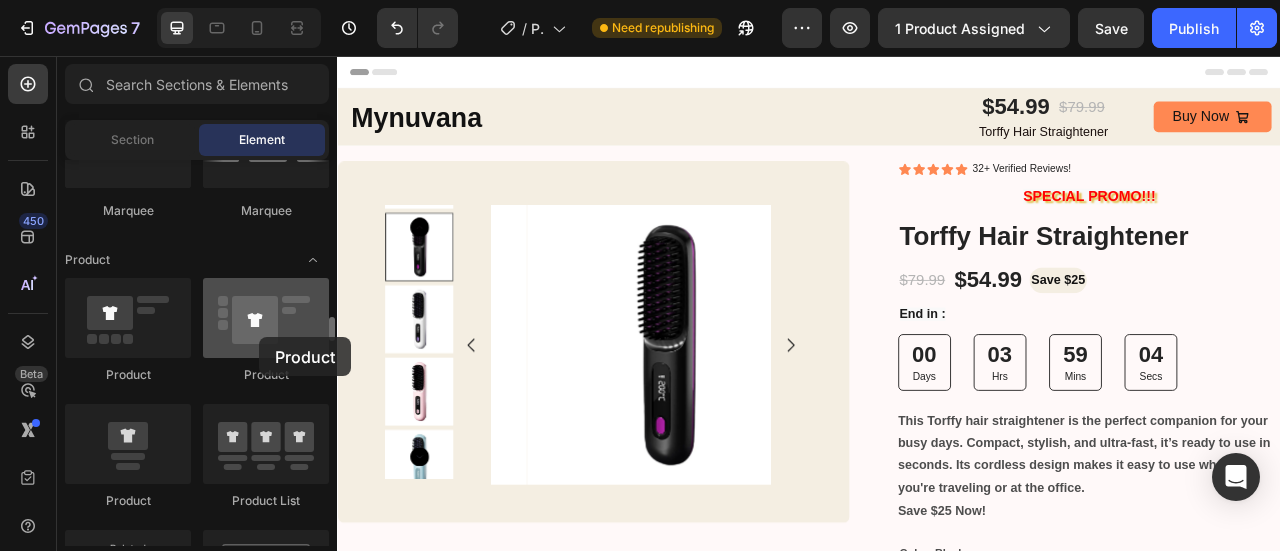 click at bounding box center (266, 318) 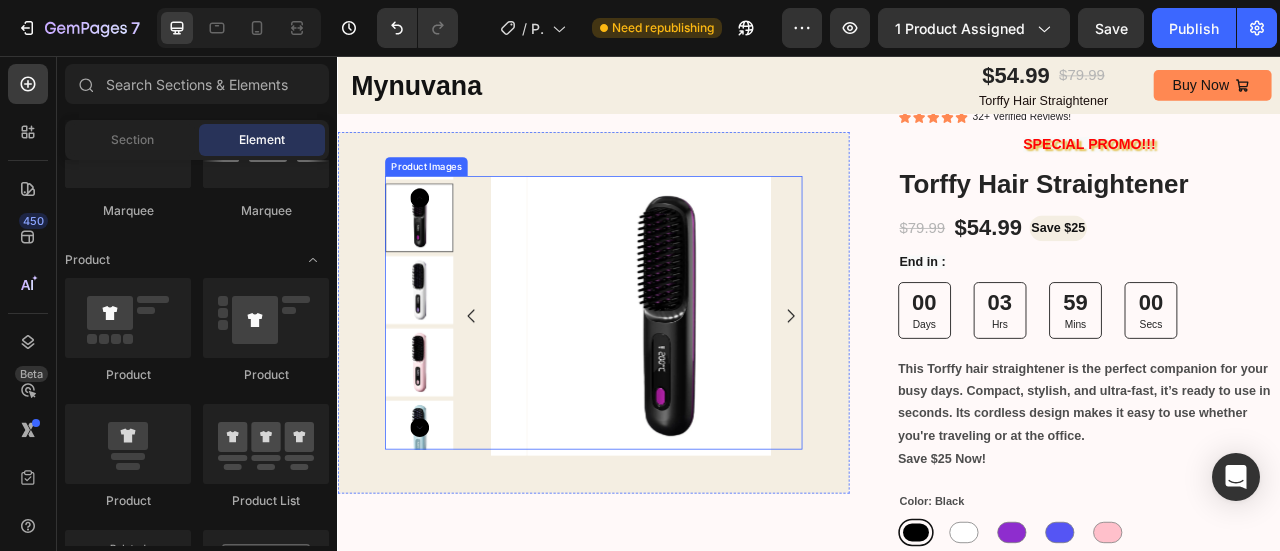 scroll, scrollTop: 0, scrollLeft: 0, axis: both 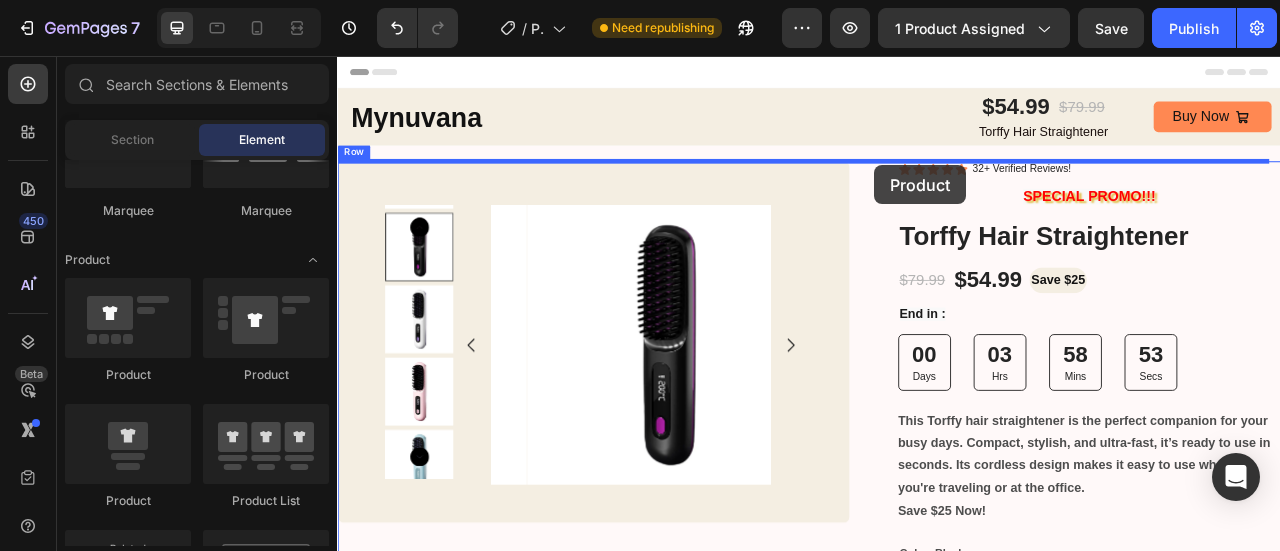 drag, startPoint x: 584, startPoint y: 382, endPoint x: 1020, endPoint y: 195, distance: 474.41016 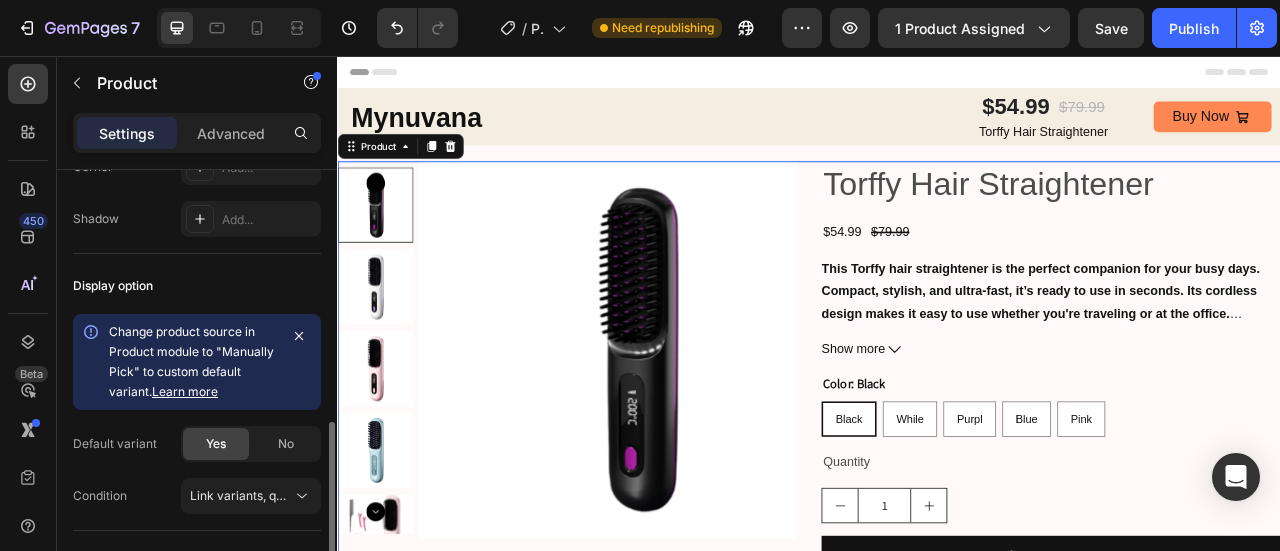scroll, scrollTop: 970, scrollLeft: 0, axis: vertical 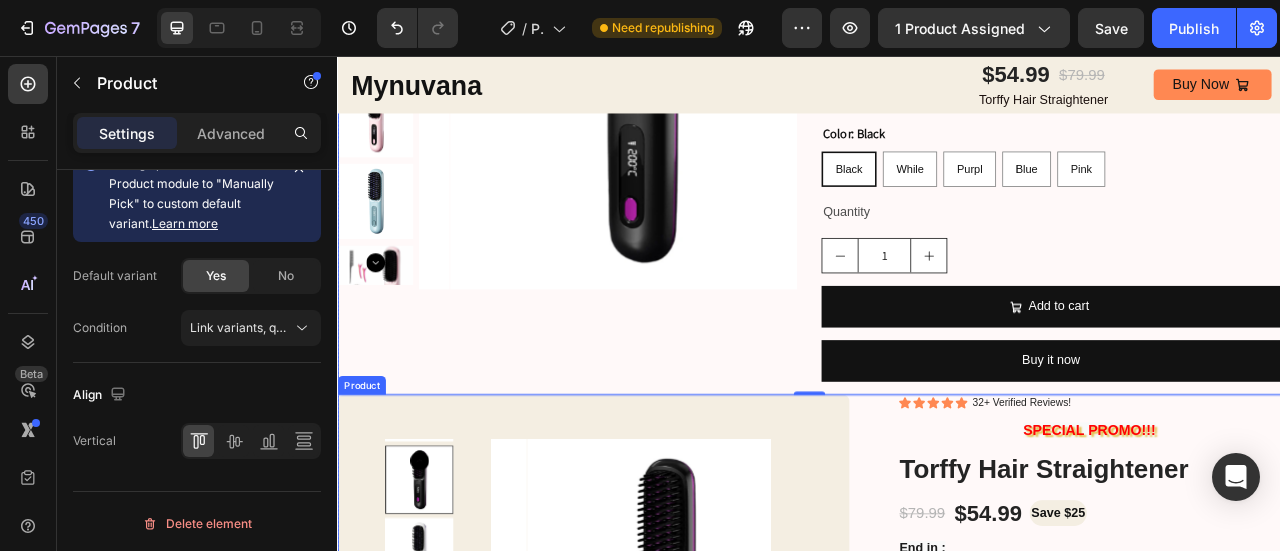 click on "Product Images Row Row
Icon
Icon
Icon
Icon
Icon Icon List 32+ Verified Reviews! Text Block Row SPECIAL PROMO!!!  Text Block Torffy Hair Straightener Product Title $54.99 Product Price Product Price  Save $25  Text Block $79.99 Product Price Product Price Row End in : Text Block 00 Days 03 Hrs 58 Mins 30 Secs Countdown Timer This Torffy hair straightener is the perfect companion for your busy days. Compact, stylish, and ultra-fast, it’s ready to use in seconds. Its cordless design makes it easy to use whether you're traveling or at the office. Save $25 Now!   Product Description Color: Black Black Black   While While   Purpl Purpl   Blue Blue   Pink Pink   Product Variants & Swatches
1
Product Quantity
Add to cart Add to Cart Buy Now Add to Cart
Publish the page to see the content." at bounding box center (937, 1029) 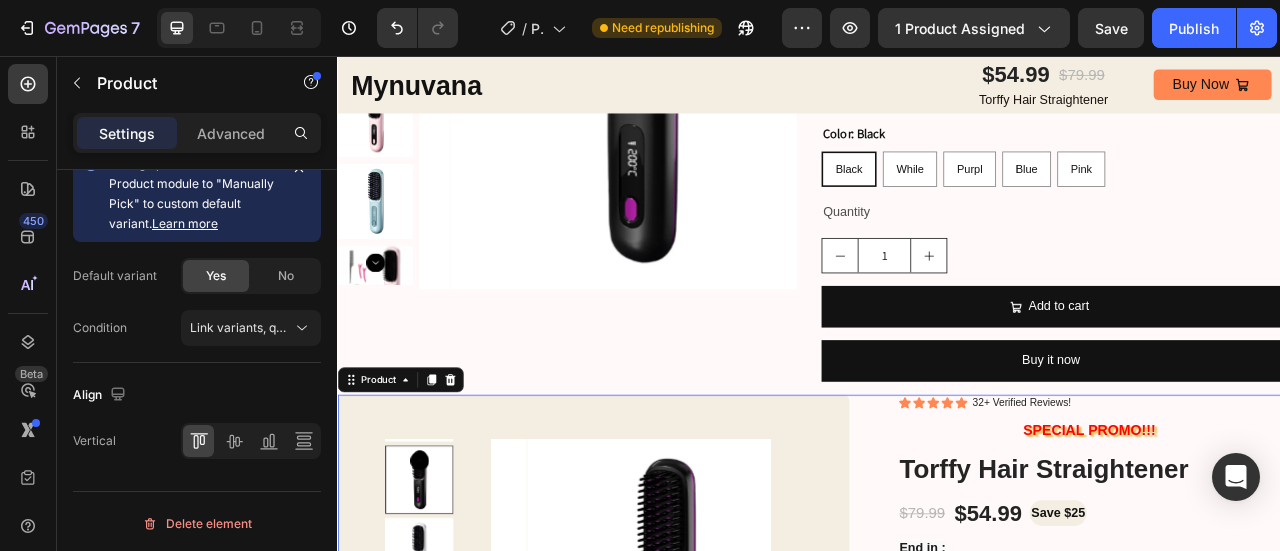 scroll, scrollTop: 970, scrollLeft: 0, axis: vertical 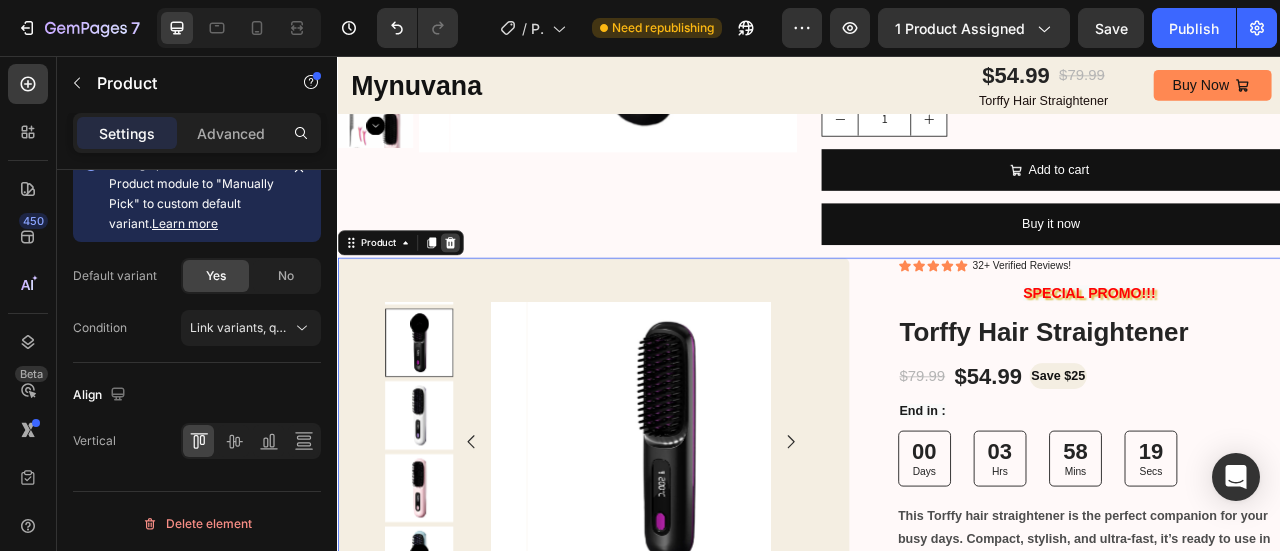 click at bounding box center (480, 293) 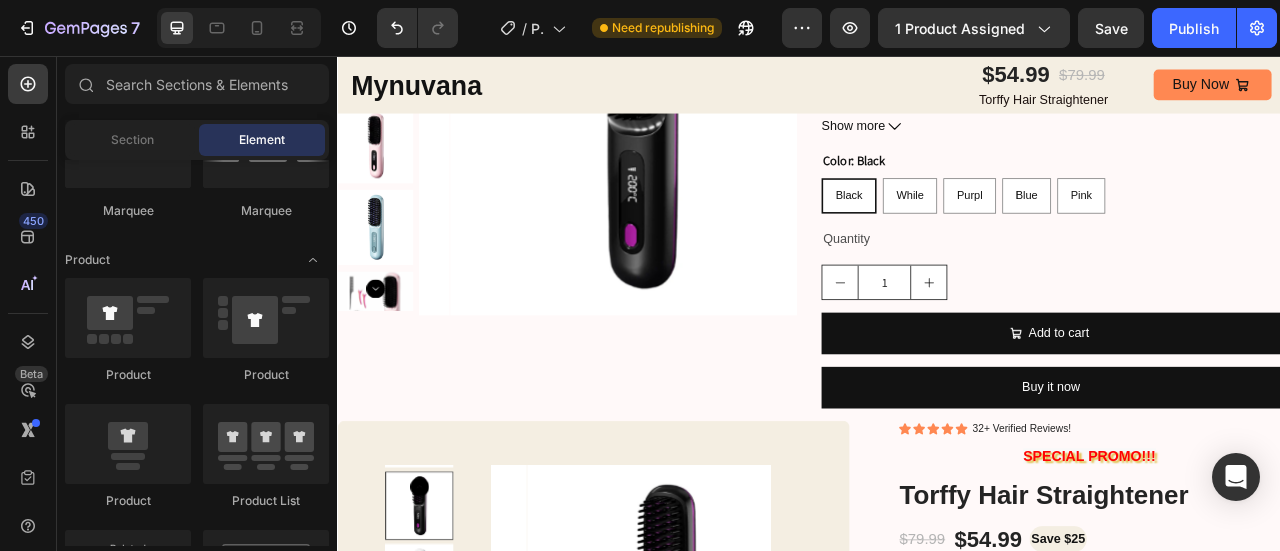 scroll, scrollTop: 286, scrollLeft: 0, axis: vertical 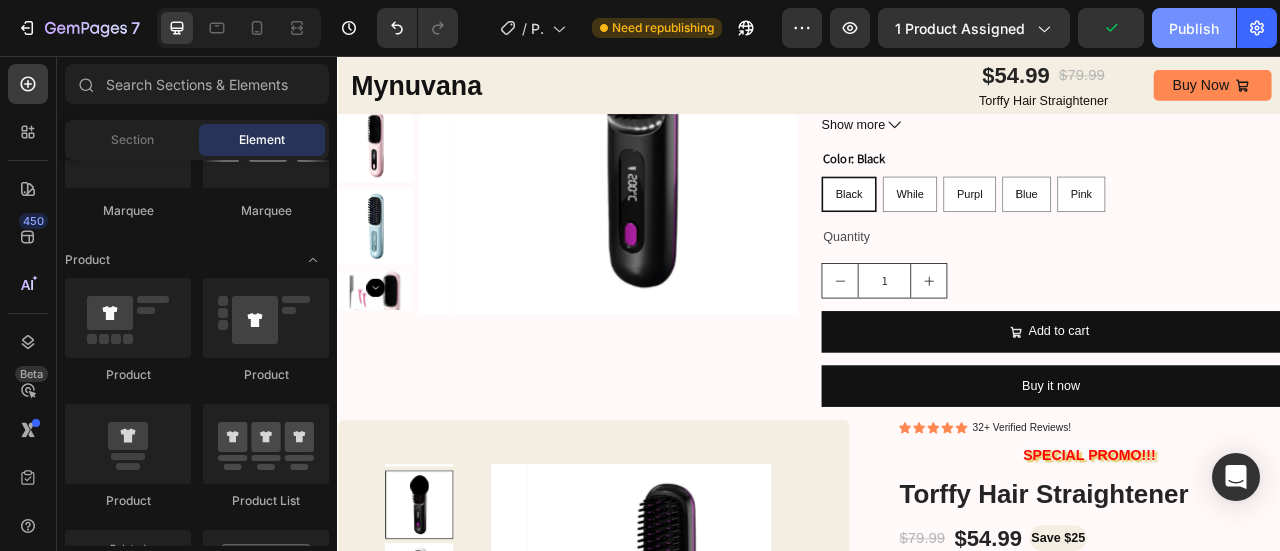 click on "Publish" at bounding box center (1194, 28) 